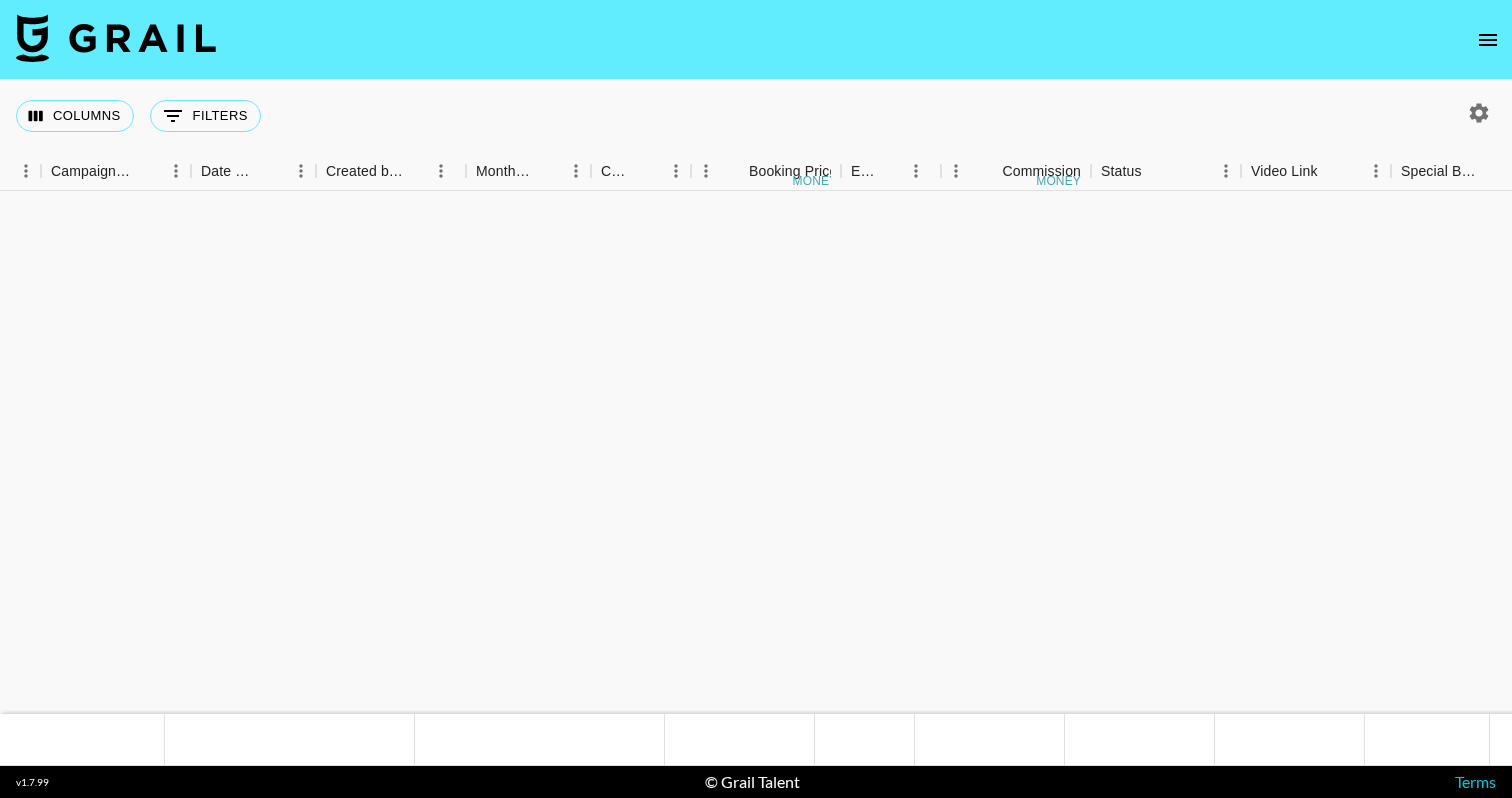 scroll, scrollTop: 0, scrollLeft: 0, axis: both 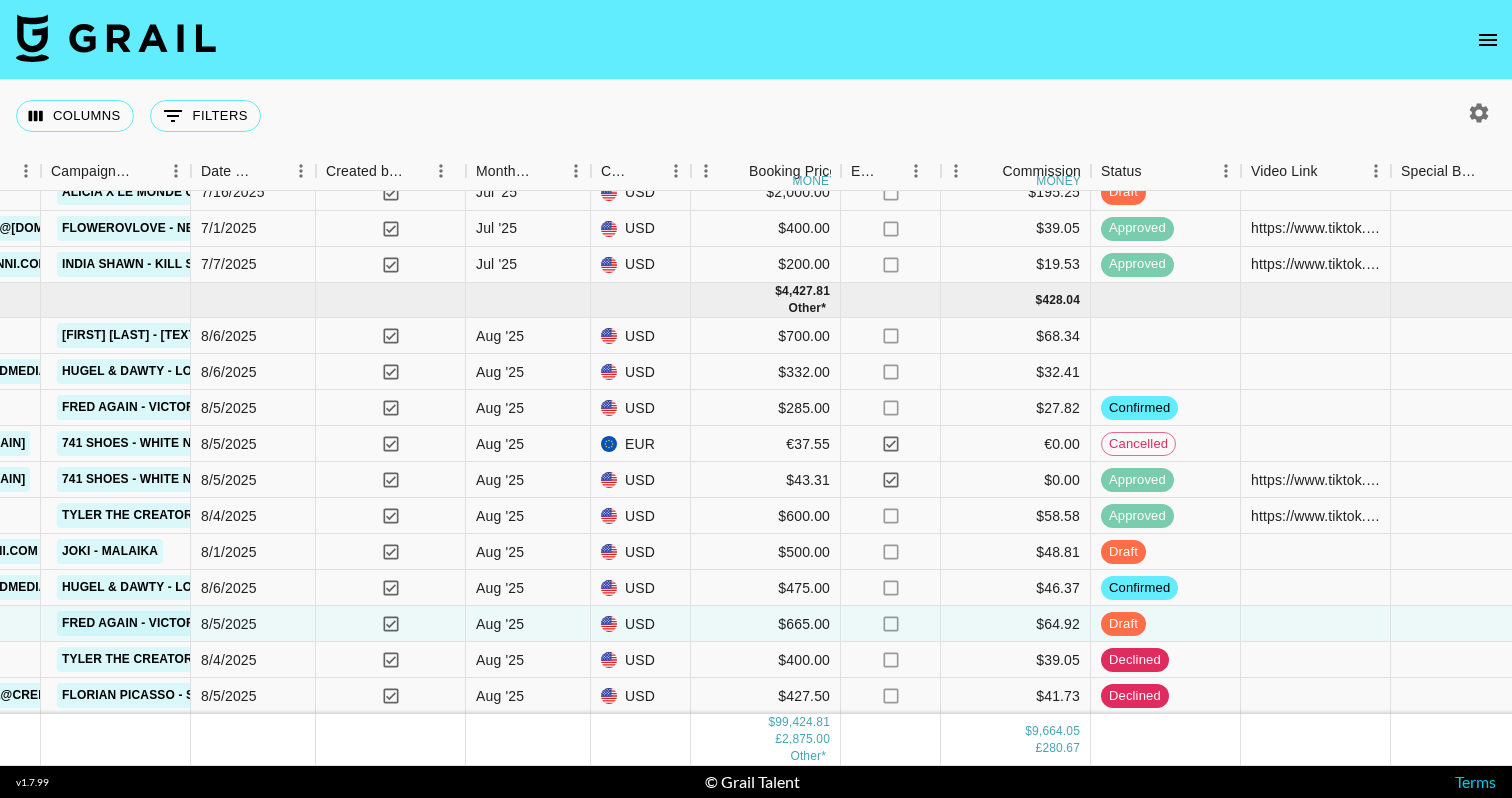 click 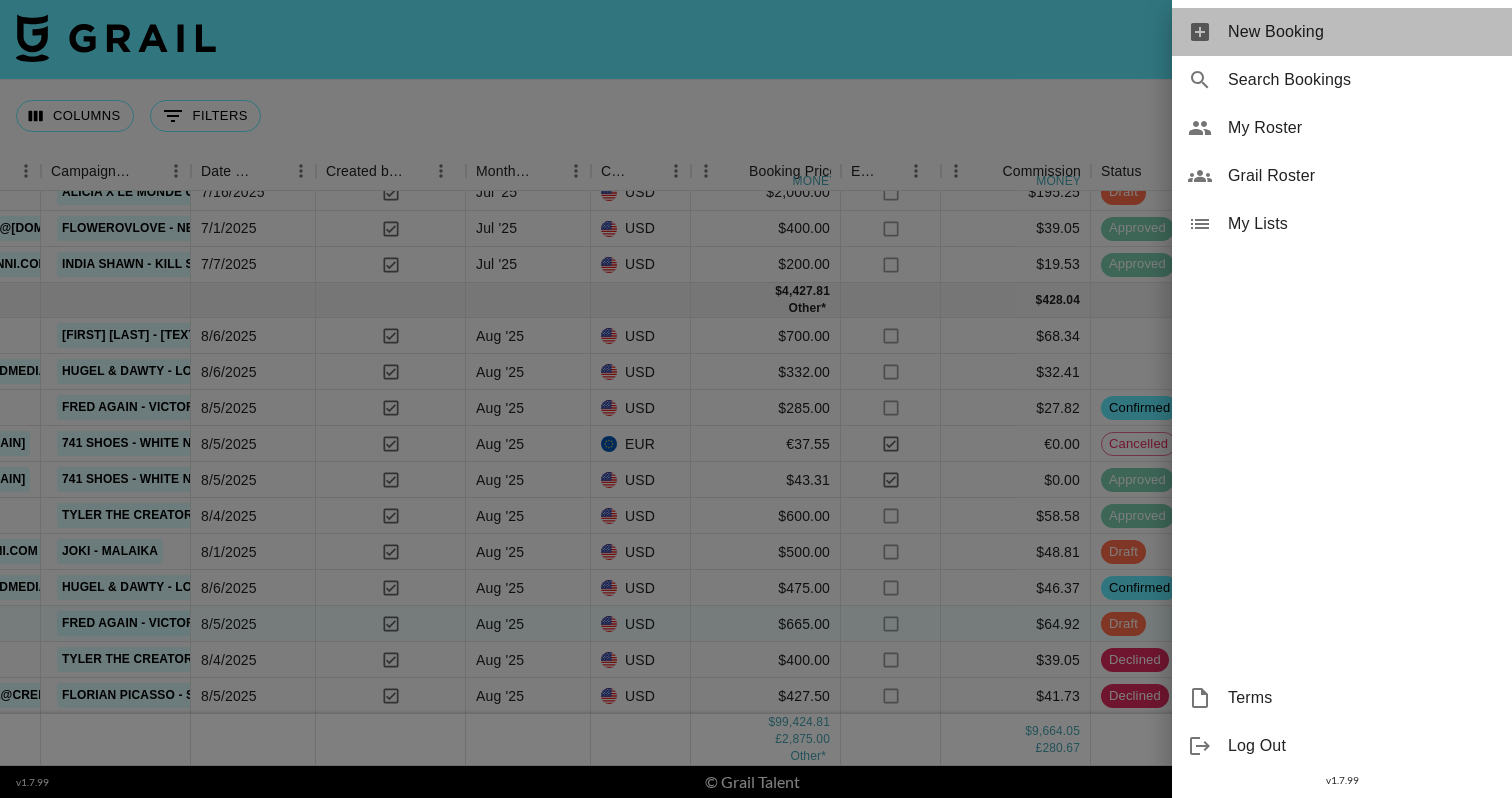 click on "New Booking" at bounding box center [1362, 32] 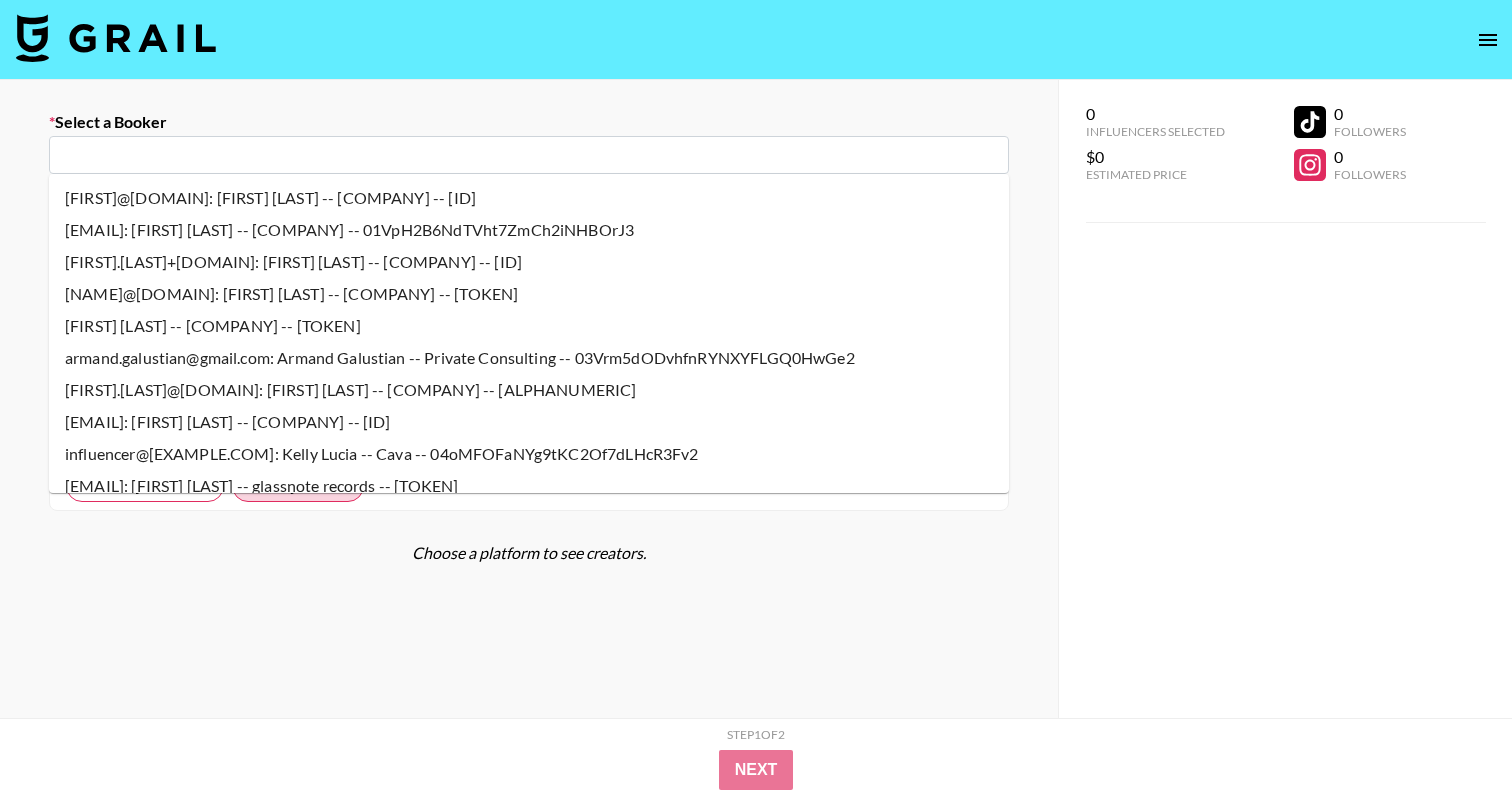 click at bounding box center (529, 155) 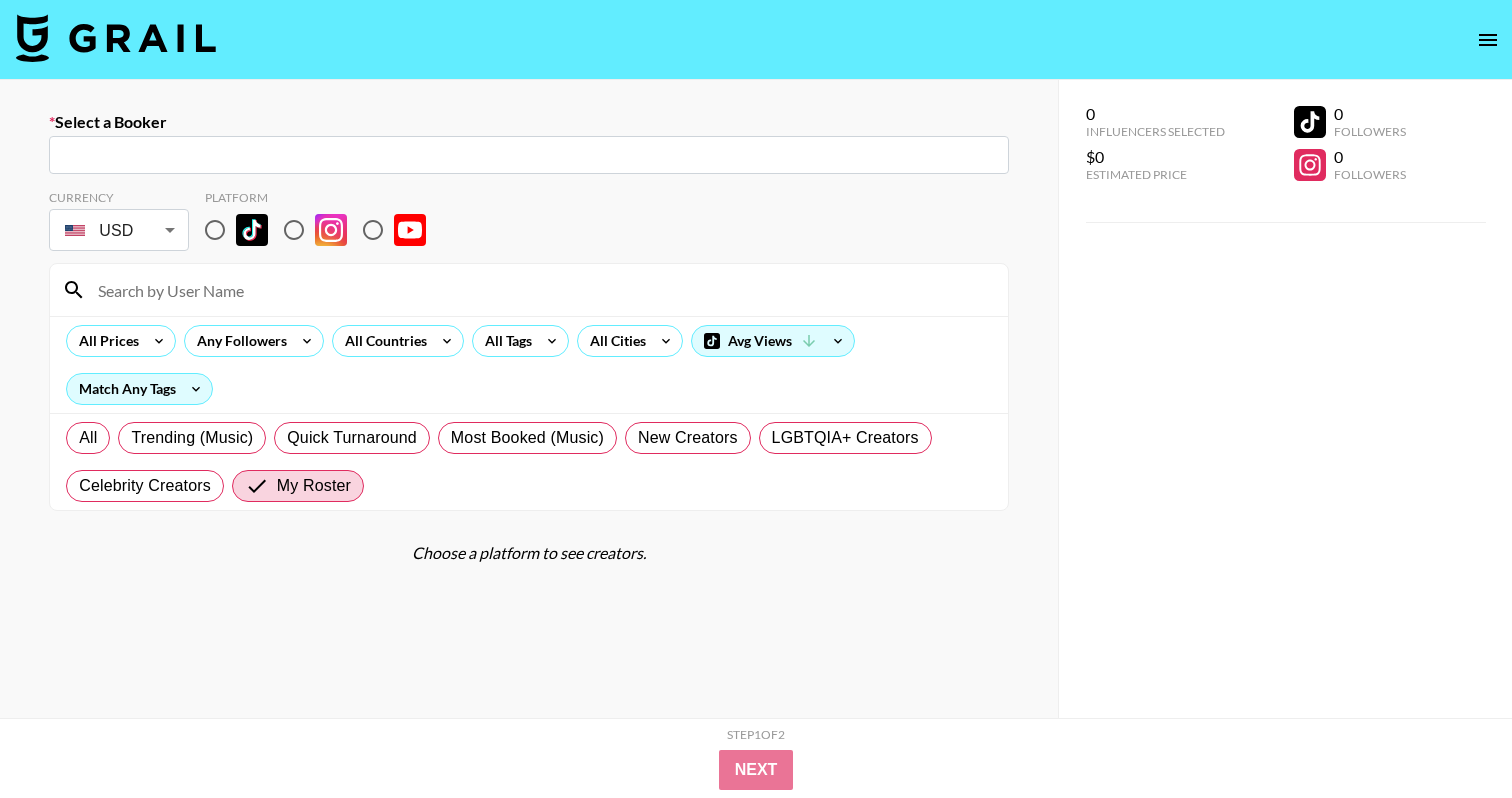 click at bounding box center [529, 155] 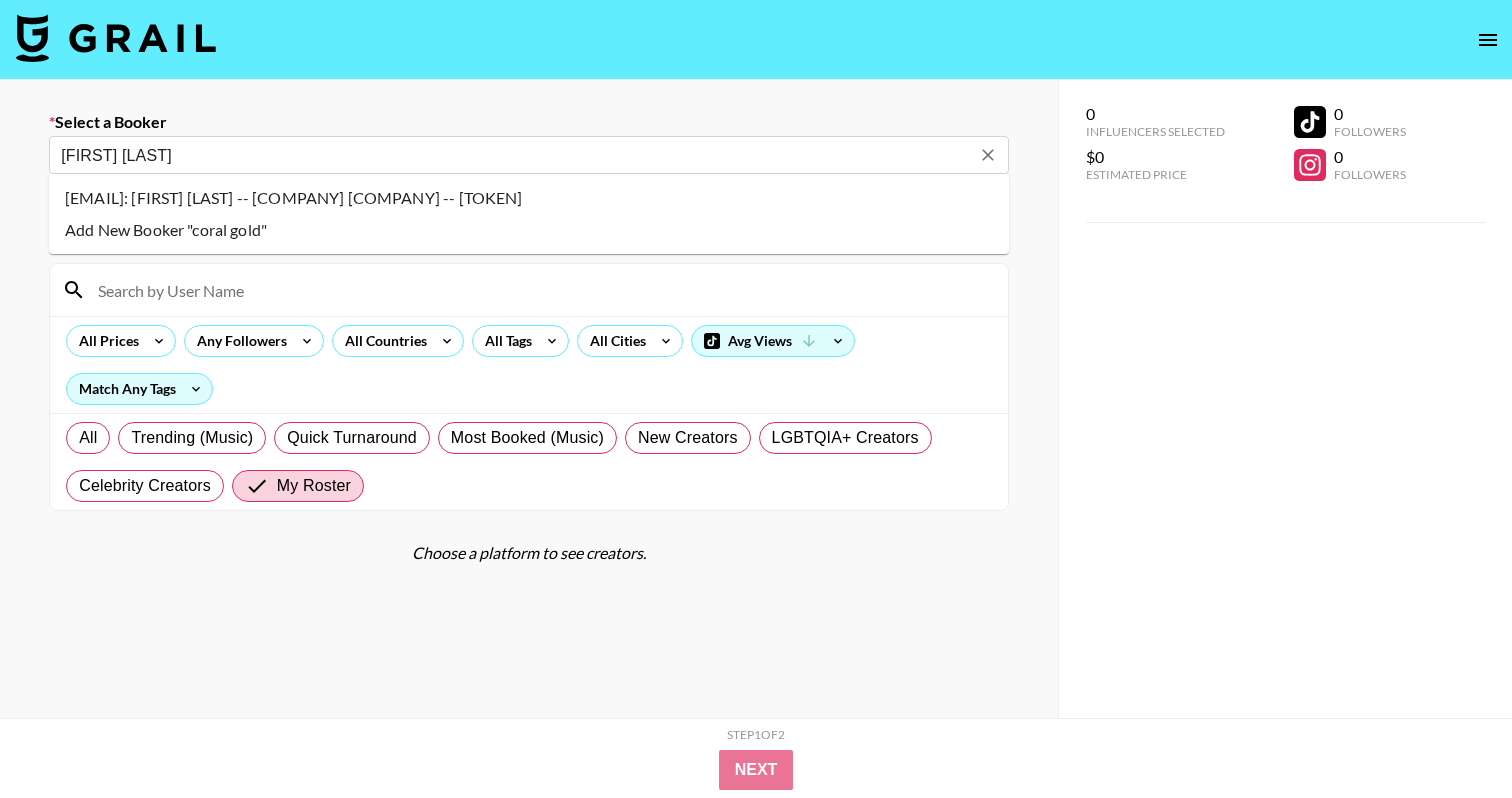 click on "[EMAIL]: [FIRST] [LAST] -- [COMPANY] [COMPANY]  -- [TOKEN]" at bounding box center [529, 198] 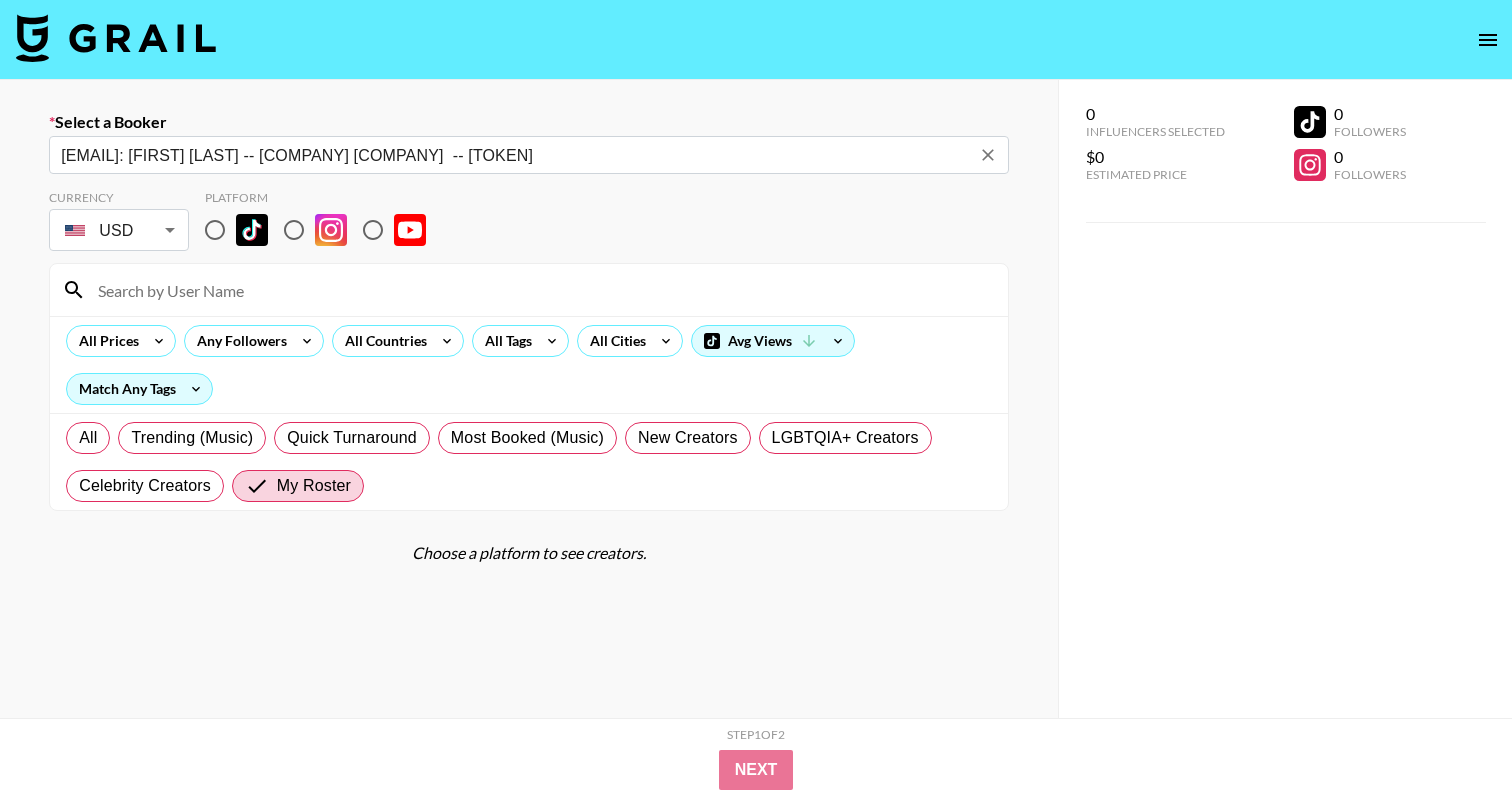 click at bounding box center (215, 230) 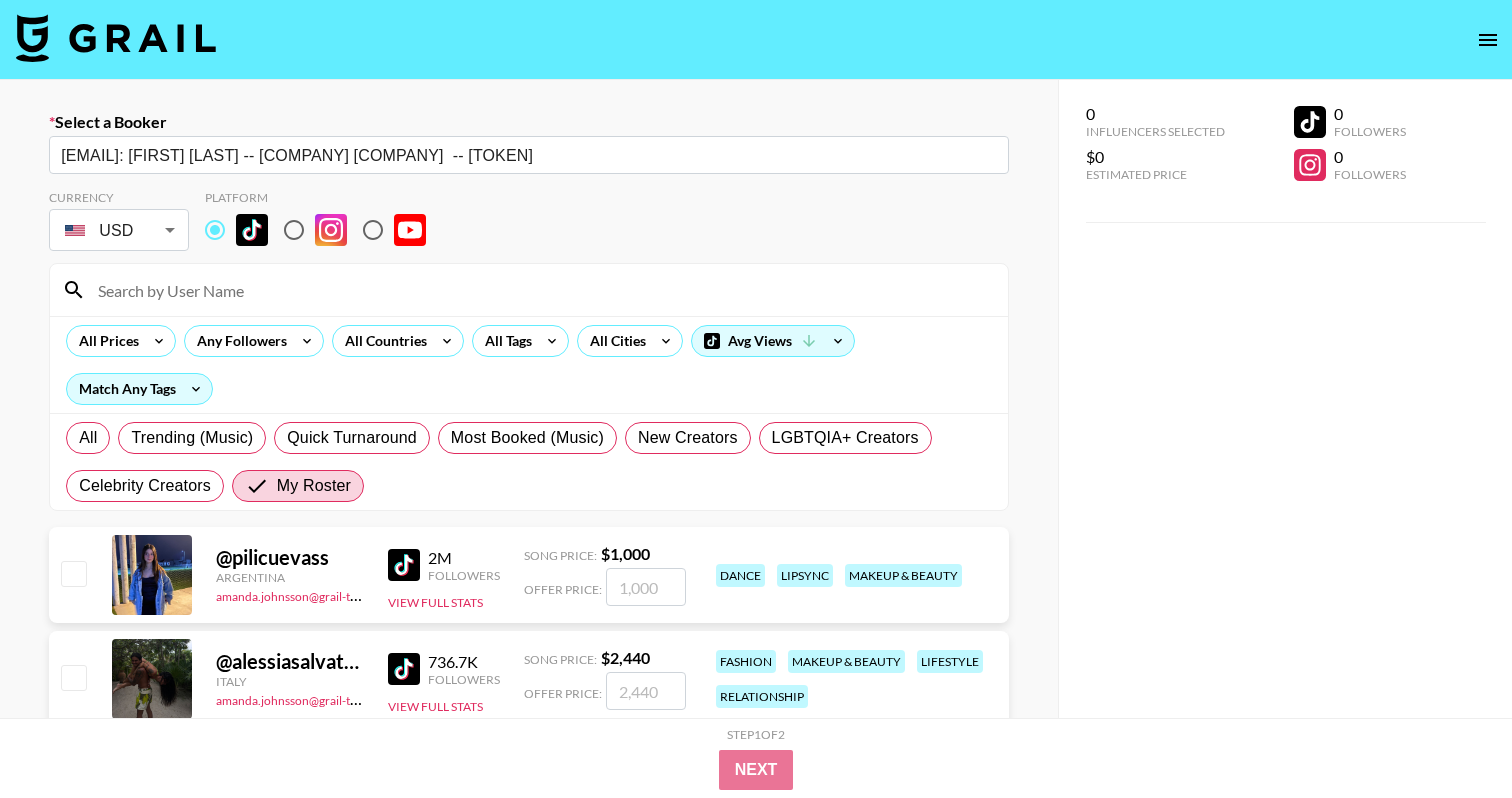click at bounding box center (541, 290) 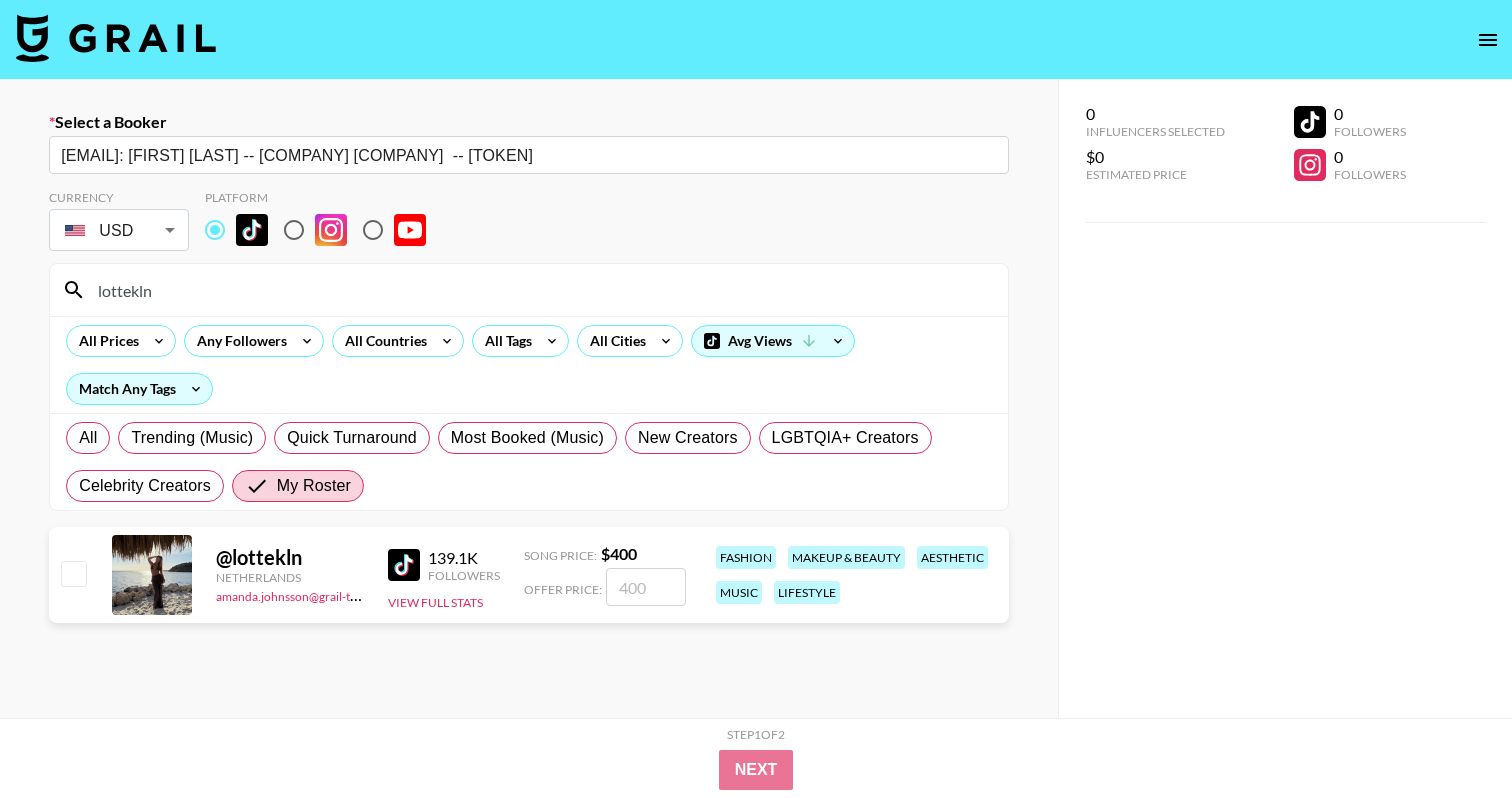 type on "lottekln" 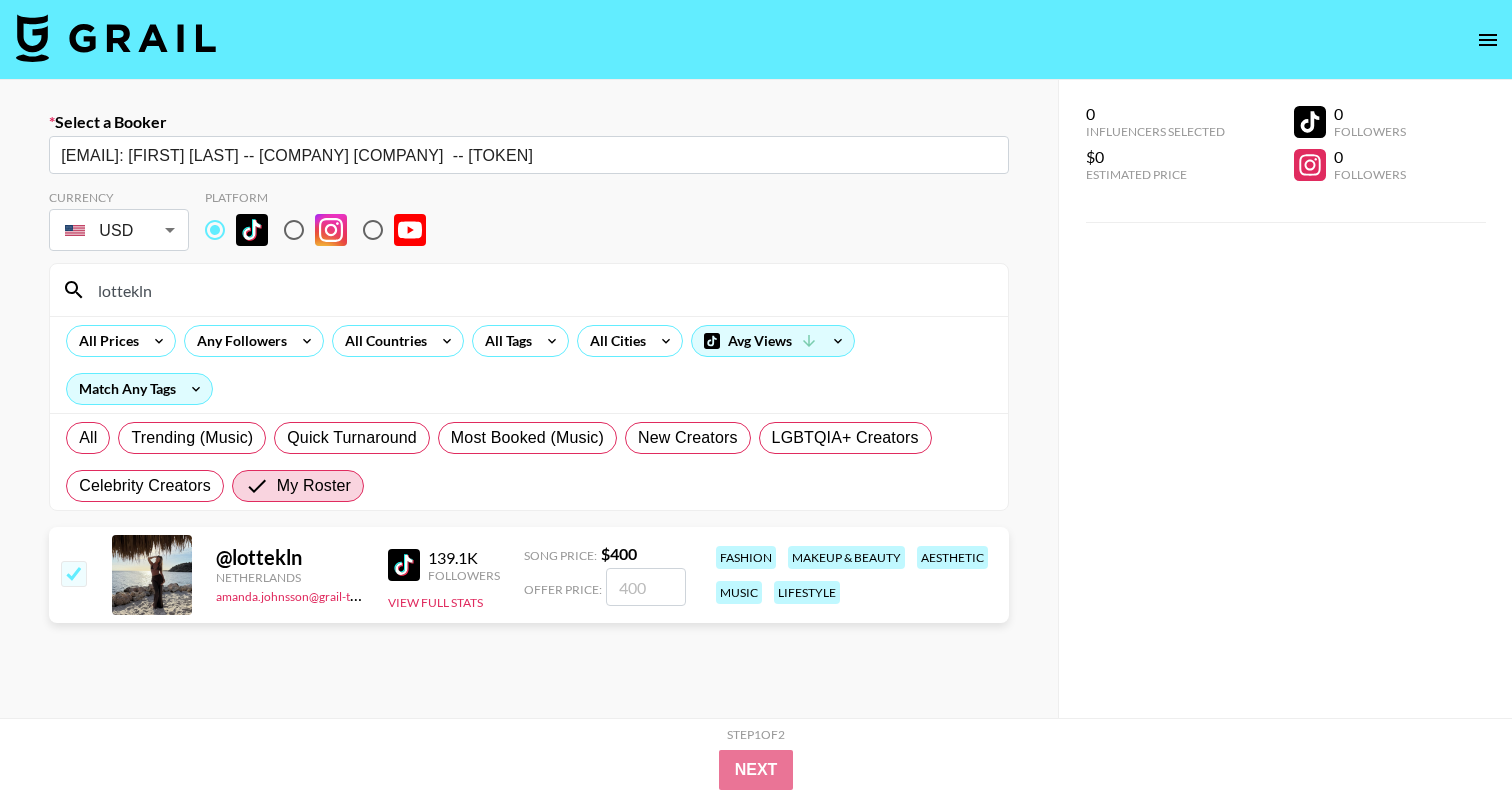 checkbox on "true" 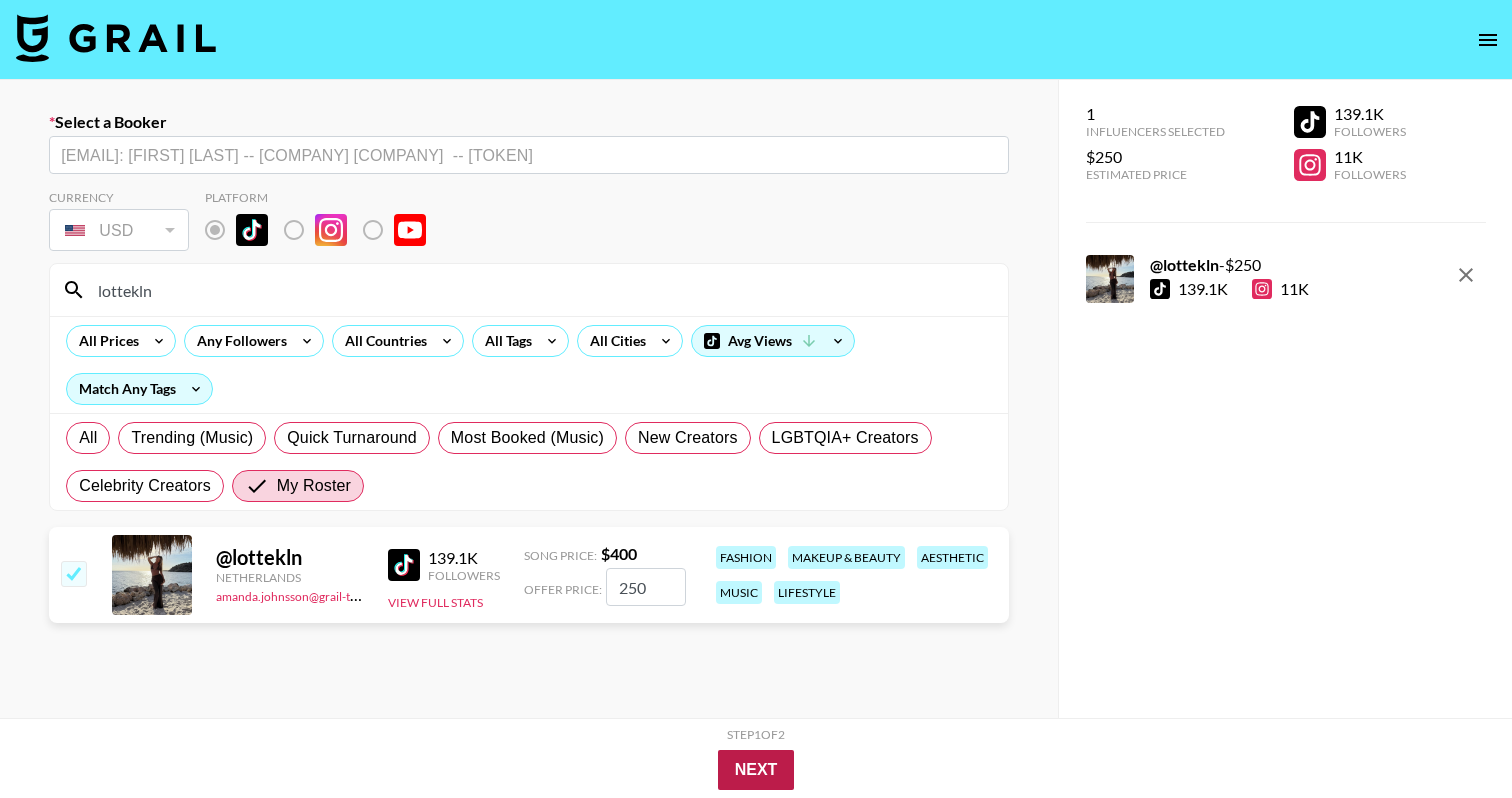 type on "250" 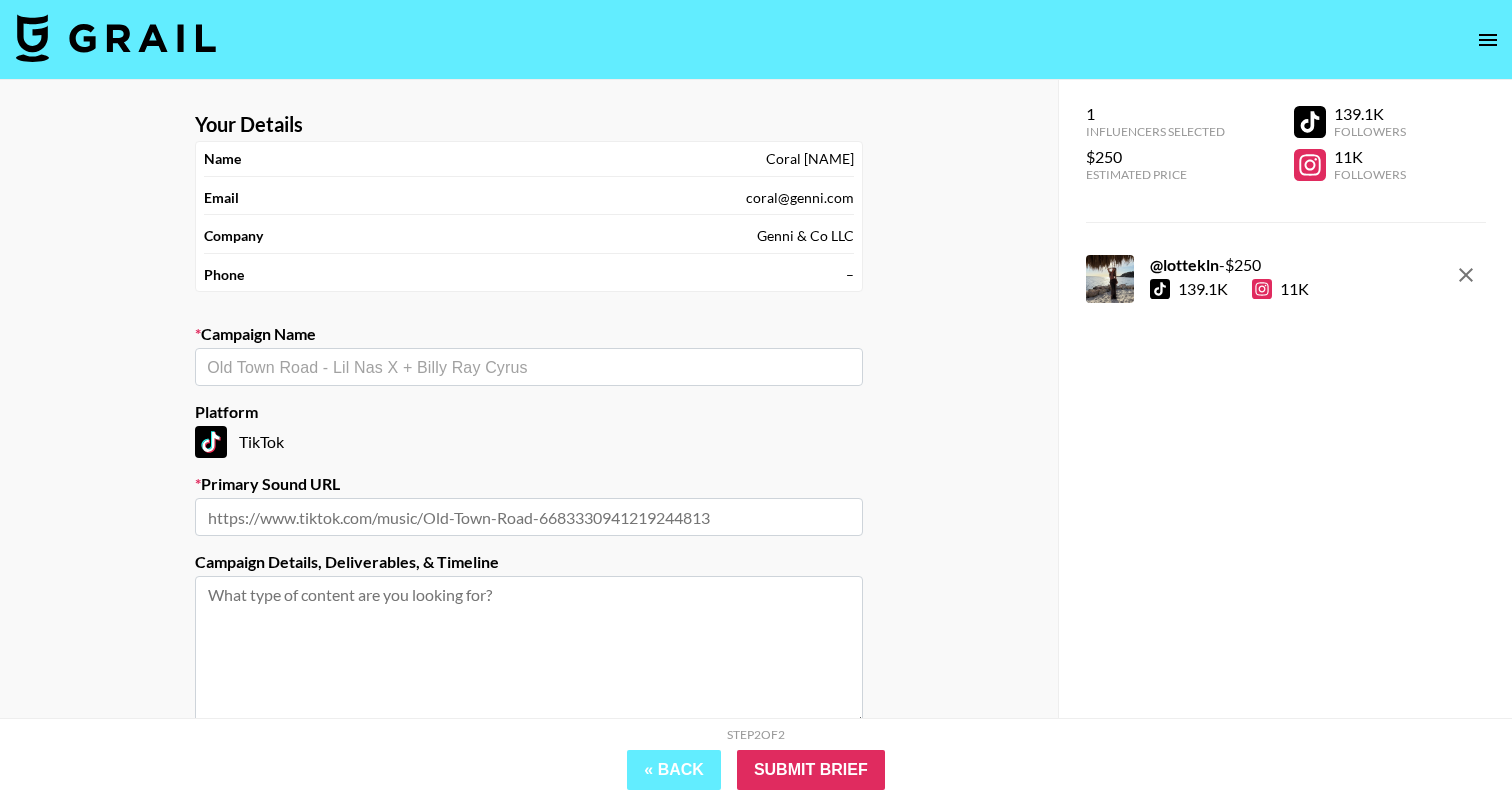 click on "Your Details Name [FIRST] [LAST] Email [EMAIL] Company [COMPANY]  Phone – Campaign Name ​ Platform  TikTok Primary Sound URL Campaign Details, Deliverables, & Timeline Are you interested in Boosting posts for this campaign?   Yes, please reach out to me about Boosting" at bounding box center [529, 476] 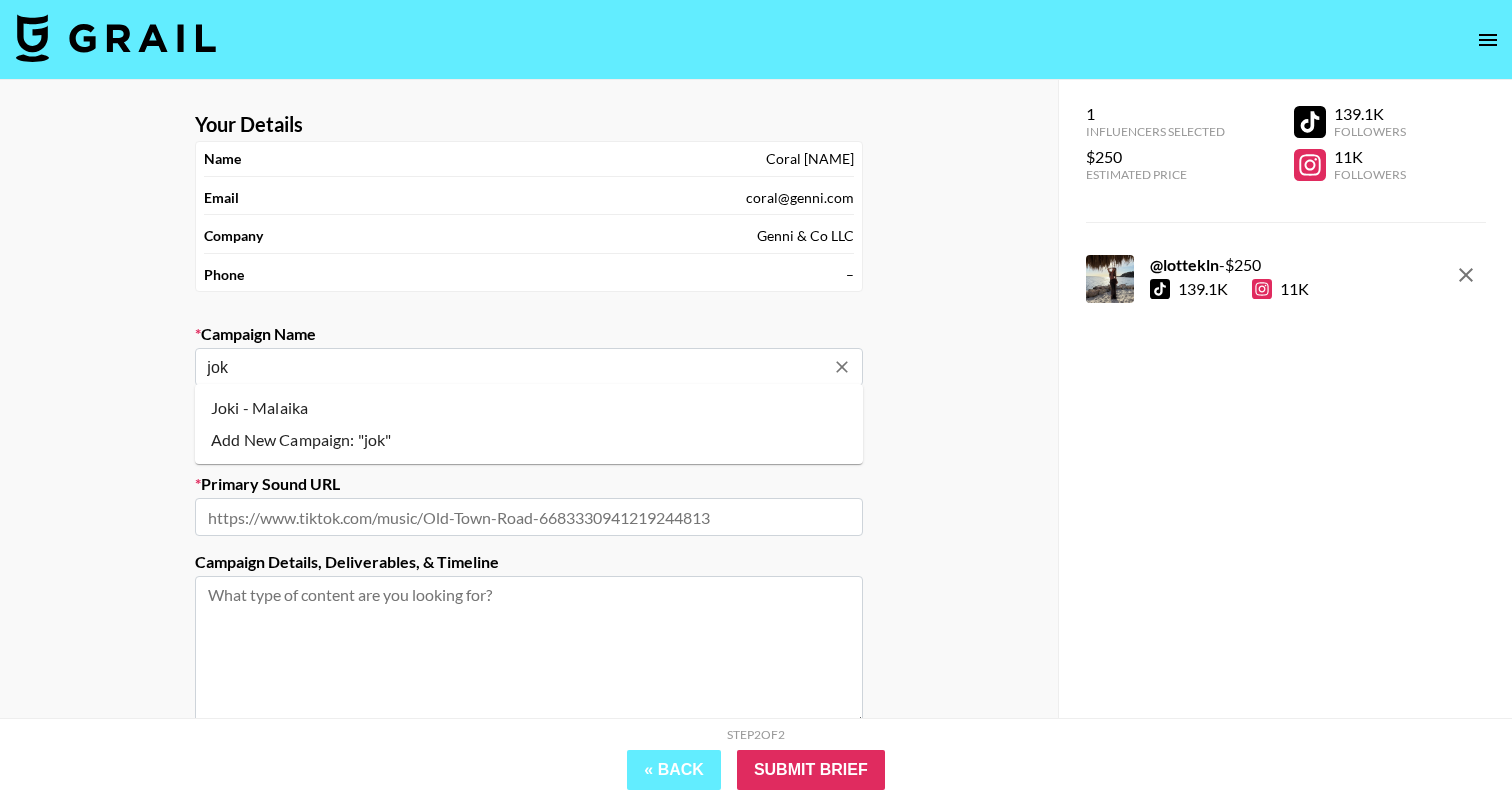 click on "Joki - Malaika" at bounding box center (529, 408) 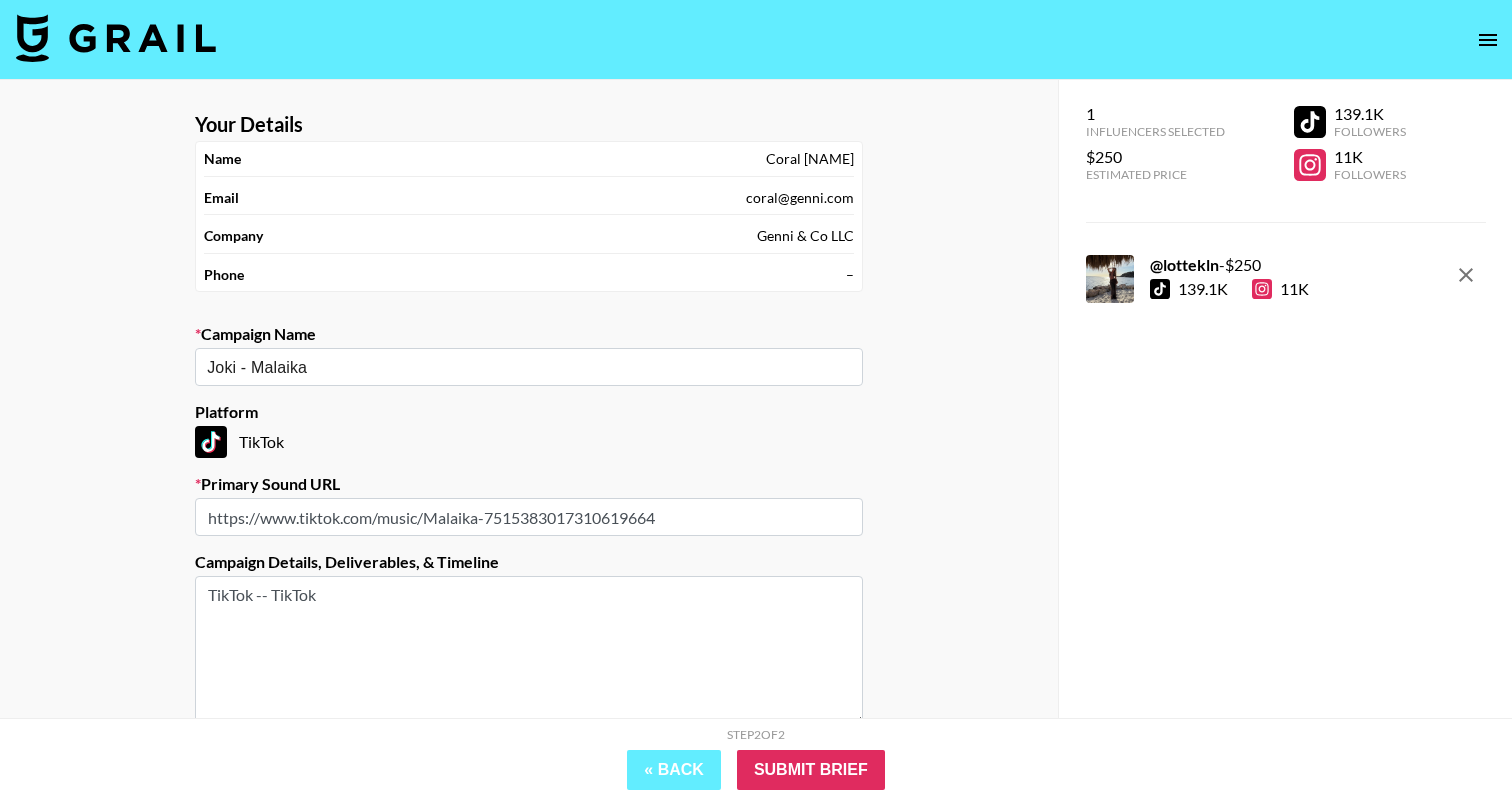 drag, startPoint x: 258, startPoint y: 599, endPoint x: 438, endPoint y: 599, distance: 180 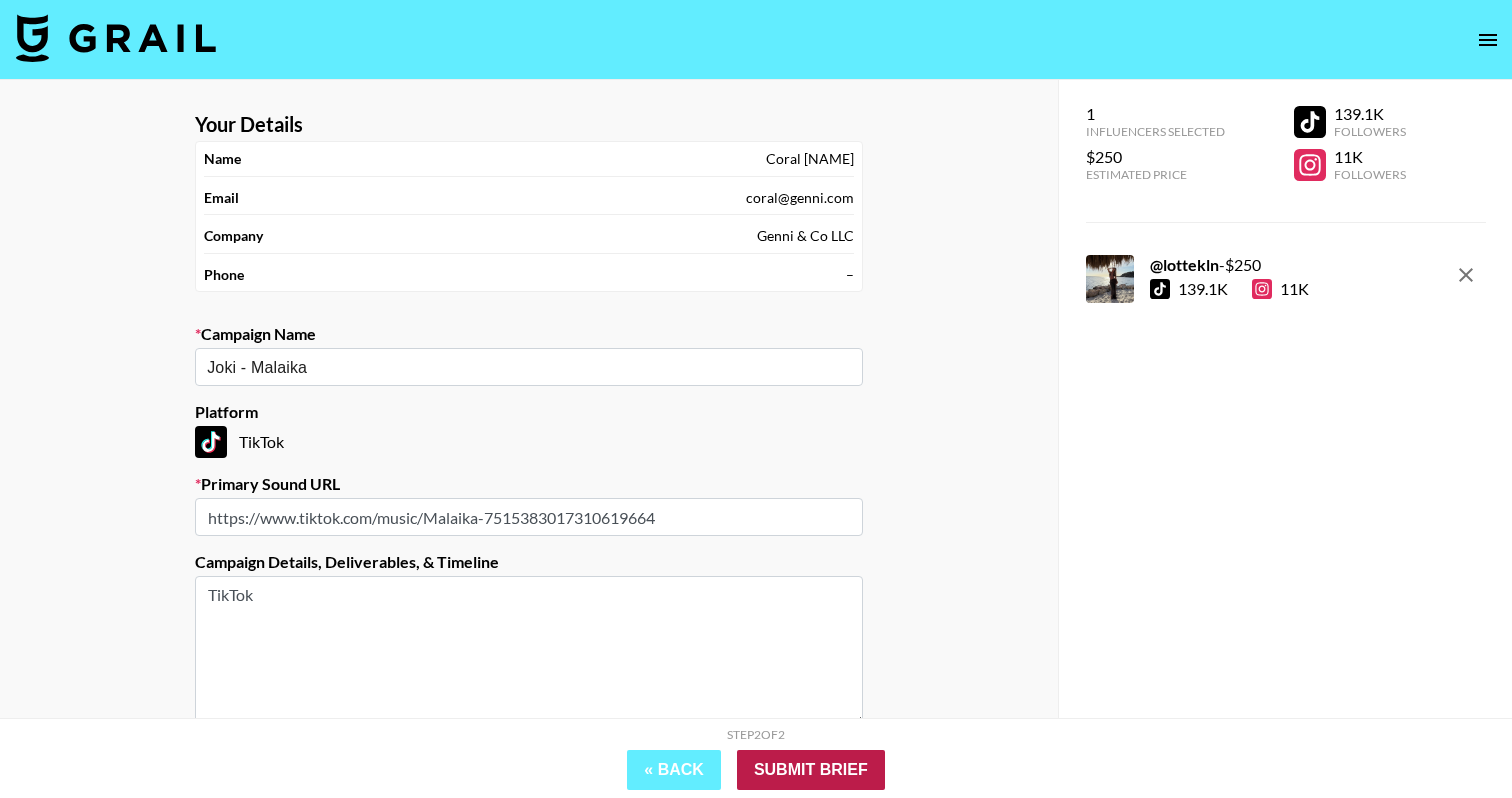 type on "TikTok" 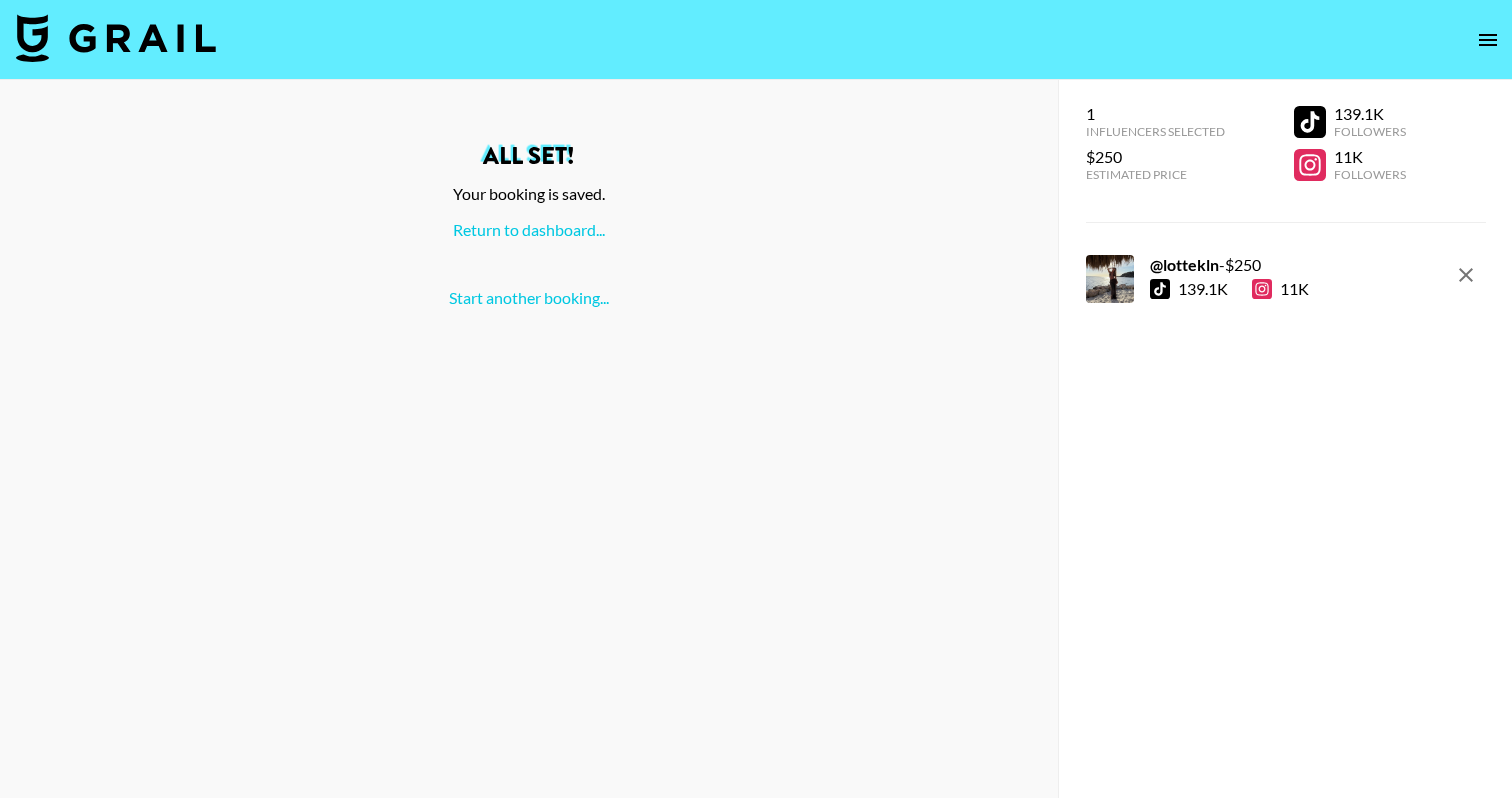 click at bounding box center [116, 38] 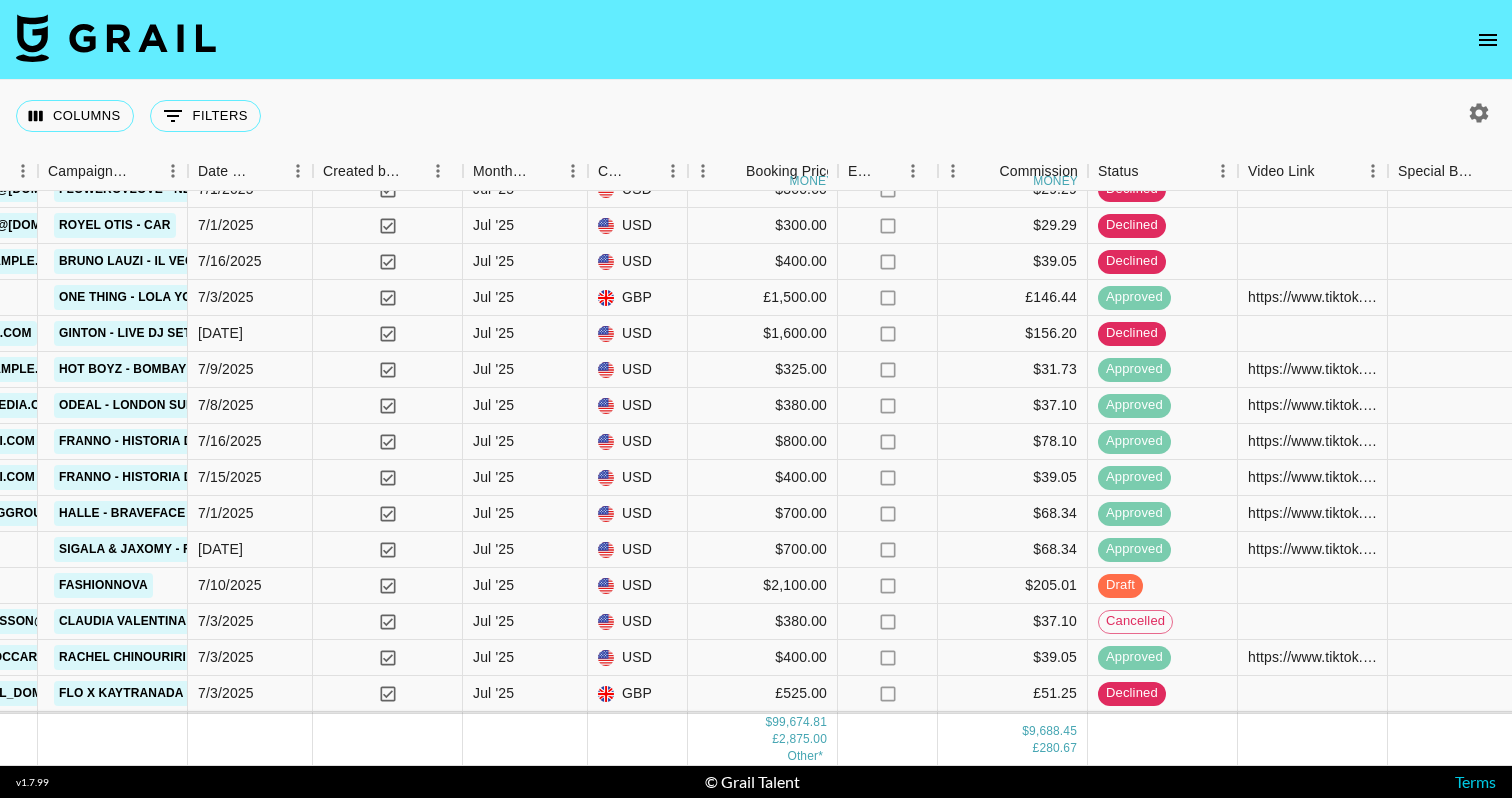 scroll, scrollTop: 5627, scrollLeft: 1177, axis: both 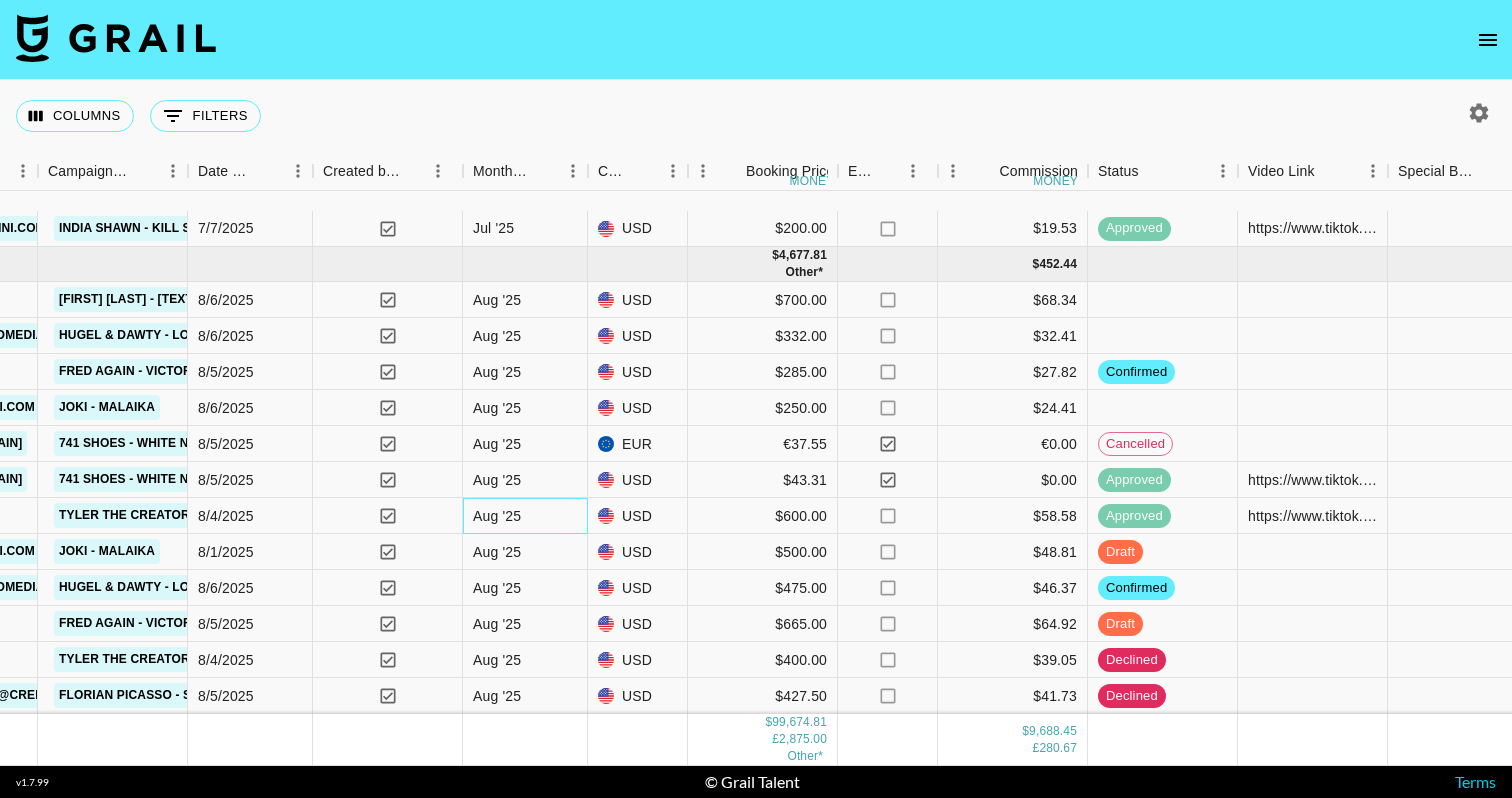 click on "Aug '25" at bounding box center (525, 516) 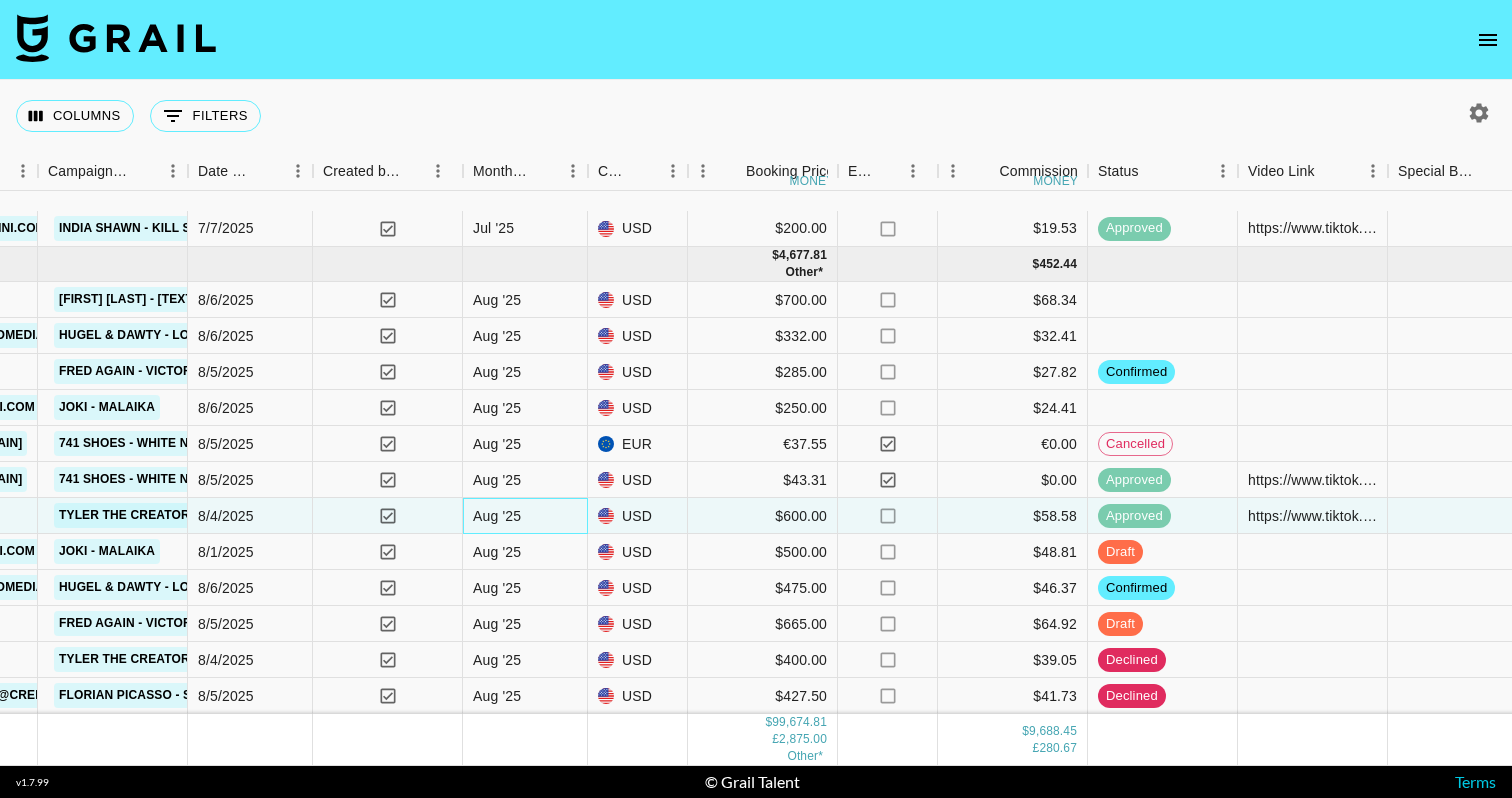 scroll, scrollTop: 0, scrollLeft: 0, axis: both 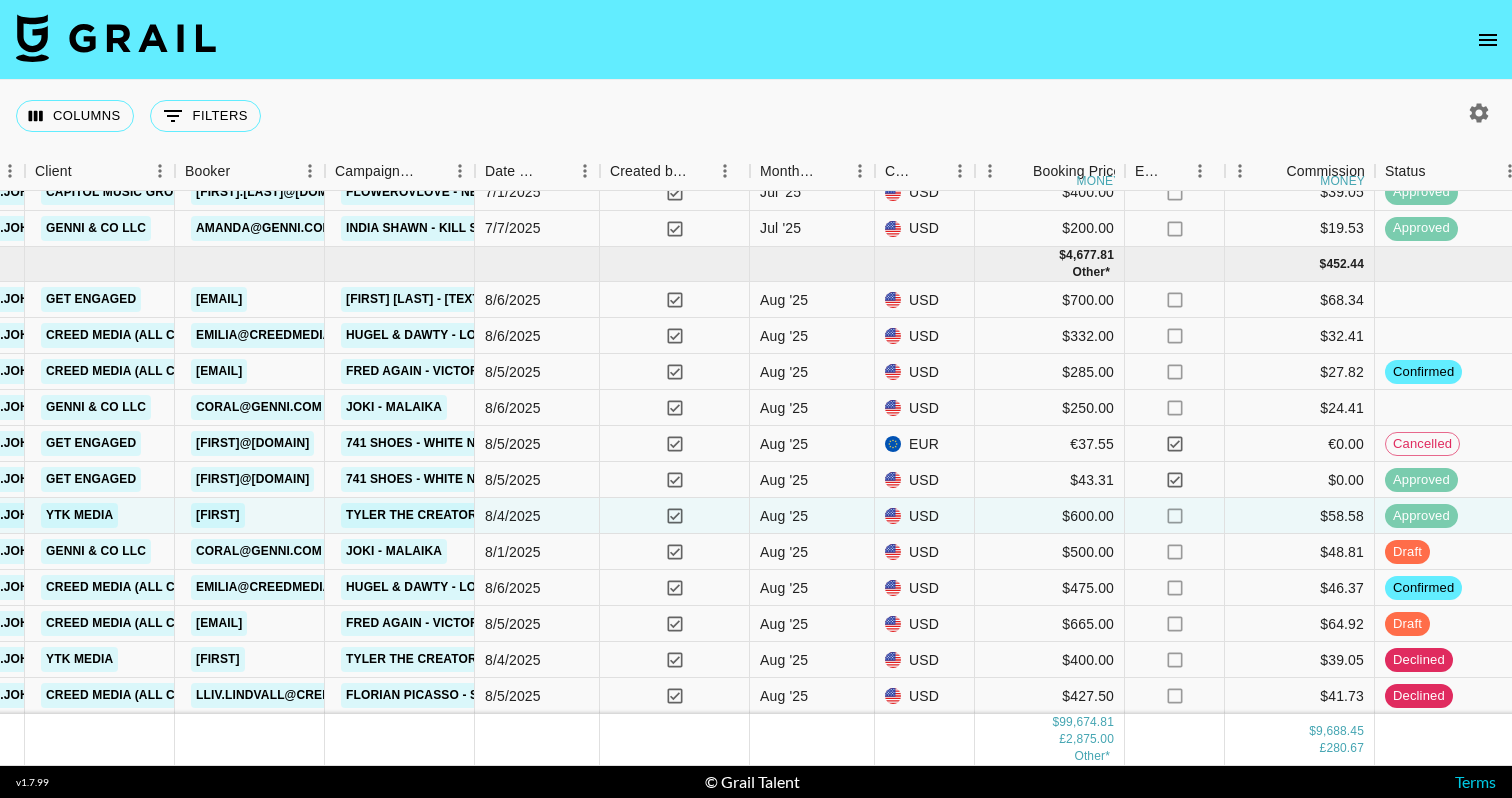 click 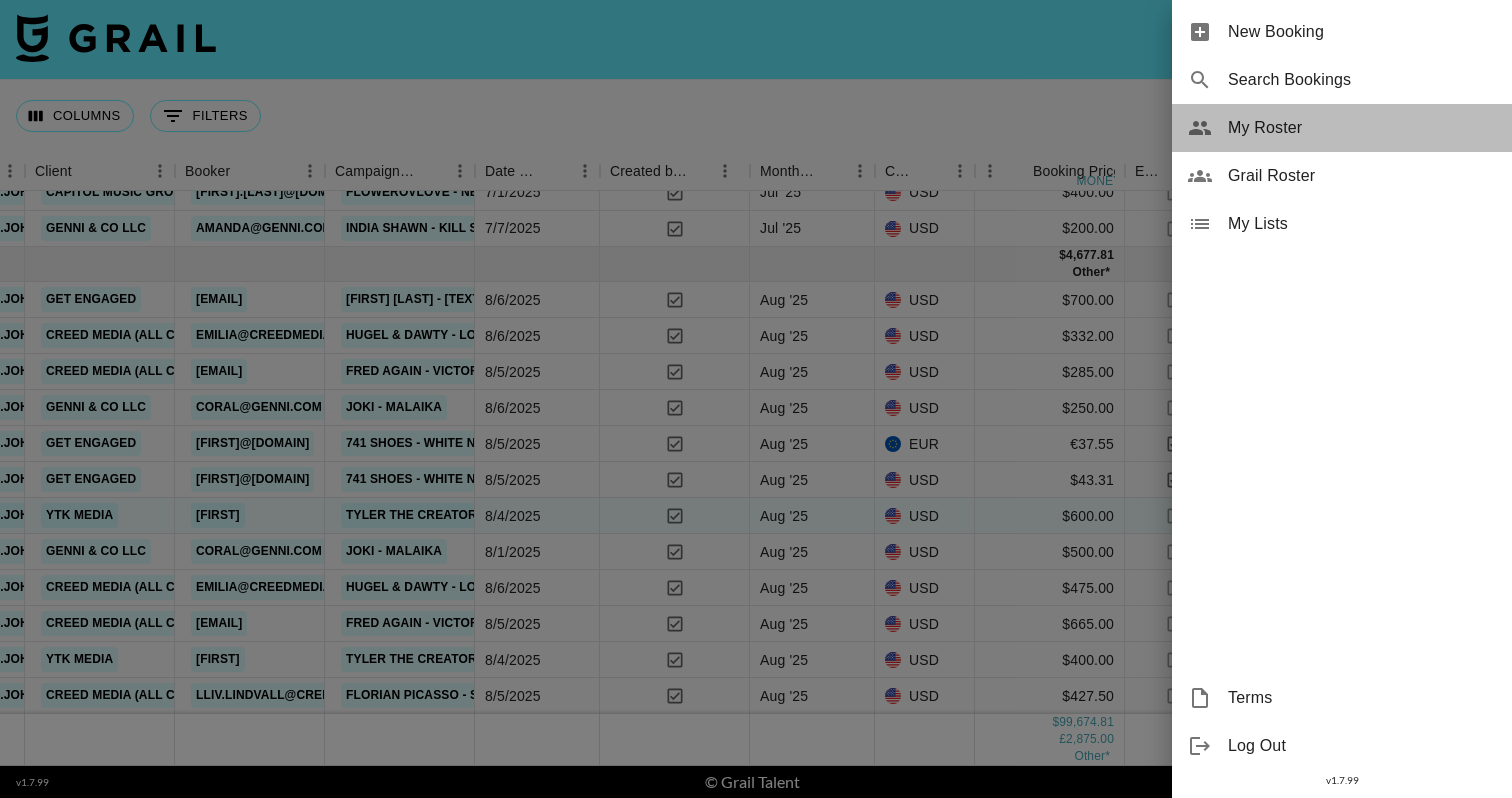 click on "My Roster" at bounding box center (1362, 128) 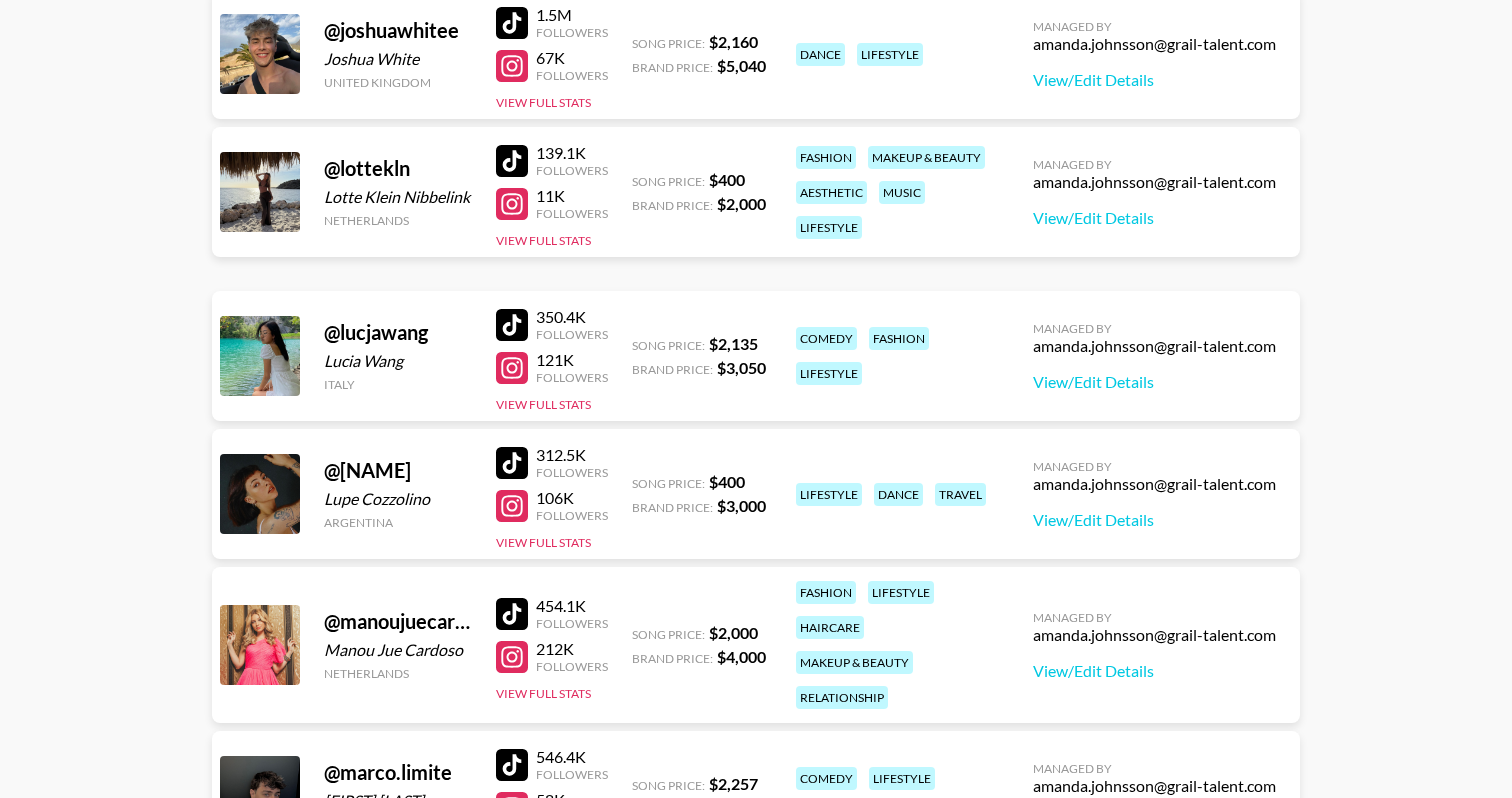 scroll, scrollTop: 2132, scrollLeft: 0, axis: vertical 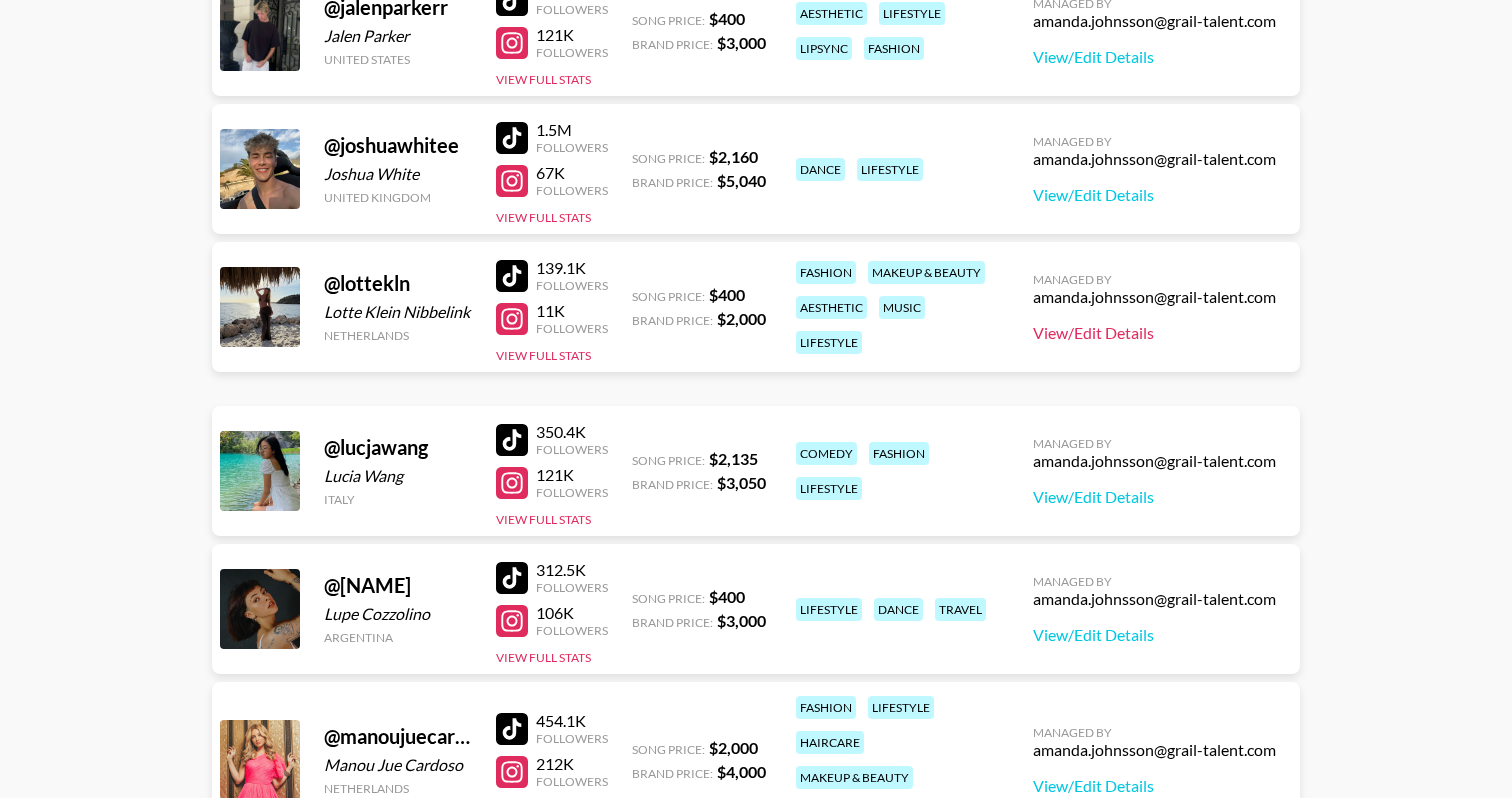 click on "View/Edit Details" at bounding box center (1154, 333) 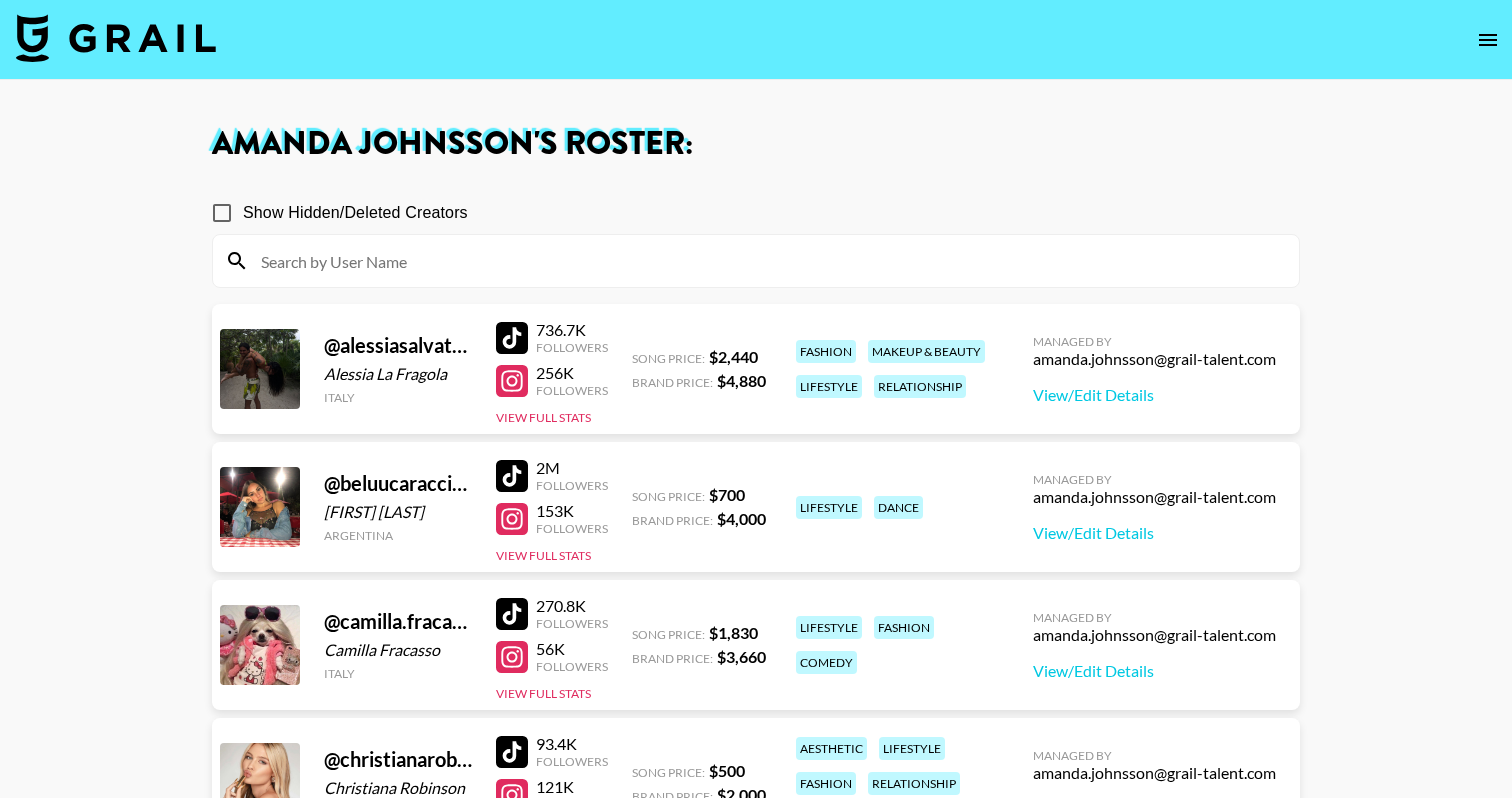 scroll, scrollTop: 0, scrollLeft: 0, axis: both 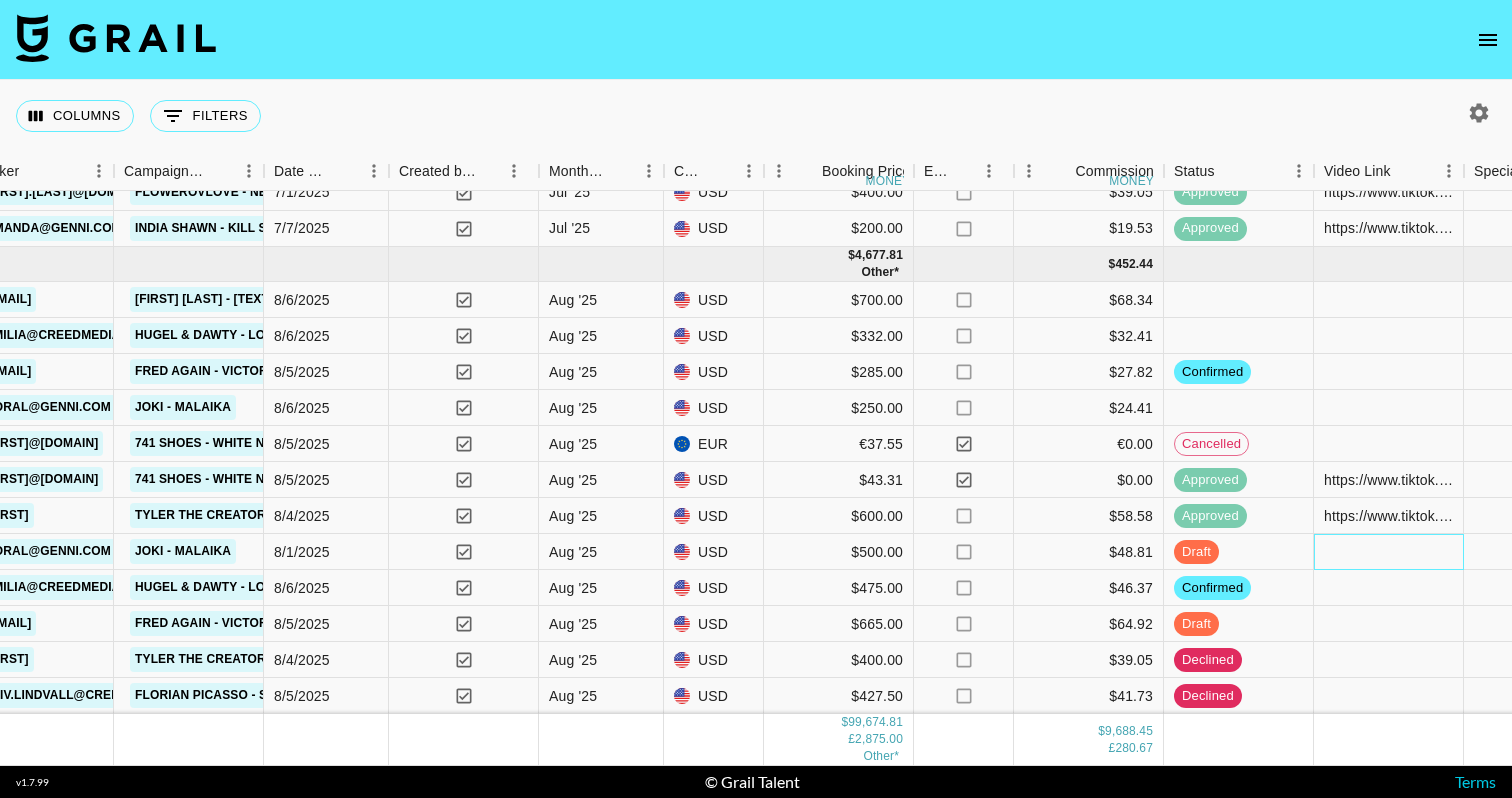 click at bounding box center [1389, 552] 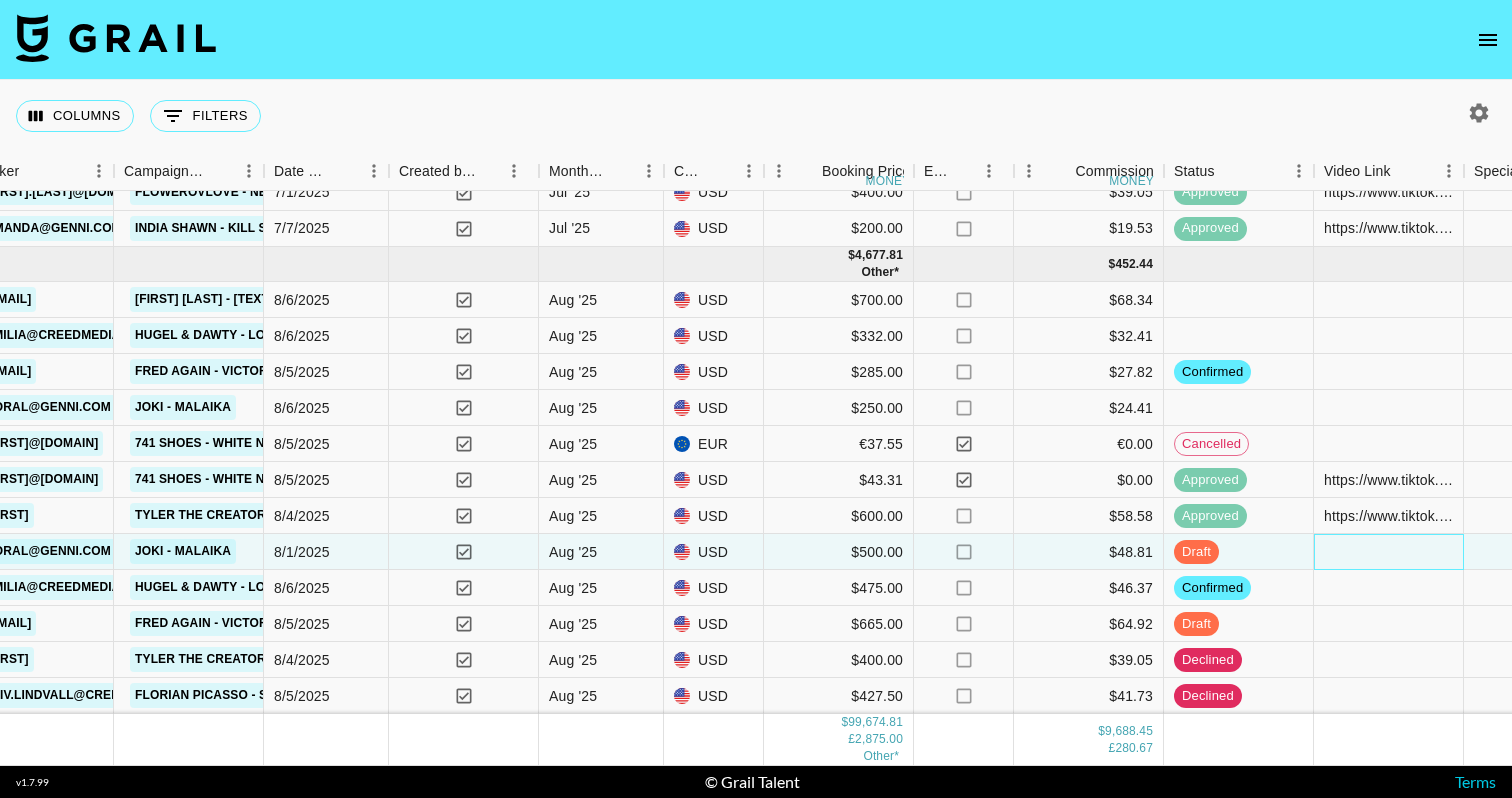 click at bounding box center (1389, 552) 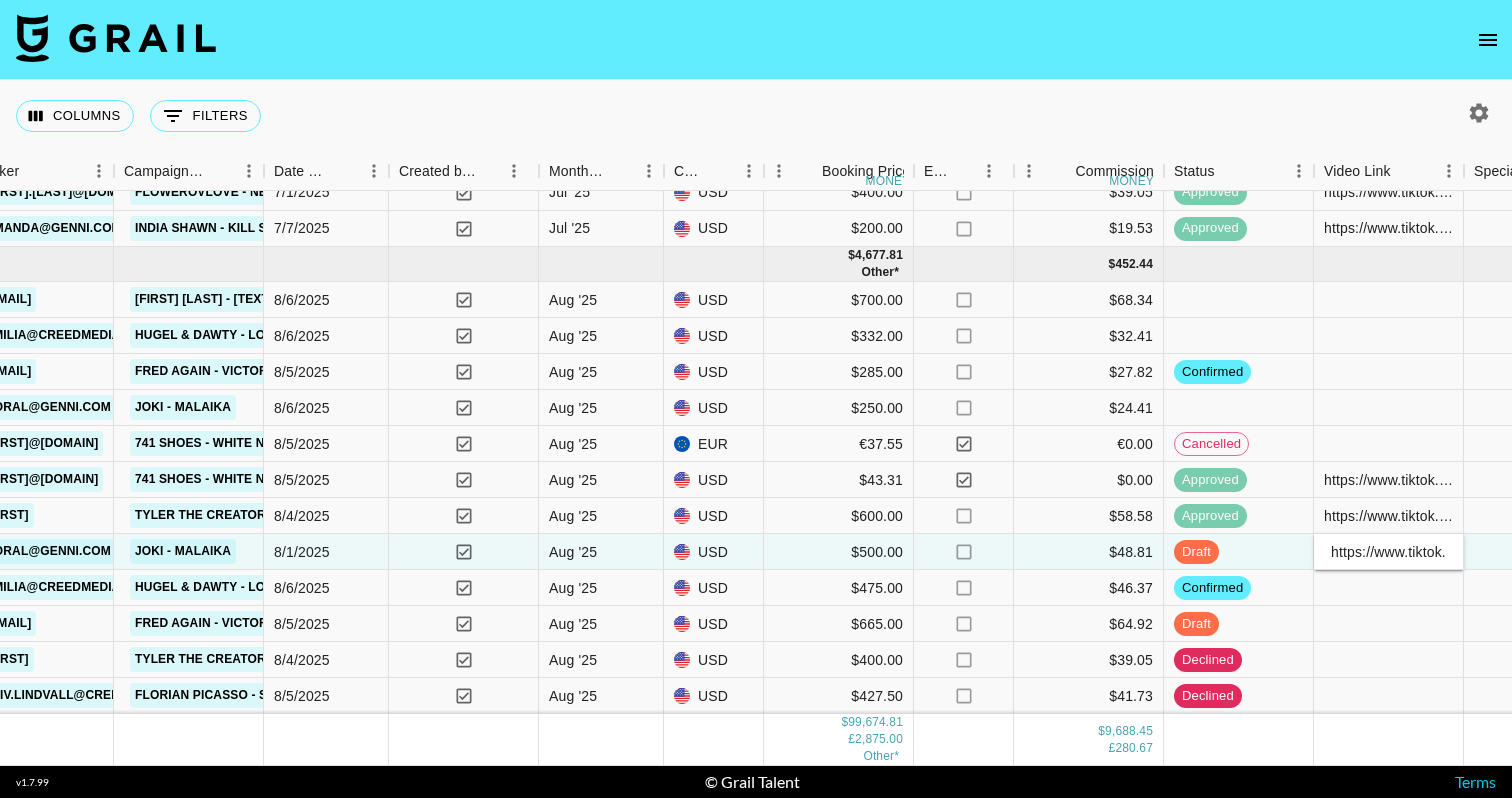 type on "https://www.tiktok.com/@roan.mountains/video/7535490712490560800" 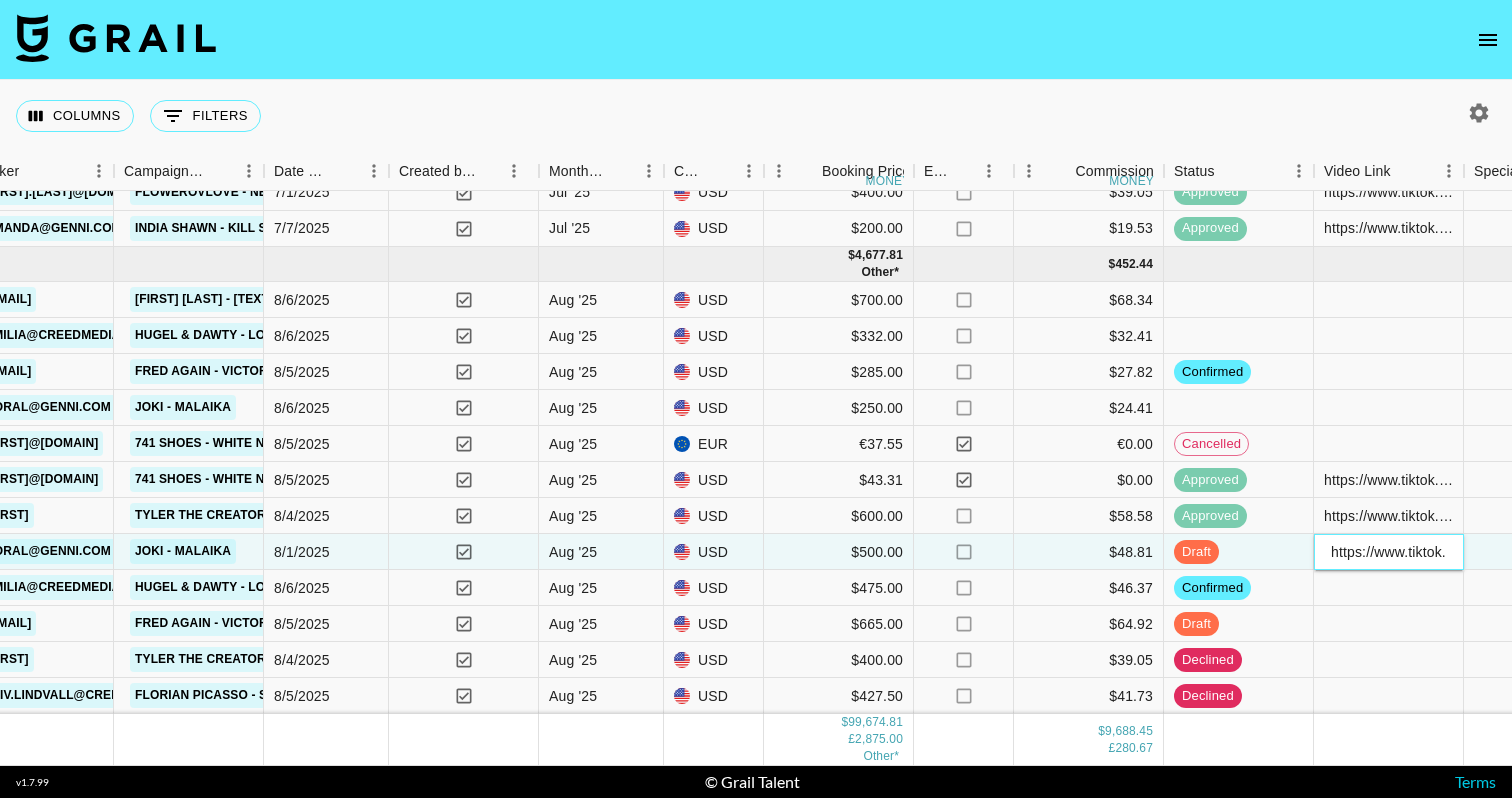click on "https://www.tiktok.com/@roan.mountains/video/7535490712490560800" at bounding box center (1389, 552) 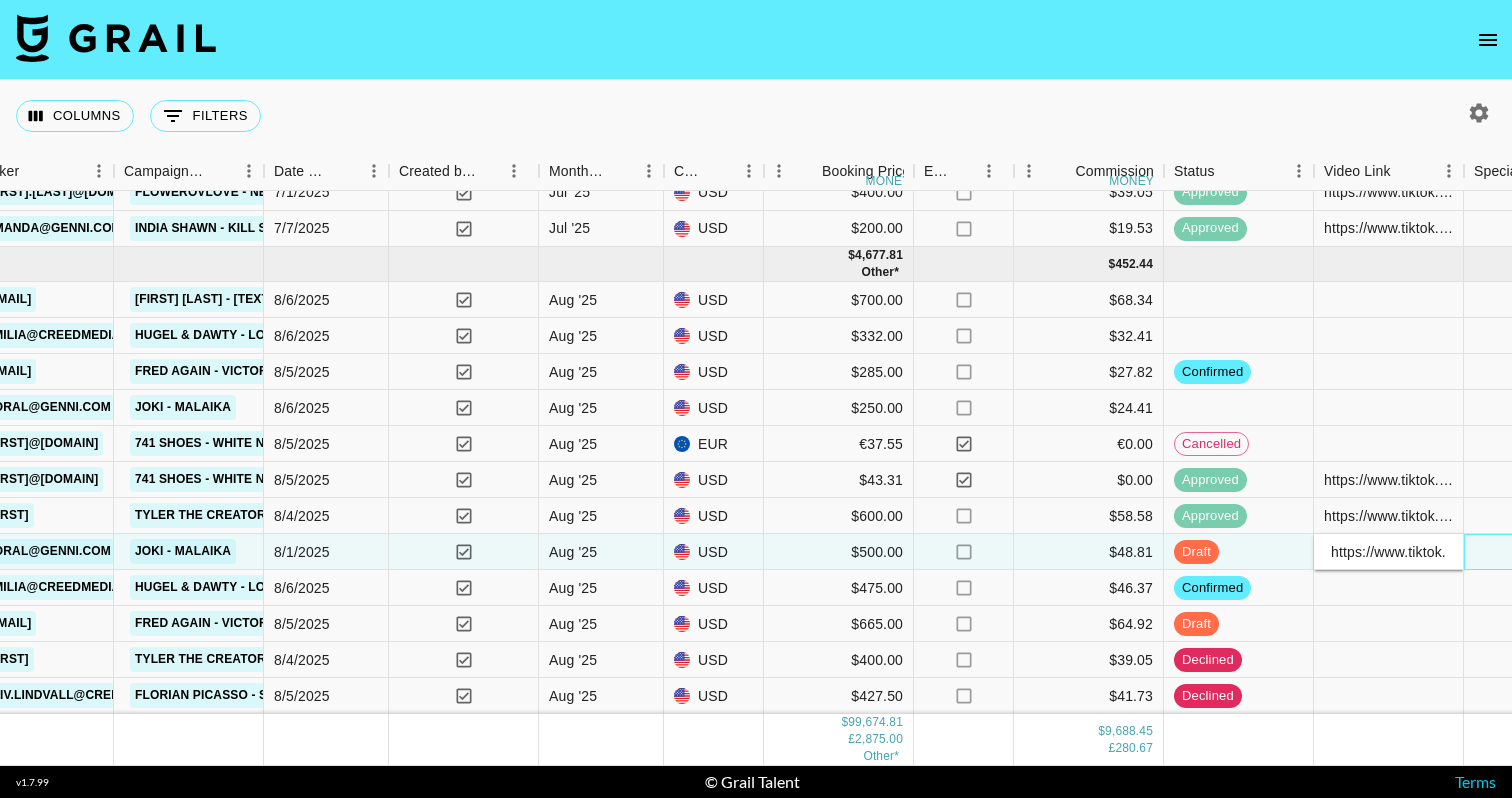 click at bounding box center (1539, 552) 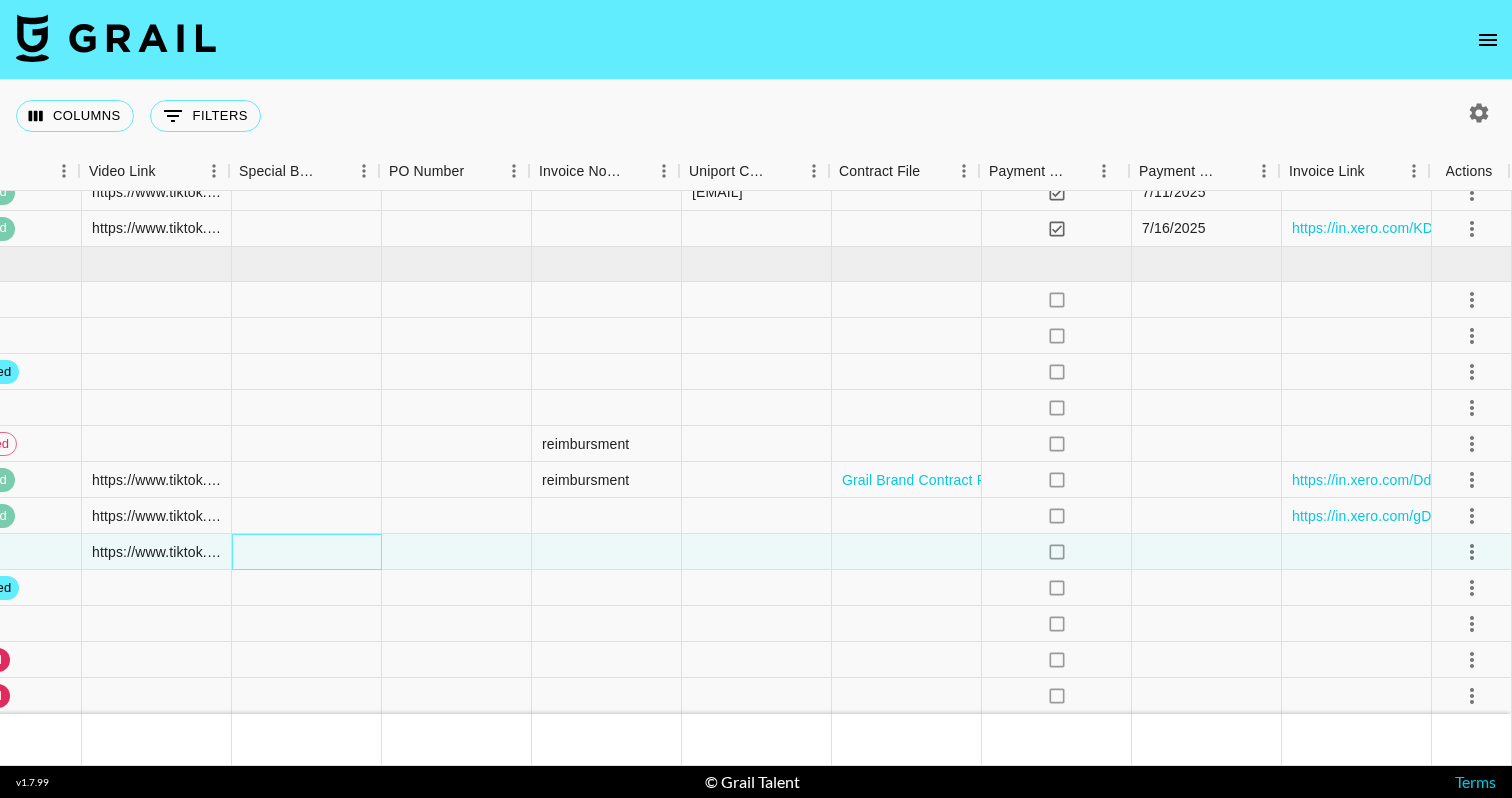 scroll, scrollTop: 5523, scrollLeft: 2333, axis: both 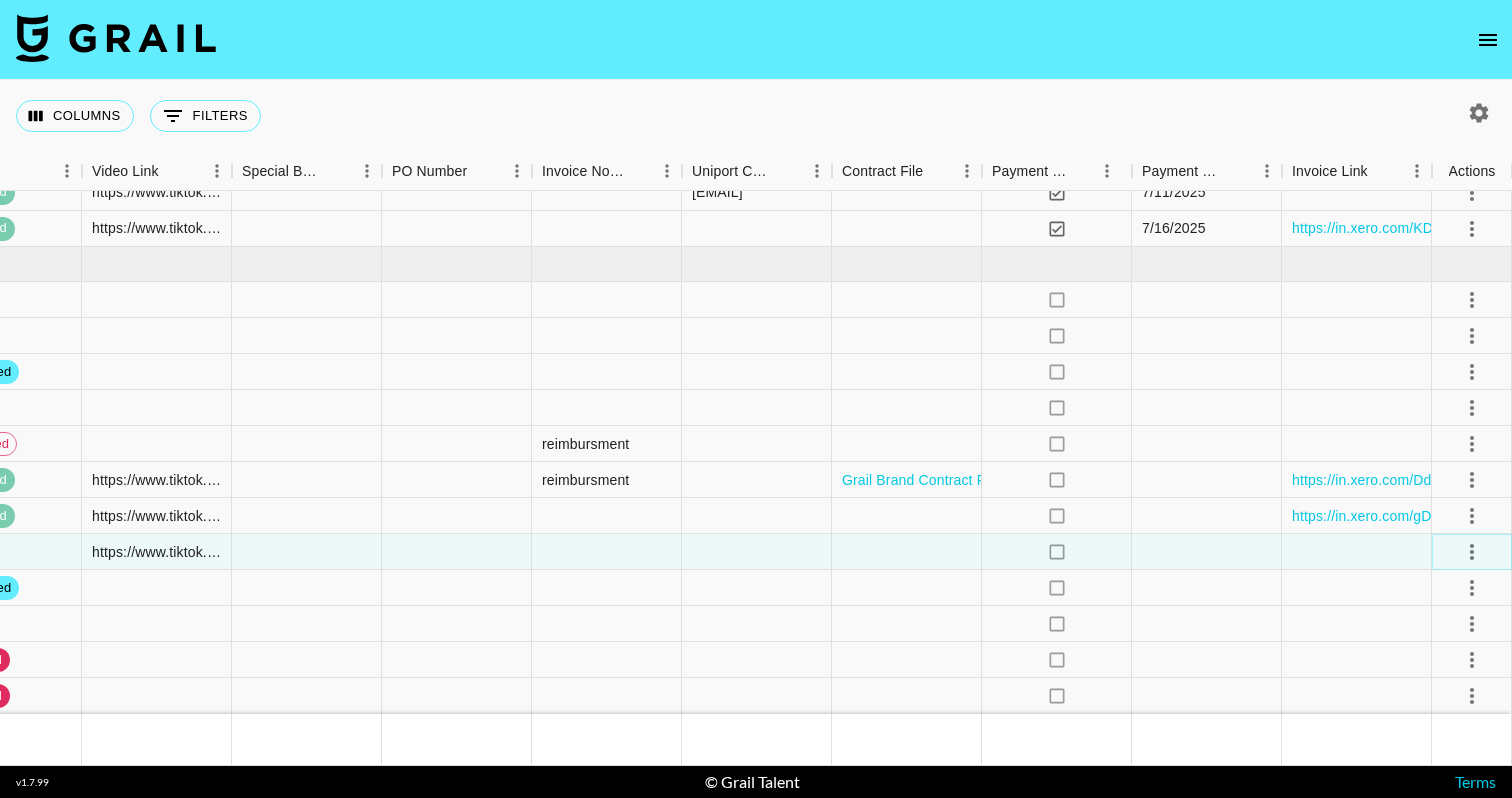 click 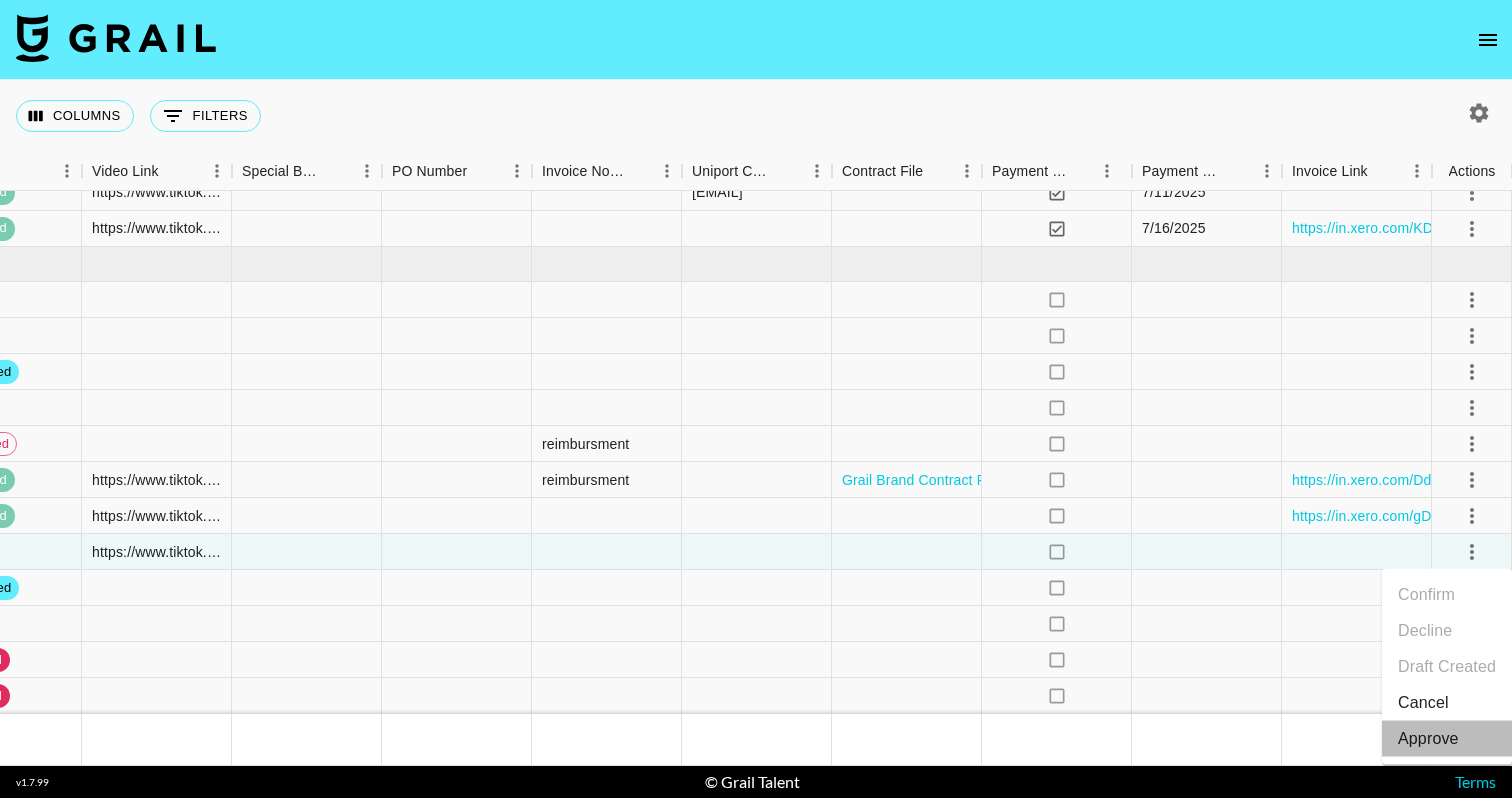 click on "Approve" at bounding box center (1447, 739) 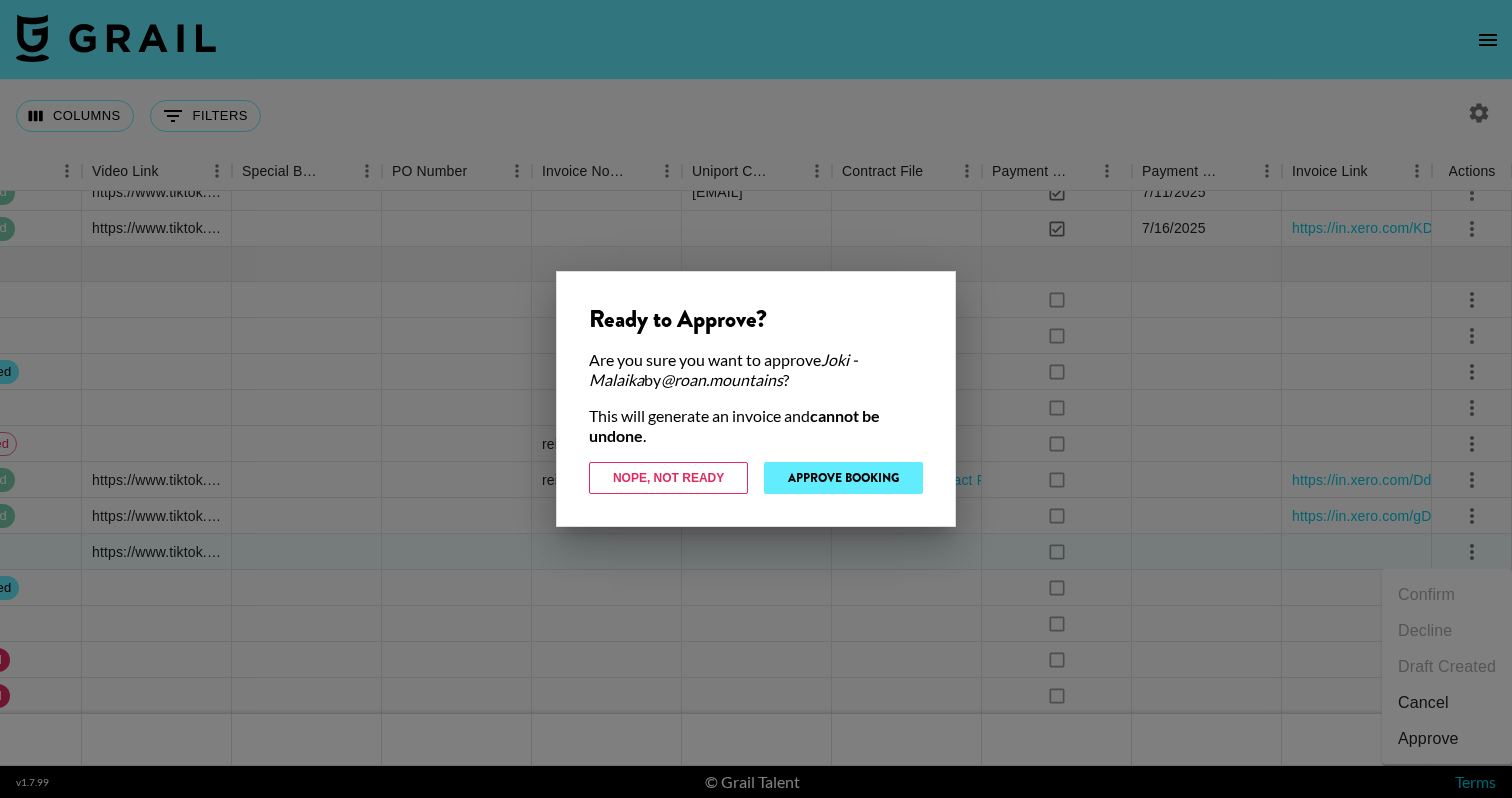 click on "Approve Booking" at bounding box center [843, 478] 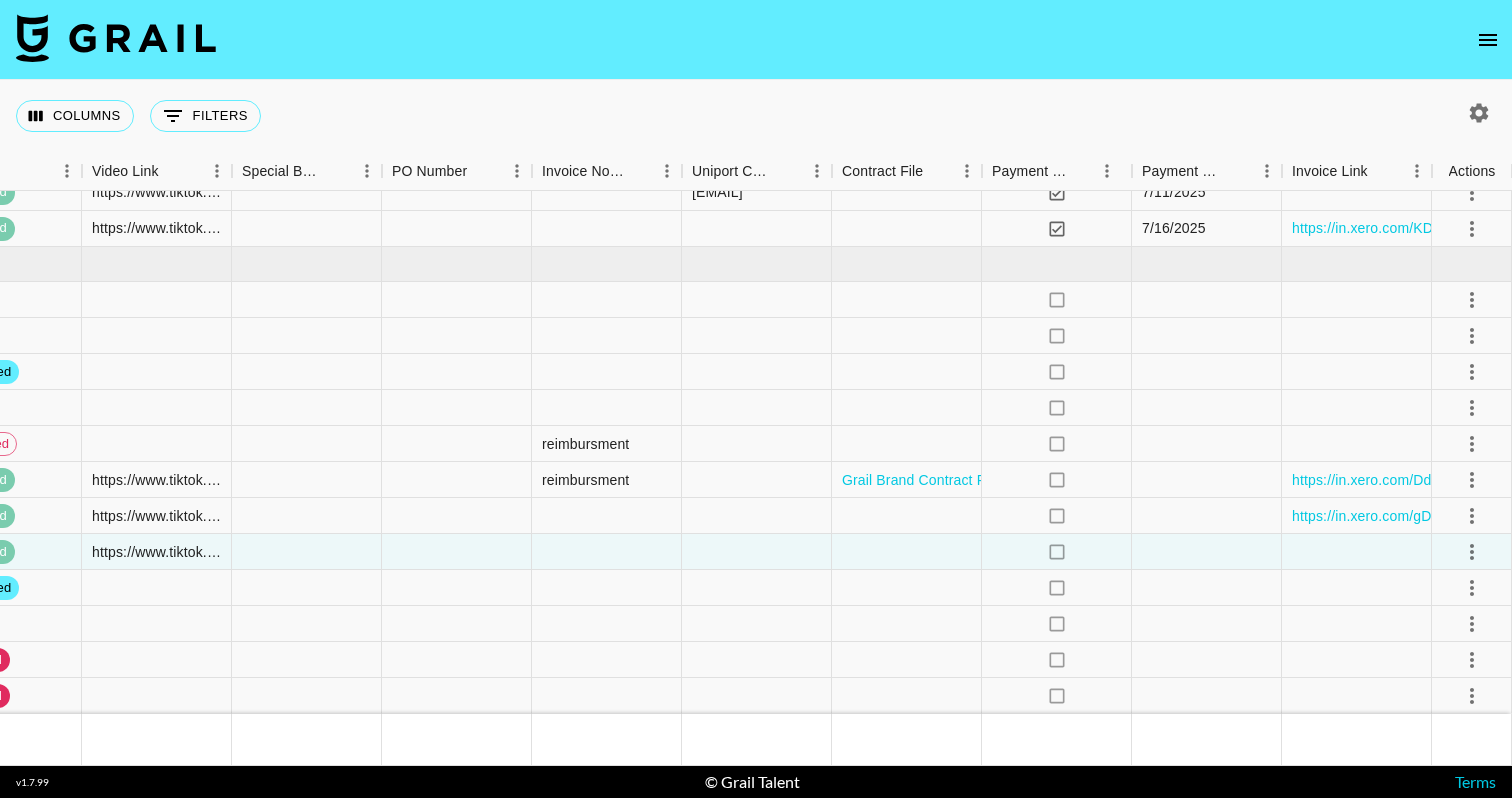 scroll, scrollTop: 0, scrollLeft: 0, axis: both 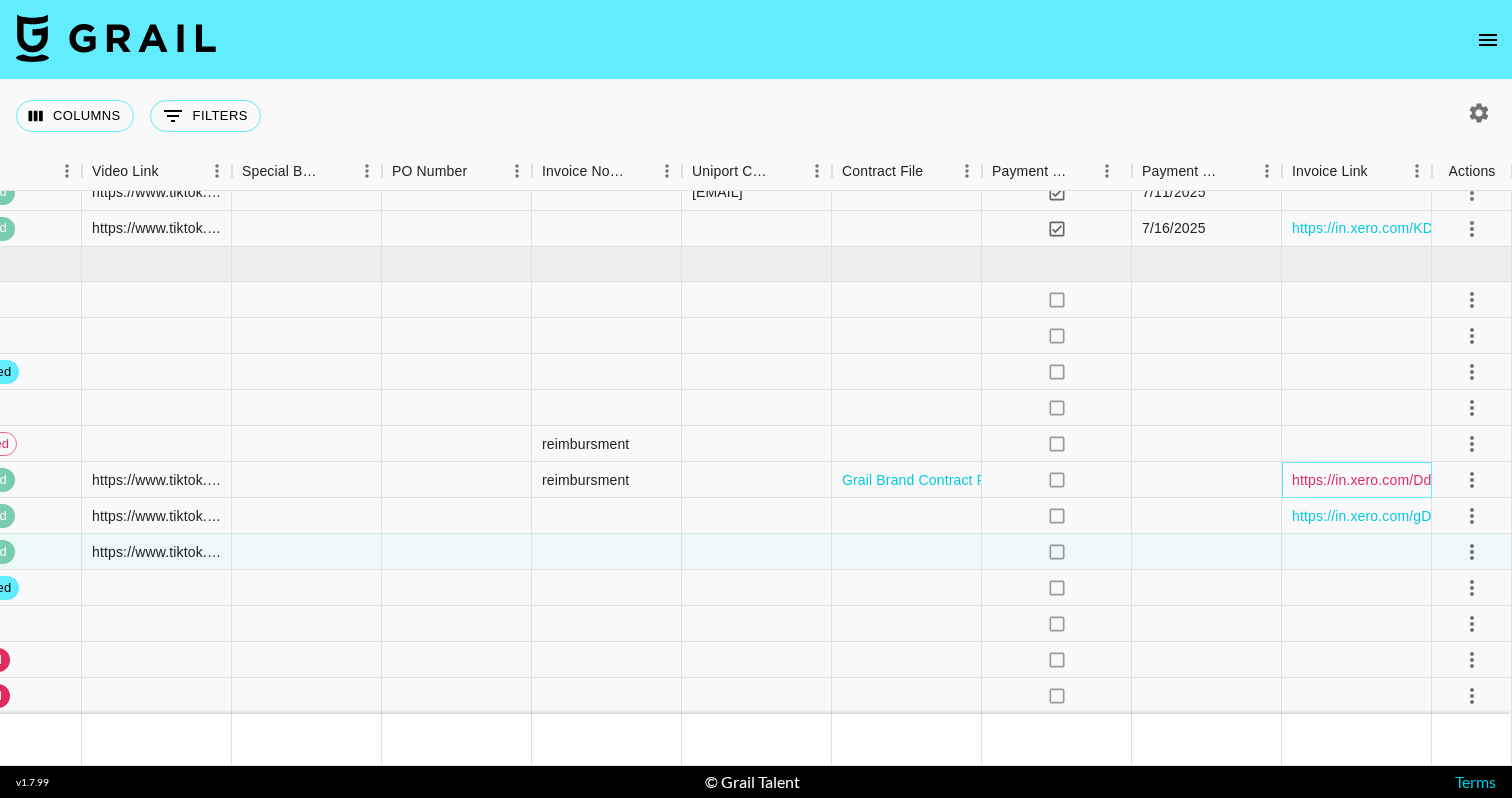 click on "https://in.xero.com/DdJ135oDC6KvUpWnLjKFdpuwVh9oxZyHCaTrkv4B" at bounding box center [1520, 480] 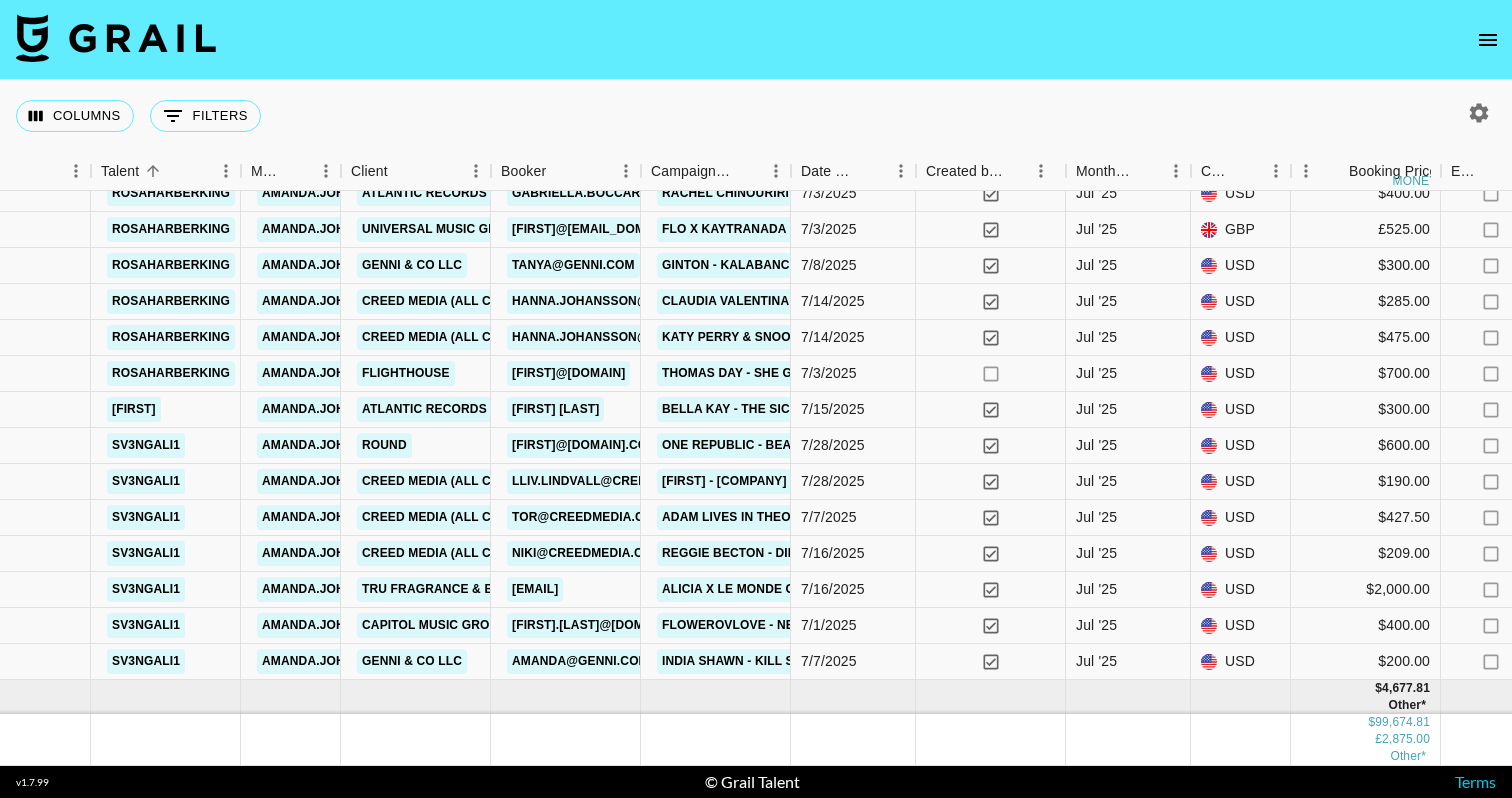 scroll, scrollTop: 5069, scrollLeft: 574, axis: both 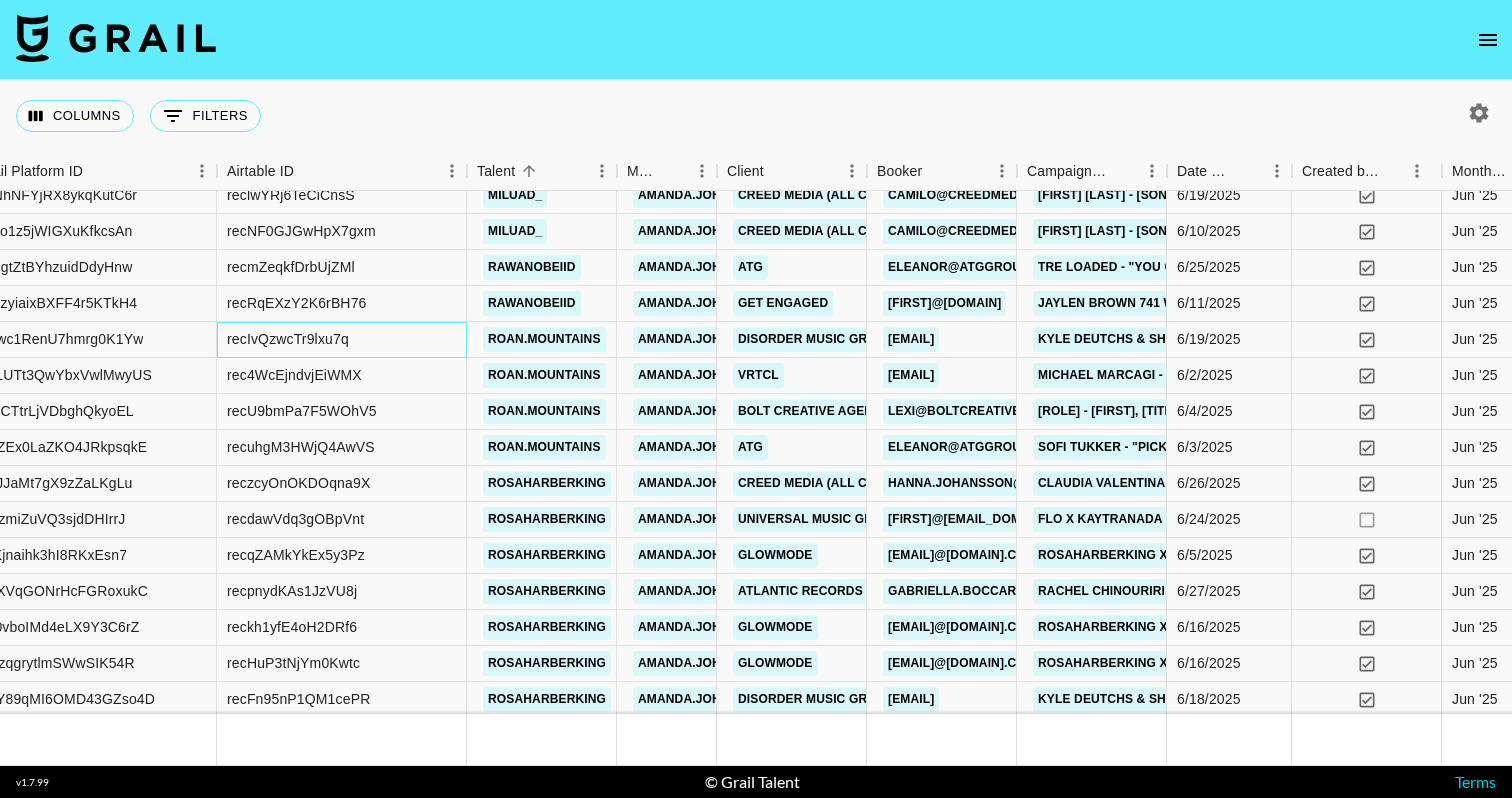 click on "recIvQzwcTr9lxu7q" at bounding box center [288, 339] 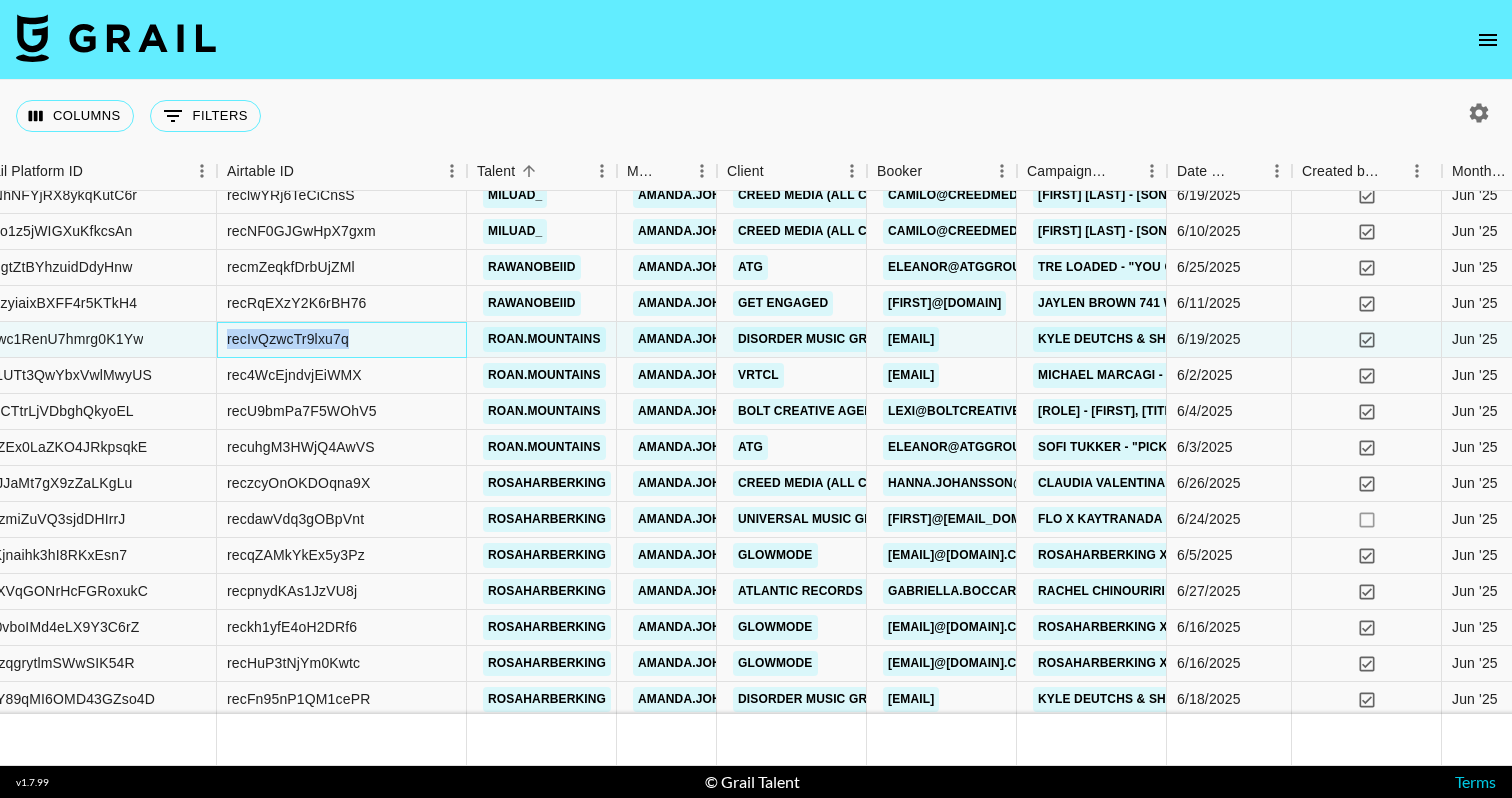click on "recIvQzwcTr9lxu7q" at bounding box center [288, 339] 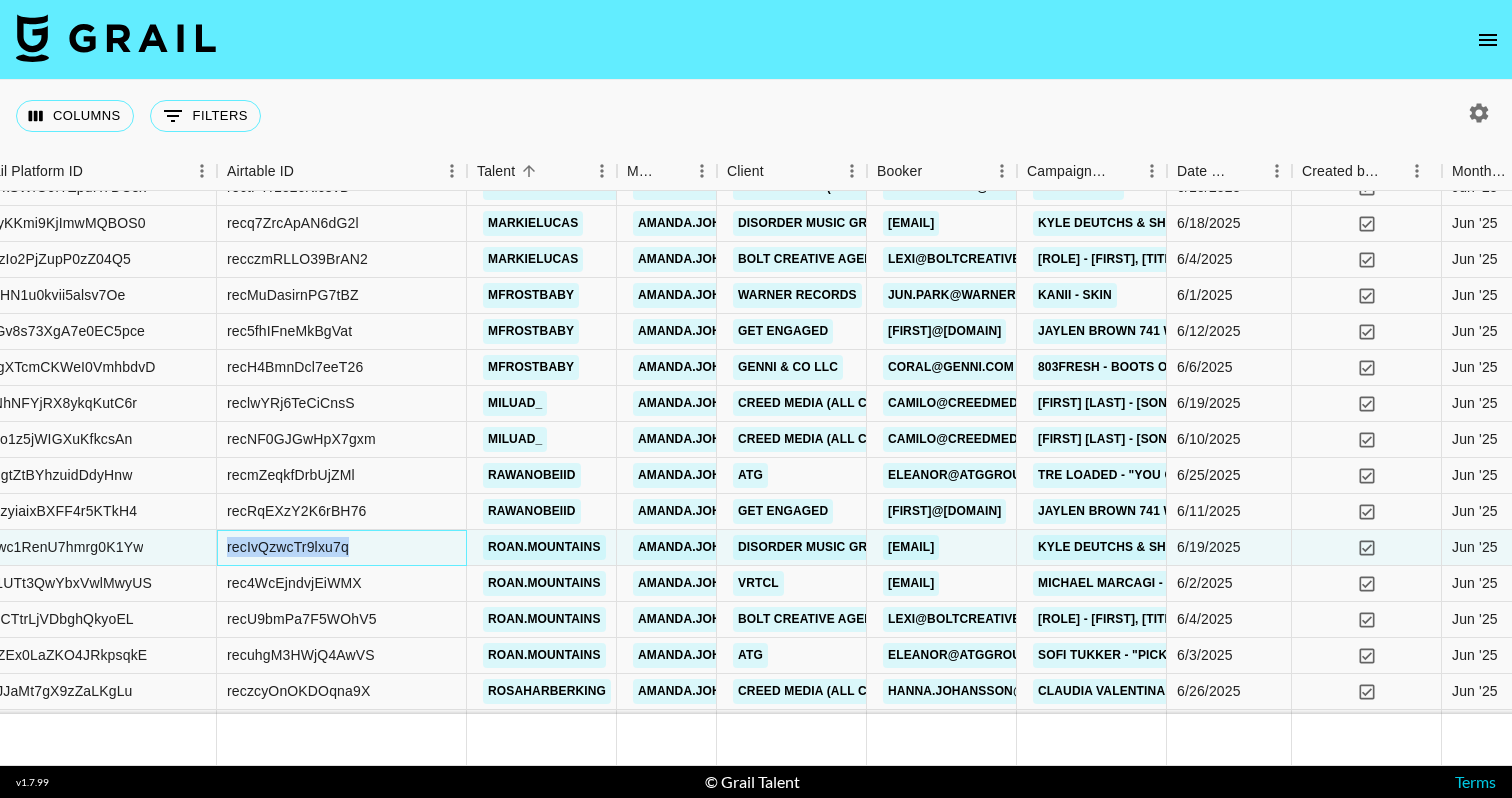 scroll, scrollTop: 2589, scrollLeft: 198, axis: both 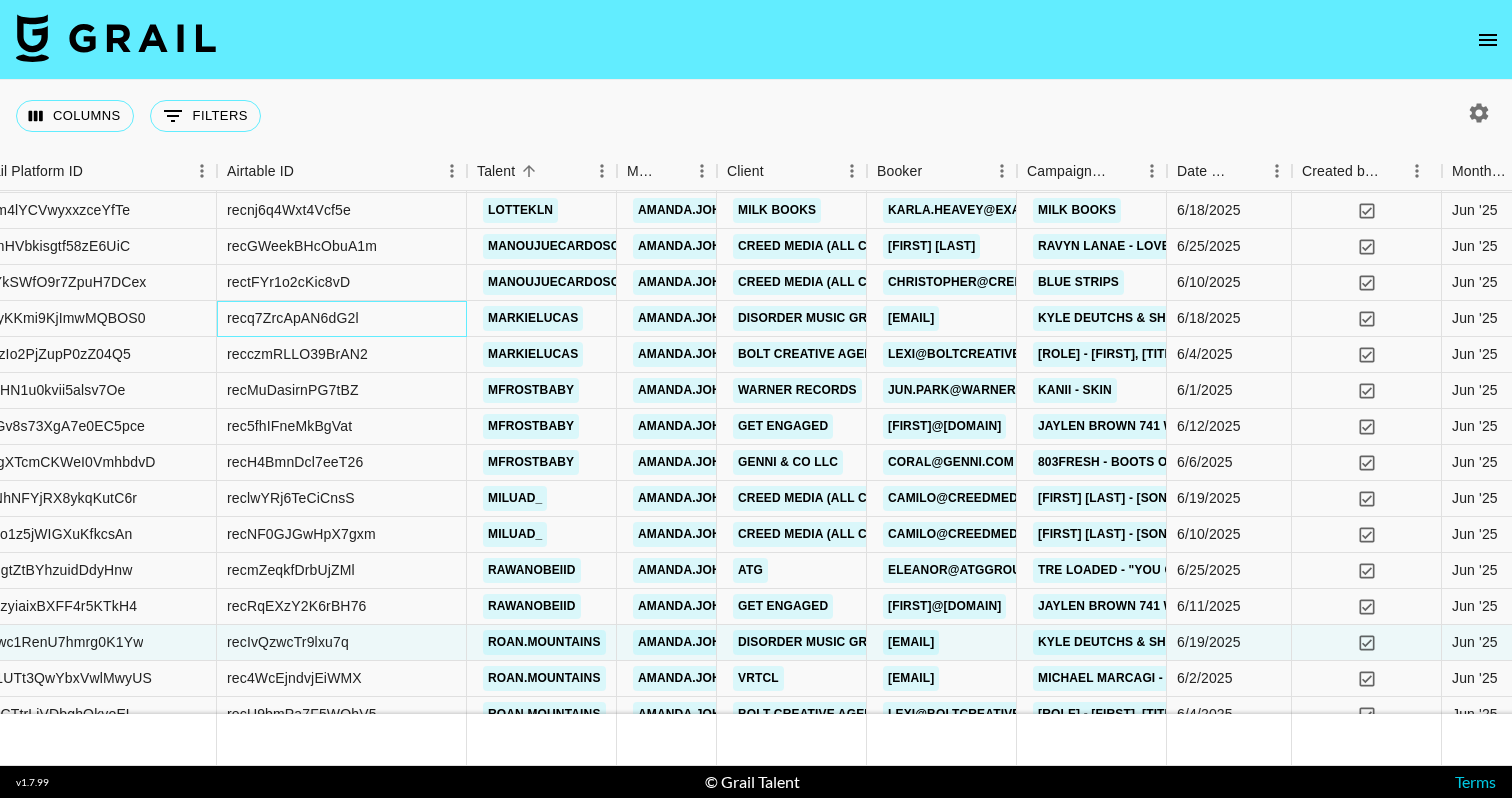 click on "recq7ZrcApAN6dG2l" at bounding box center [293, 318] 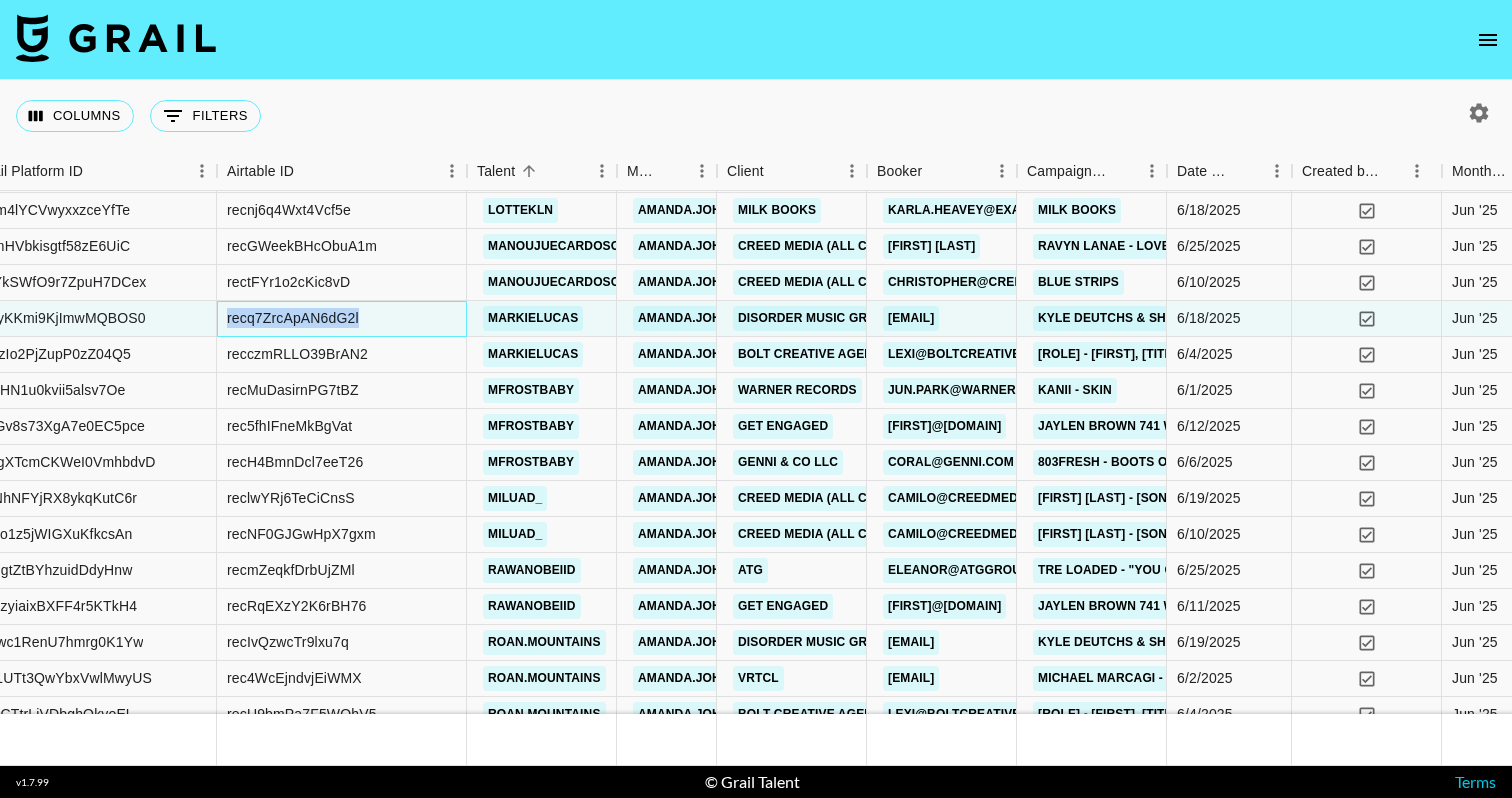 click on "recq7ZrcApAN6dG2l" at bounding box center (293, 318) 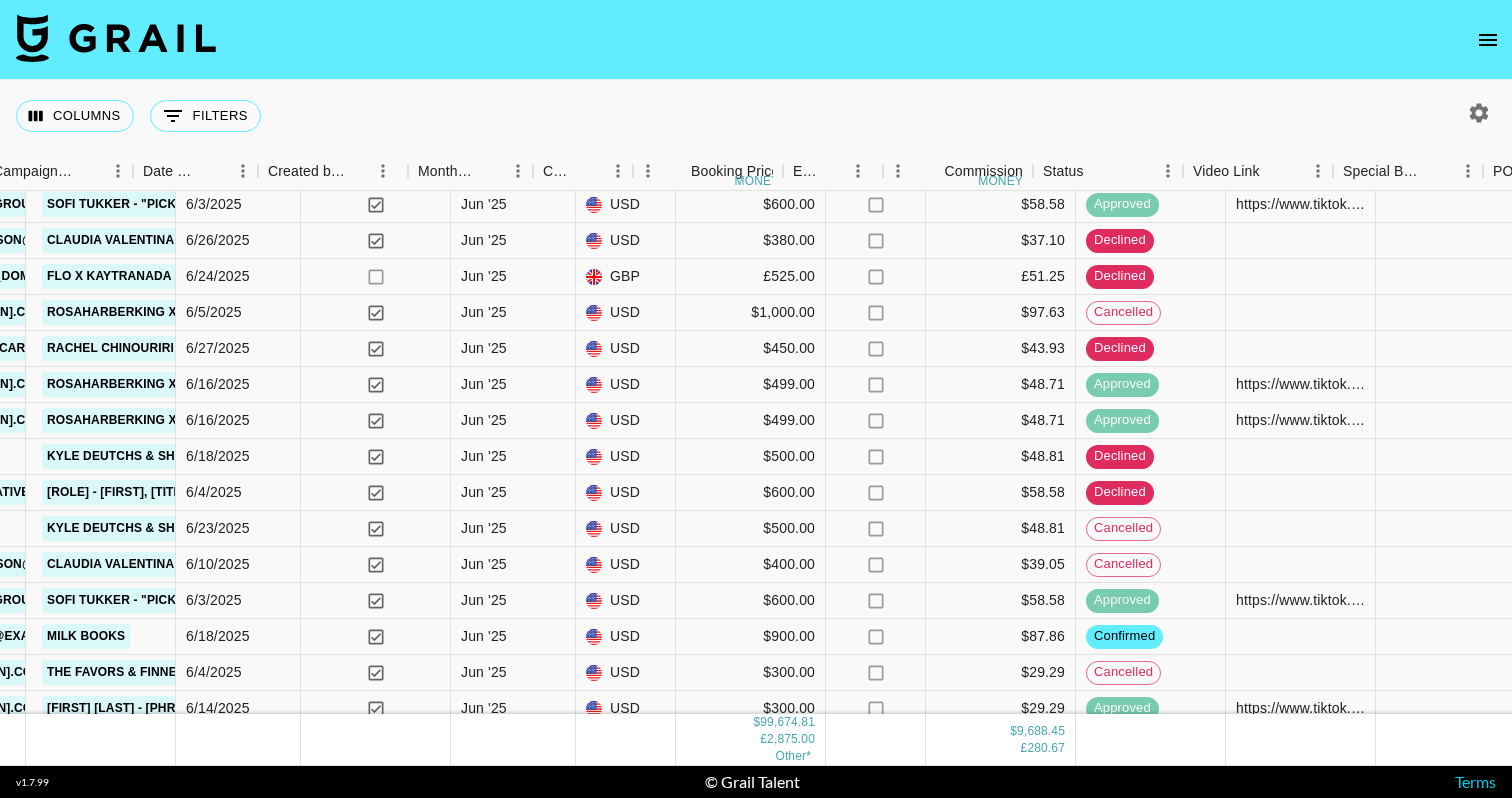 scroll, scrollTop: 3135, scrollLeft: 1263, axis: both 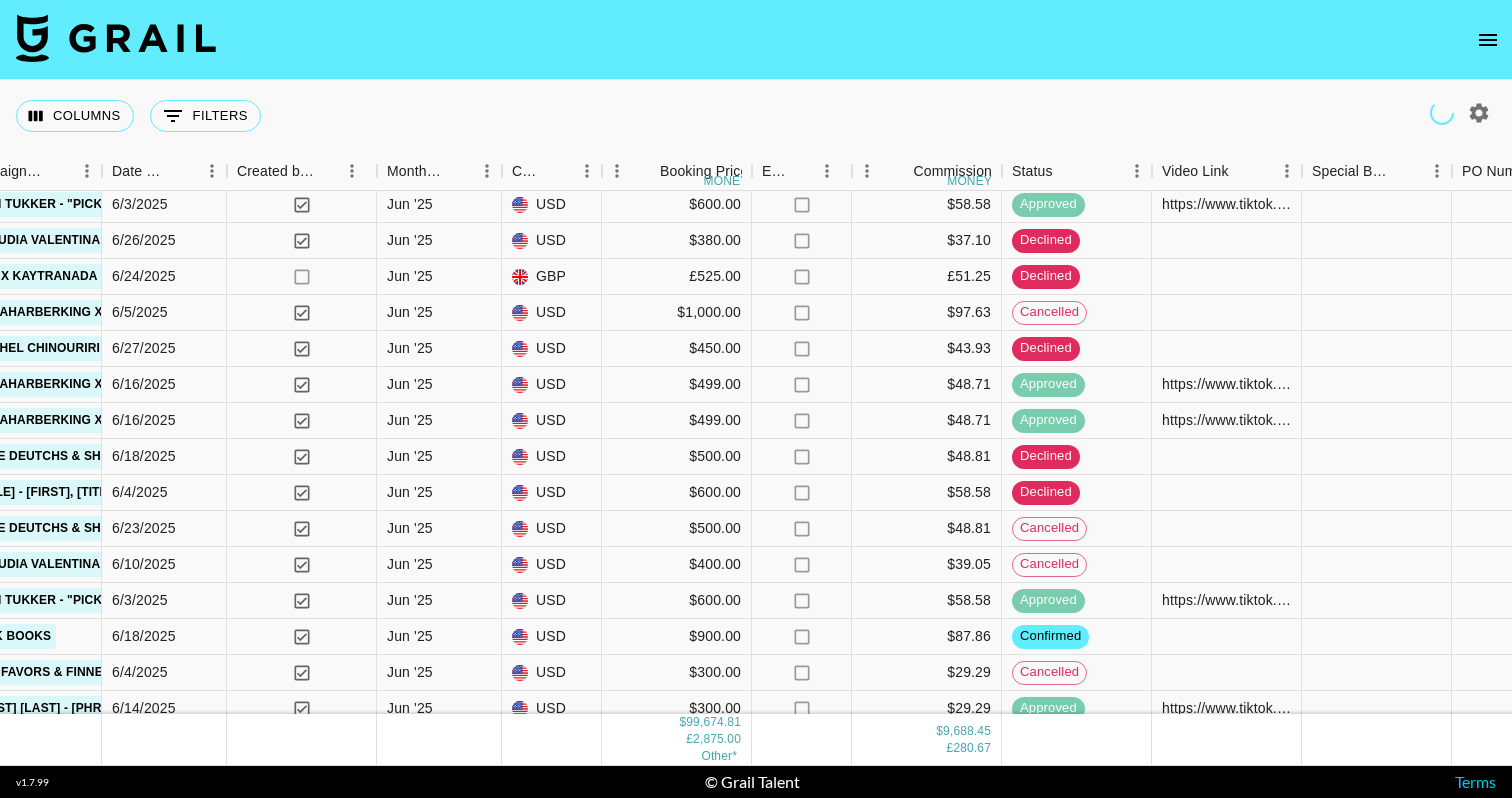 click 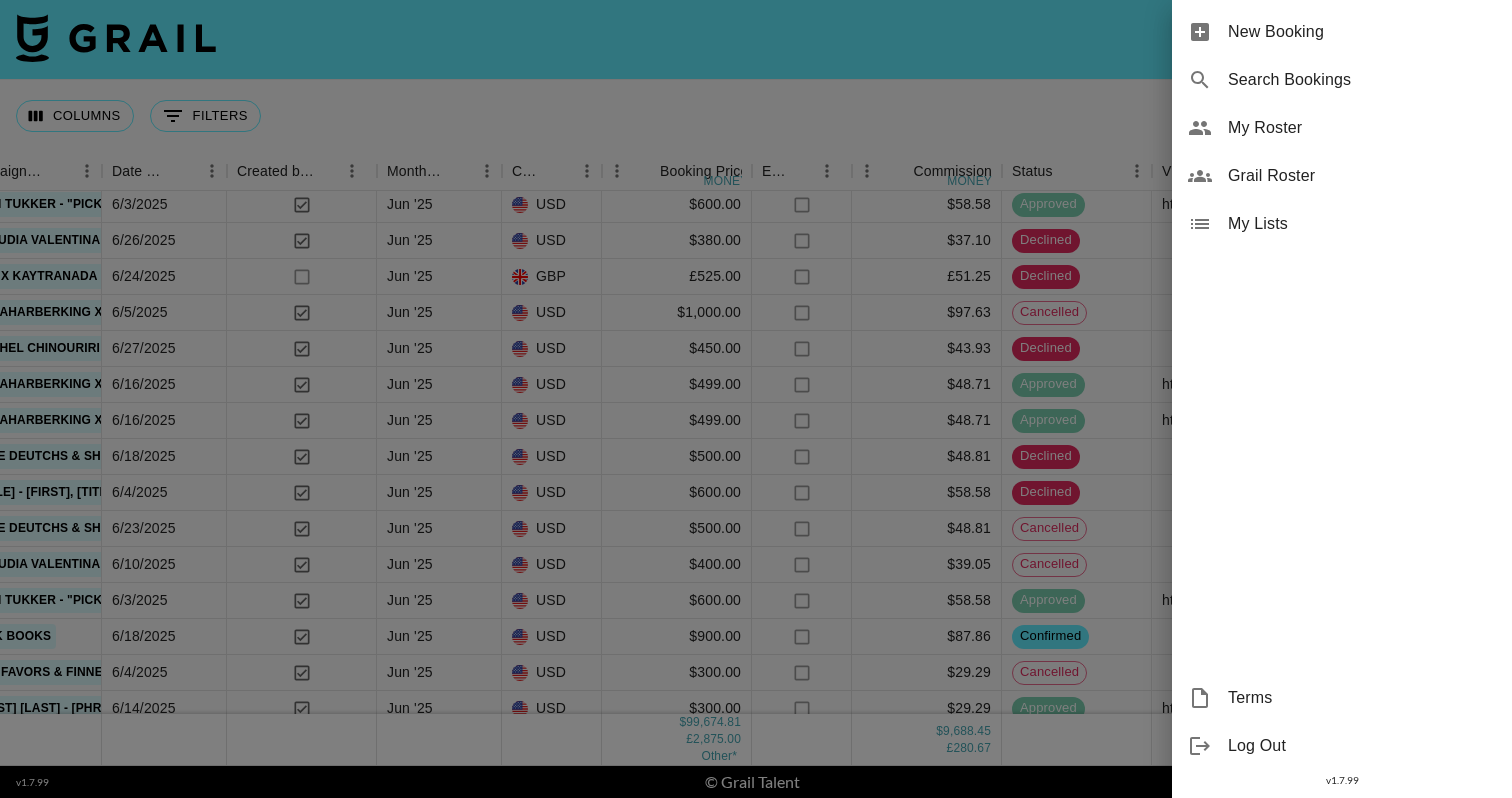 click on "My Roster" at bounding box center [1362, 128] 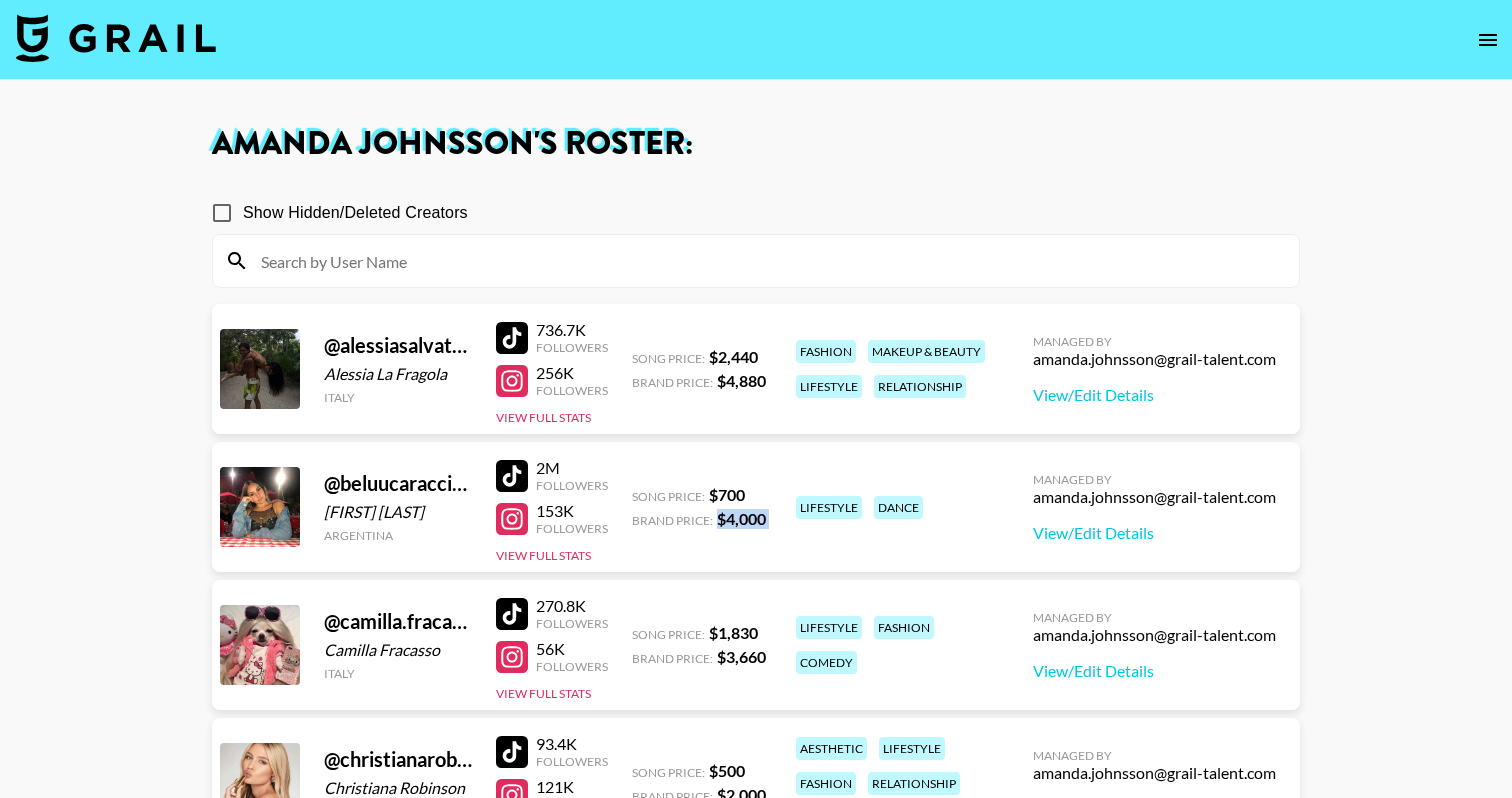drag, startPoint x: 725, startPoint y: 514, endPoint x: 799, endPoint y: 513, distance: 74.00676 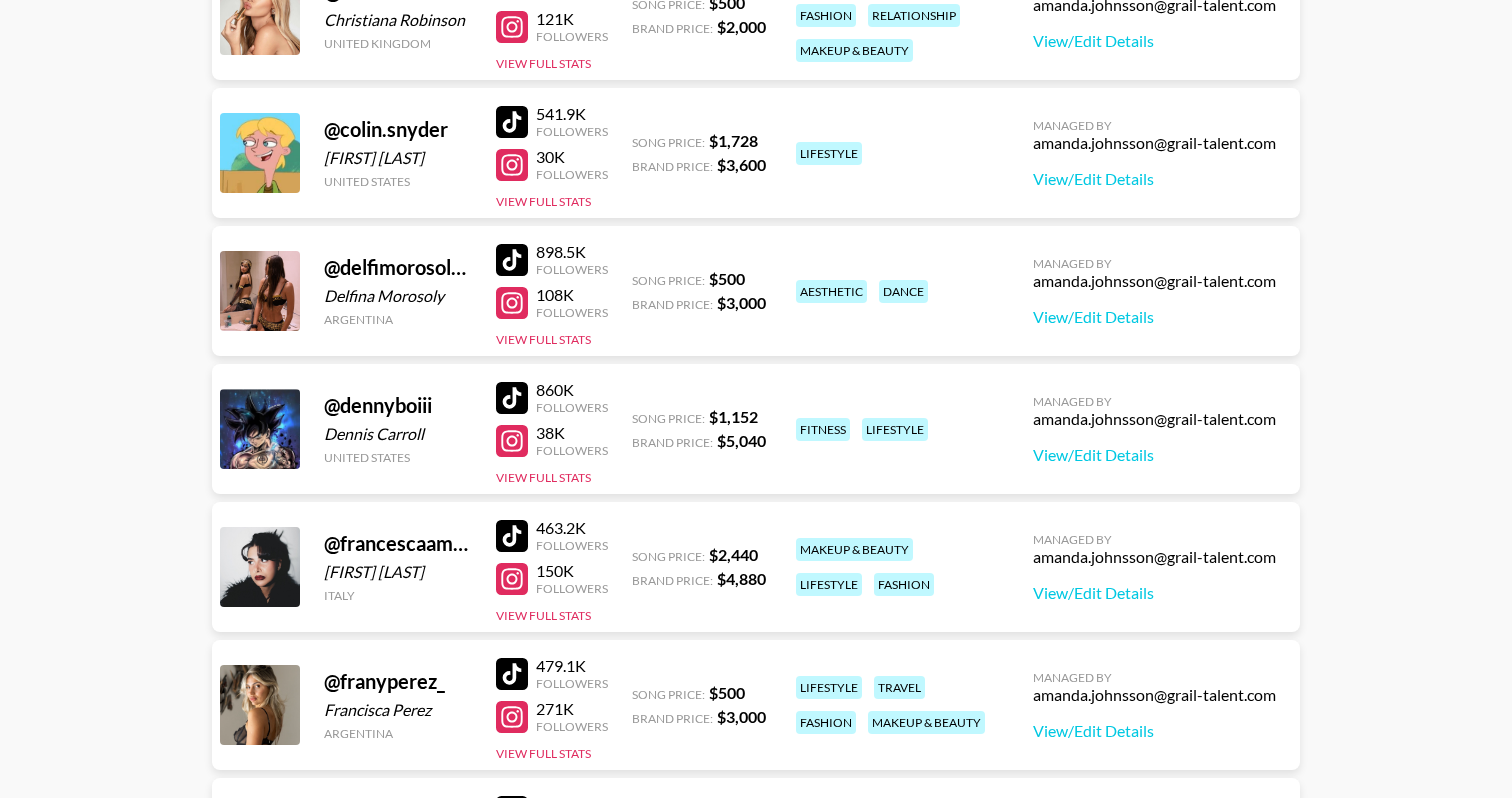 scroll, scrollTop: 780, scrollLeft: 0, axis: vertical 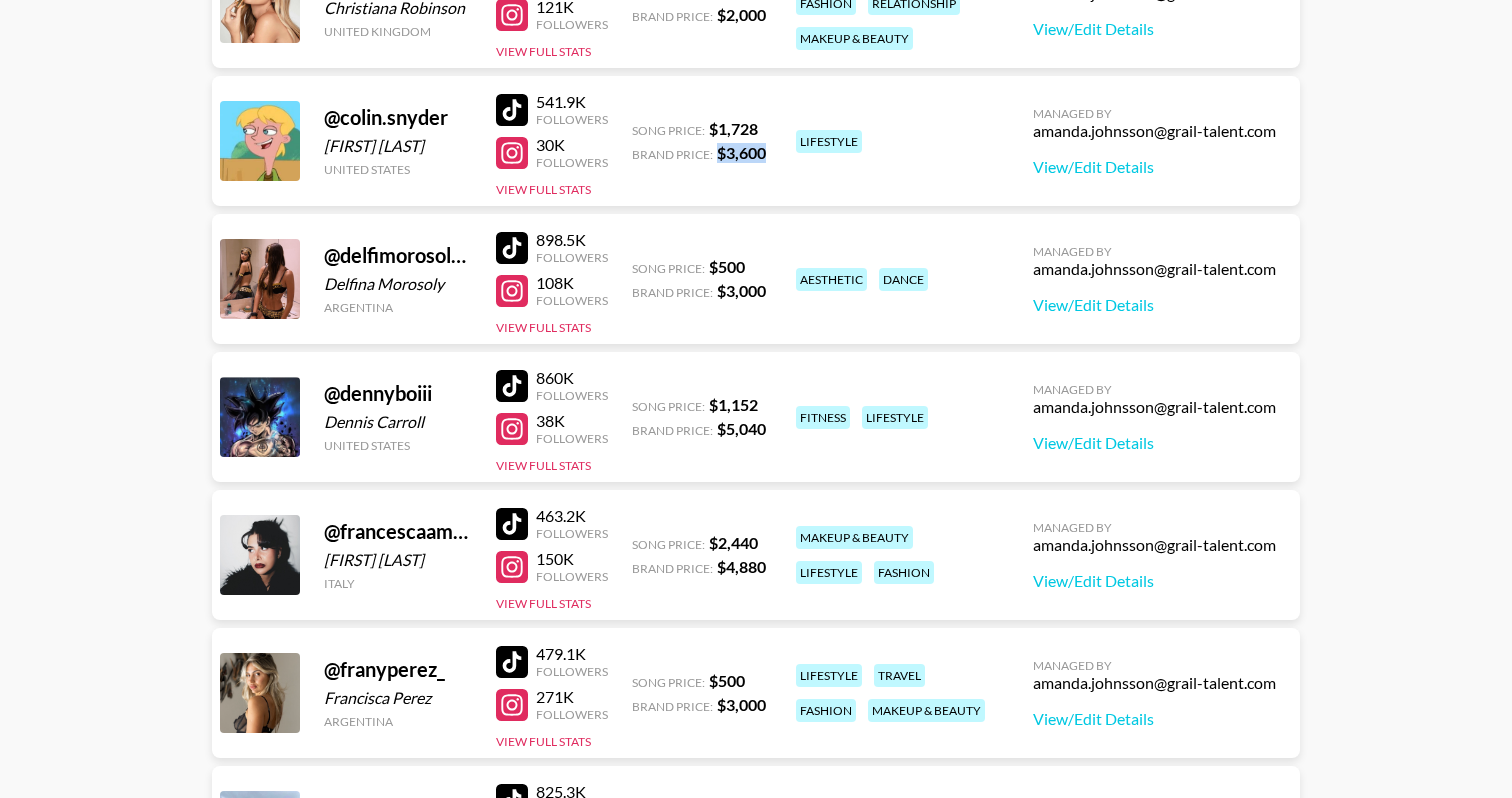 drag, startPoint x: 717, startPoint y: 148, endPoint x: 772, endPoint y: 149, distance: 55.00909 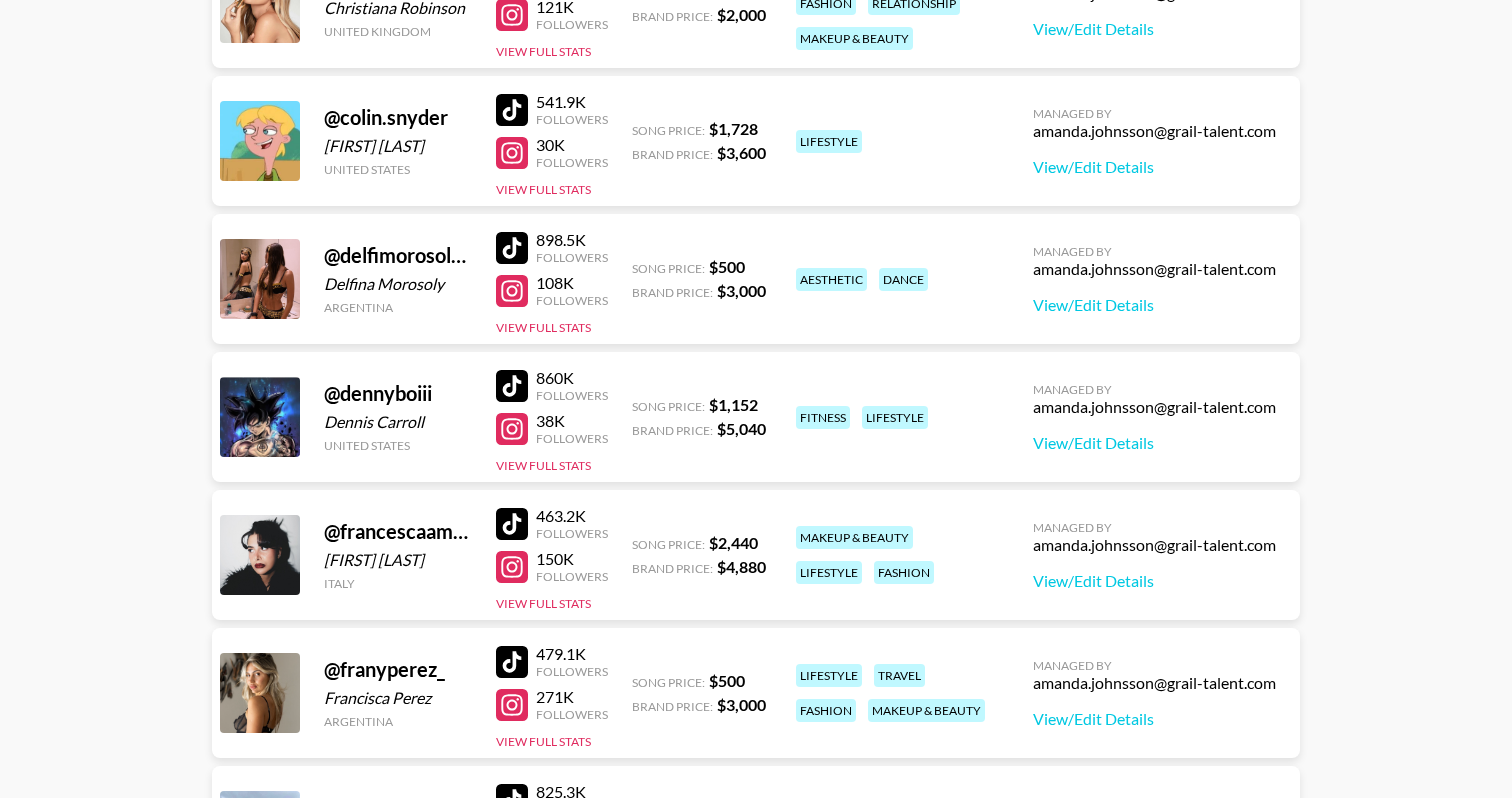 click on "$ 5,040" at bounding box center [741, 428] 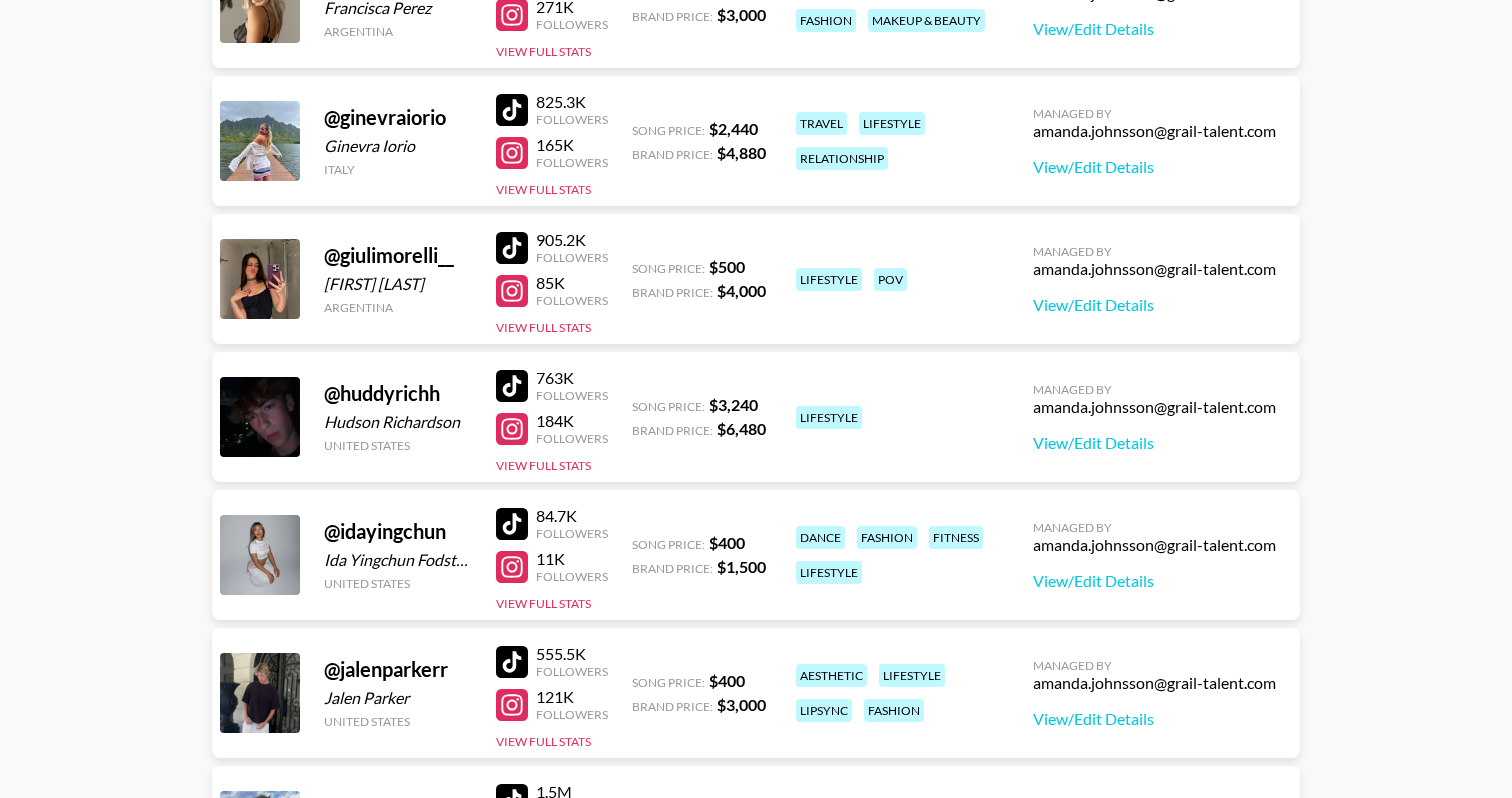 scroll, scrollTop: 1357, scrollLeft: 0, axis: vertical 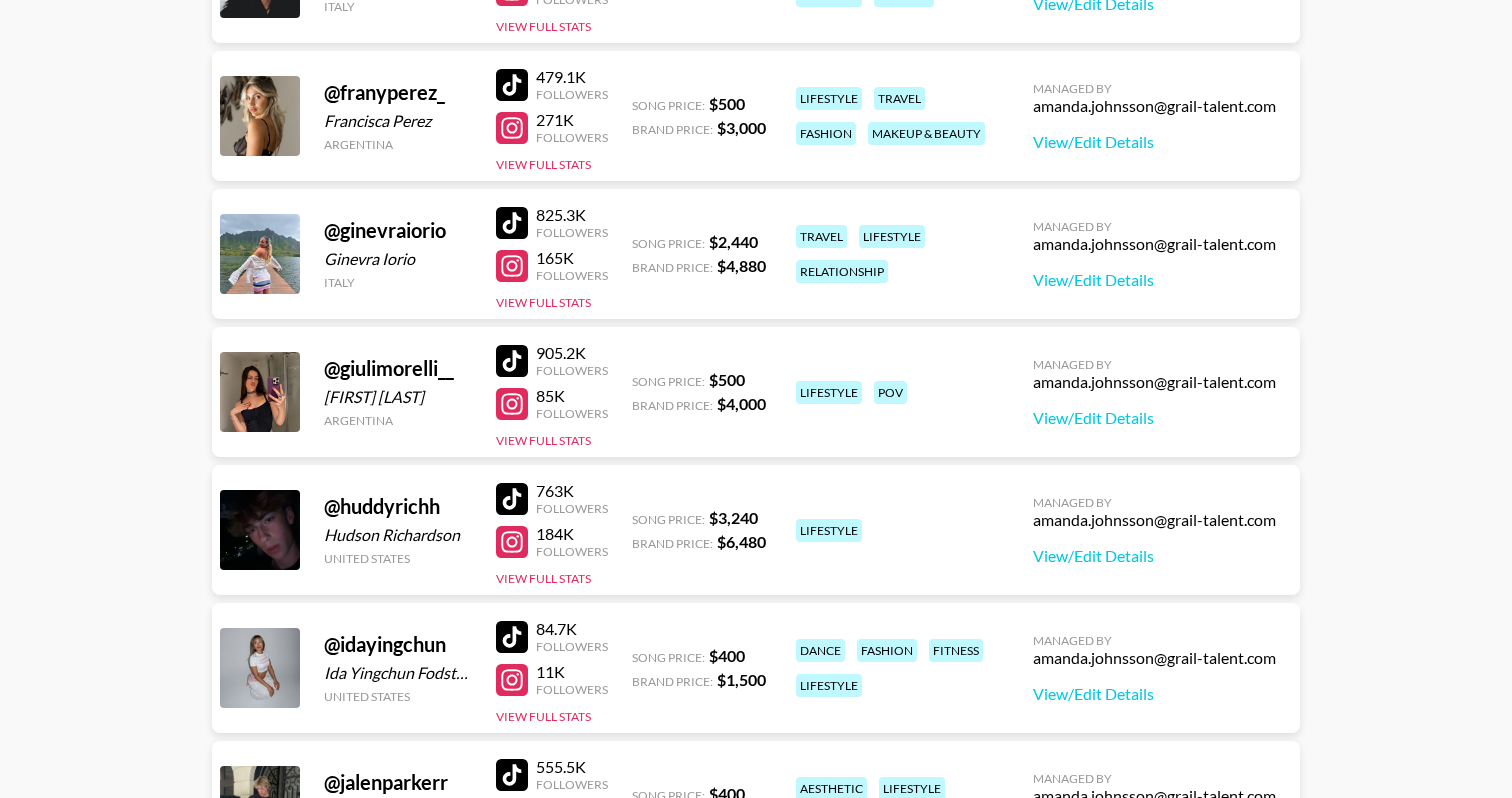 click on "$ 4,000" at bounding box center [741, 403] 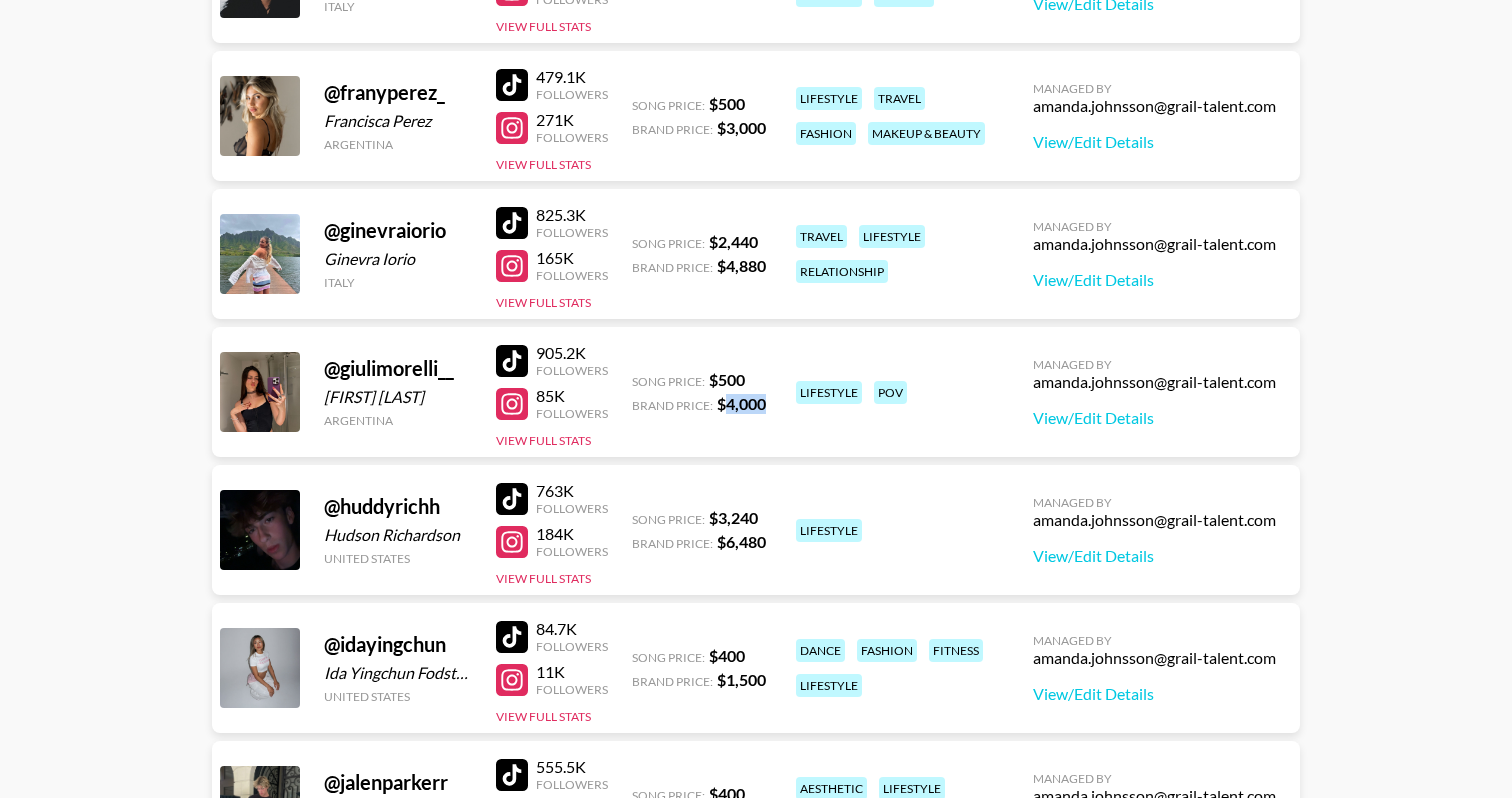 click on "$ 4,000" at bounding box center [741, 403] 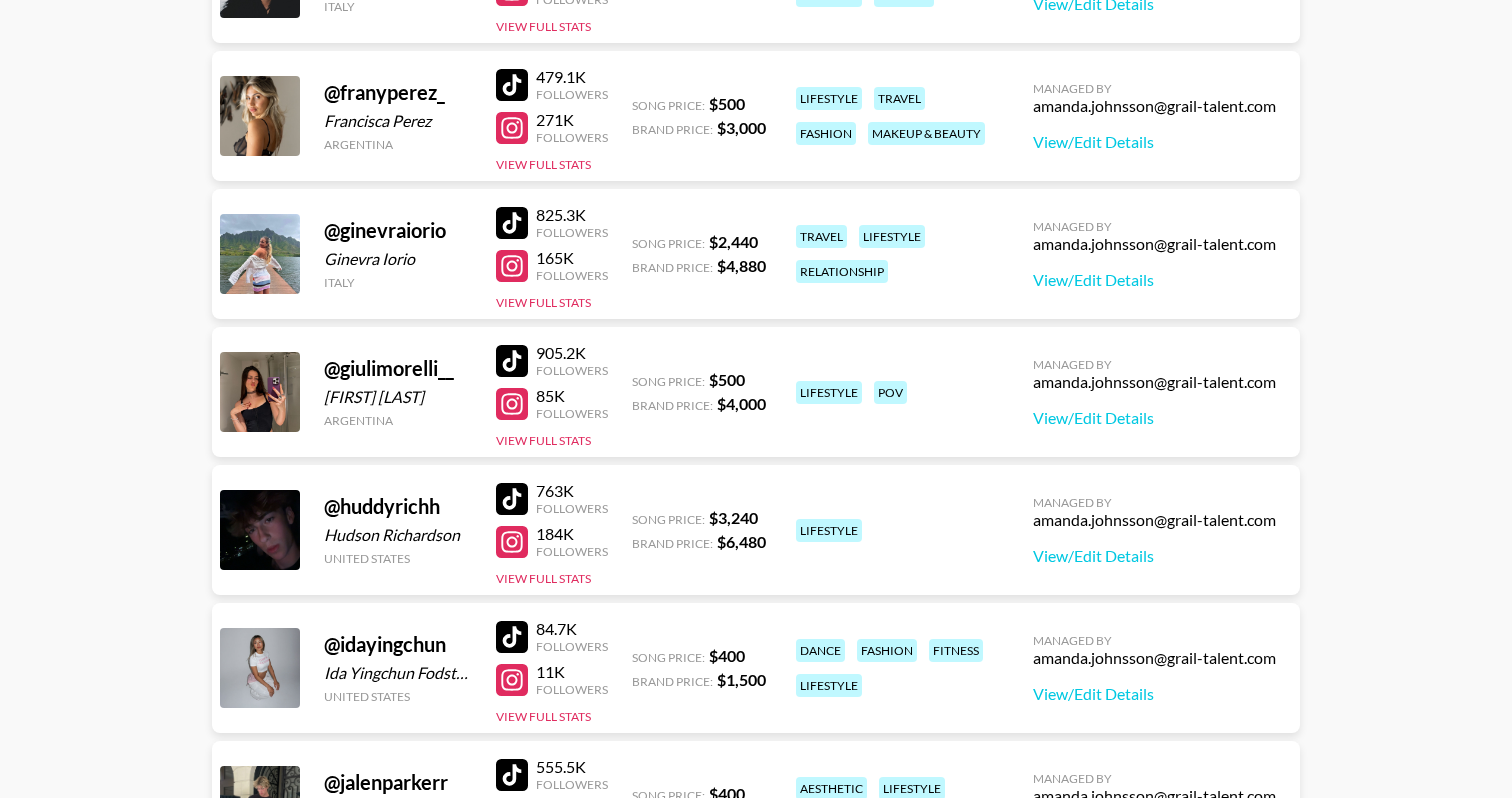 click on "$ 4,000" at bounding box center [741, 403] 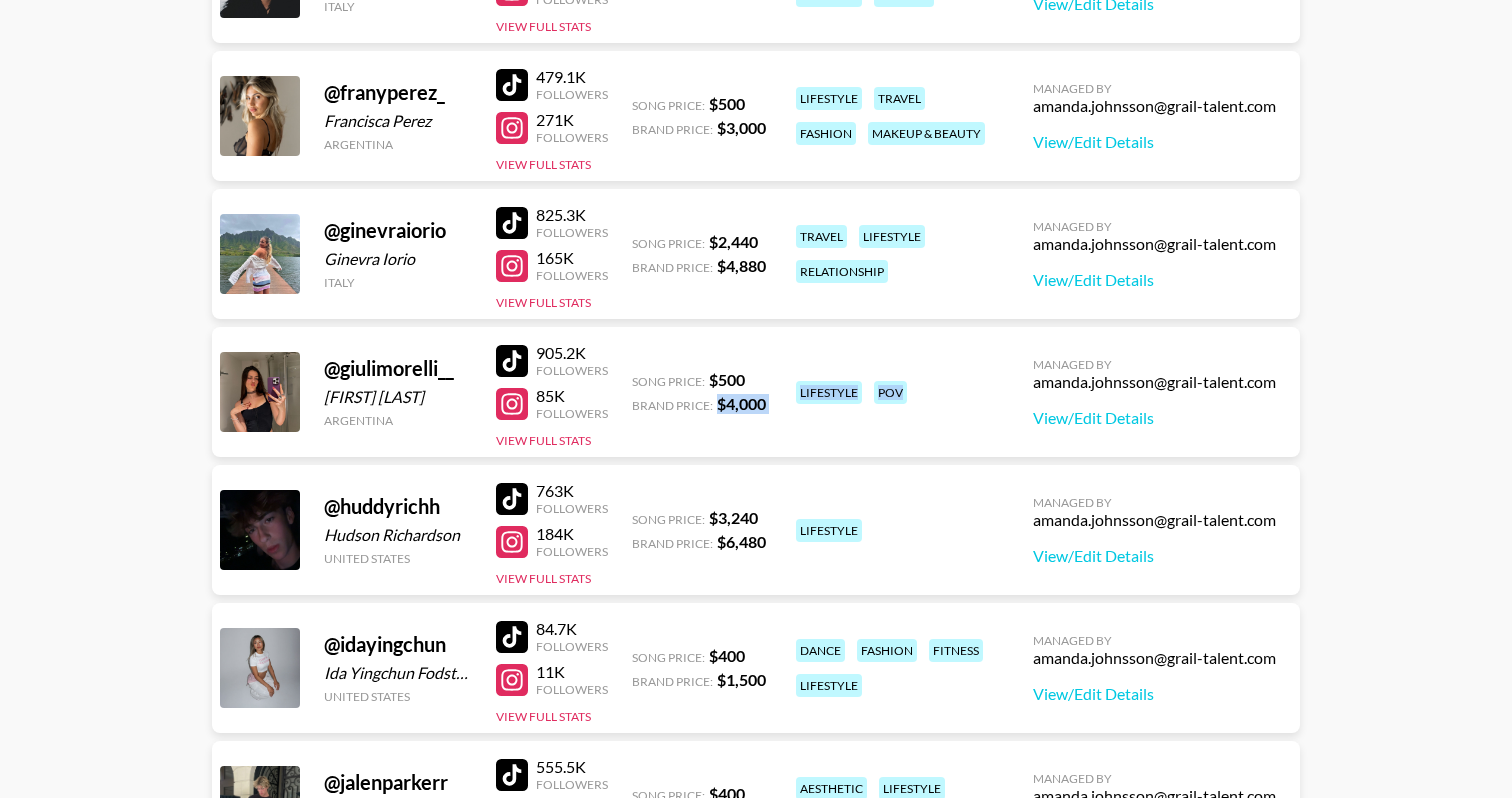 drag, startPoint x: 718, startPoint y: 406, endPoint x: 786, endPoint y: 406, distance: 68 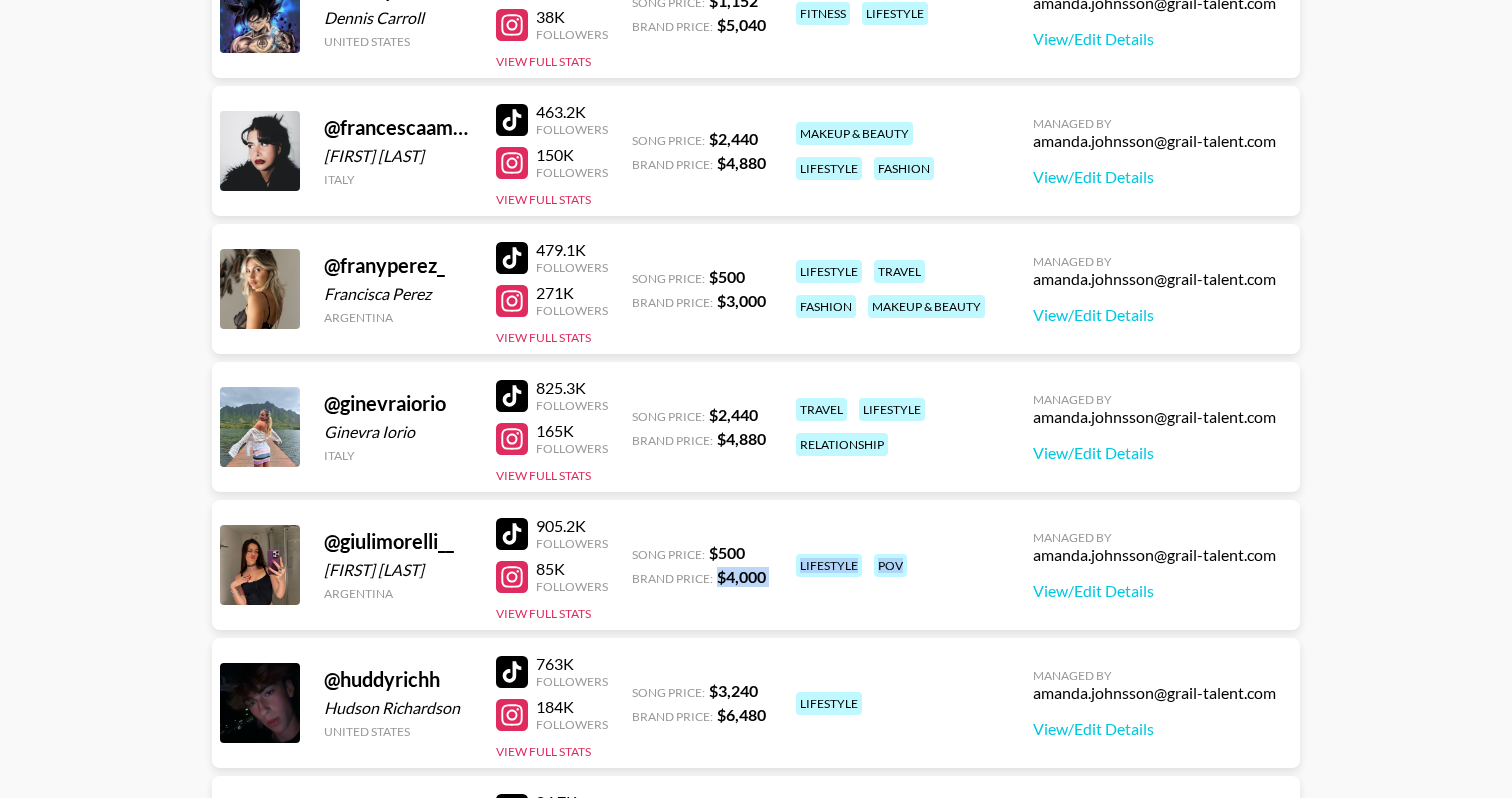 scroll, scrollTop: 1176, scrollLeft: 0, axis: vertical 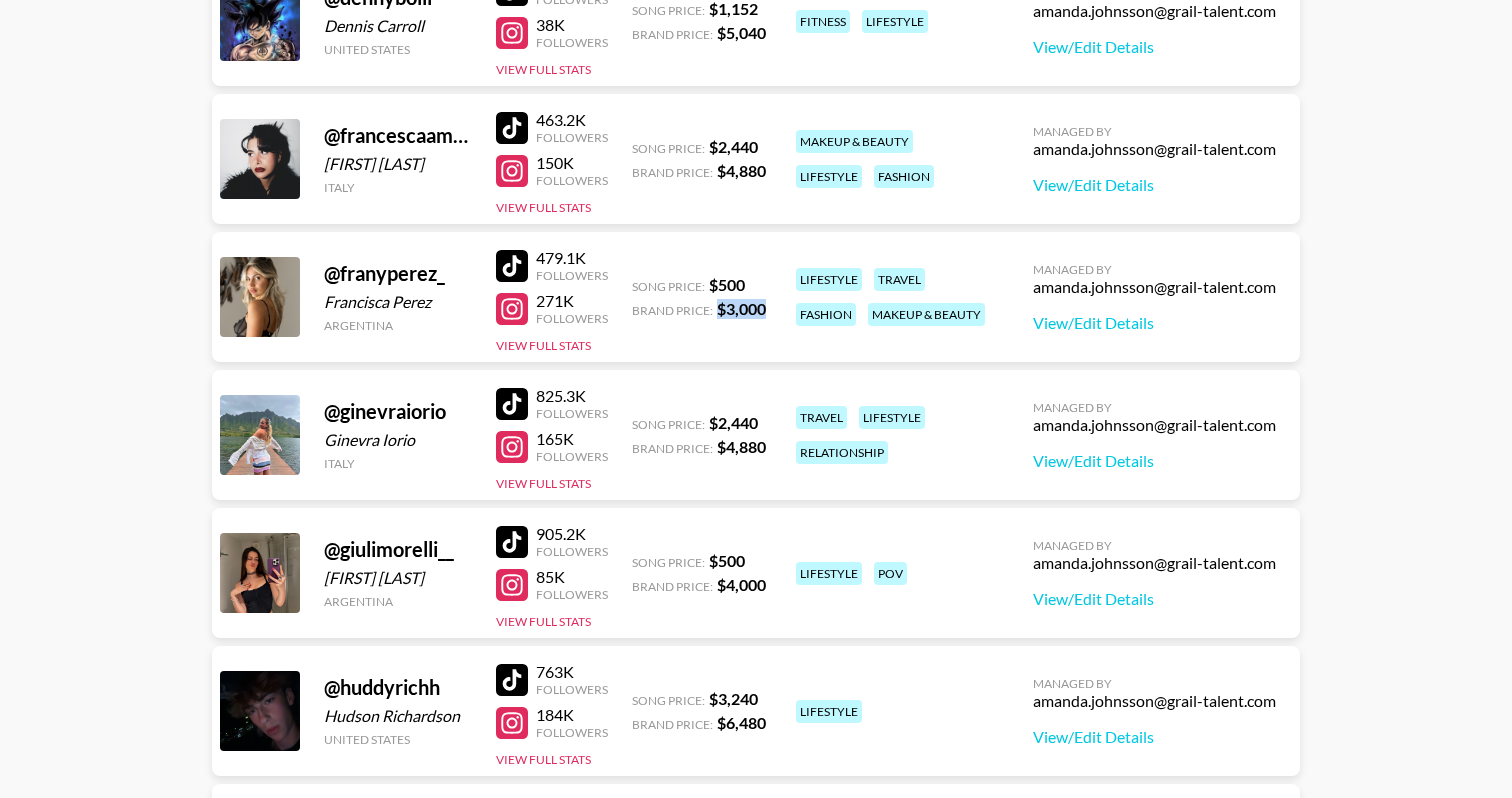 drag, startPoint x: 762, startPoint y: 314, endPoint x: 718, endPoint y: 311, distance: 44.102154 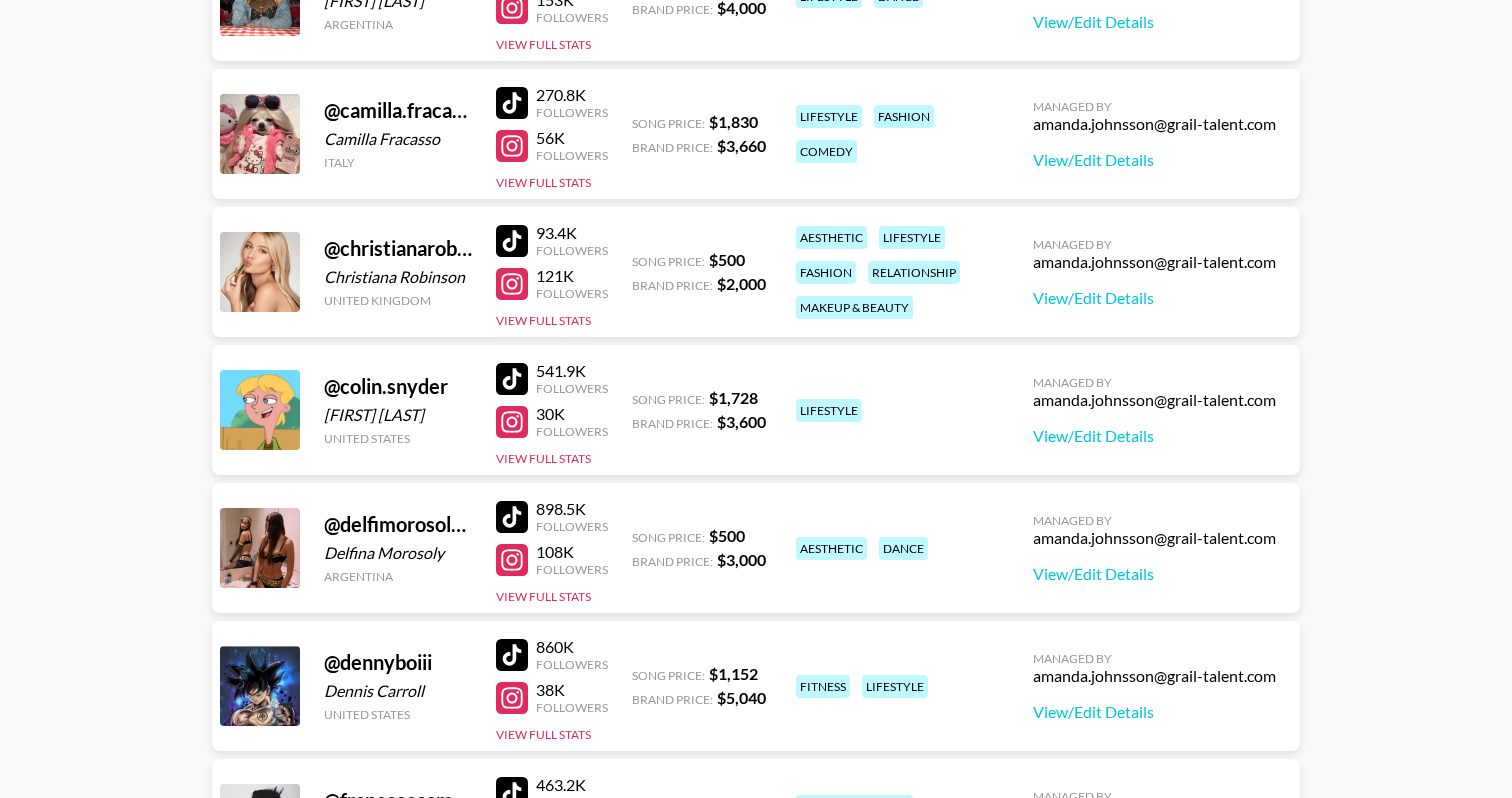 scroll, scrollTop: 429, scrollLeft: 0, axis: vertical 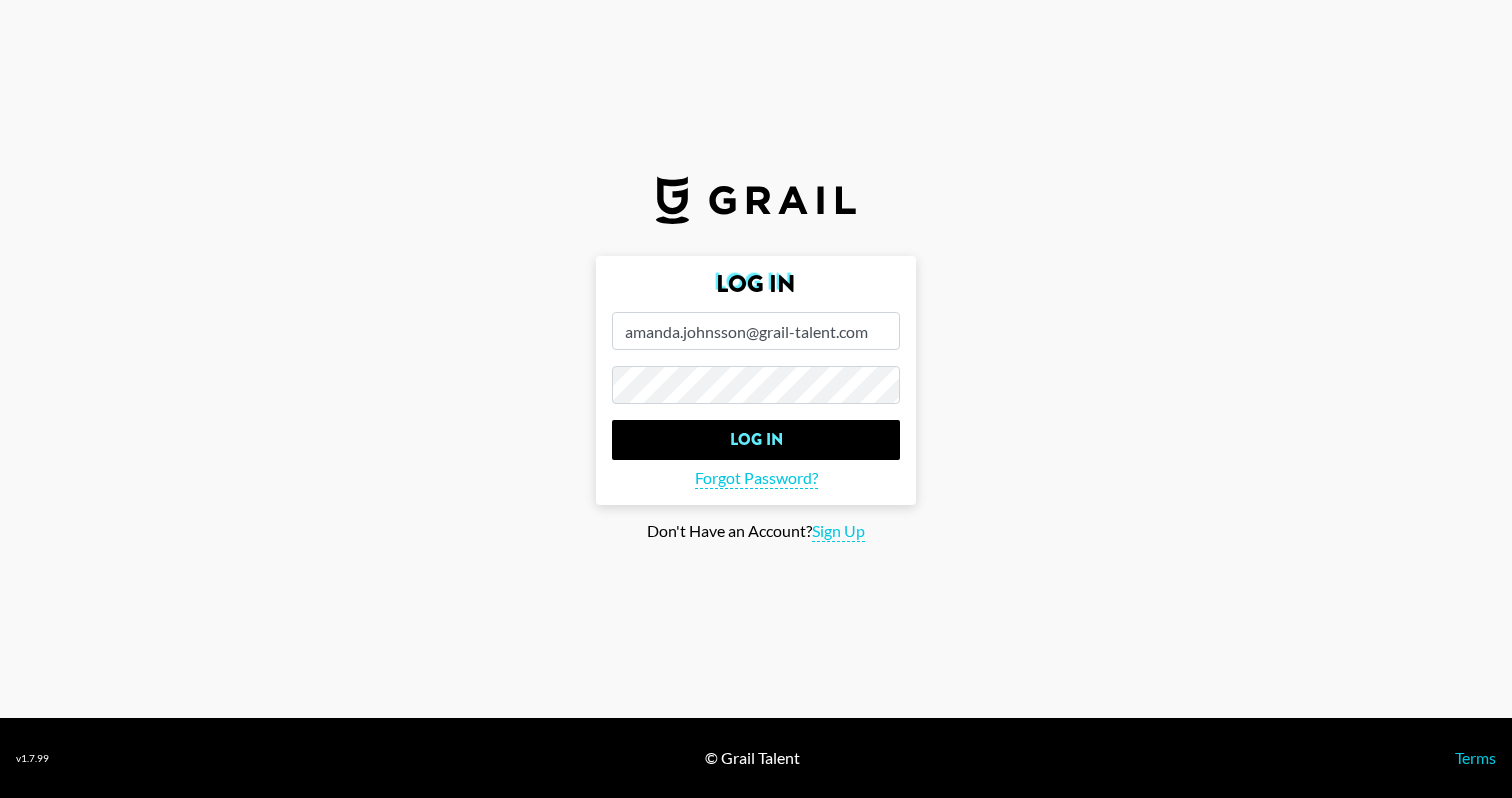 type on "amanda.johnsson@grail-talent.com" 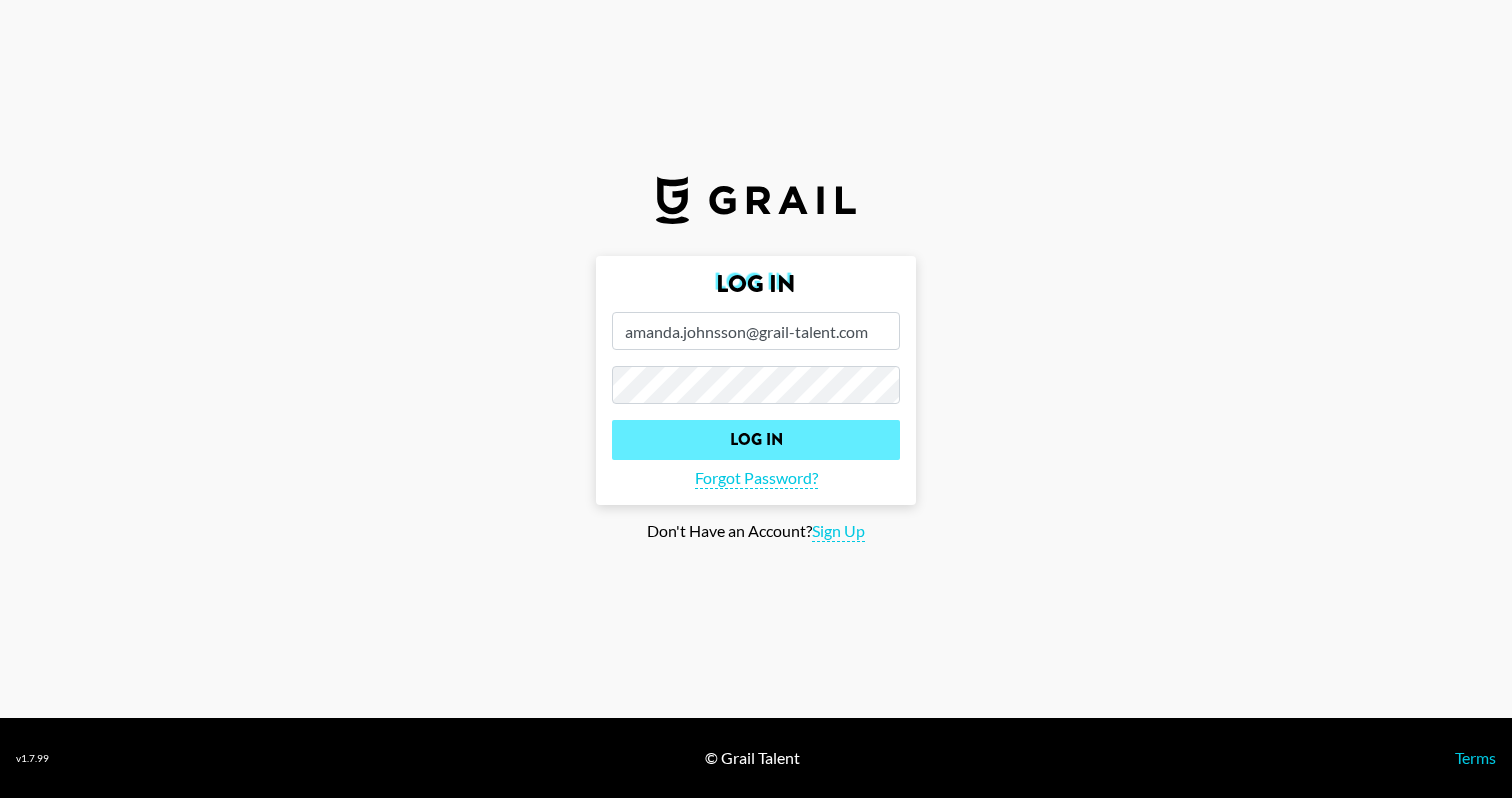 click on "Log In" at bounding box center (756, 440) 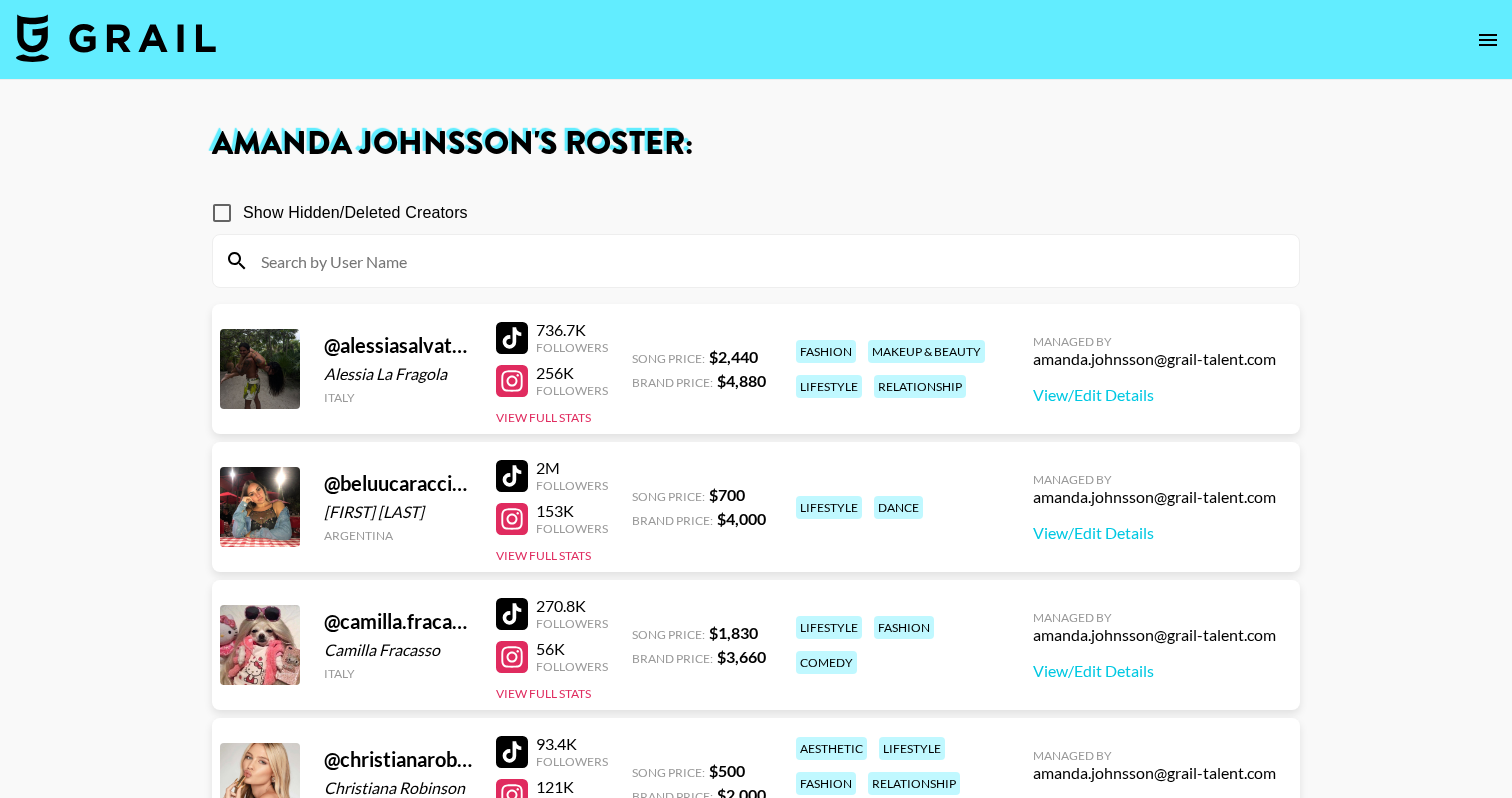 click at bounding box center (116, 38) 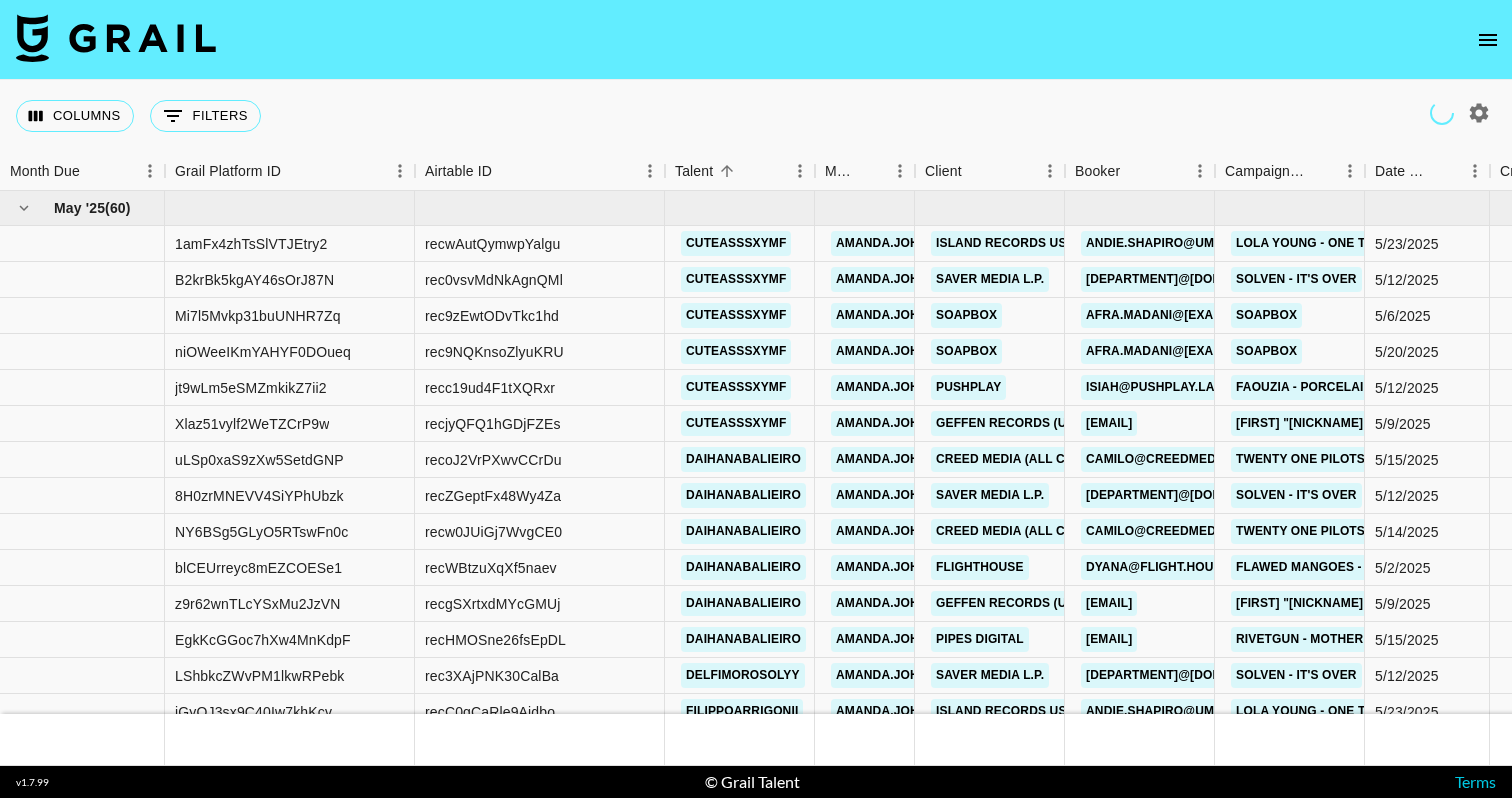 click 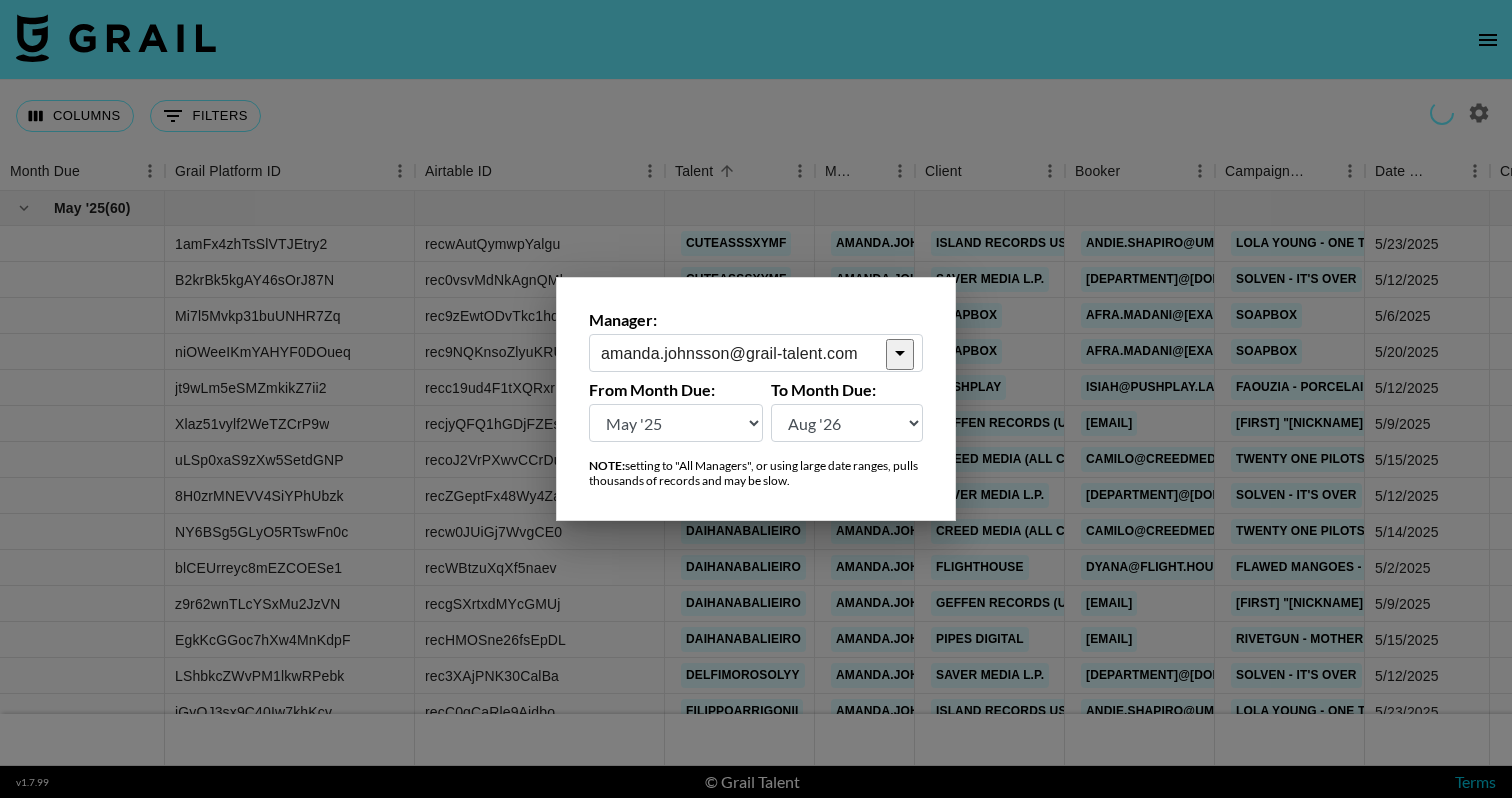 click 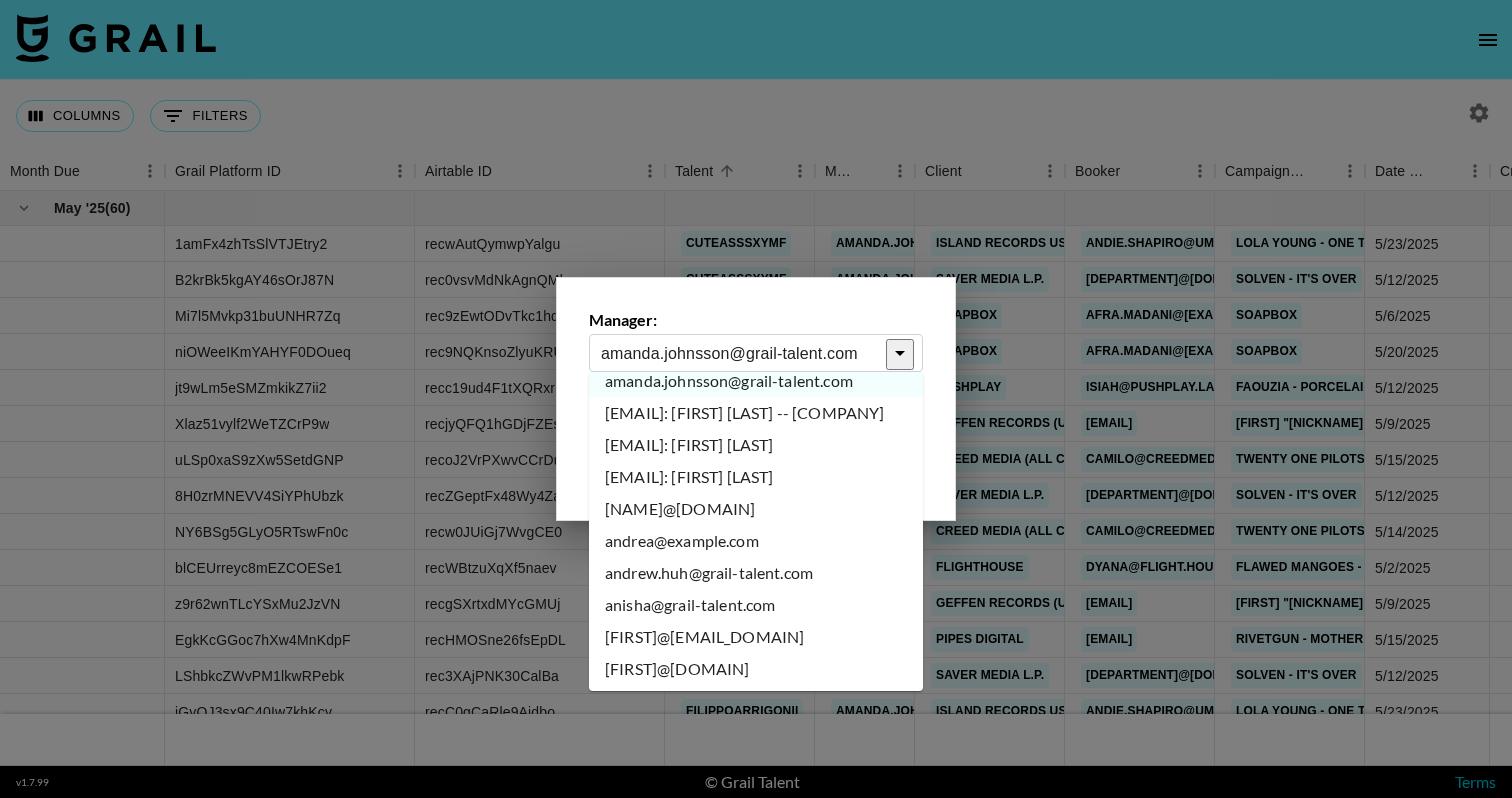 scroll, scrollTop: 696, scrollLeft: 0, axis: vertical 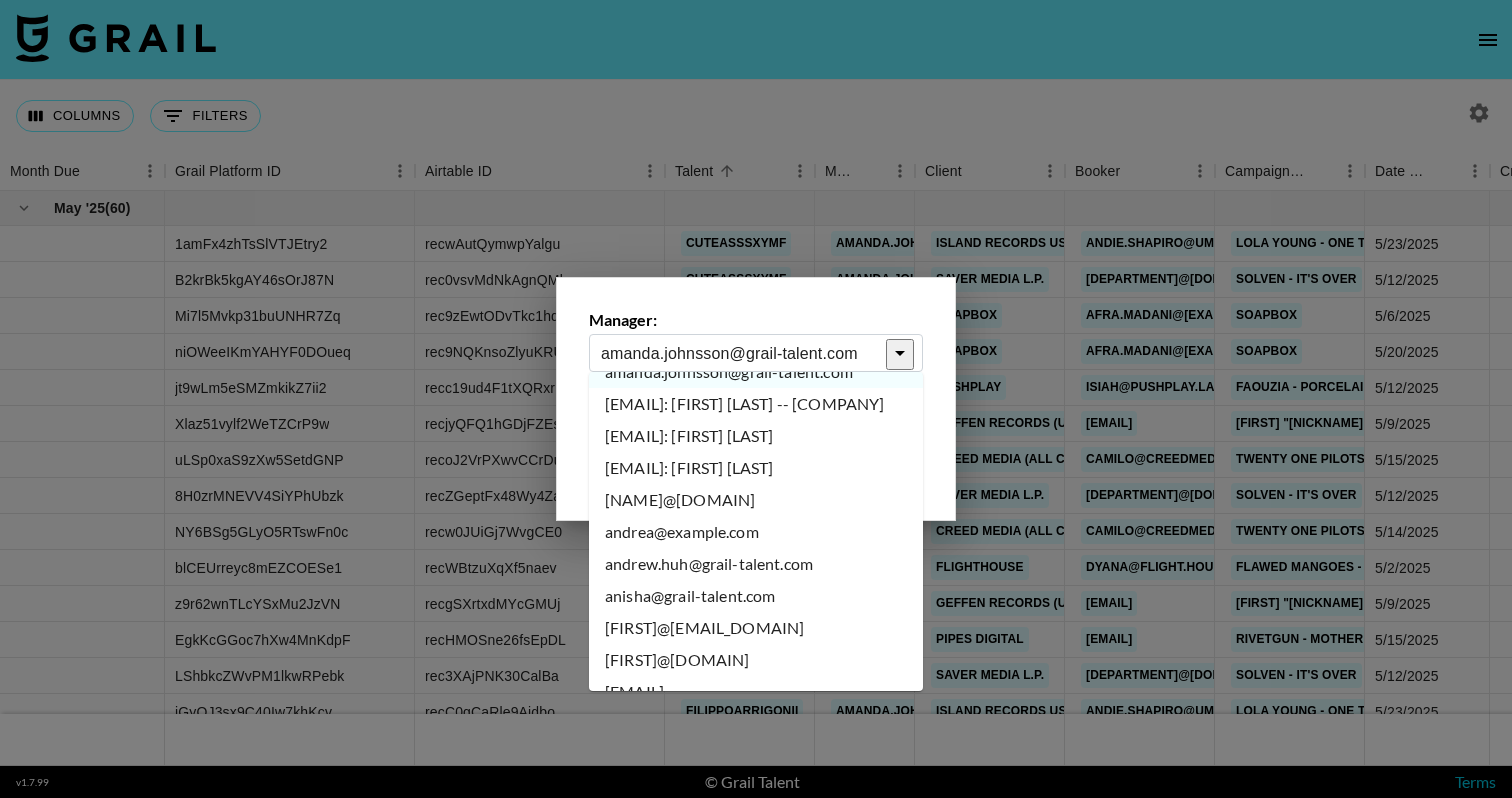 click on "[NAME]@[DOMAIN]" at bounding box center [756, 500] 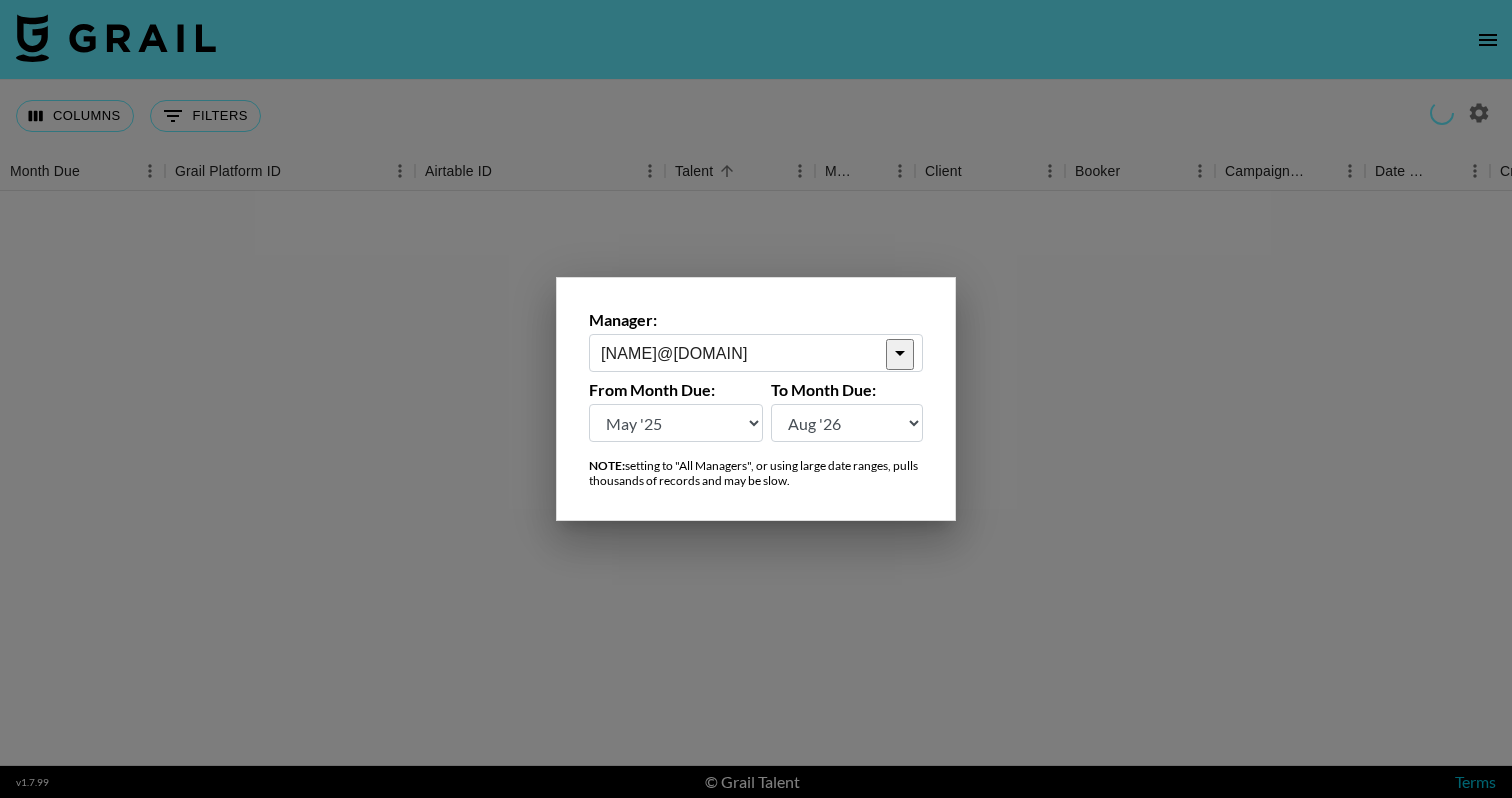 click at bounding box center [756, 399] 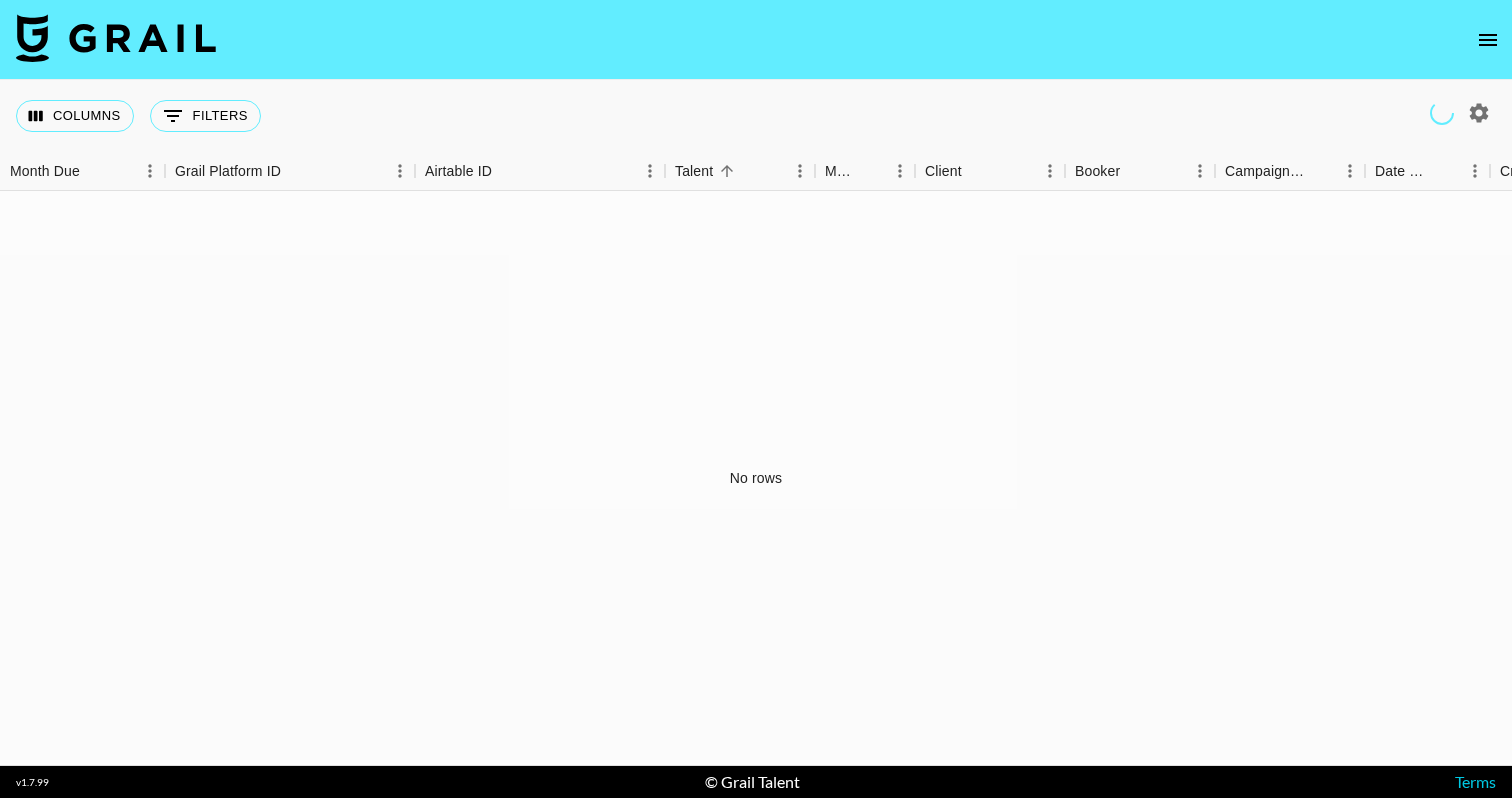 click 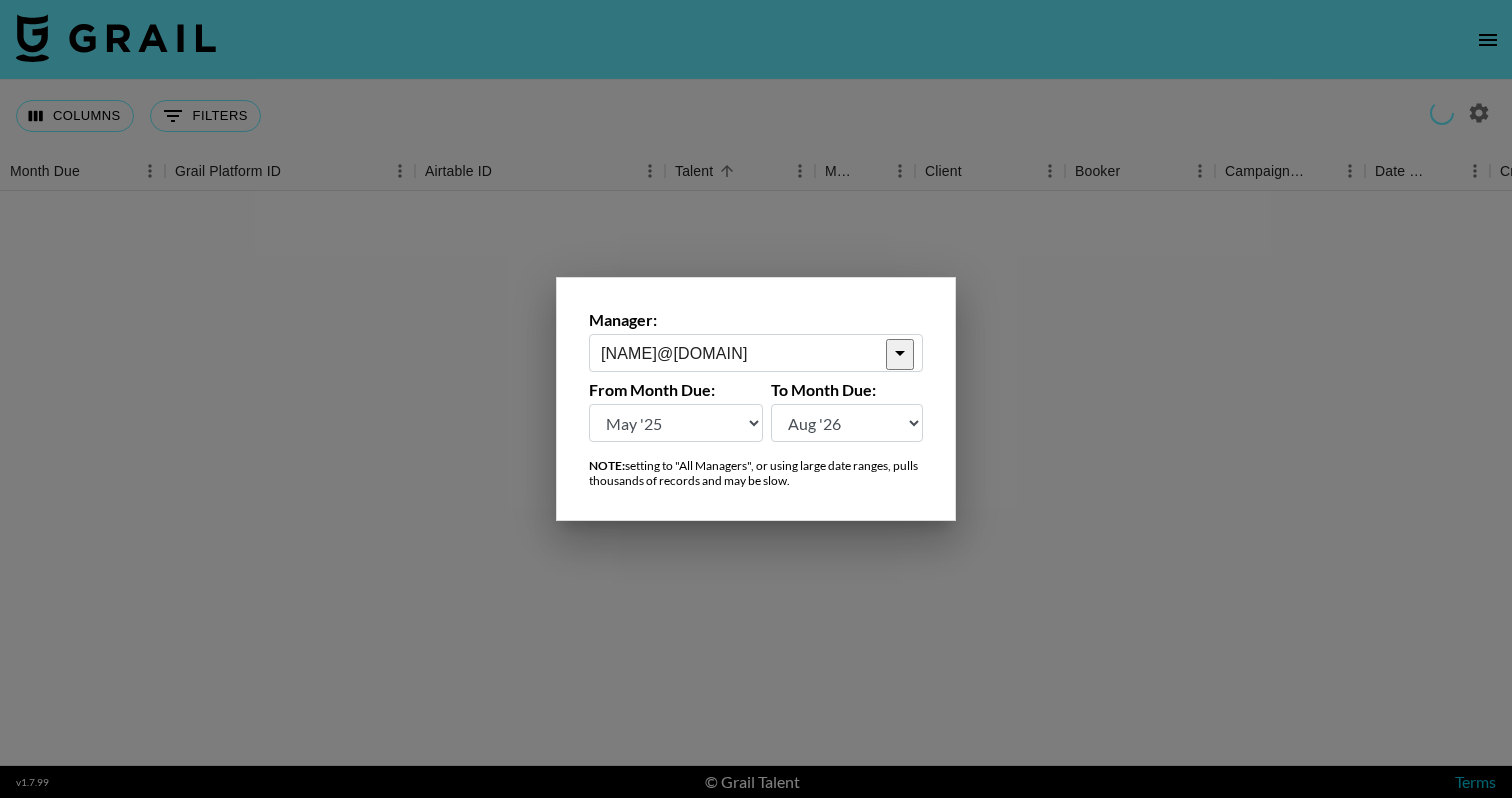 select on "Jan '25" 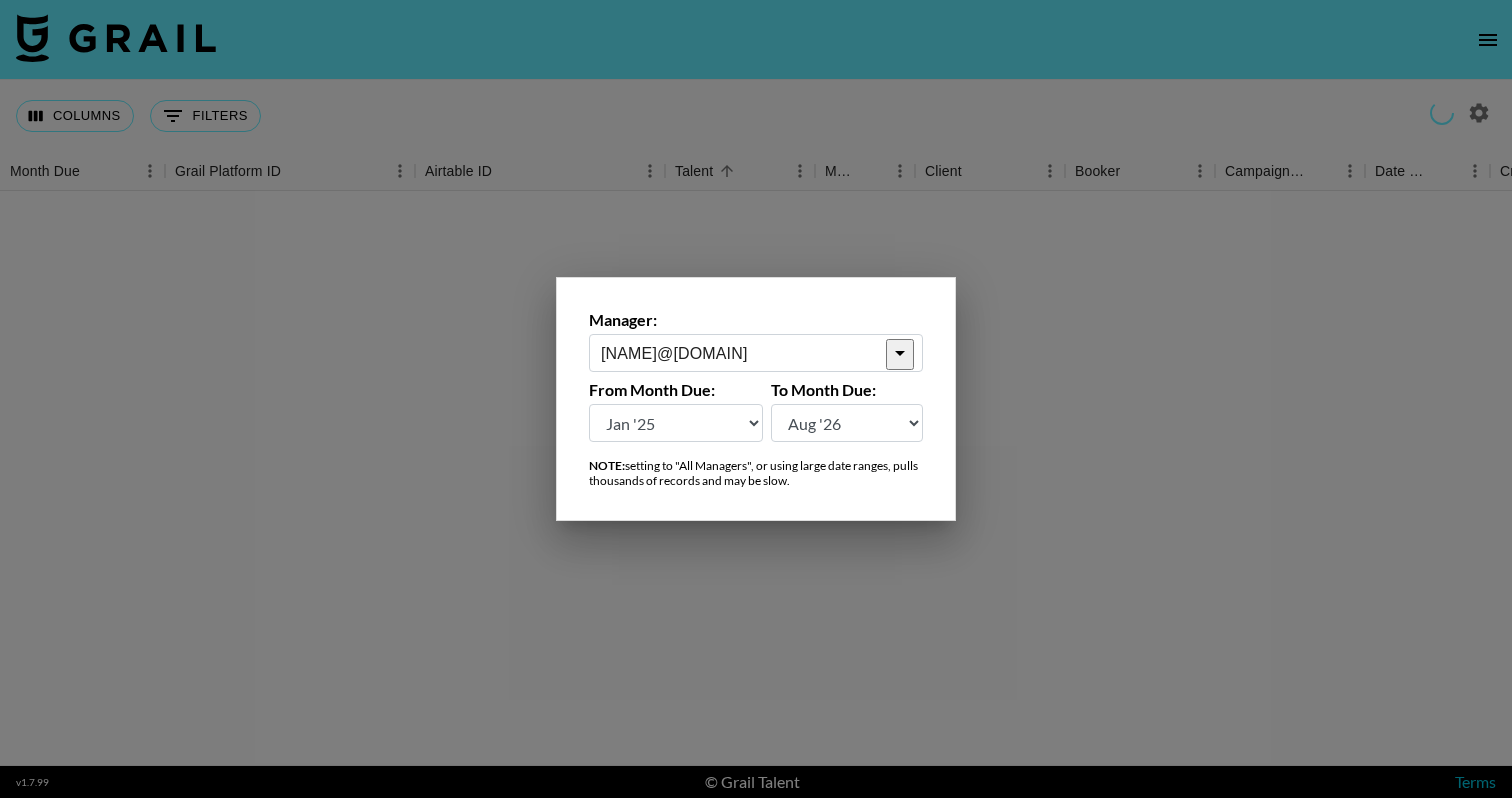 click at bounding box center [756, 399] 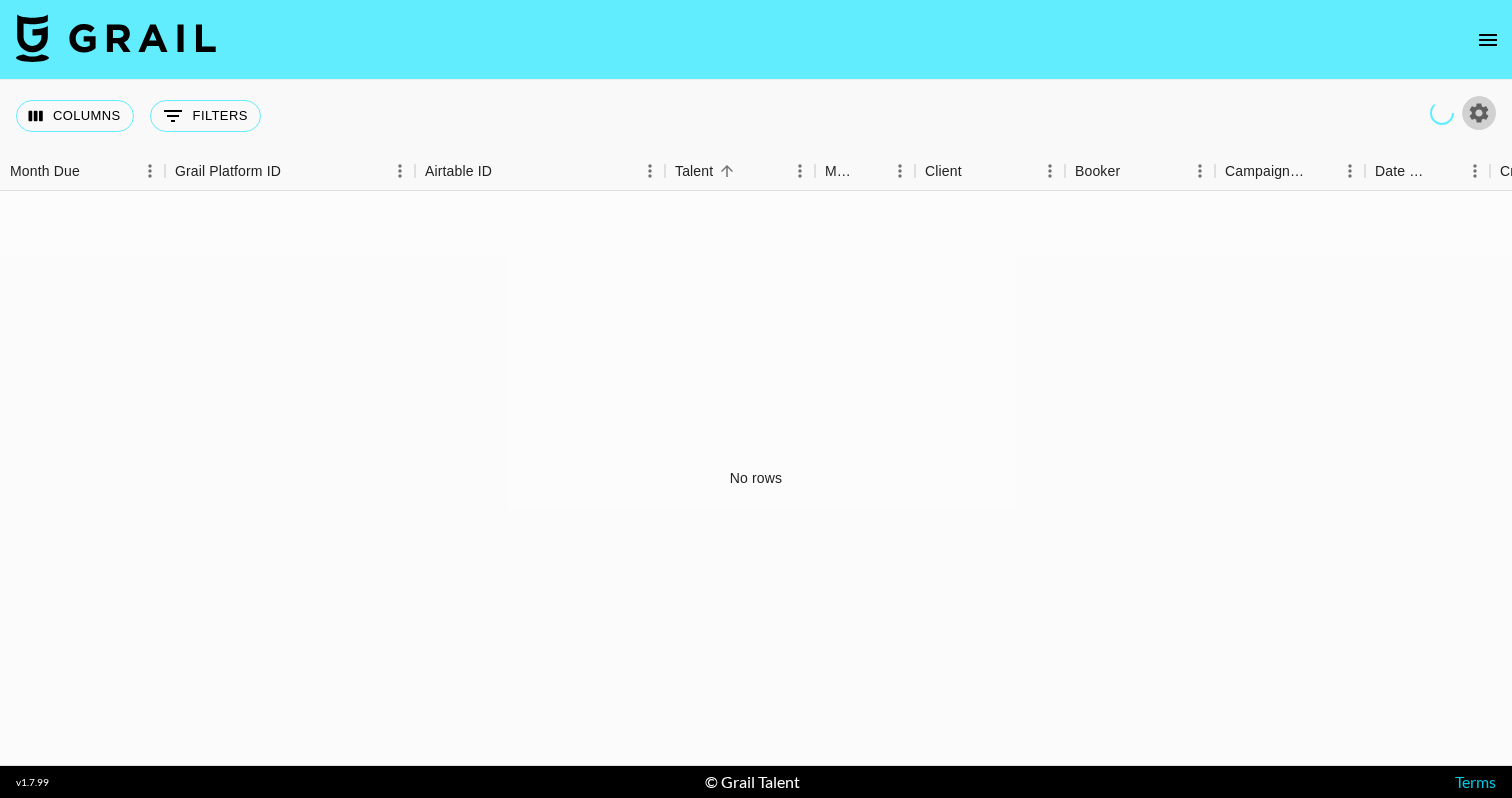 scroll, scrollTop: 0, scrollLeft: 0, axis: both 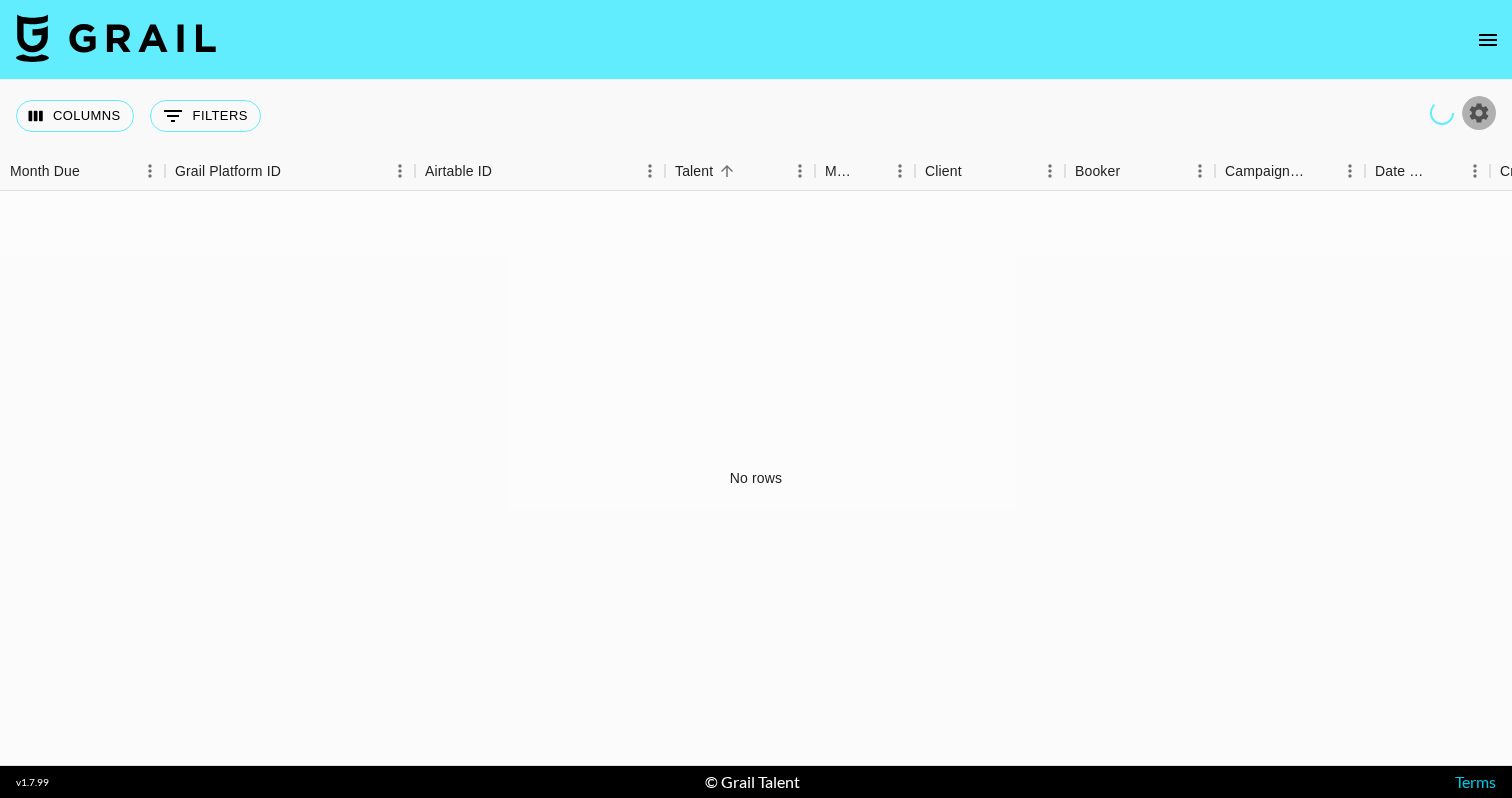 click 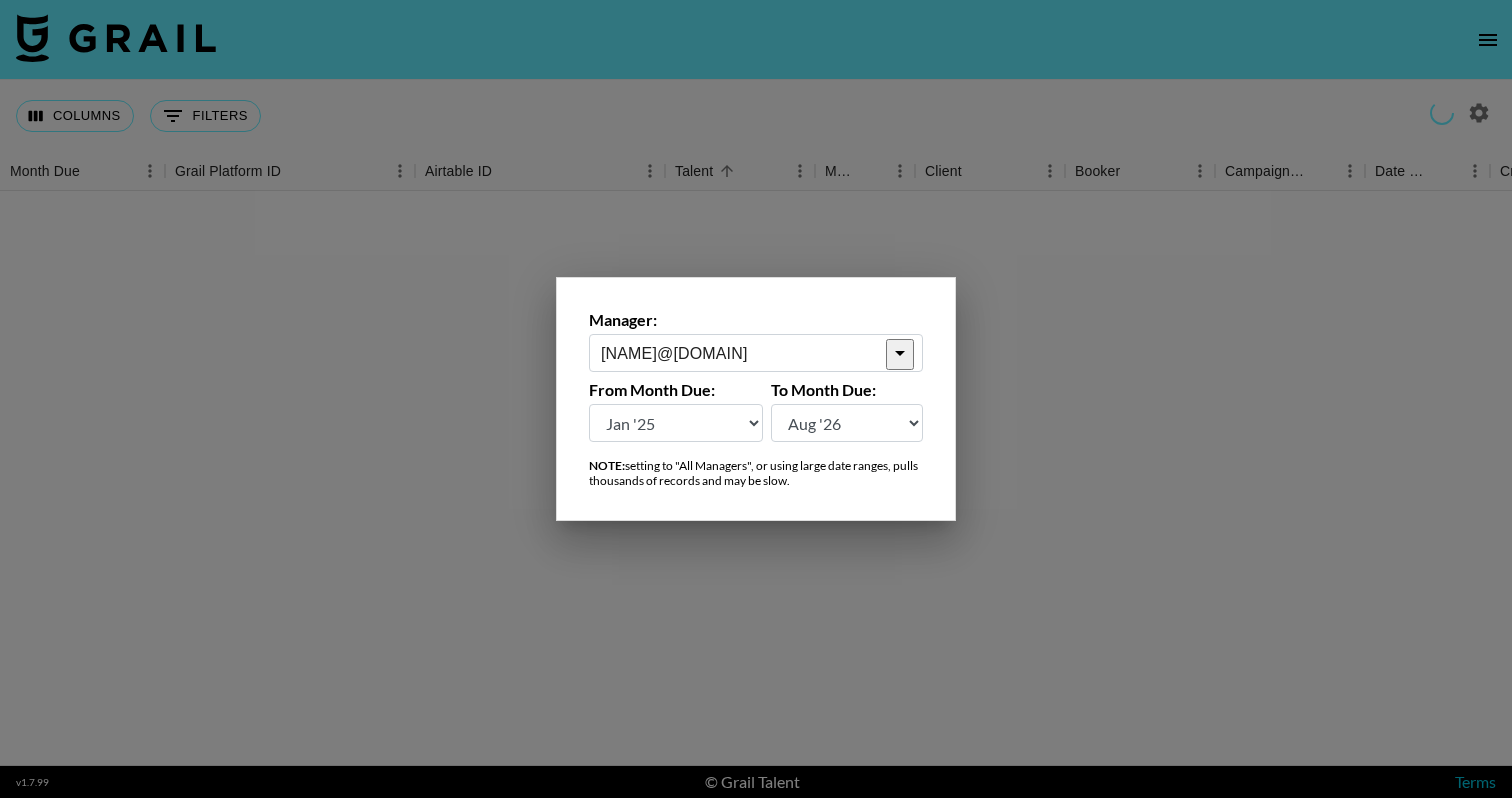 select on "Apr '25" 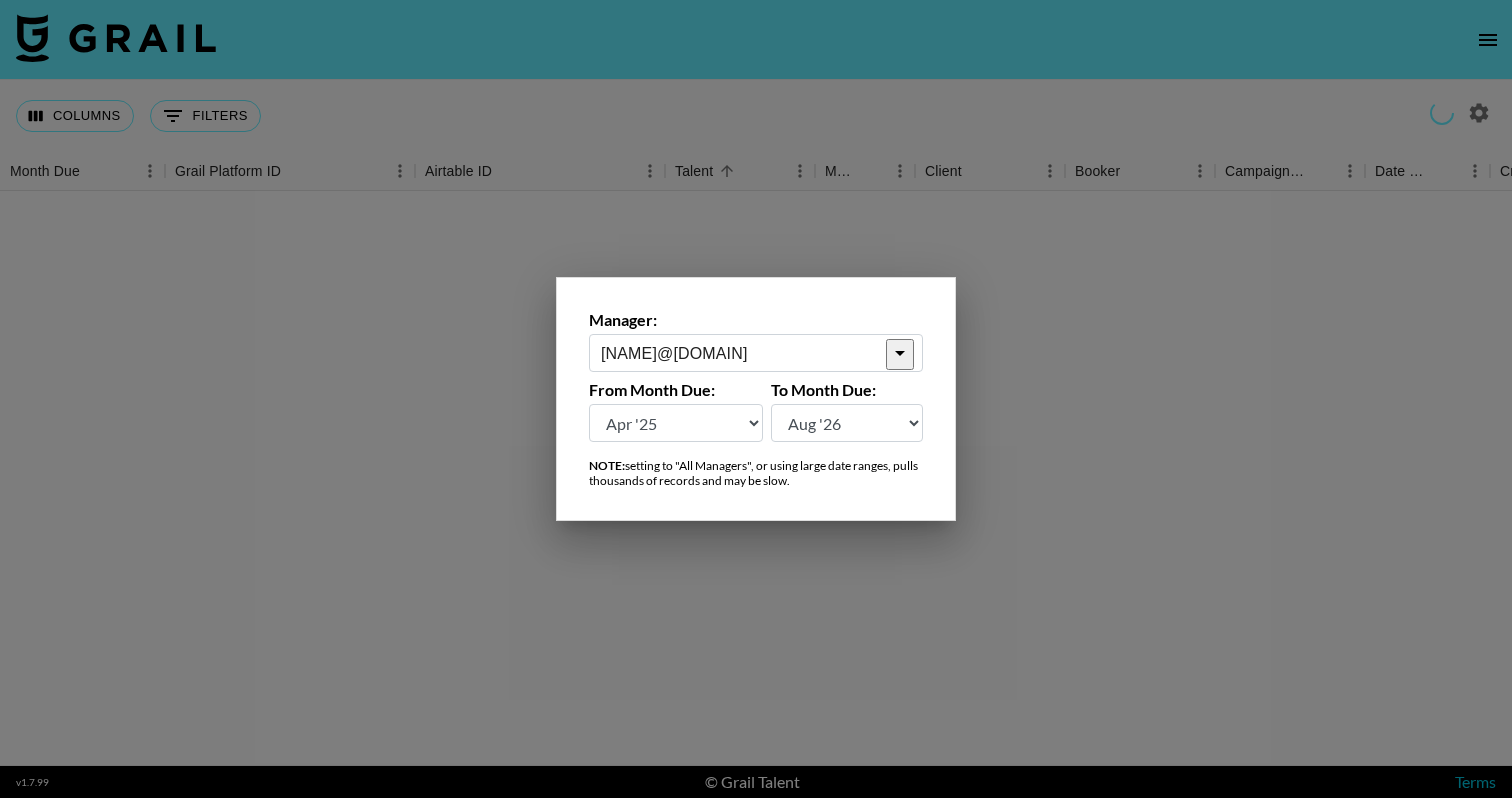 click at bounding box center [756, 399] 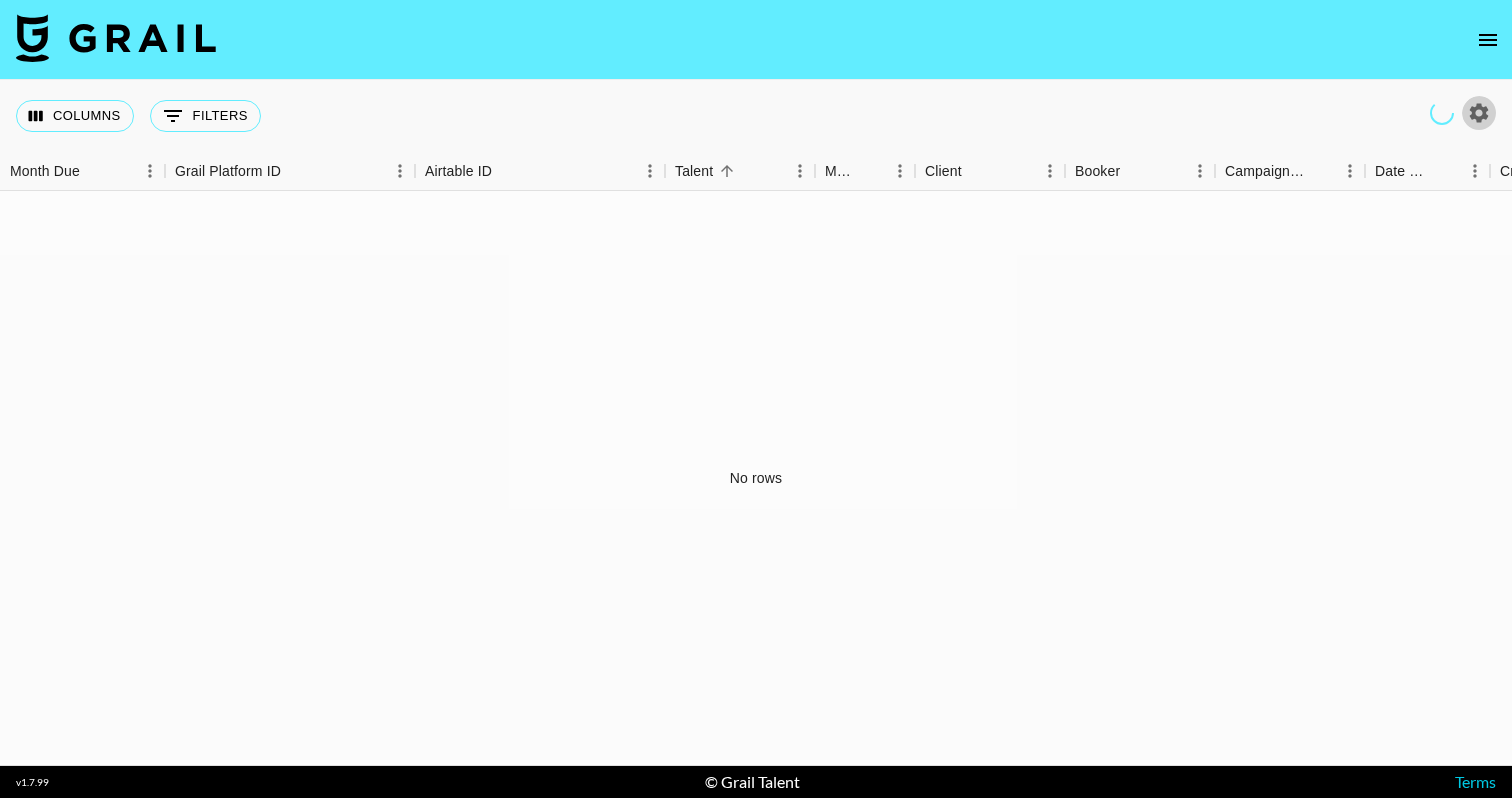 click 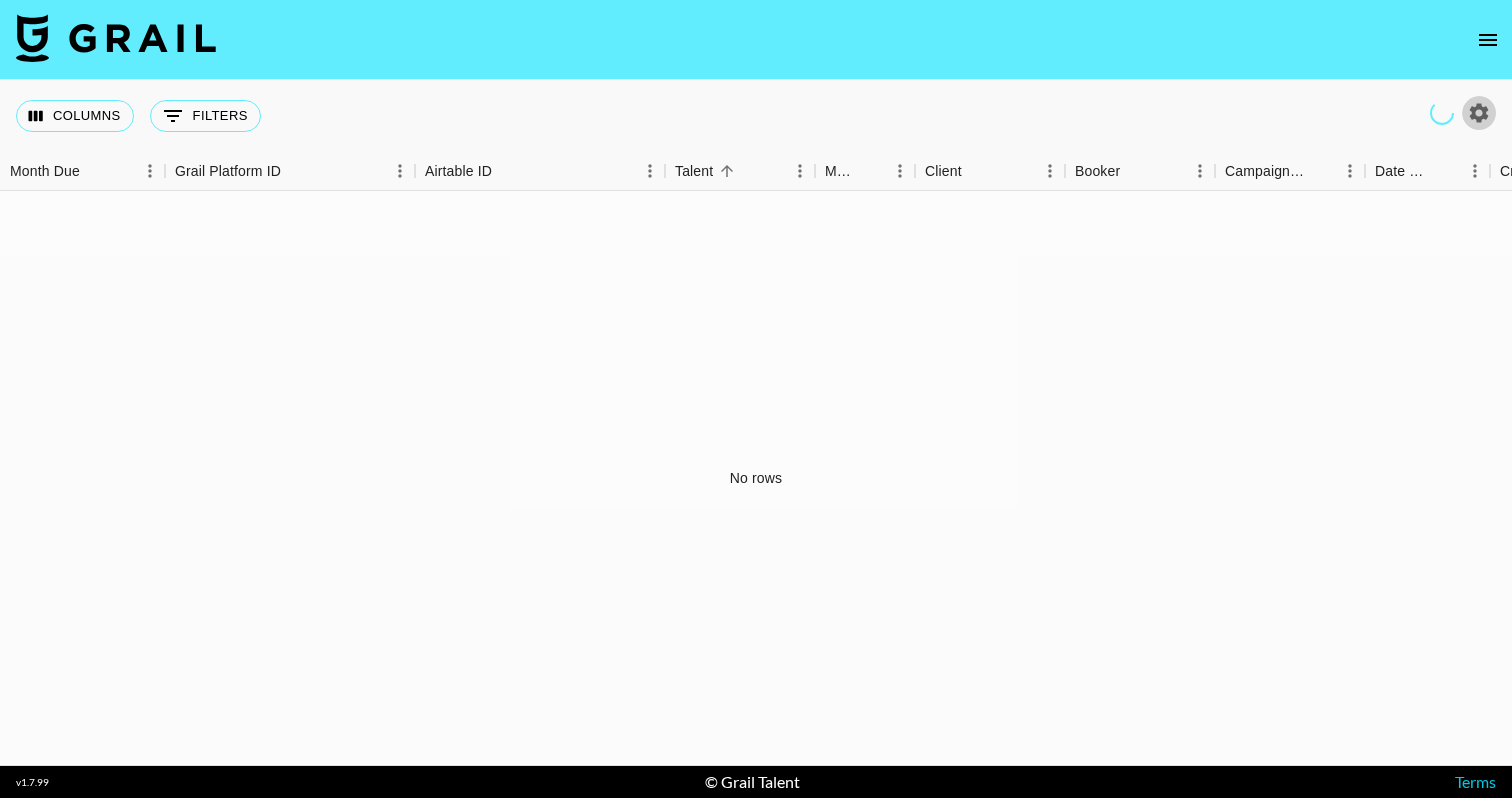 select on "Apr '25" 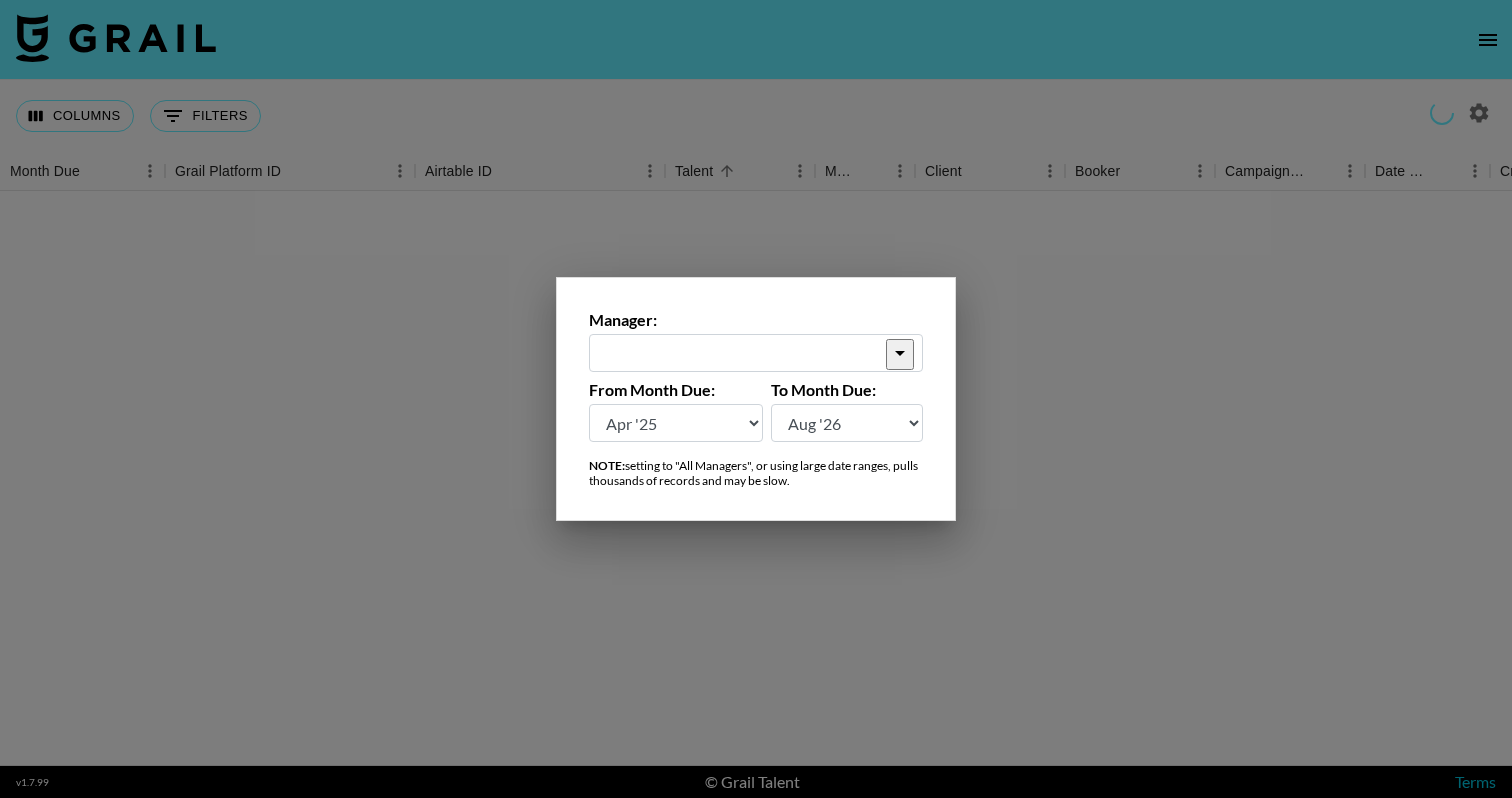 type on "[NAME]@[DOMAIN]" 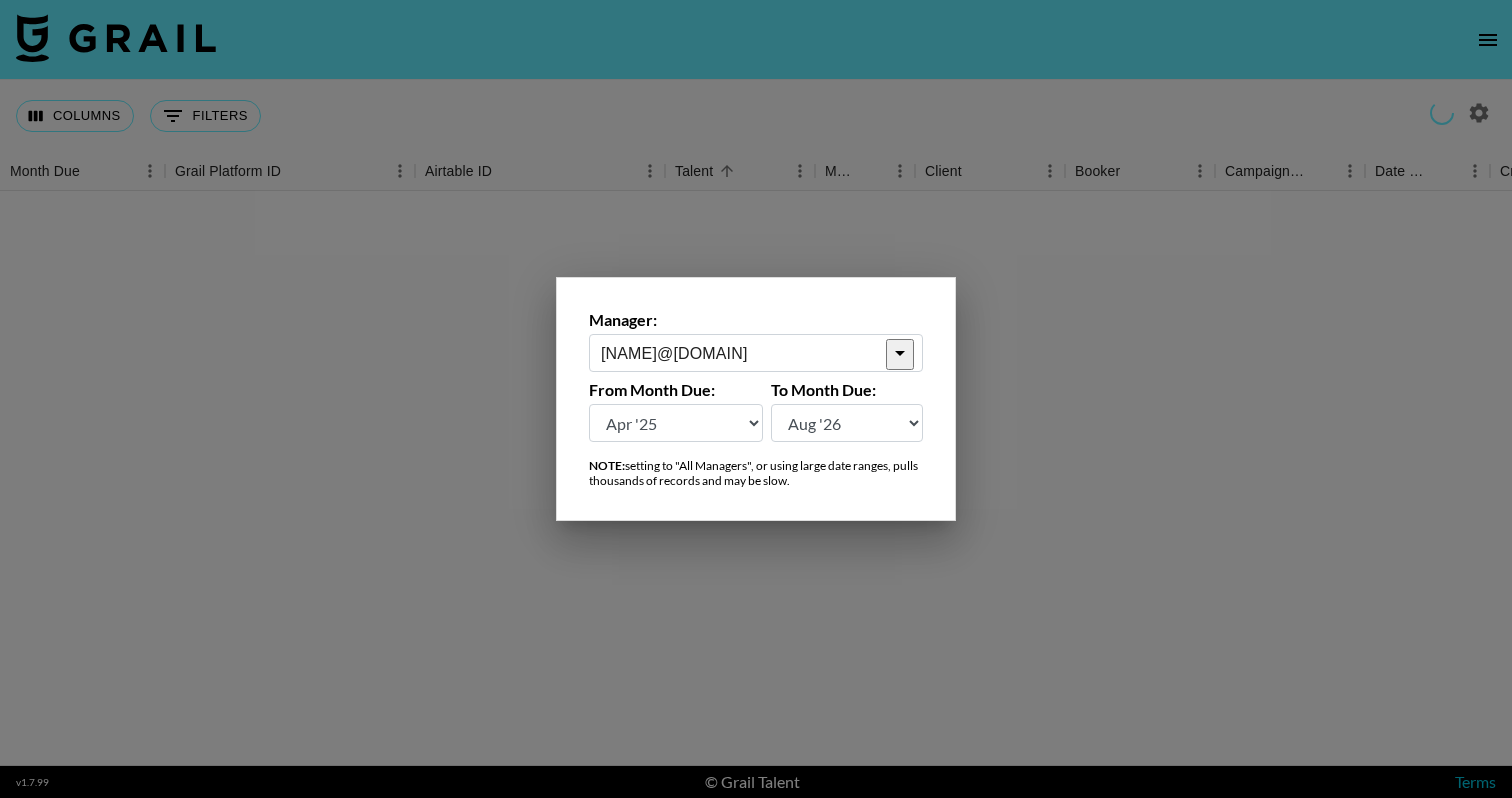 click at bounding box center [756, 399] 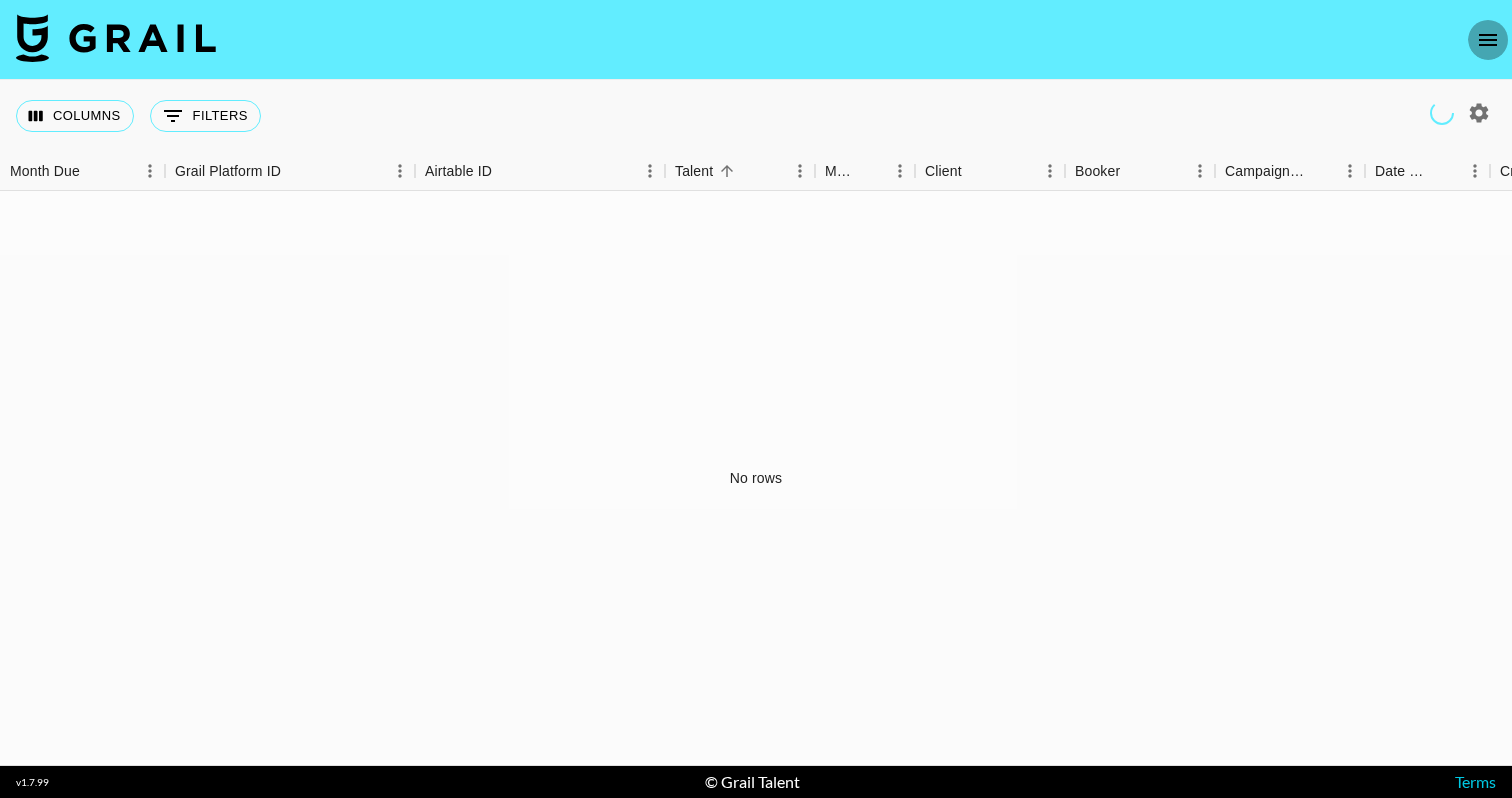 click 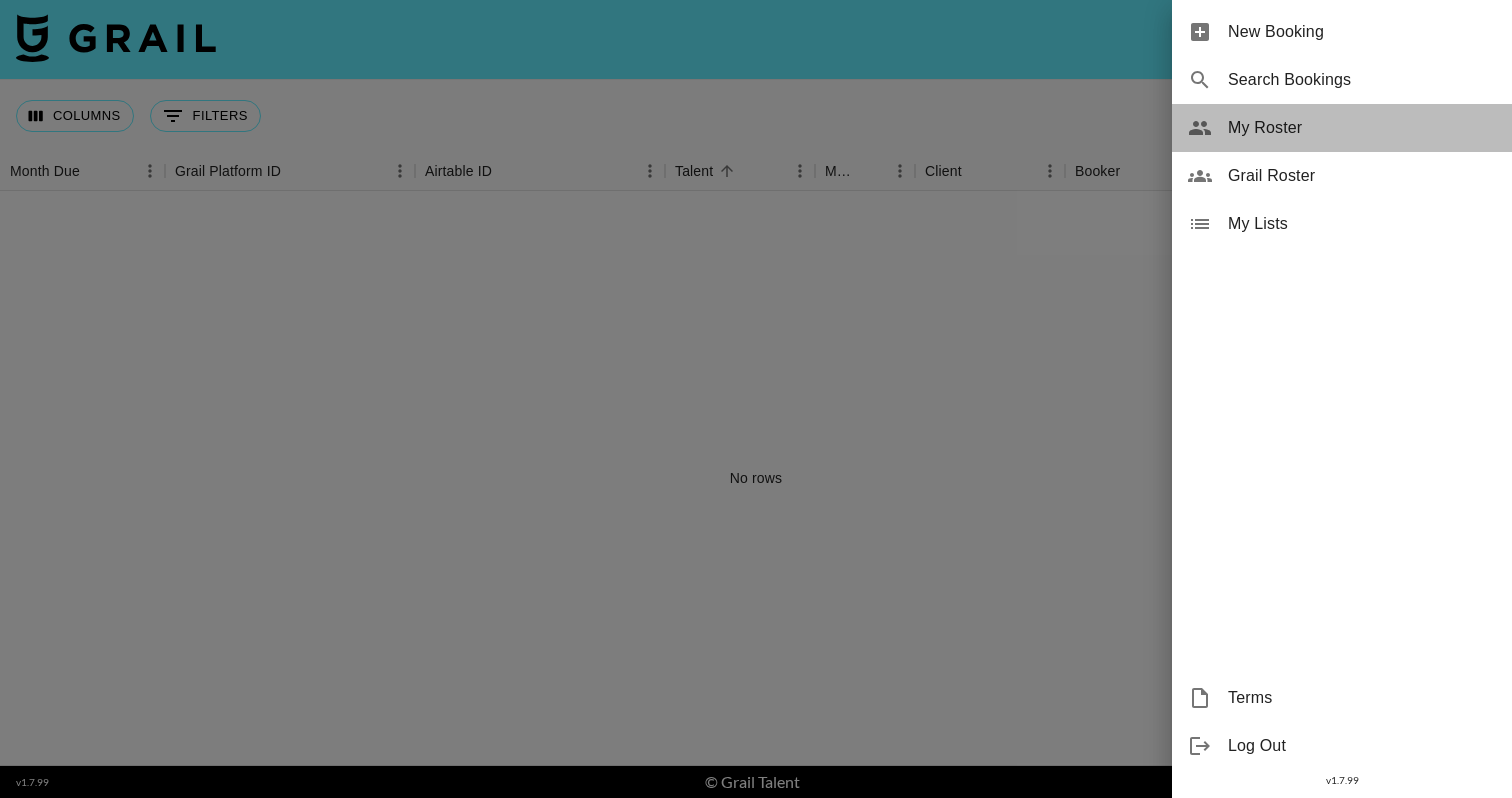 click on "My Roster" at bounding box center [1362, 128] 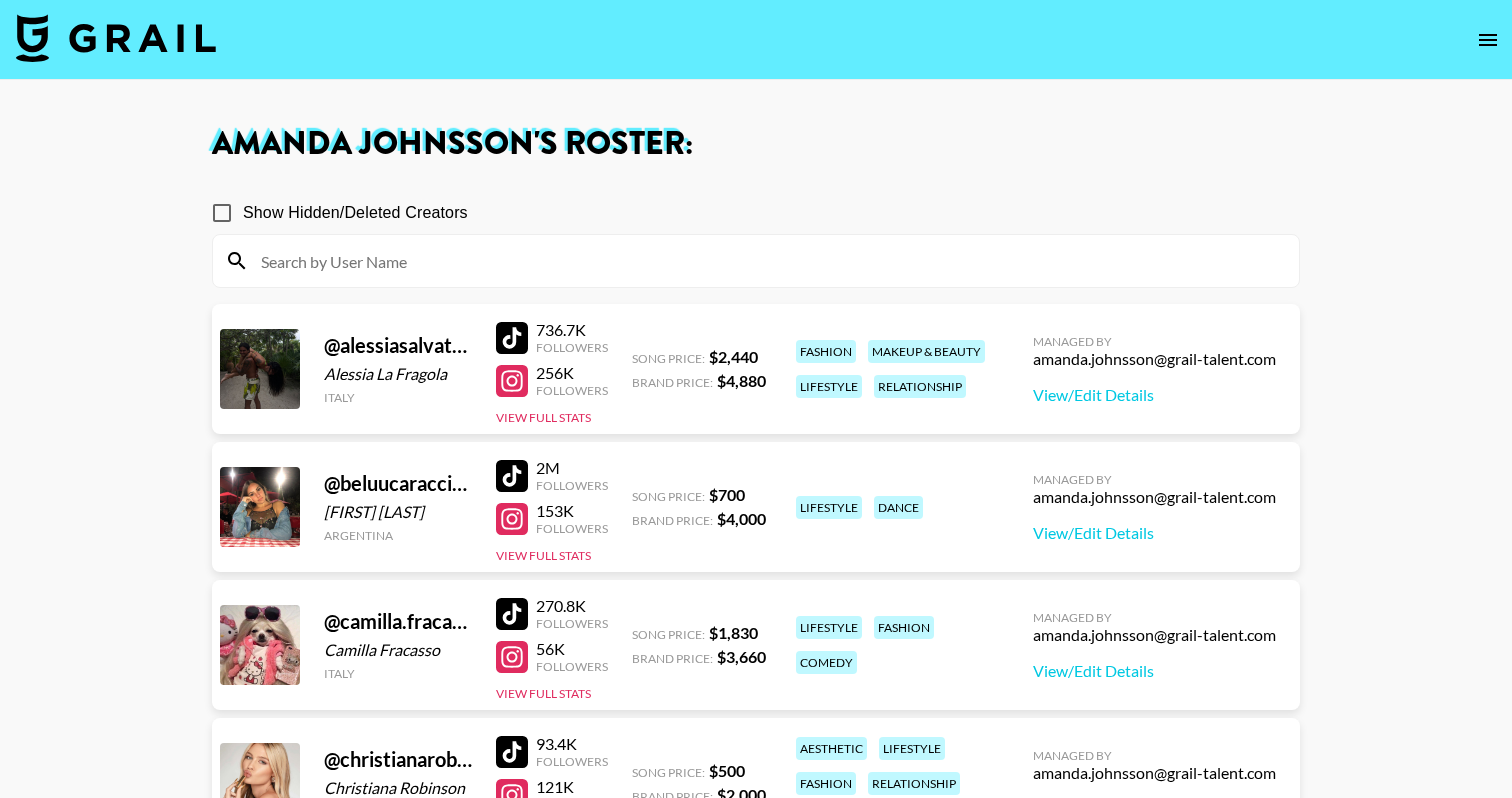 click at bounding box center (768, 261) 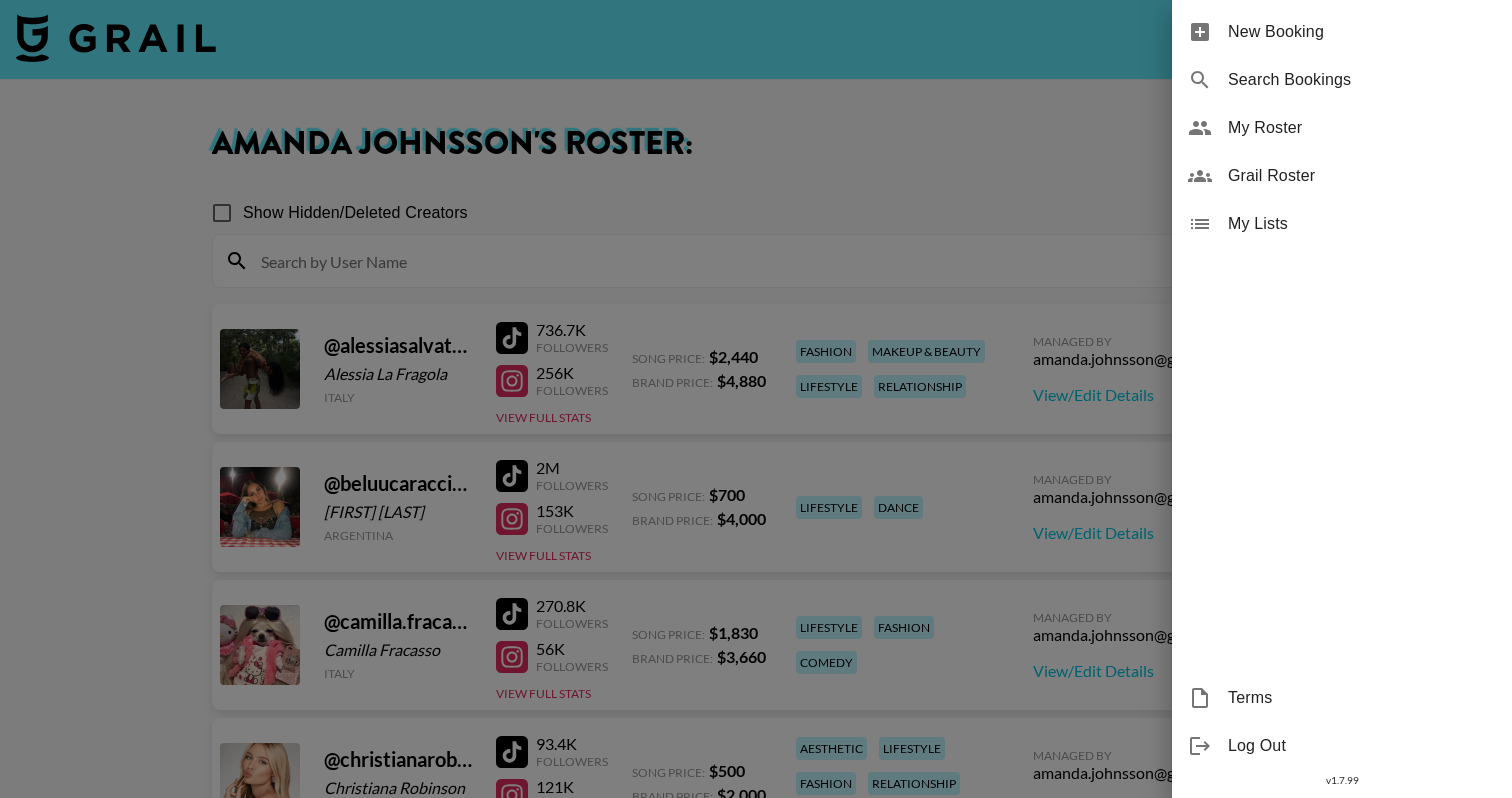 click on "Grail Roster" at bounding box center (1362, 176) 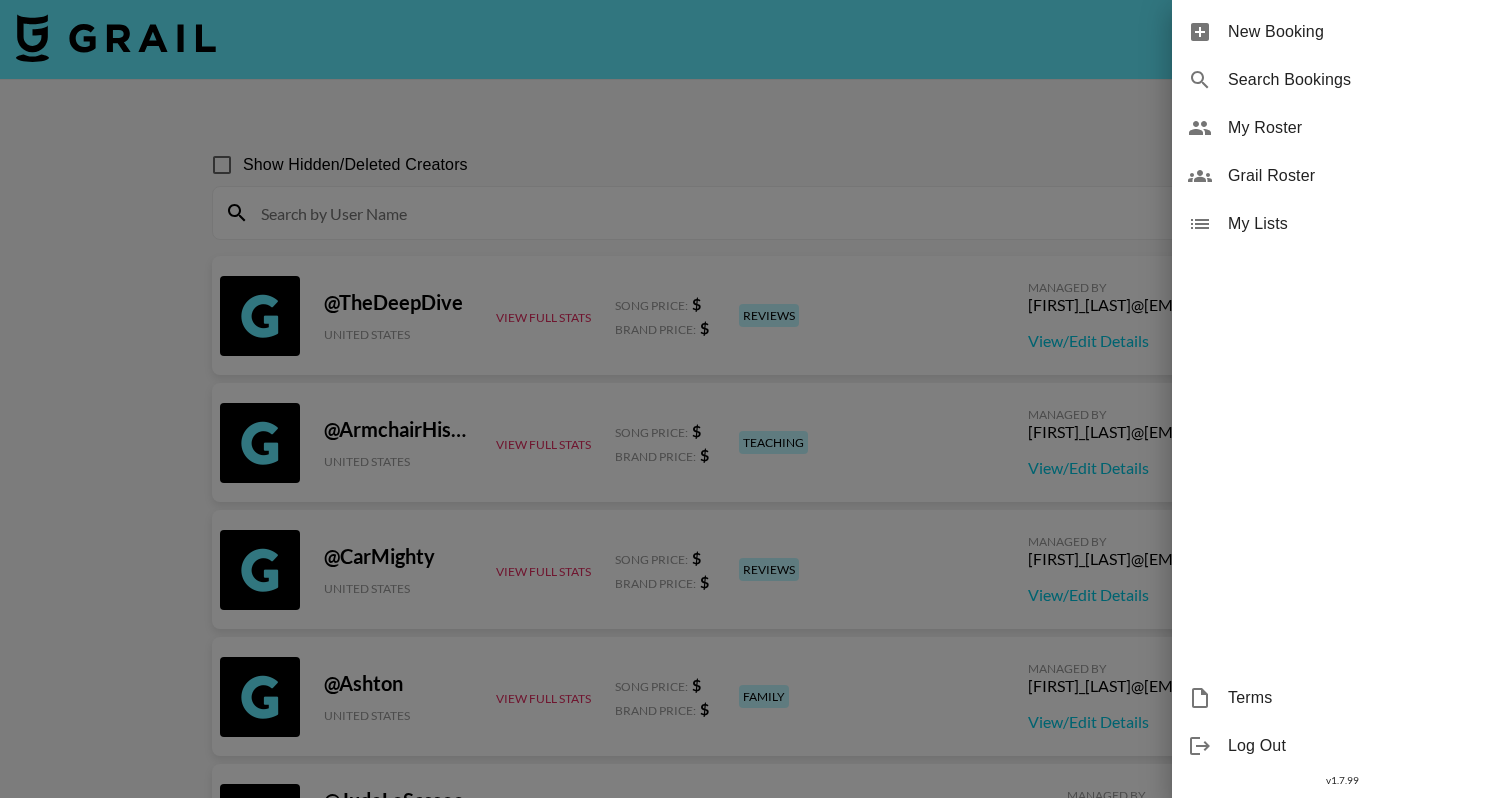 click at bounding box center [756, 399] 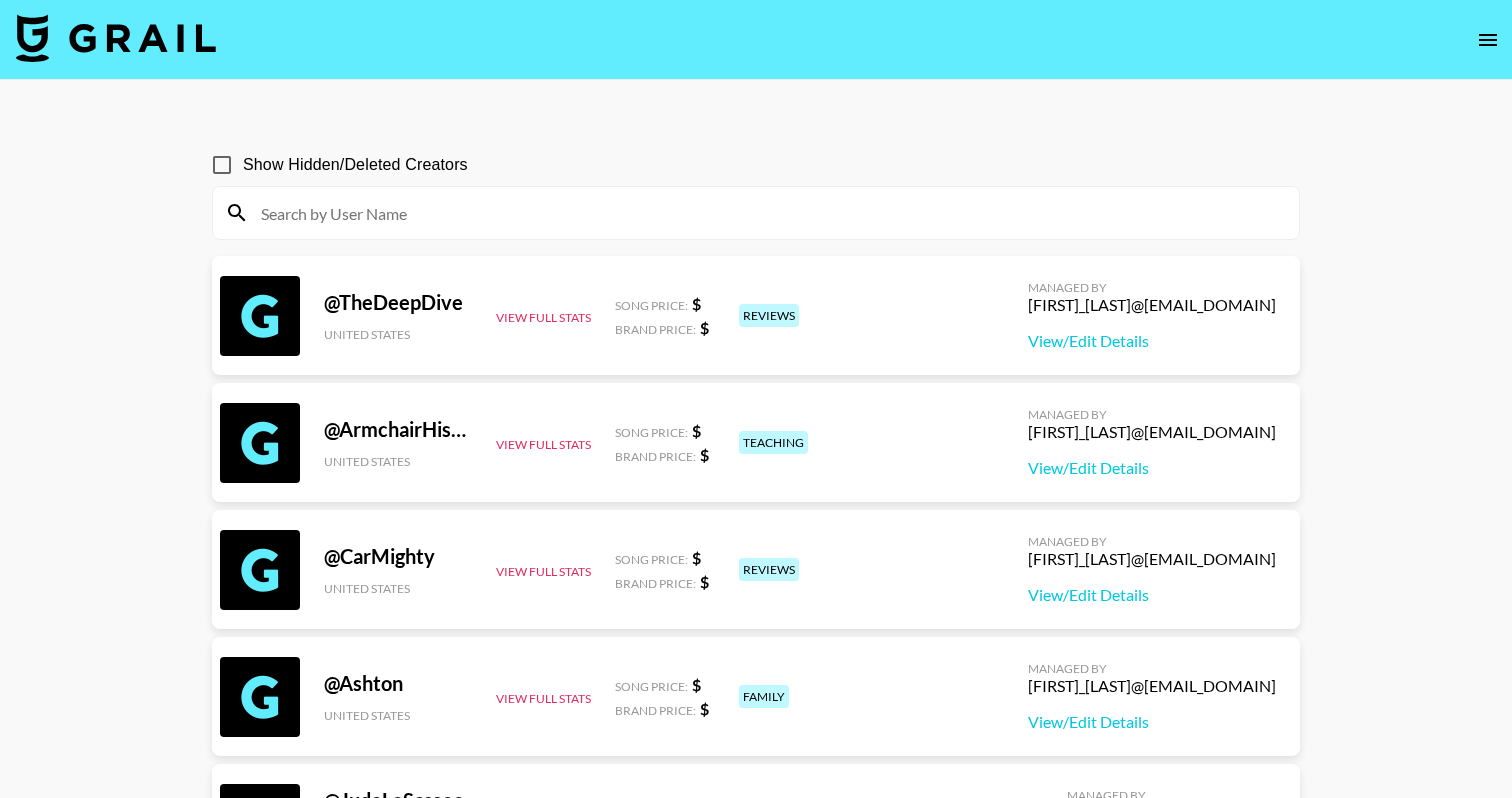 scroll, scrollTop: 0, scrollLeft: 0, axis: both 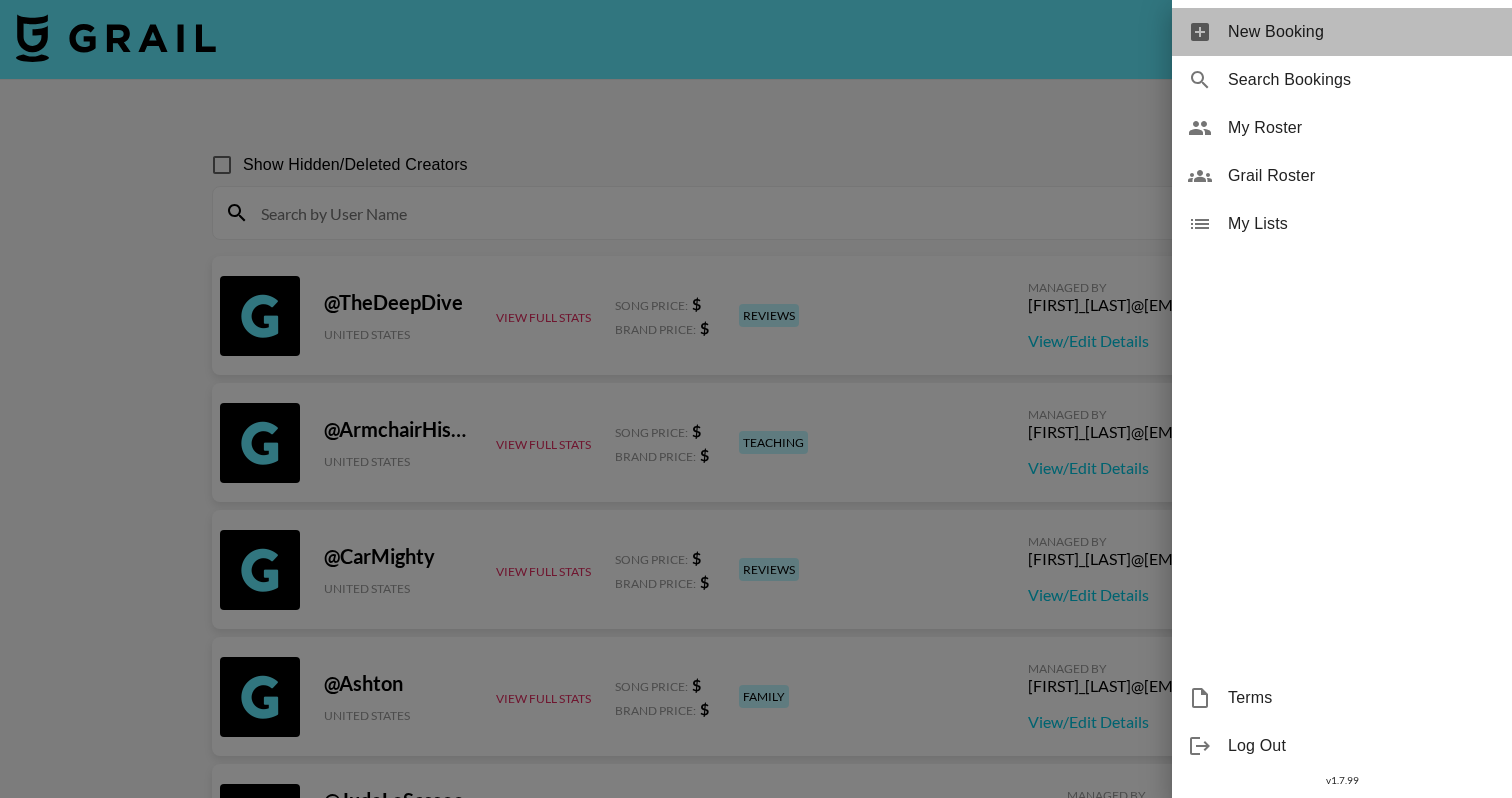 click on "New Booking" at bounding box center [1362, 32] 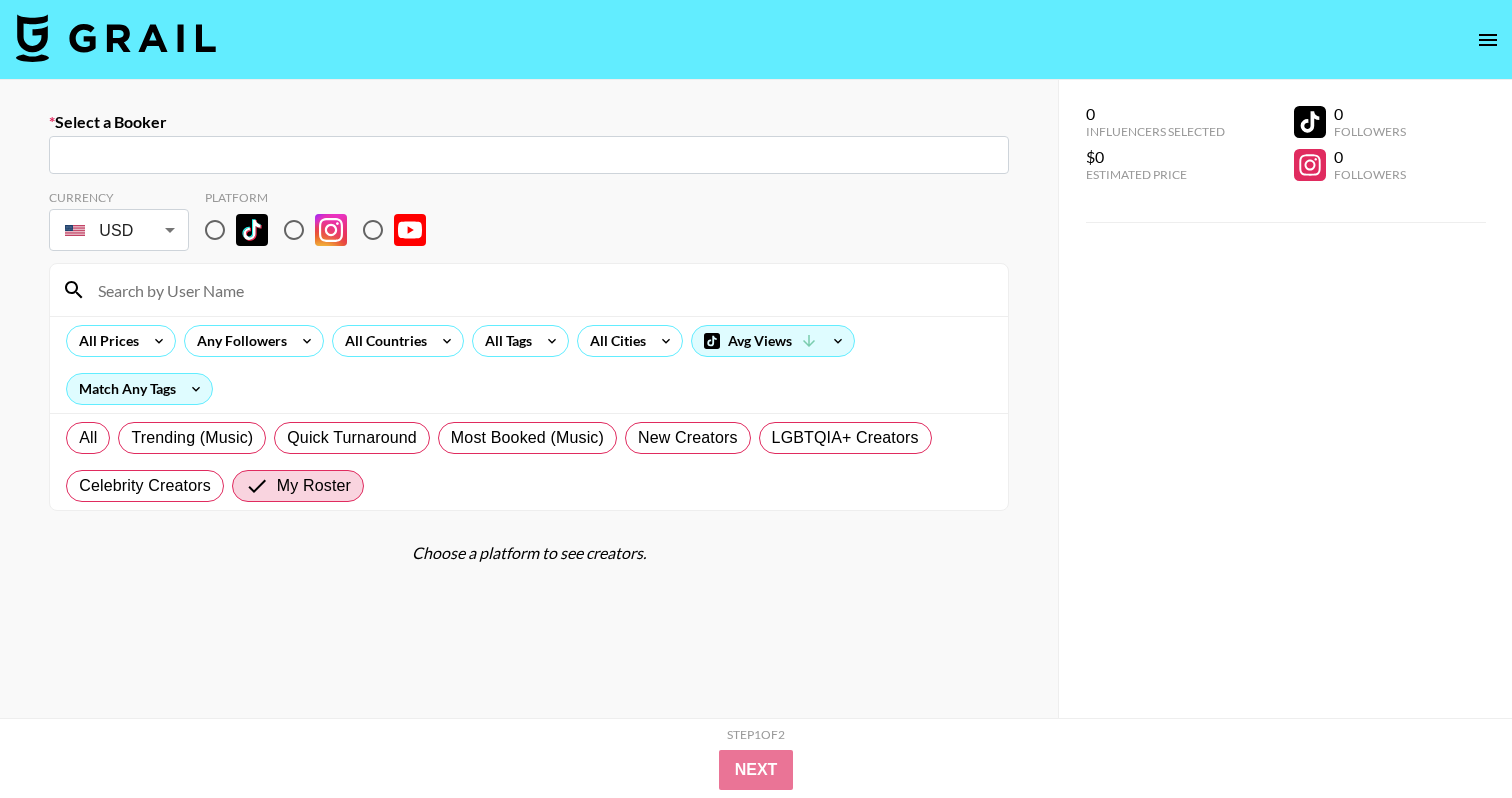 click on "​" at bounding box center [529, 155] 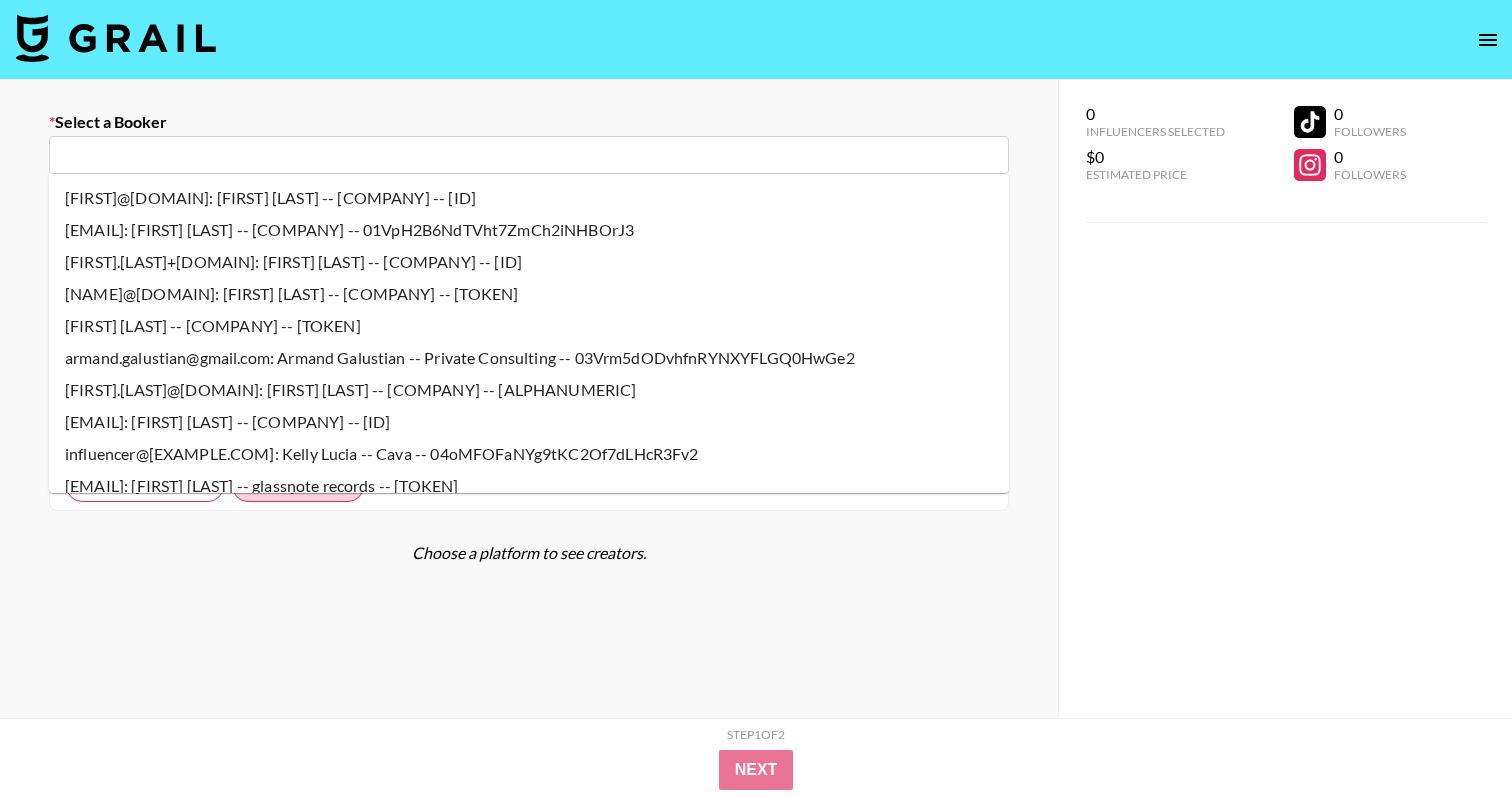 click at bounding box center (529, 155) 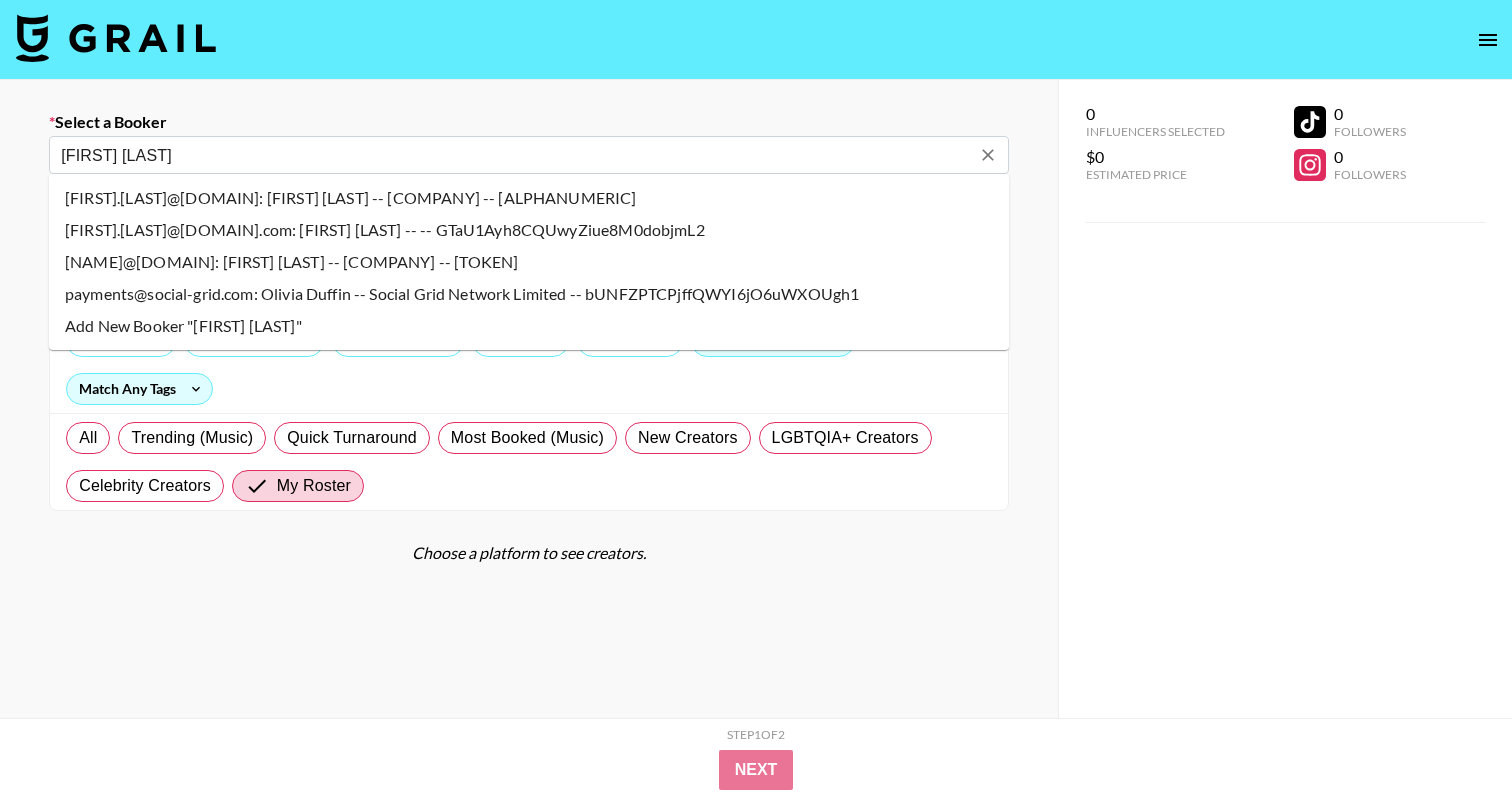 click on "[FIRST].[LAST]@[DOMAIN]: [FIRST] [LAST] -- [COMPANY] -- [ALPHANUMERIC]" at bounding box center (529, 198) 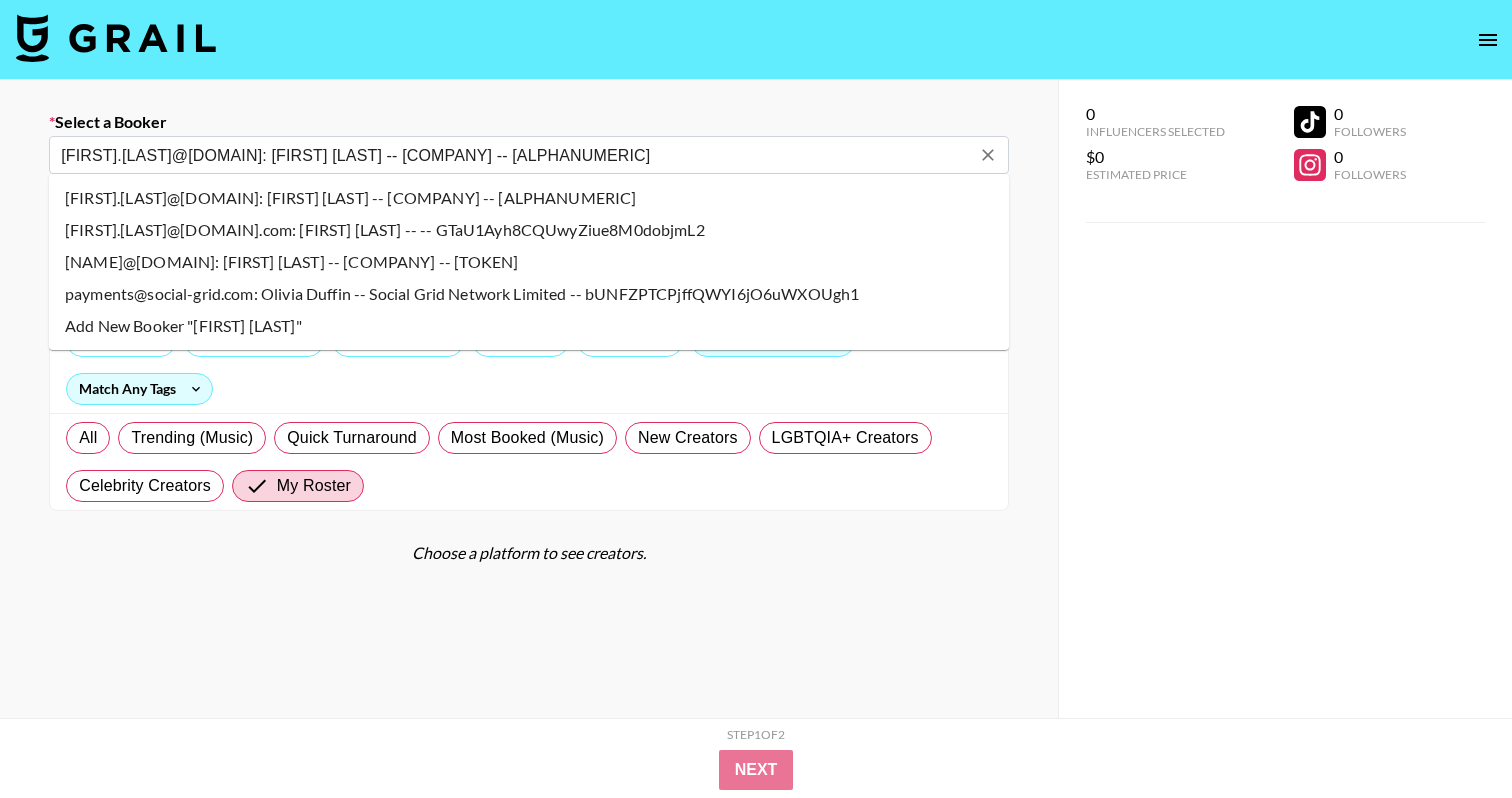 select on "Song" 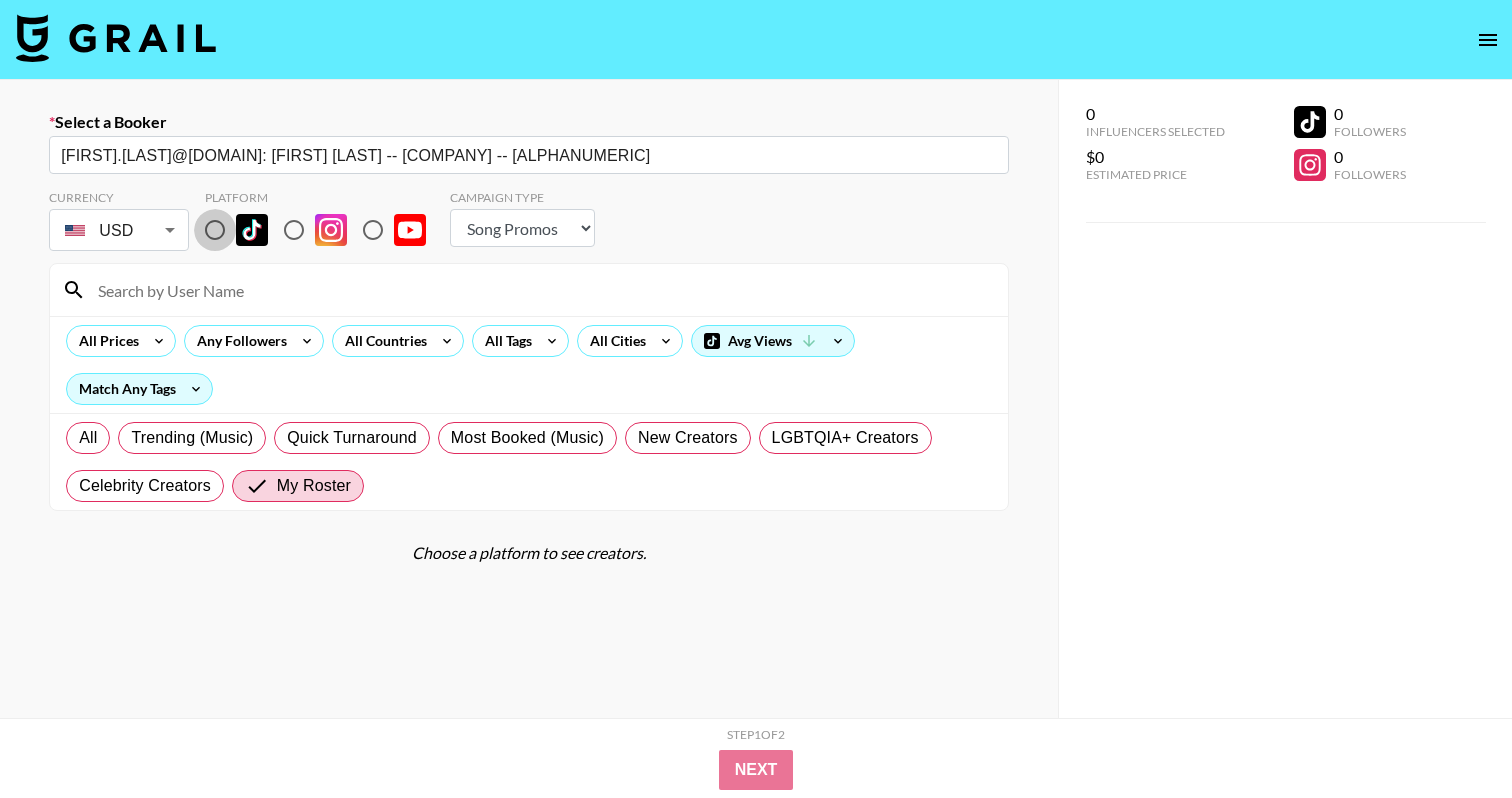 click at bounding box center [215, 230] 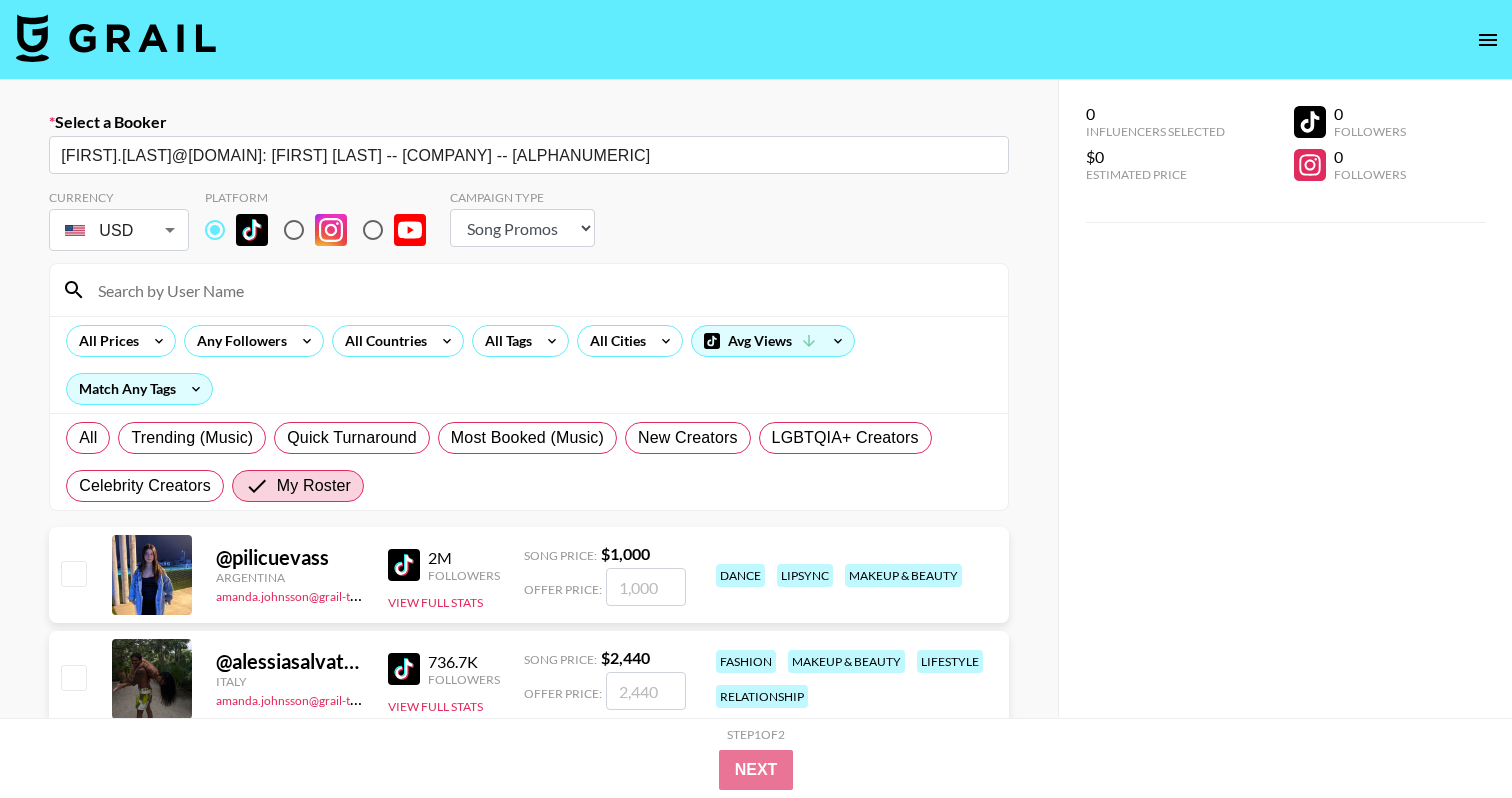 click at bounding box center (541, 290) 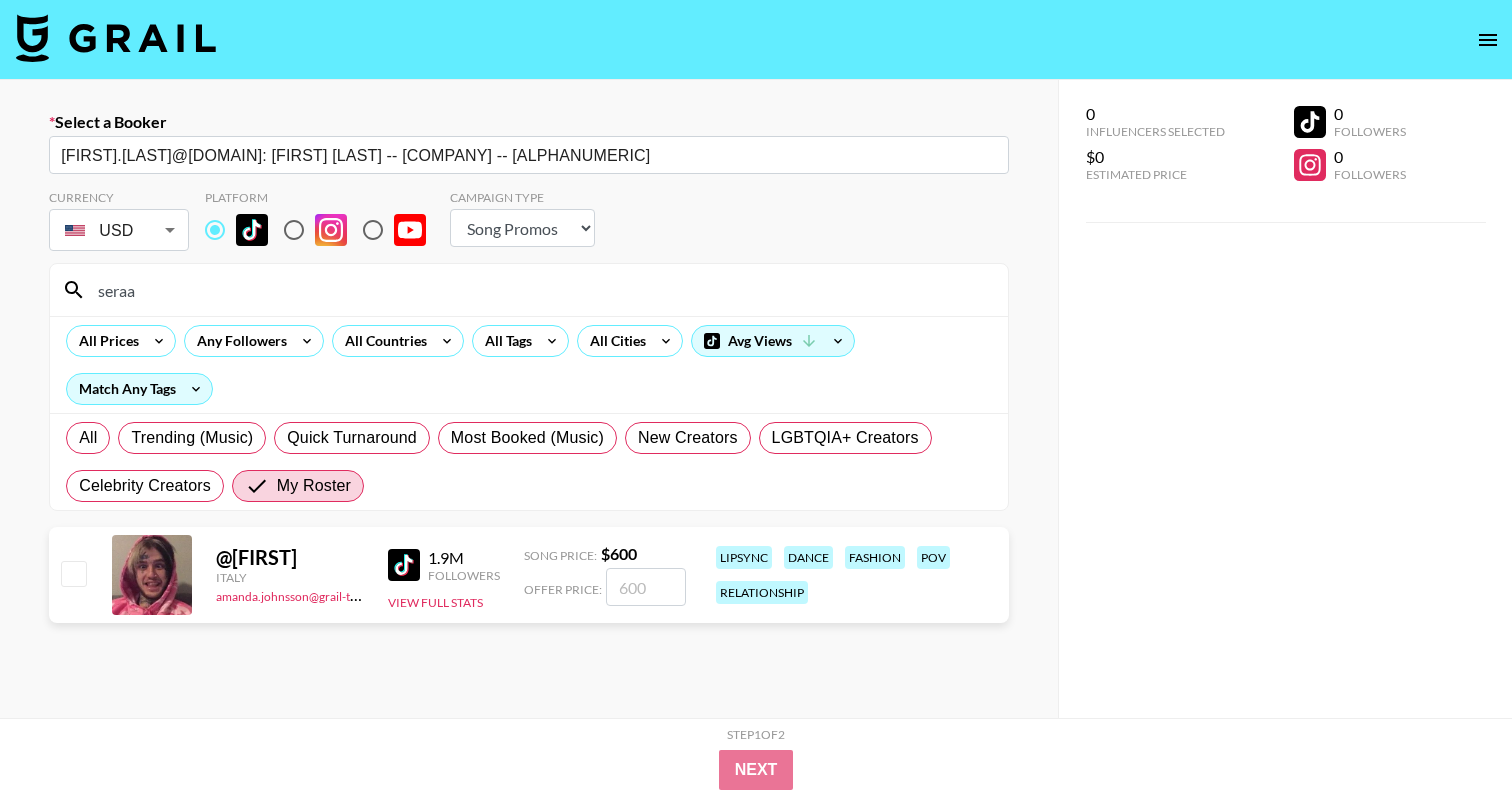 type on "seraa" 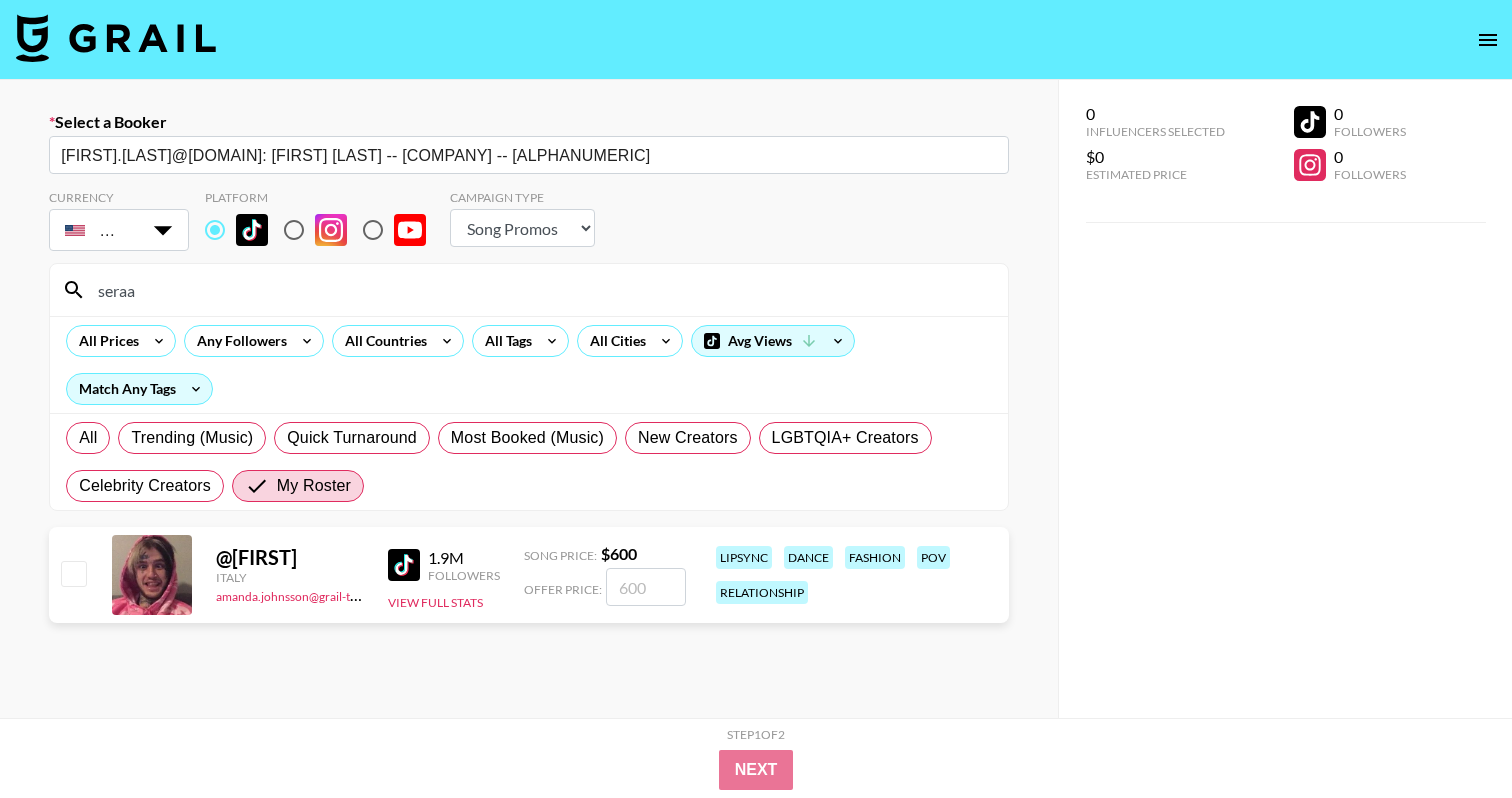 click on "Select a Booker [EMAIL]: [FIRST] [LAST] -- Grail -- E1Ay2JEwAtcwHKQOOJay0QhTRZI3 ​ Currency USD USD ​ Platform Campaign Type Choose Type... Song Promos Brand Promos seraa All Prices Any Followers All Countries All Tags All Cities Avg Views Match Any Tags All Trending (Music) Quick Turnaround Most Booked (Music) New Creators LGBTQIA+ Creators Celebrity Creators My Roster @ seraahr Italy [EMAIL] 1.9M Followers View Full Stats   Song Price: $ 600 Offer Price: lipsync dance fashion pov relationship 0 Influencers Selected $0 Estimated Price 0 Followers 0 Followers 0 Influencers Selected $0 Estimated Price 0 Followers 0 Followers Step  1  of  2 View  Summary Next v 1.7.99 © Grail Talent Terms USD GBP EUR CAD AUD" at bounding box center [756, 568] 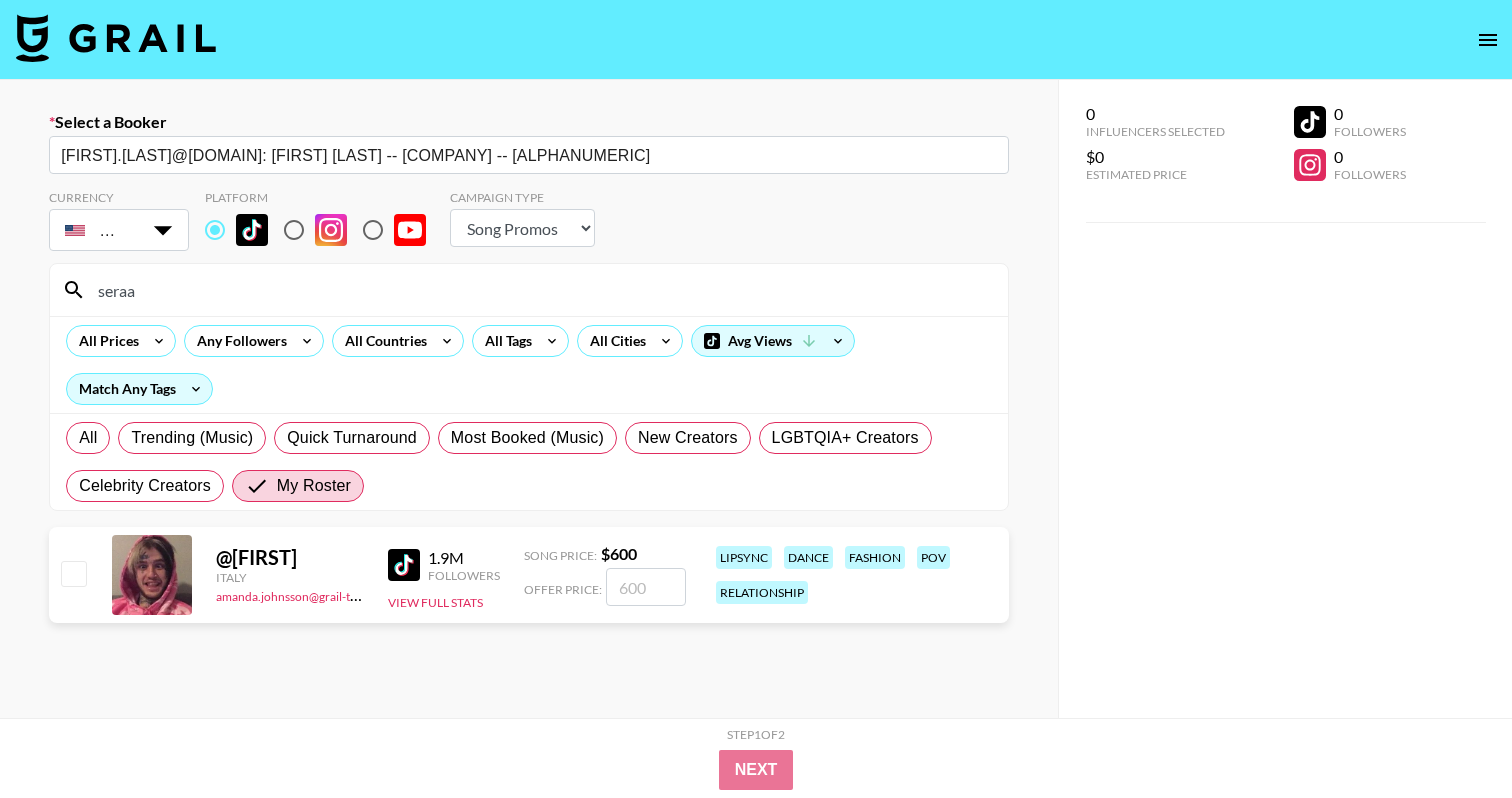 click on "GBP" at bounding box center [776, 1010] 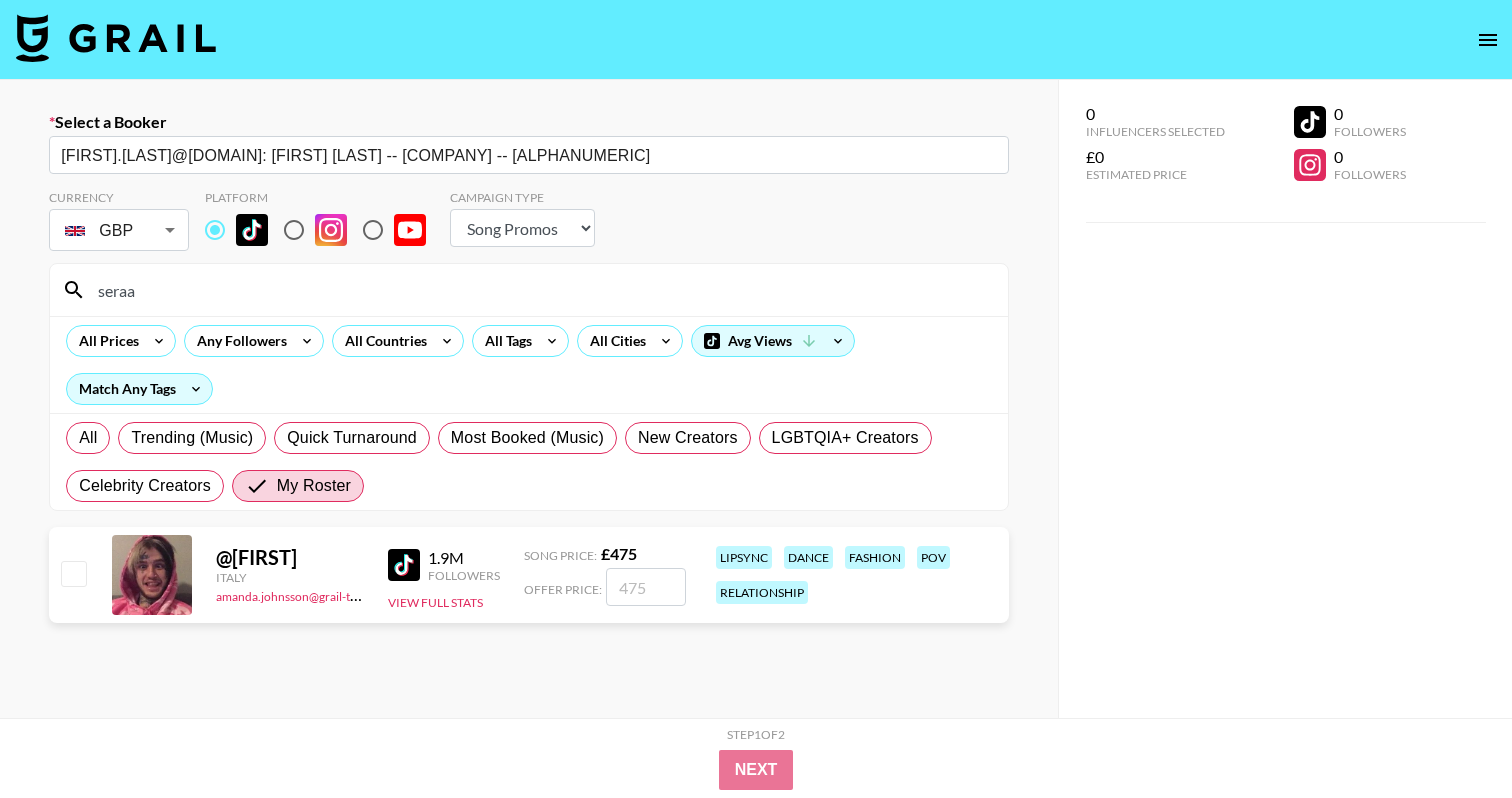 click at bounding box center (646, 587) 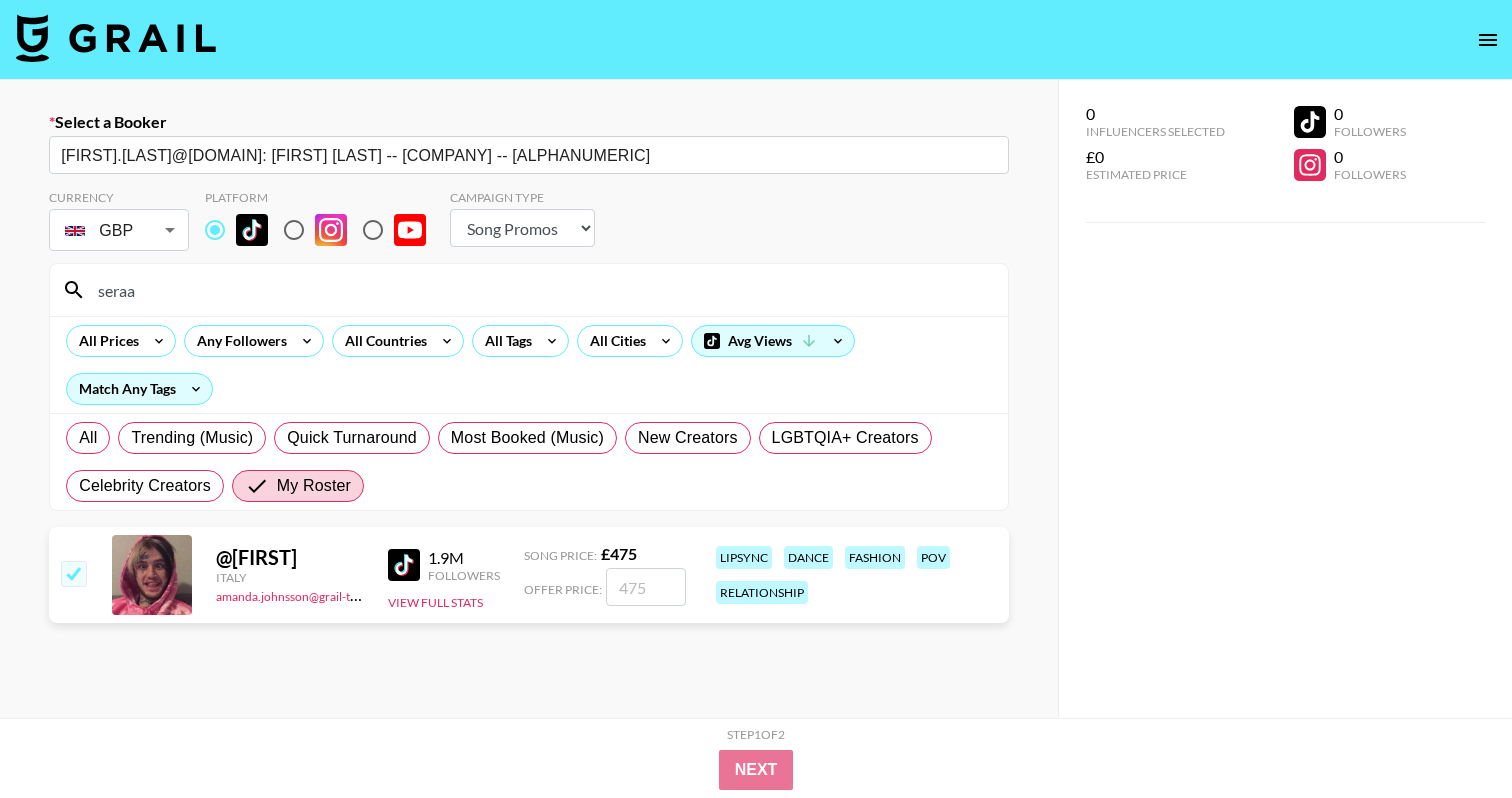 checkbox on "true" 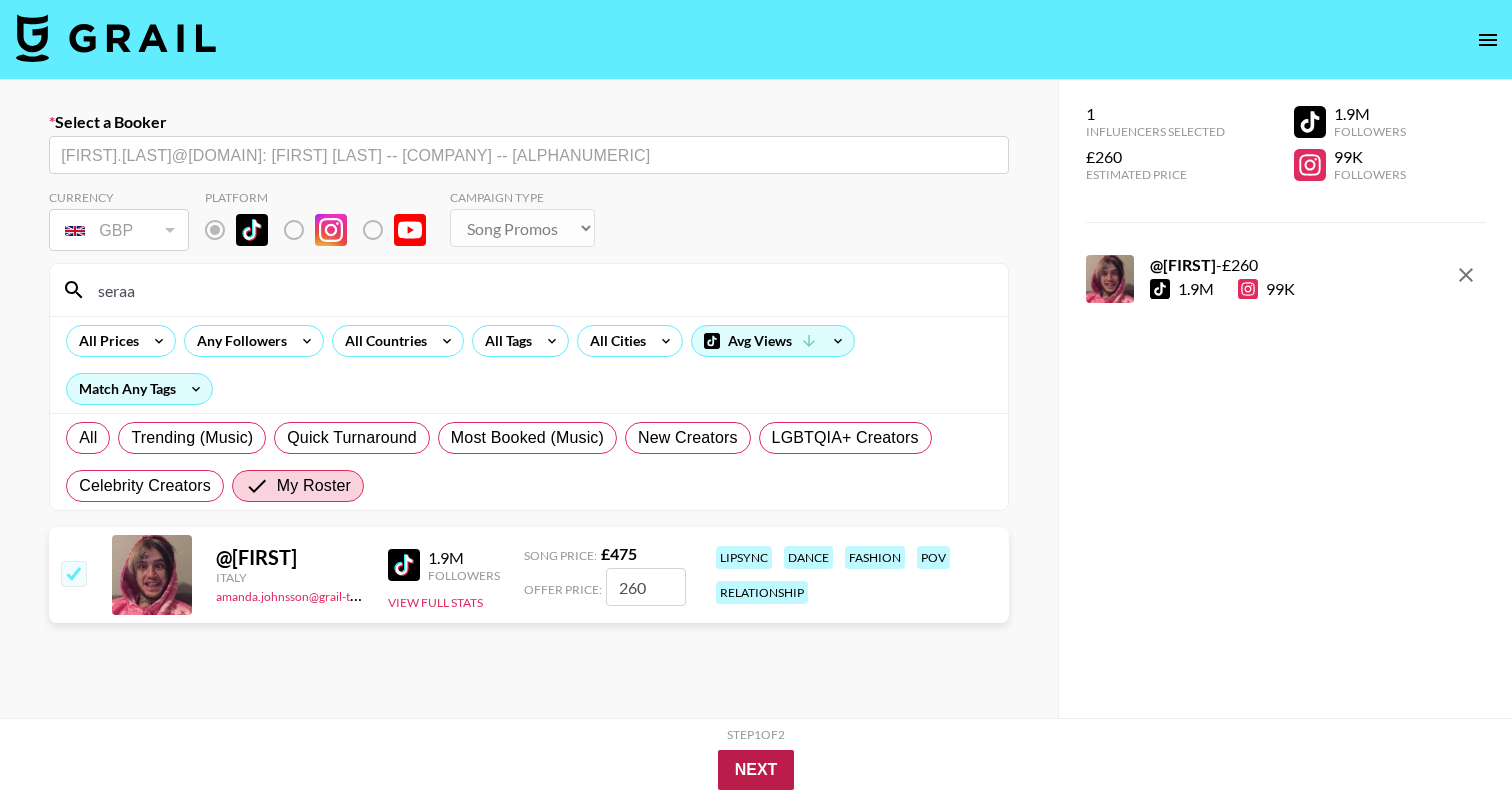 type on "260" 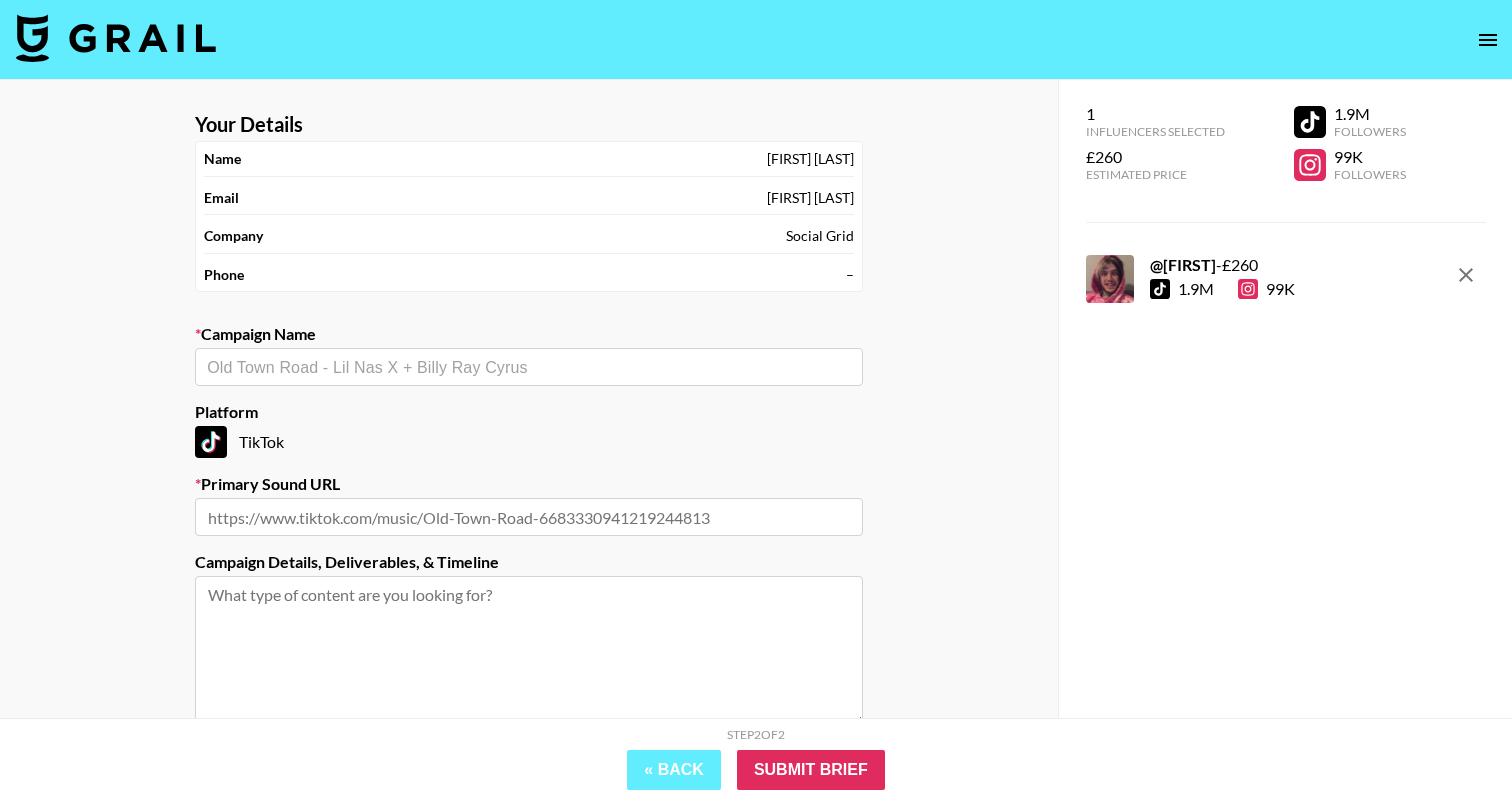 click at bounding box center [529, 367] 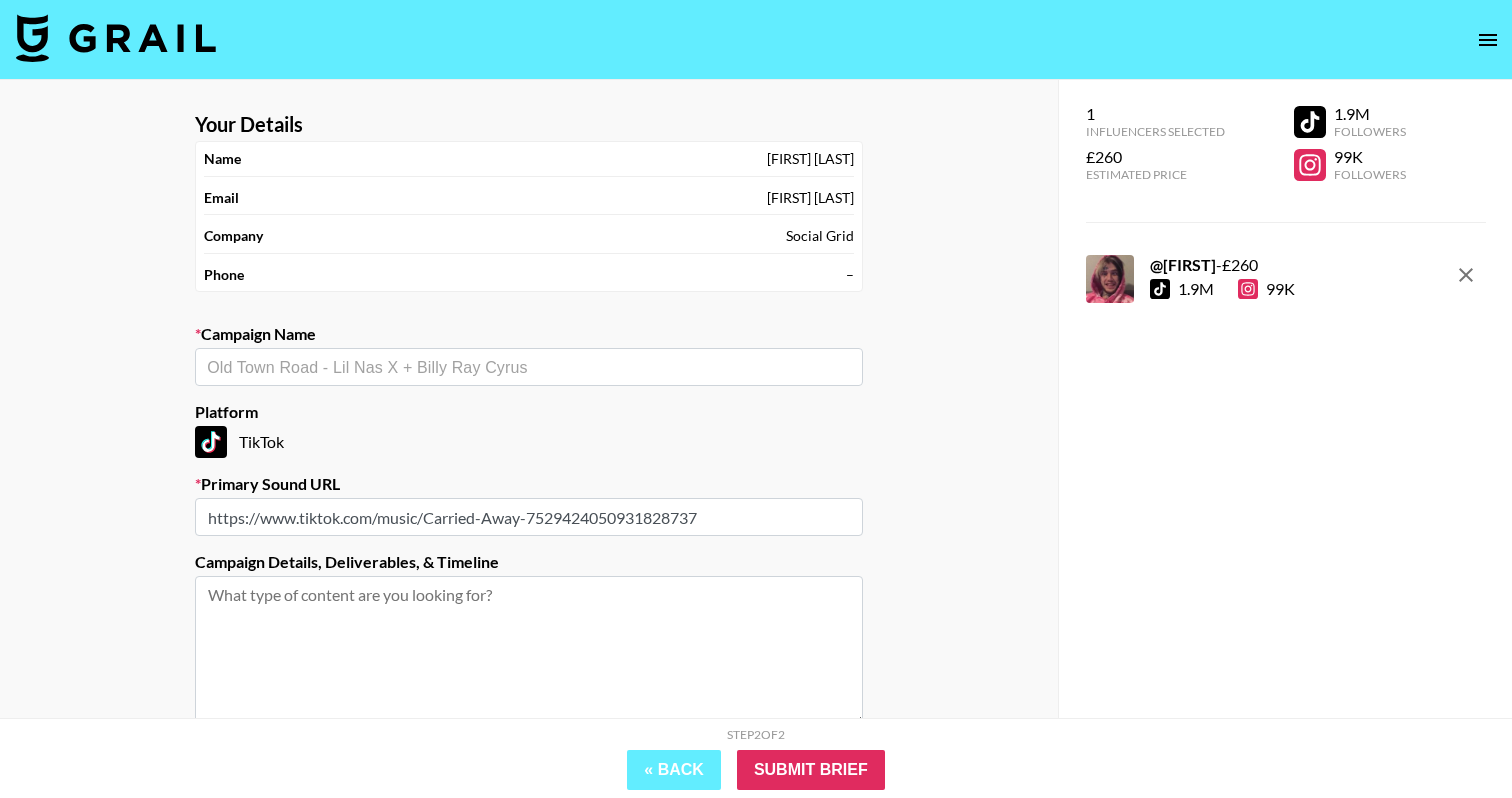 type on "https://www.tiktok.com/music/Carried-Away-7529424050931828737" 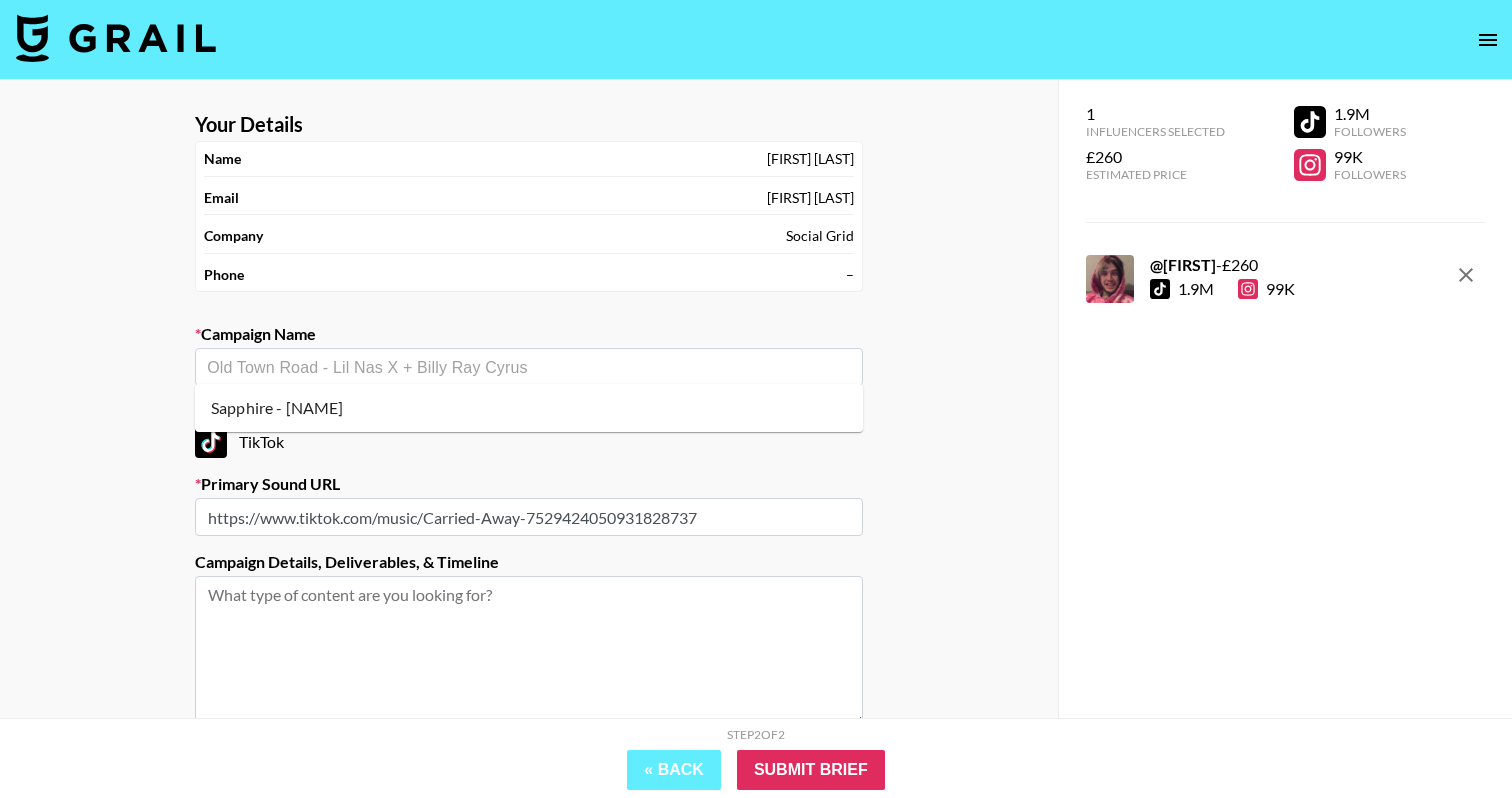 paste on "[FIRST] [LAST] - [COMPANY]" 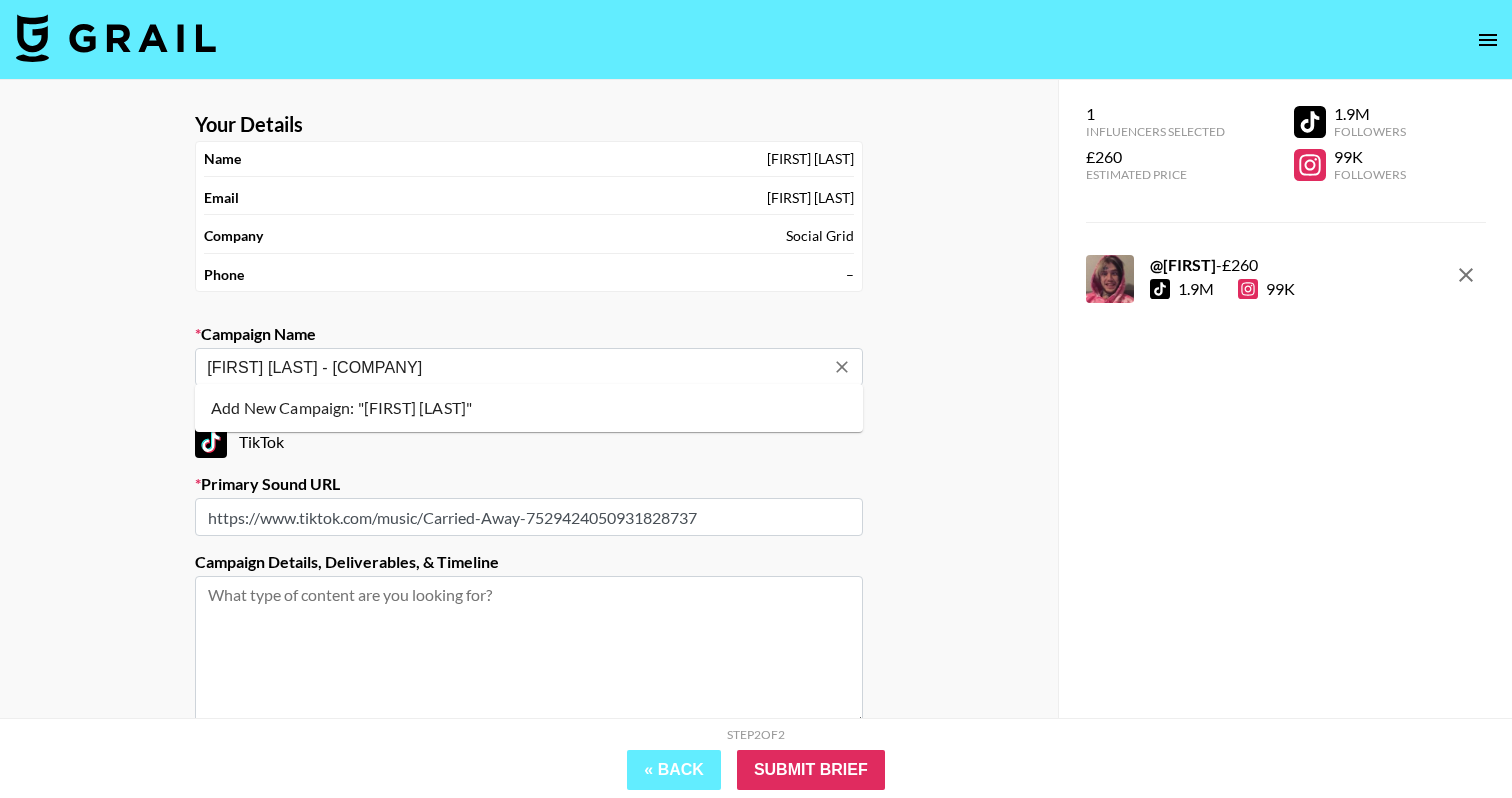 click on "Add New Campaign: "[FIRST] [LAST]"" at bounding box center (529, 408) 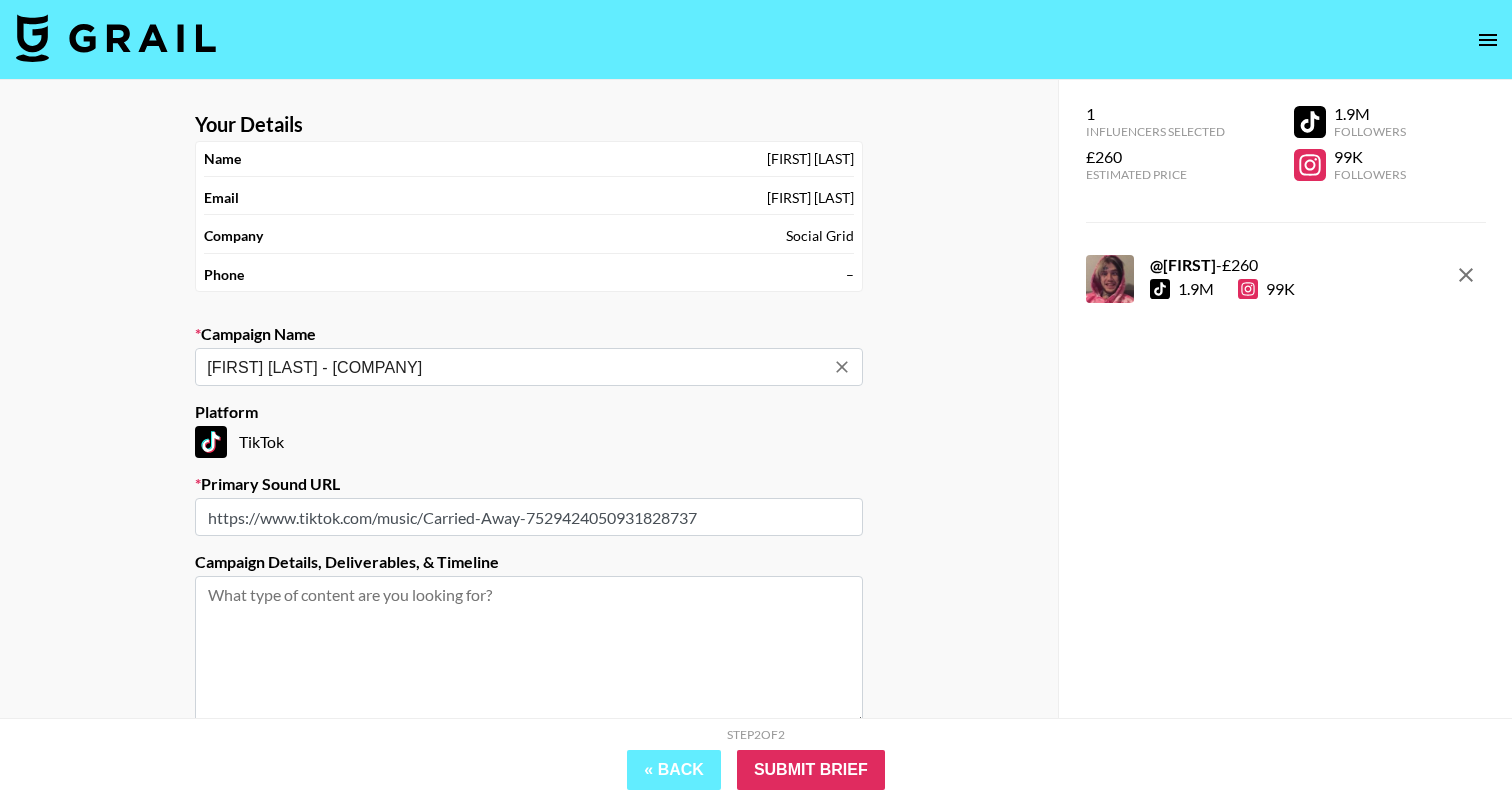 type on "[FIRST] [LAST] - [COMPANY]" 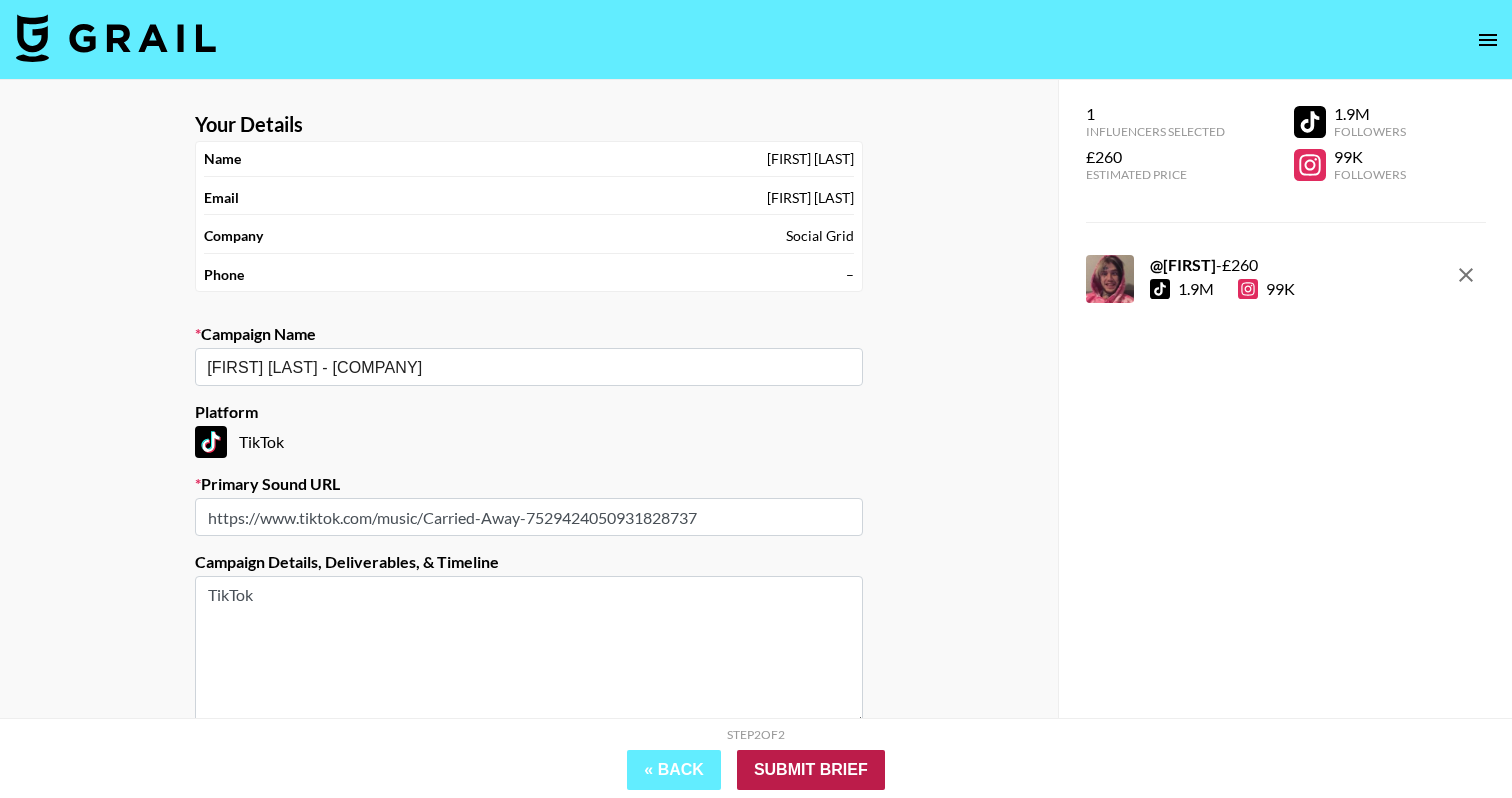 type on "TikTok" 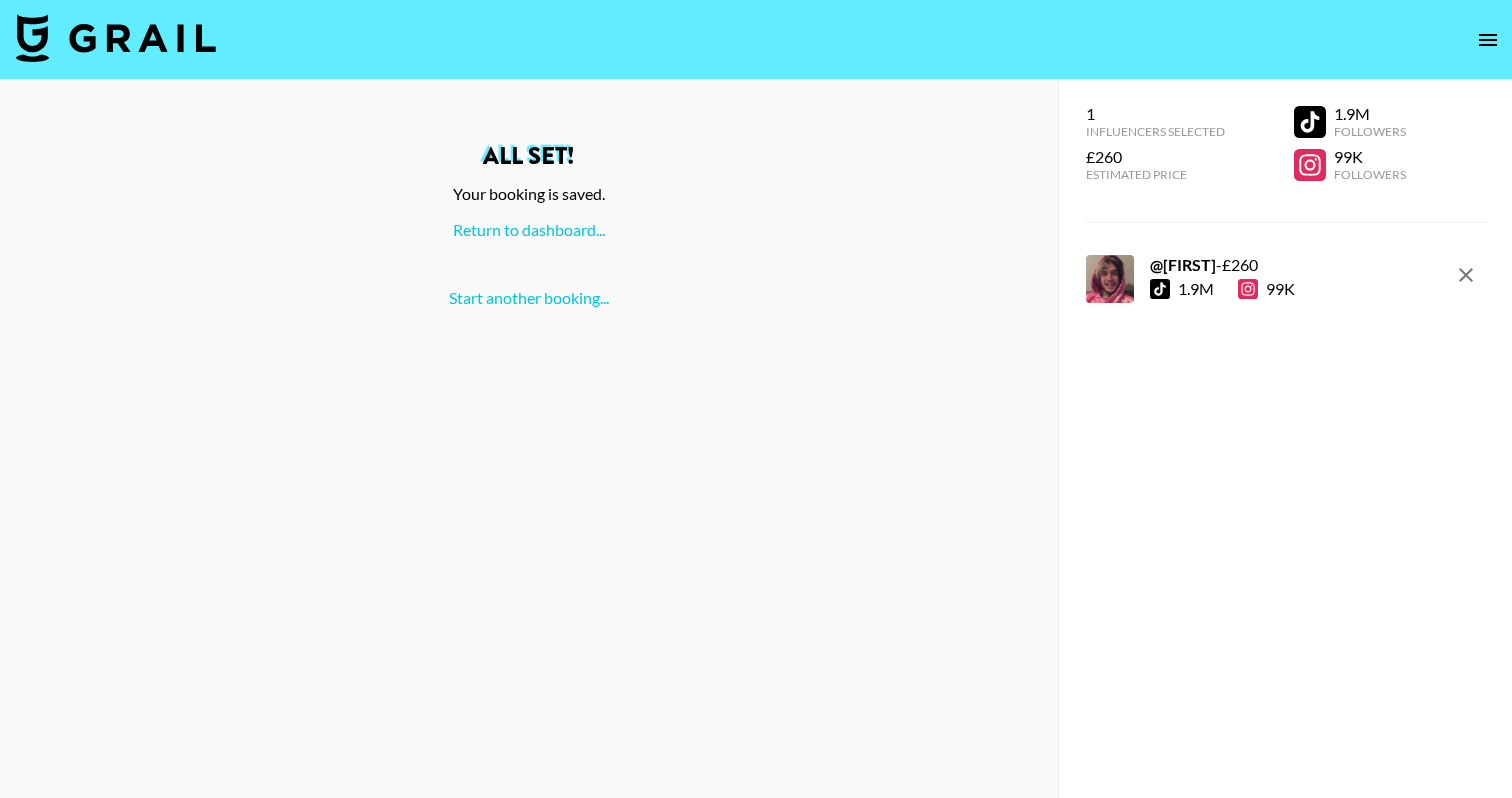 click at bounding box center [116, 38] 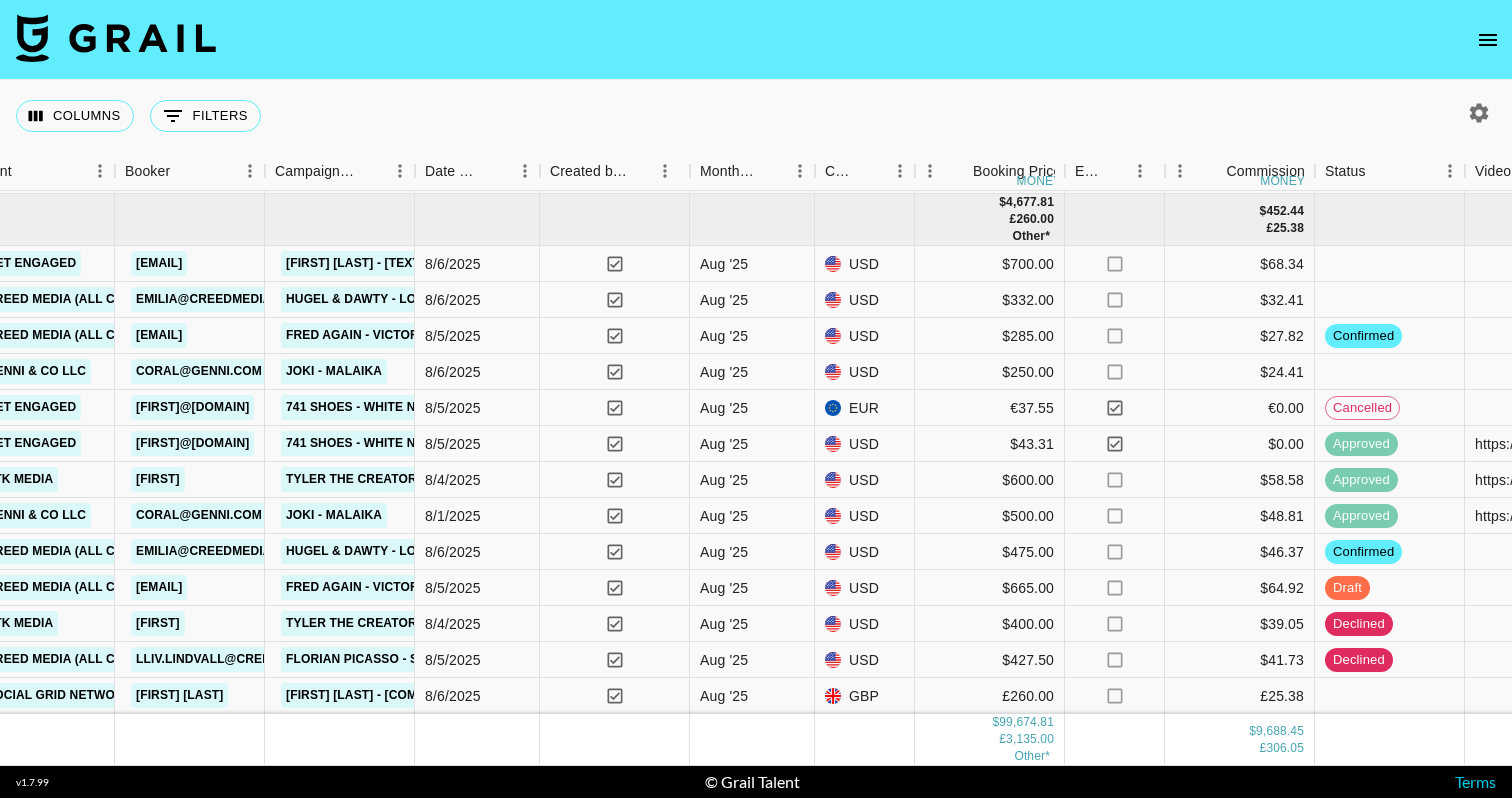 scroll, scrollTop: 5574, scrollLeft: 950, axis: both 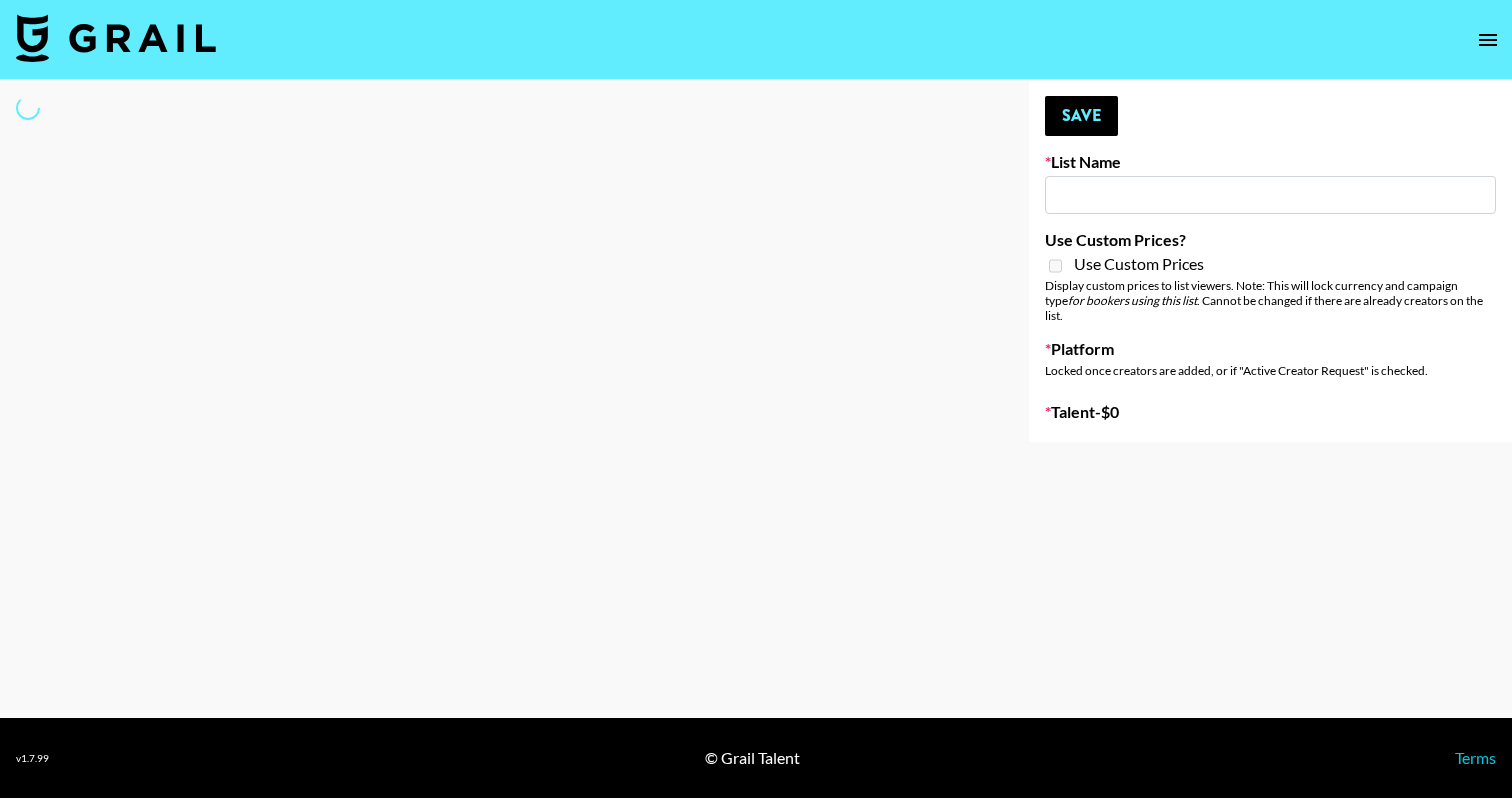 type on "Sugar Sweet (feat. Shenseea & Kehlani)" 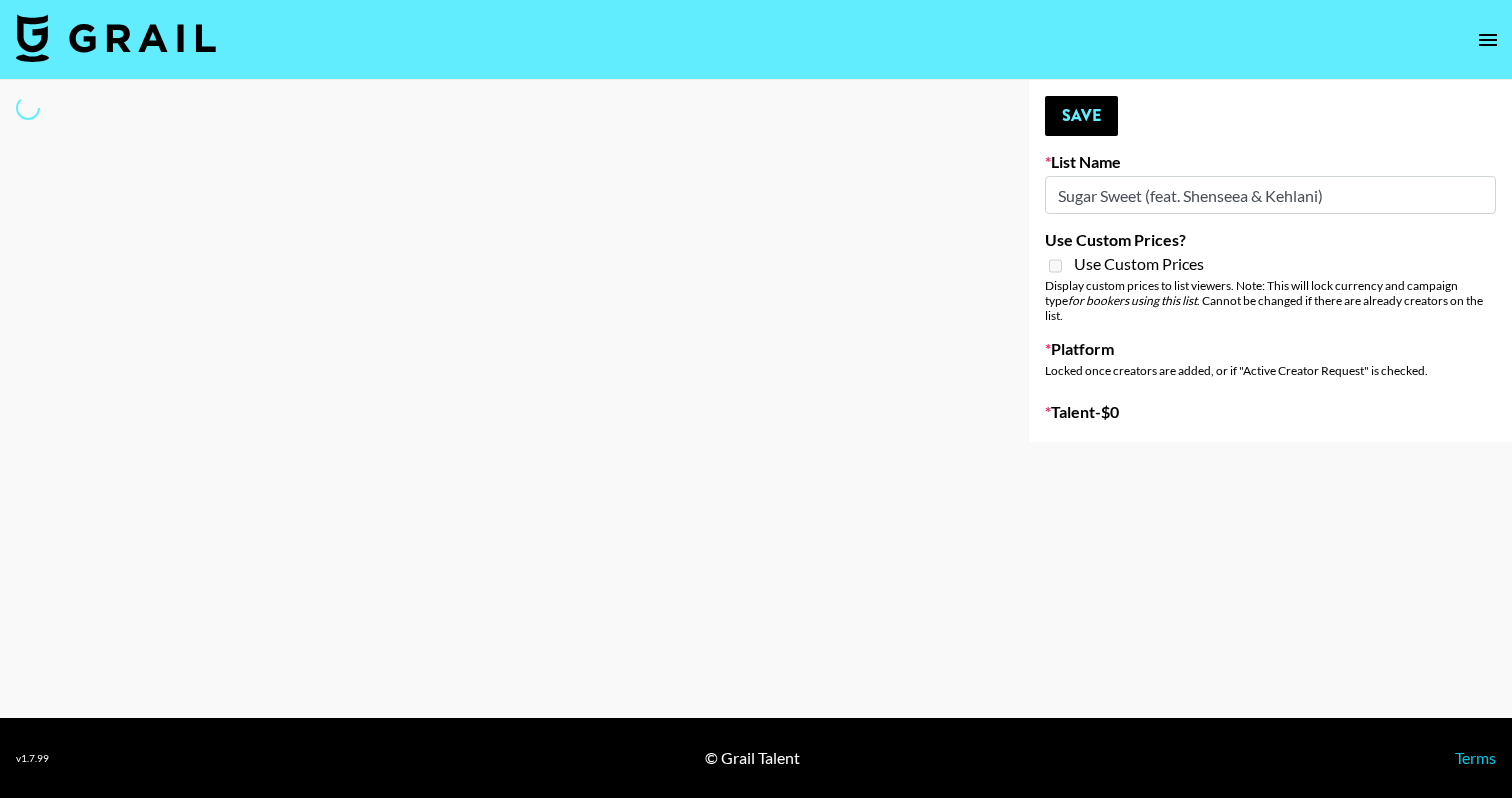 select on "Song" 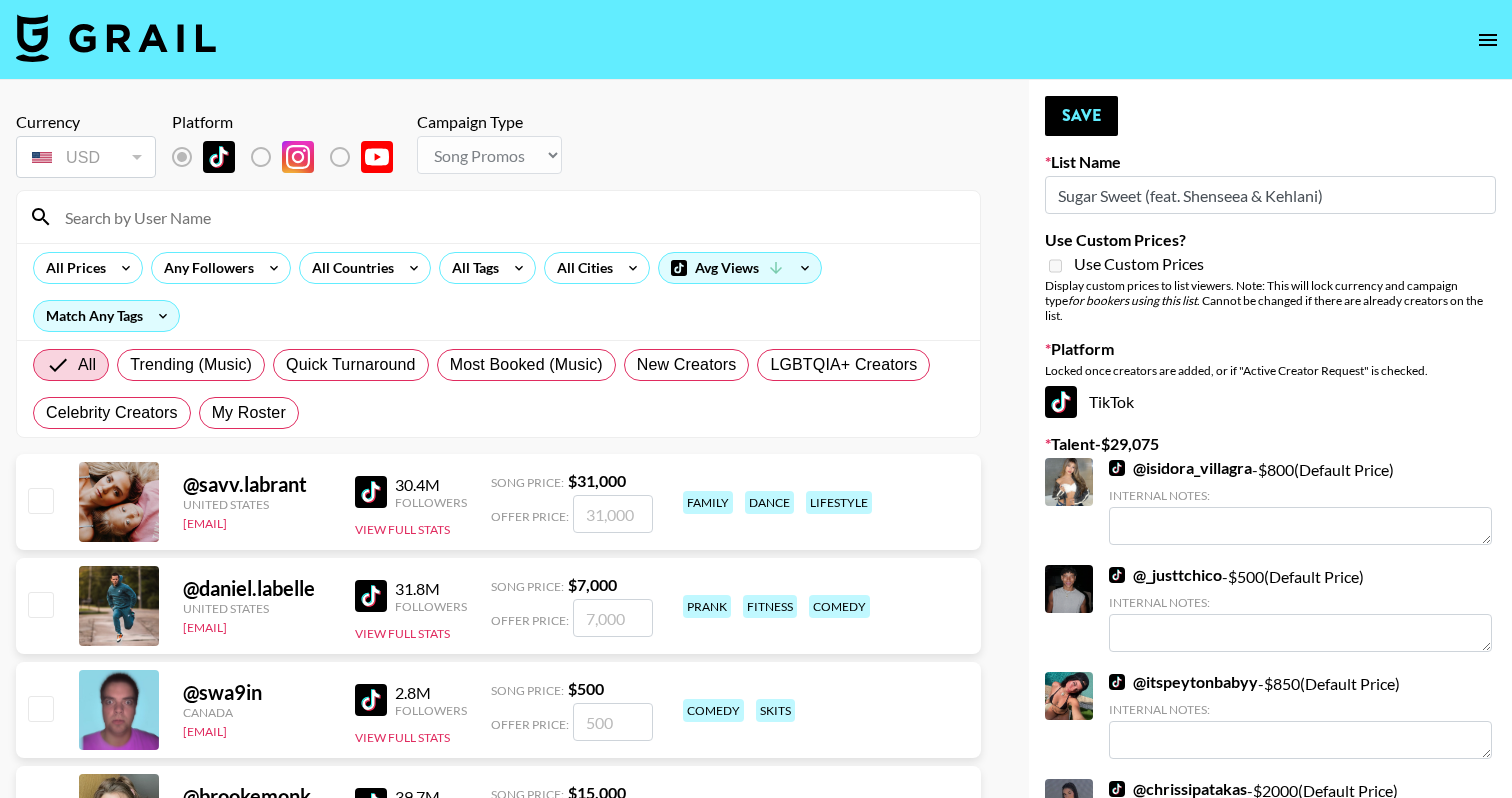 click at bounding box center [510, 217] 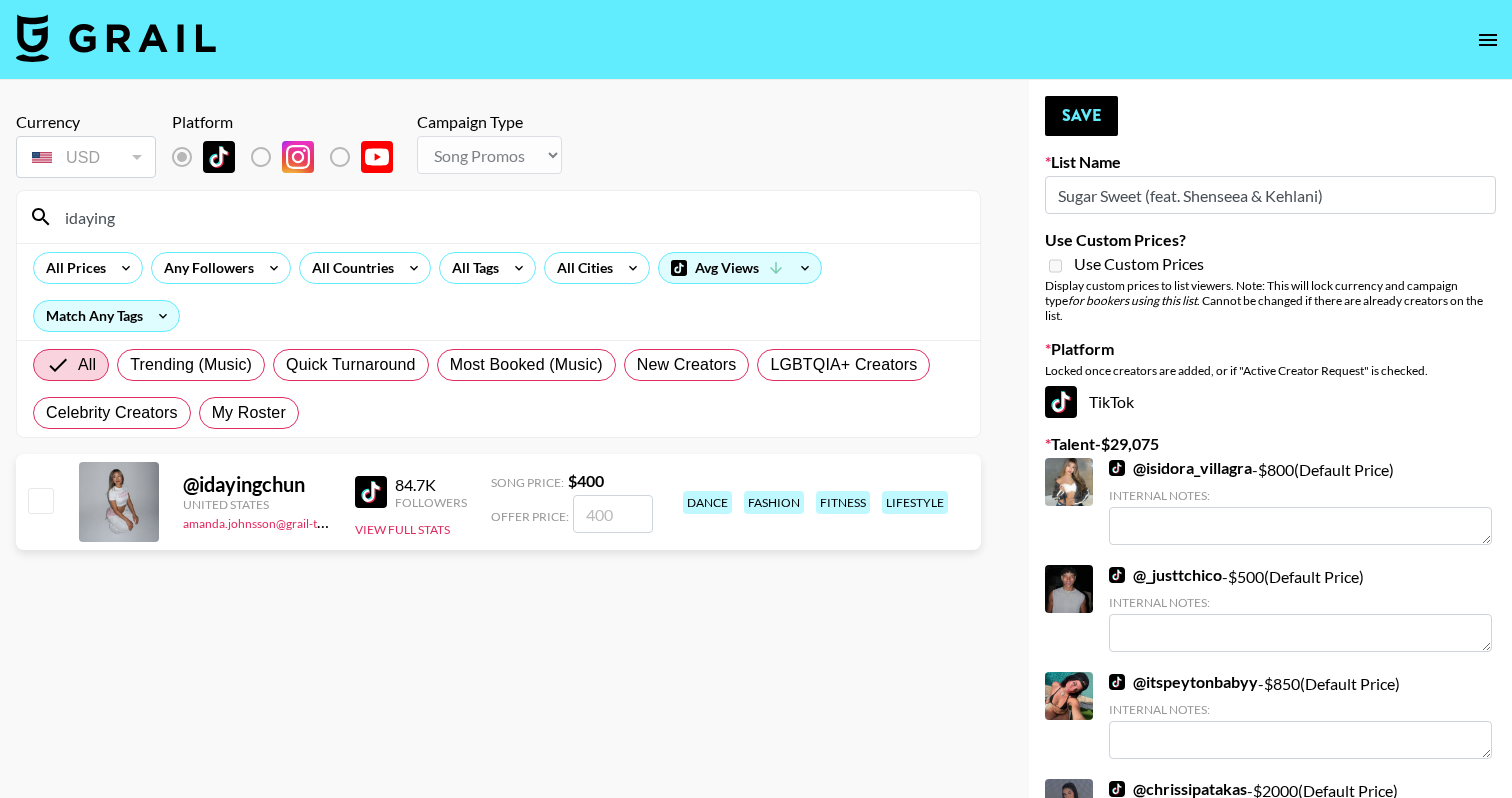 type on "idaying" 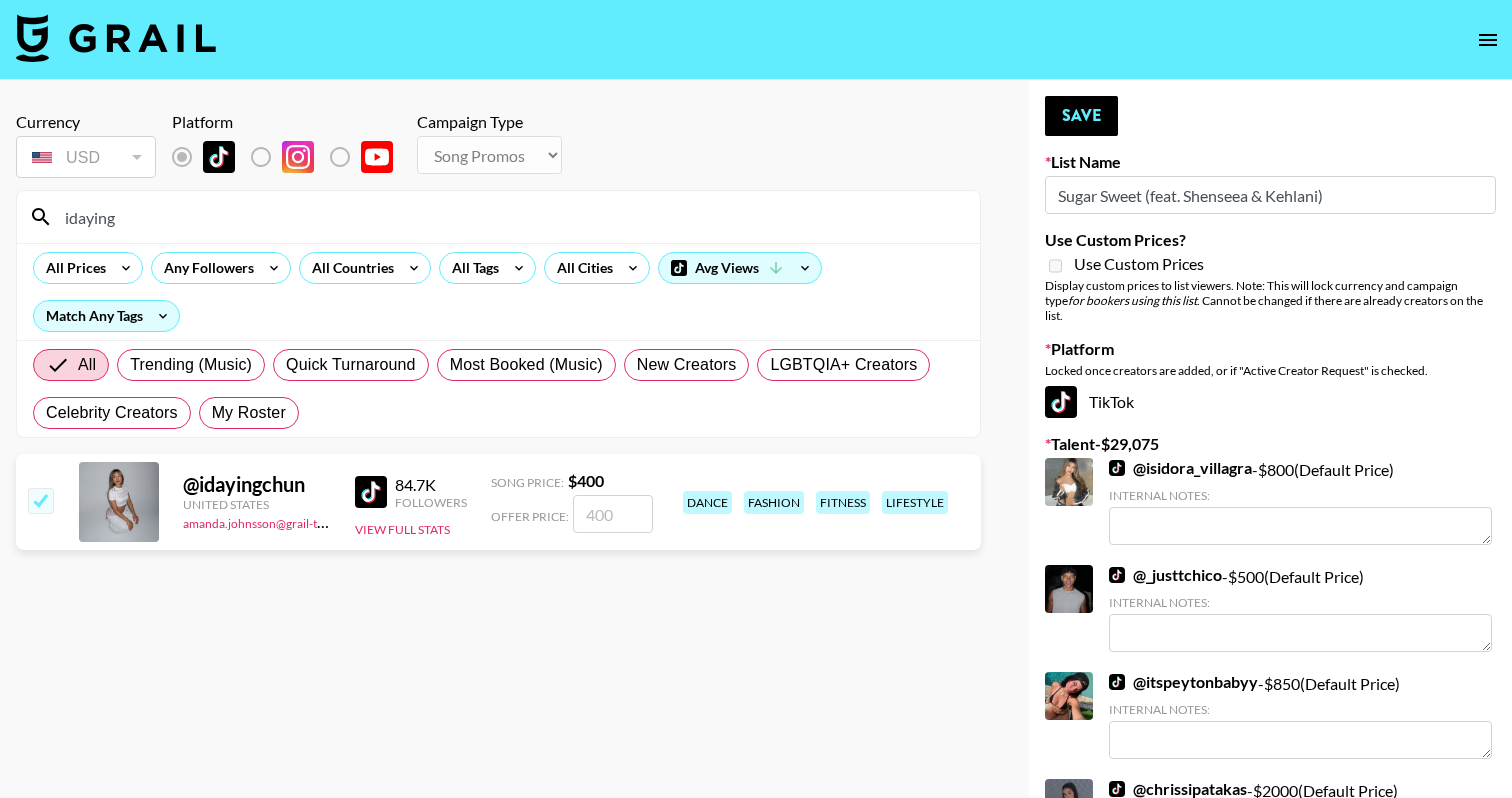 checkbox on "true" 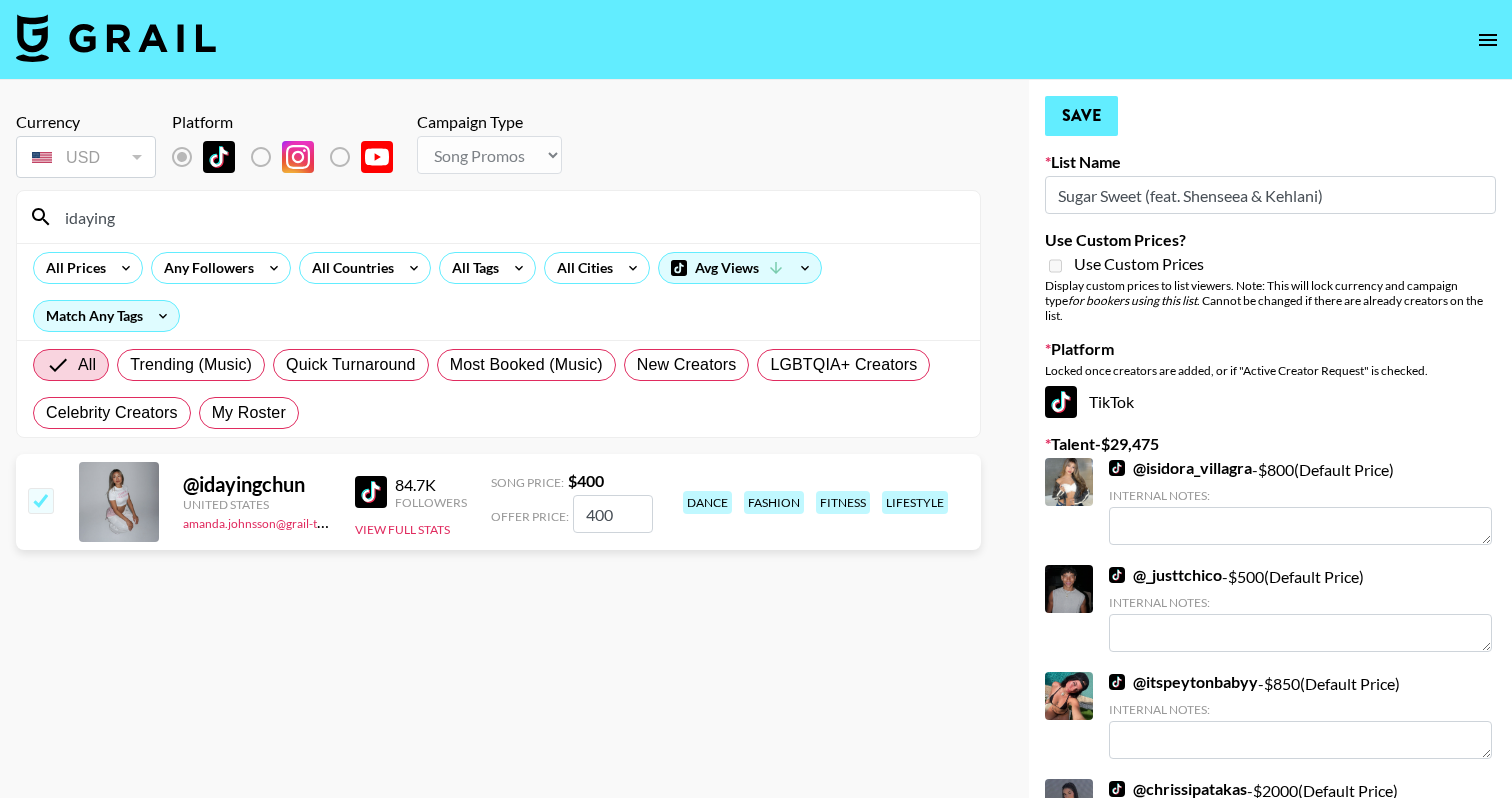 click on "Save" at bounding box center (1081, 116) 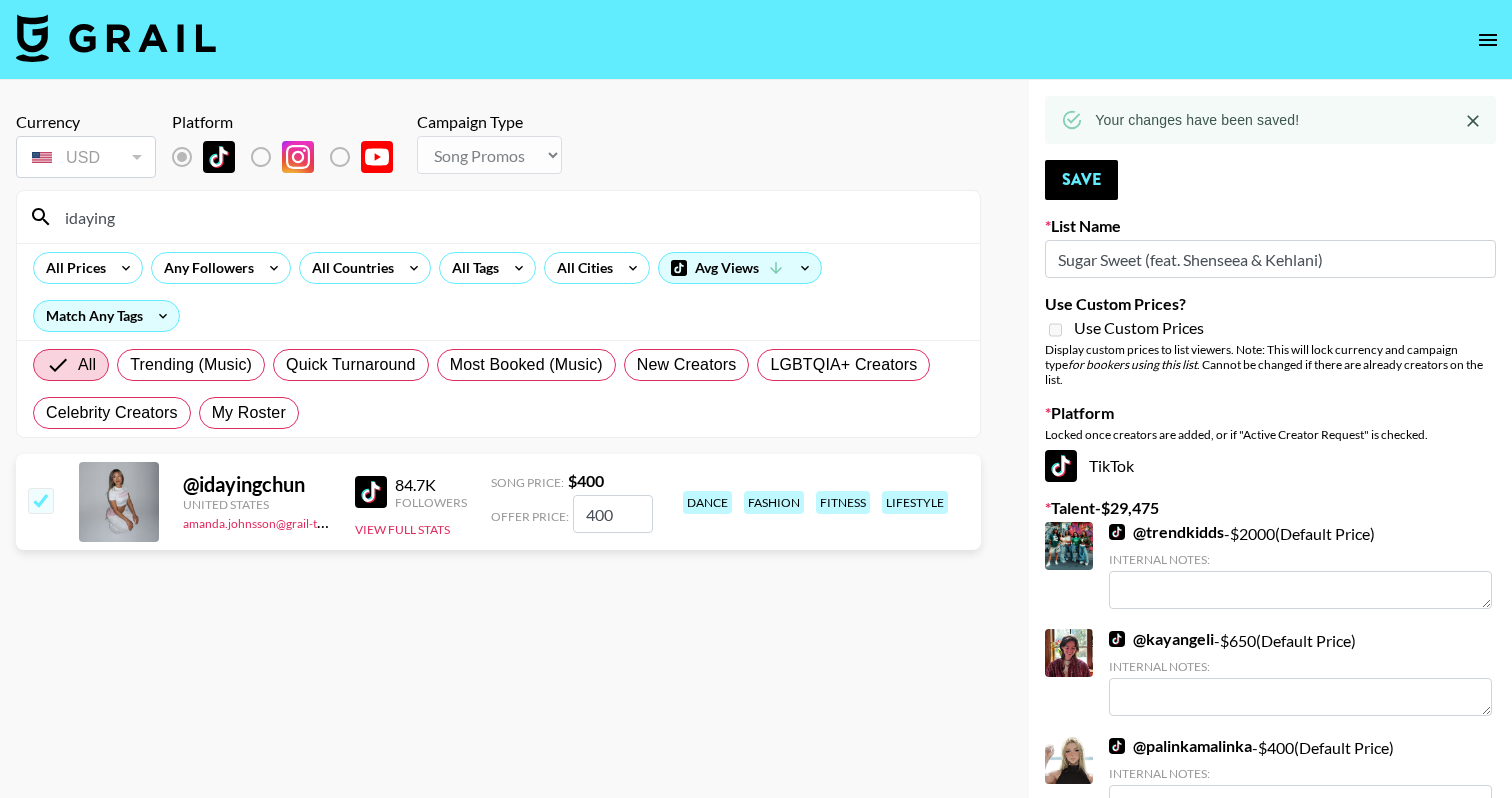 click on "idaying" at bounding box center (510, 217) 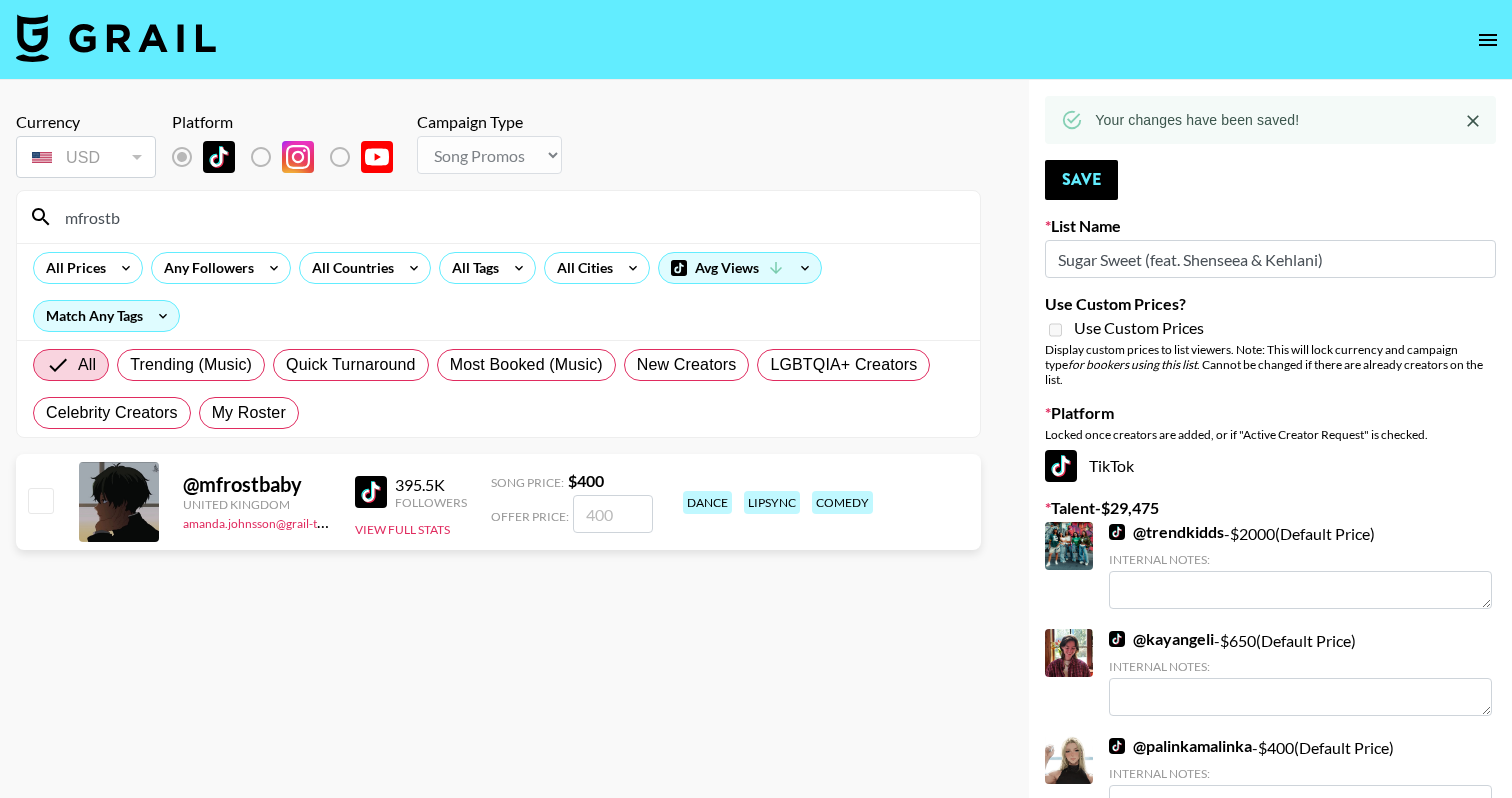 type on "mfrostb" 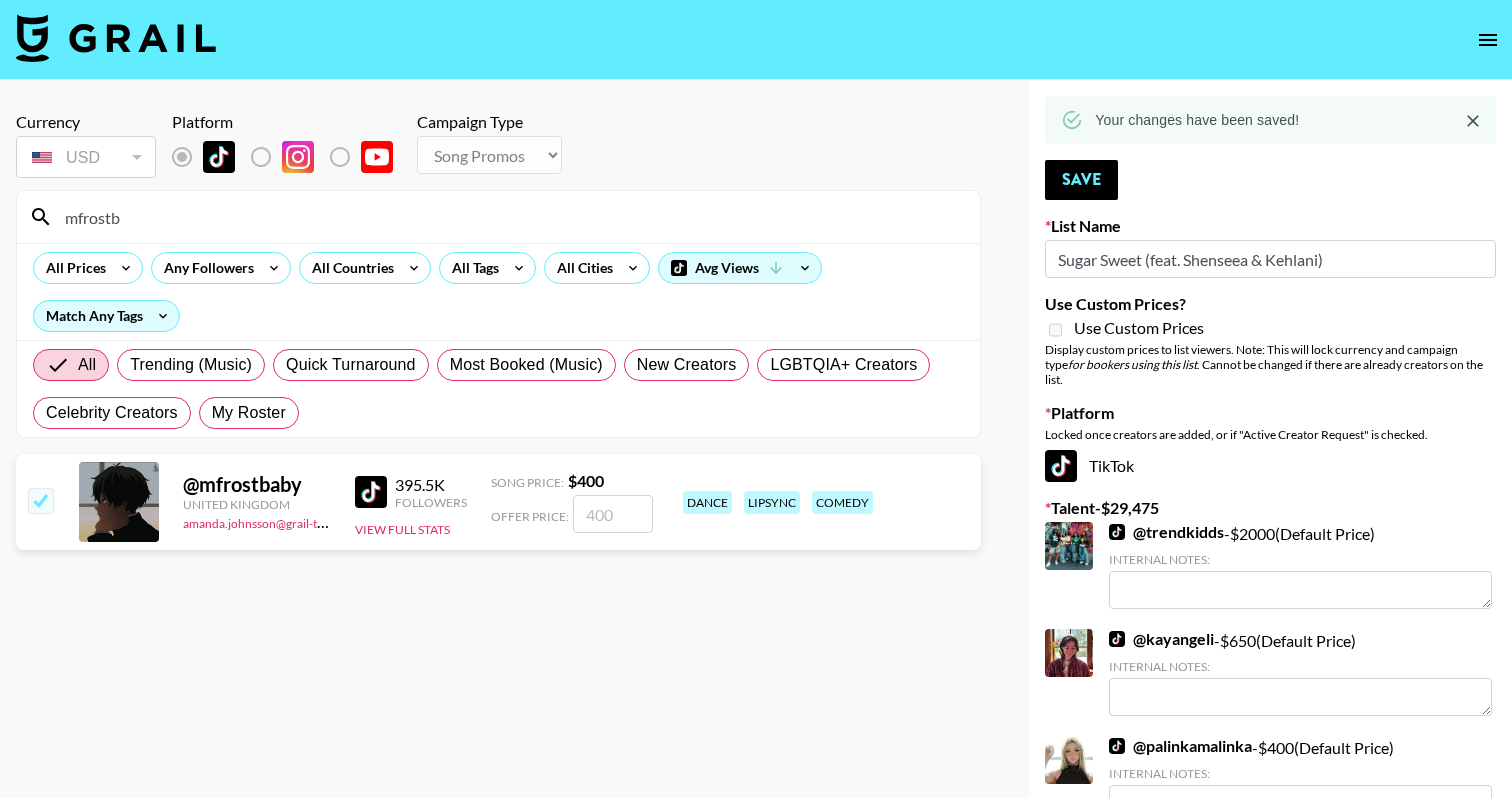 checkbox on "true" 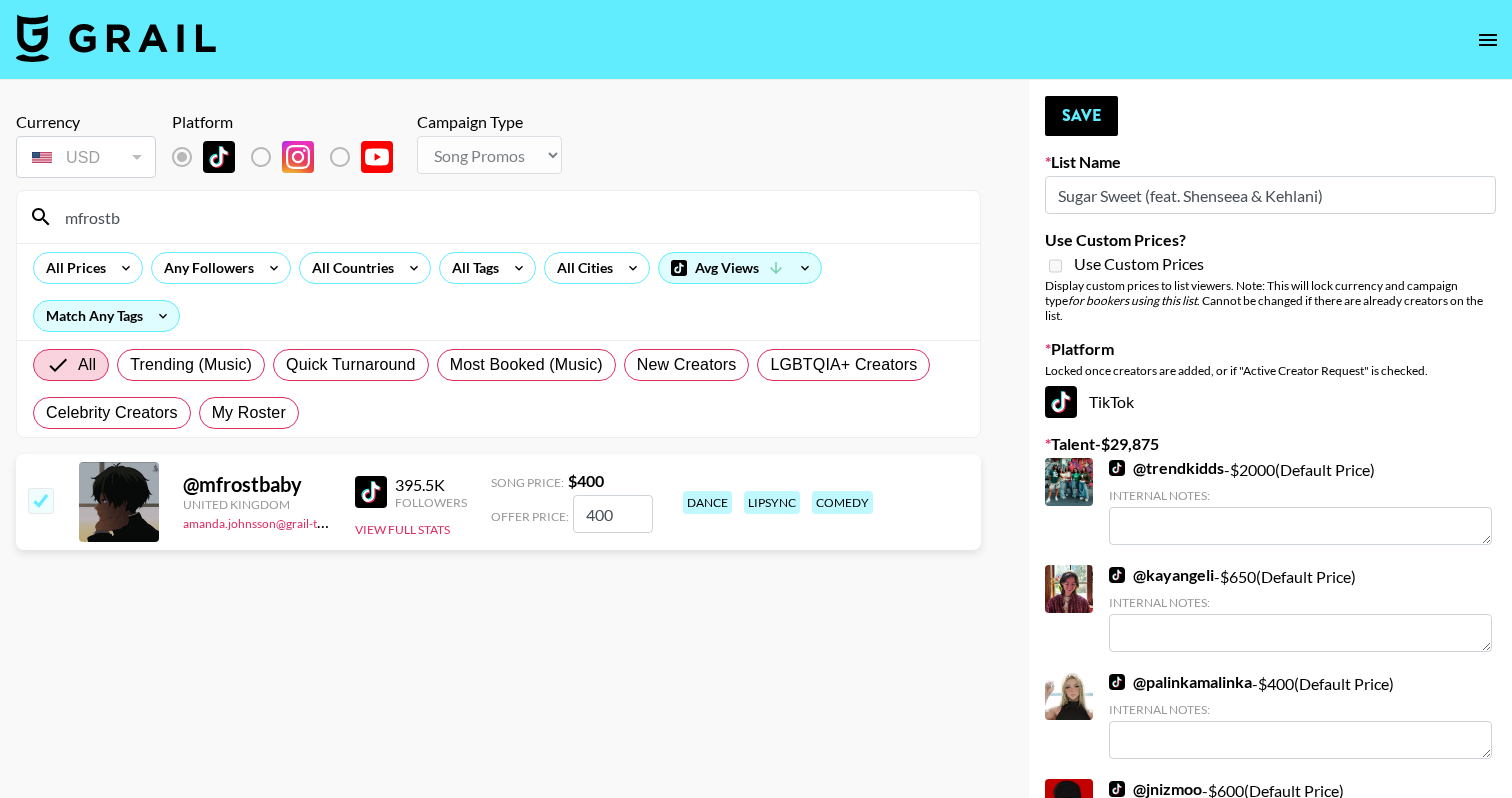 type on "400" 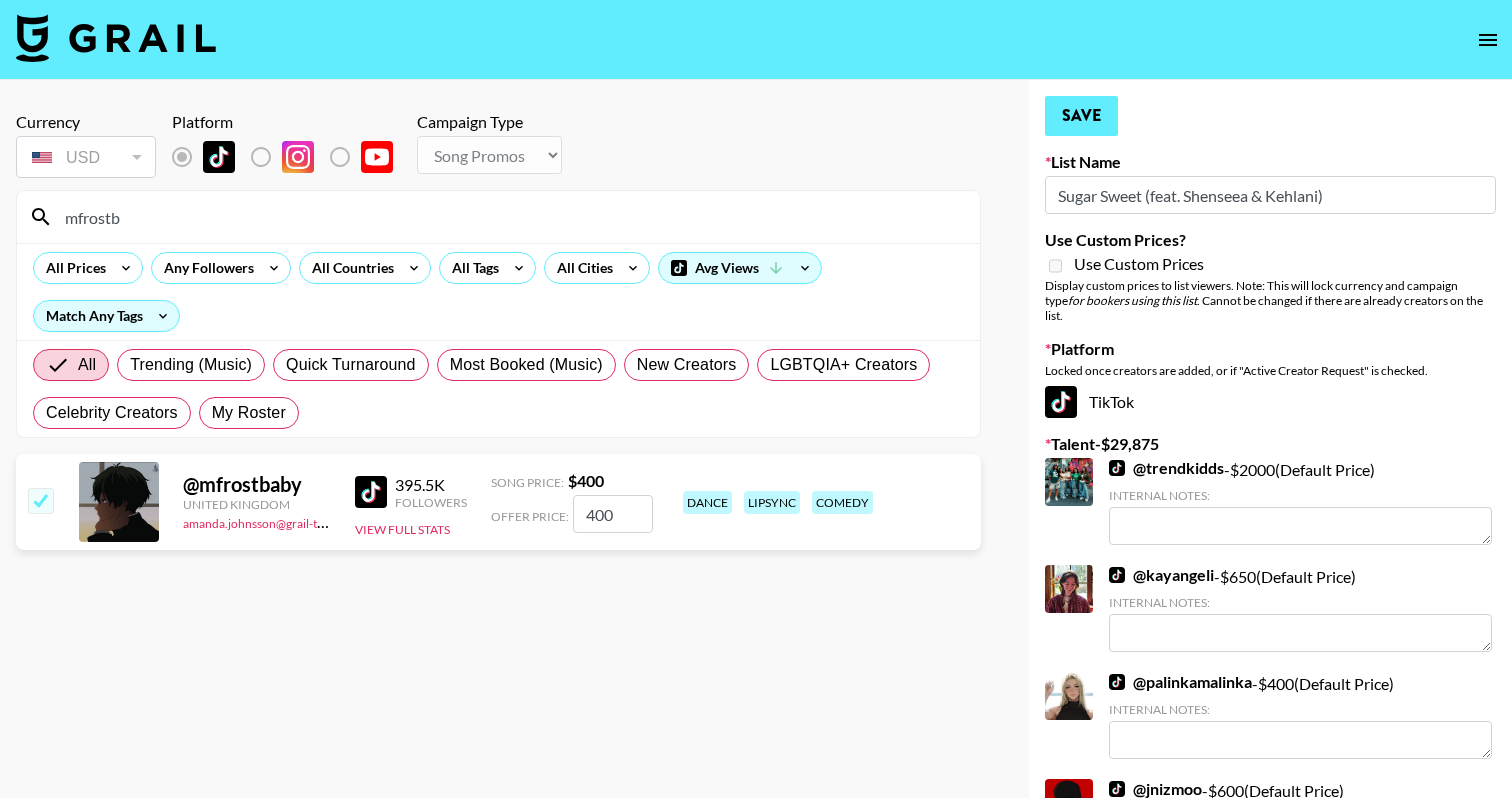 click on "Save" at bounding box center (1081, 116) 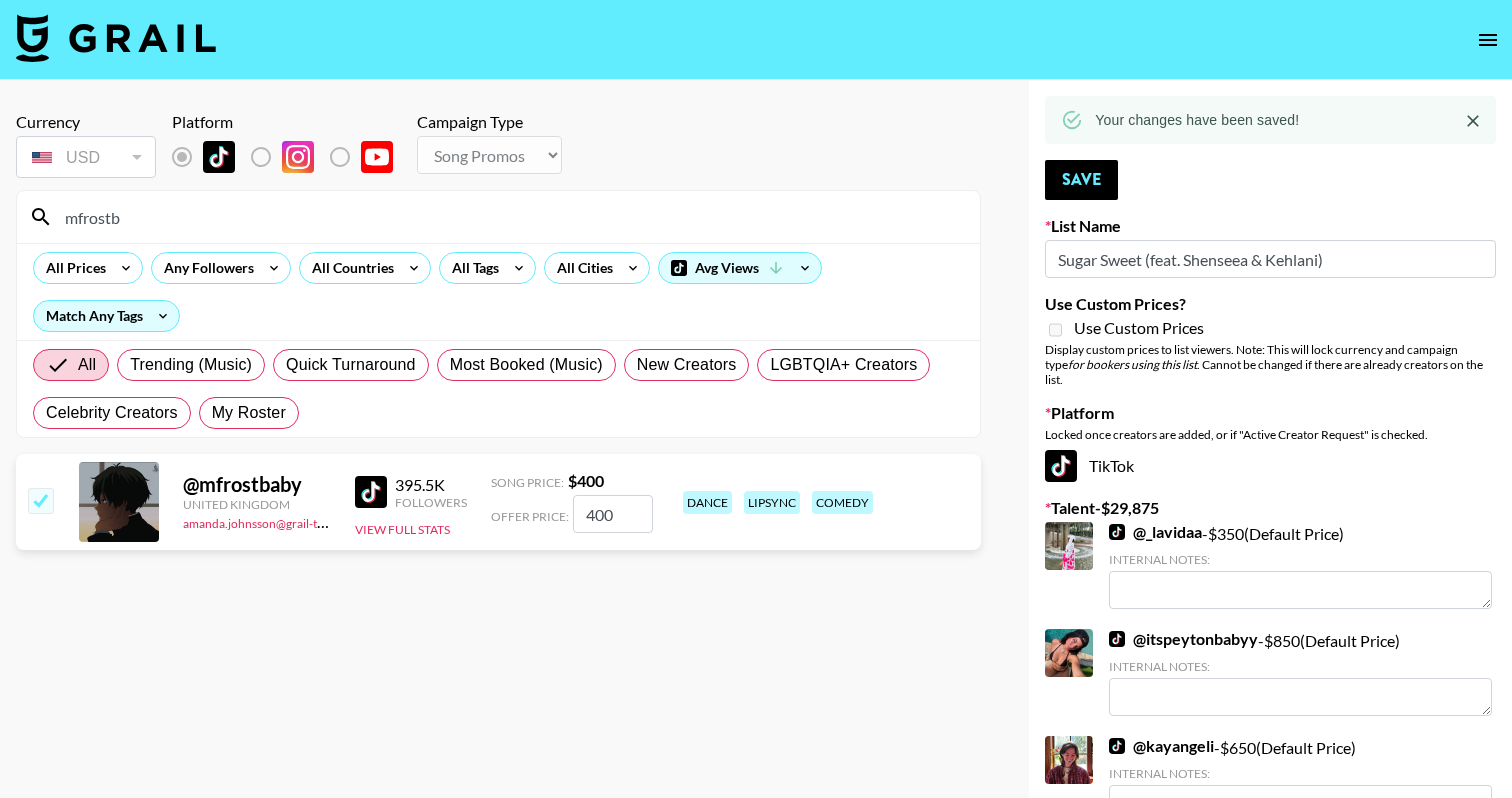 click on "All Prices Any Followers All Countries All Tags All Cities Avg Views Match Any Tags" at bounding box center (498, 291) 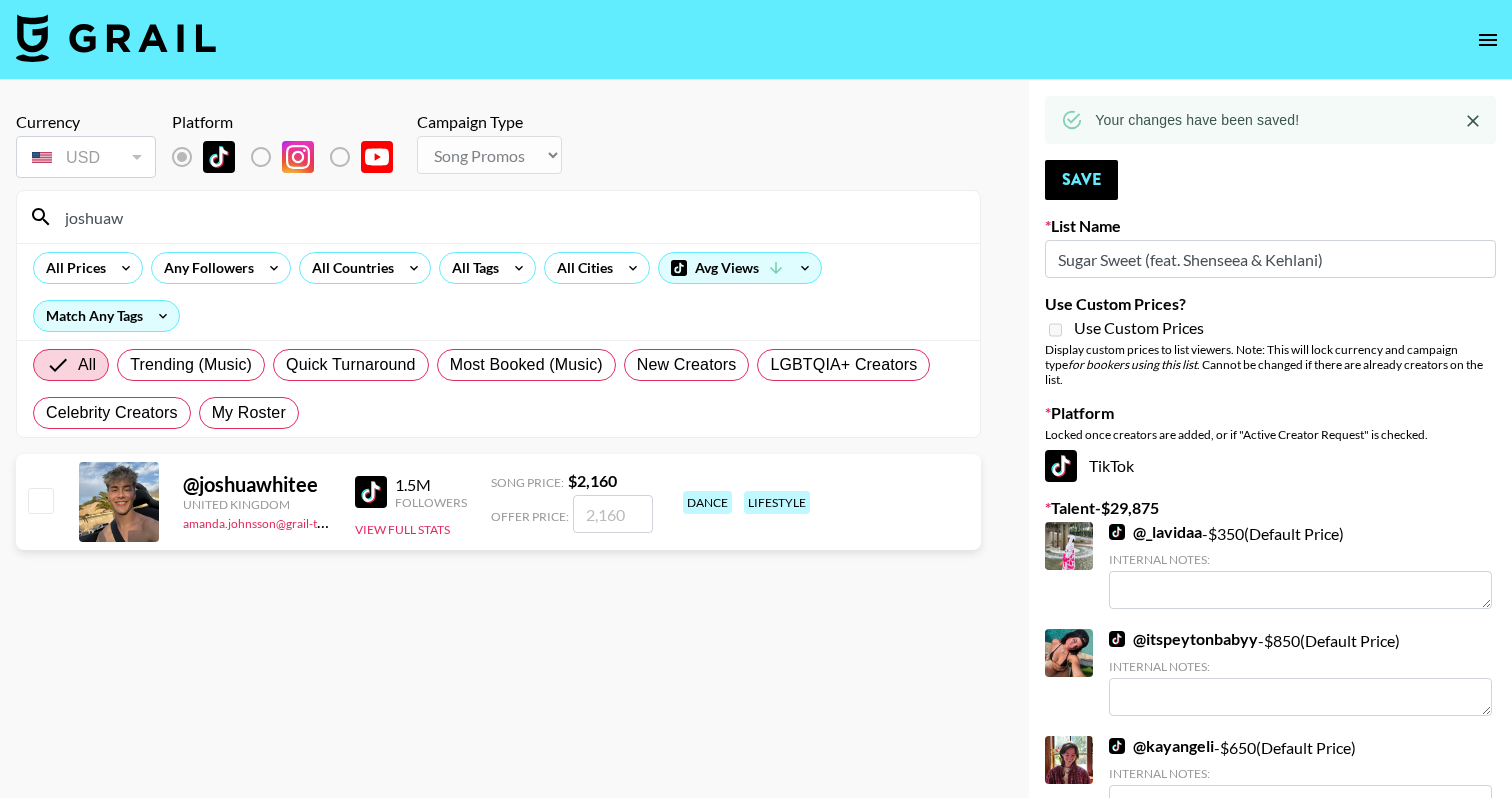 type on "joshuaw" 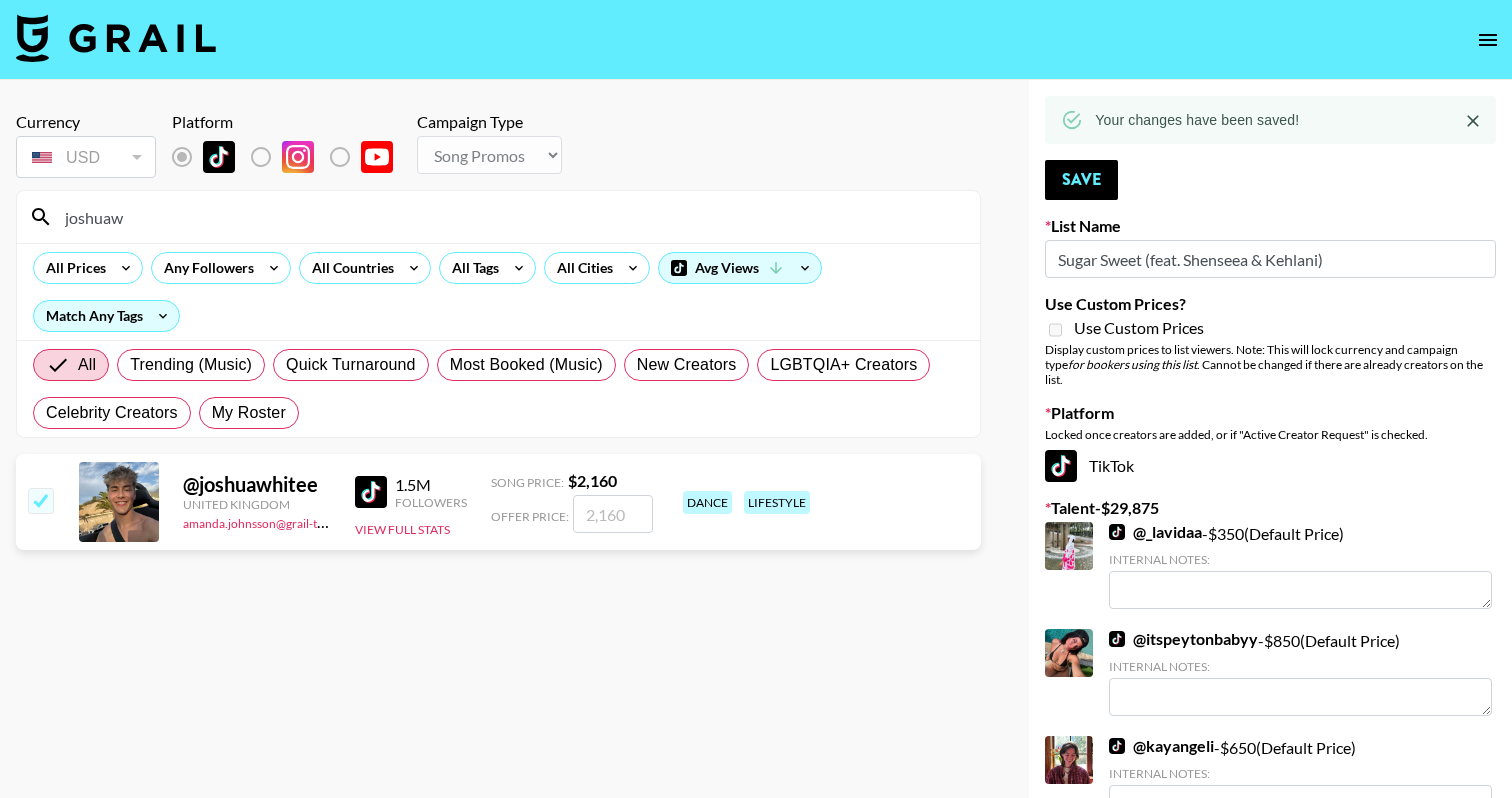 checkbox on "true" 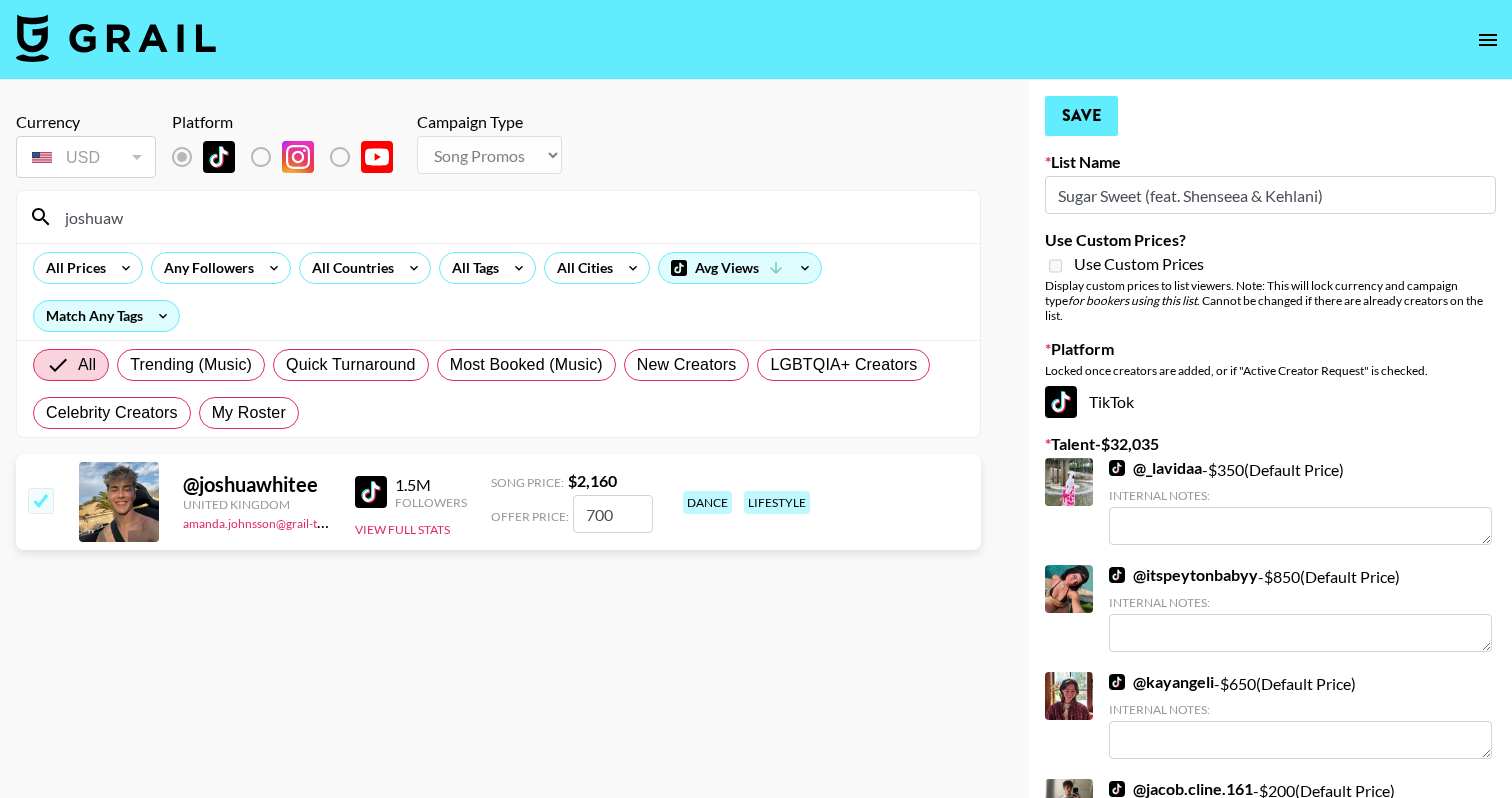 type on "700" 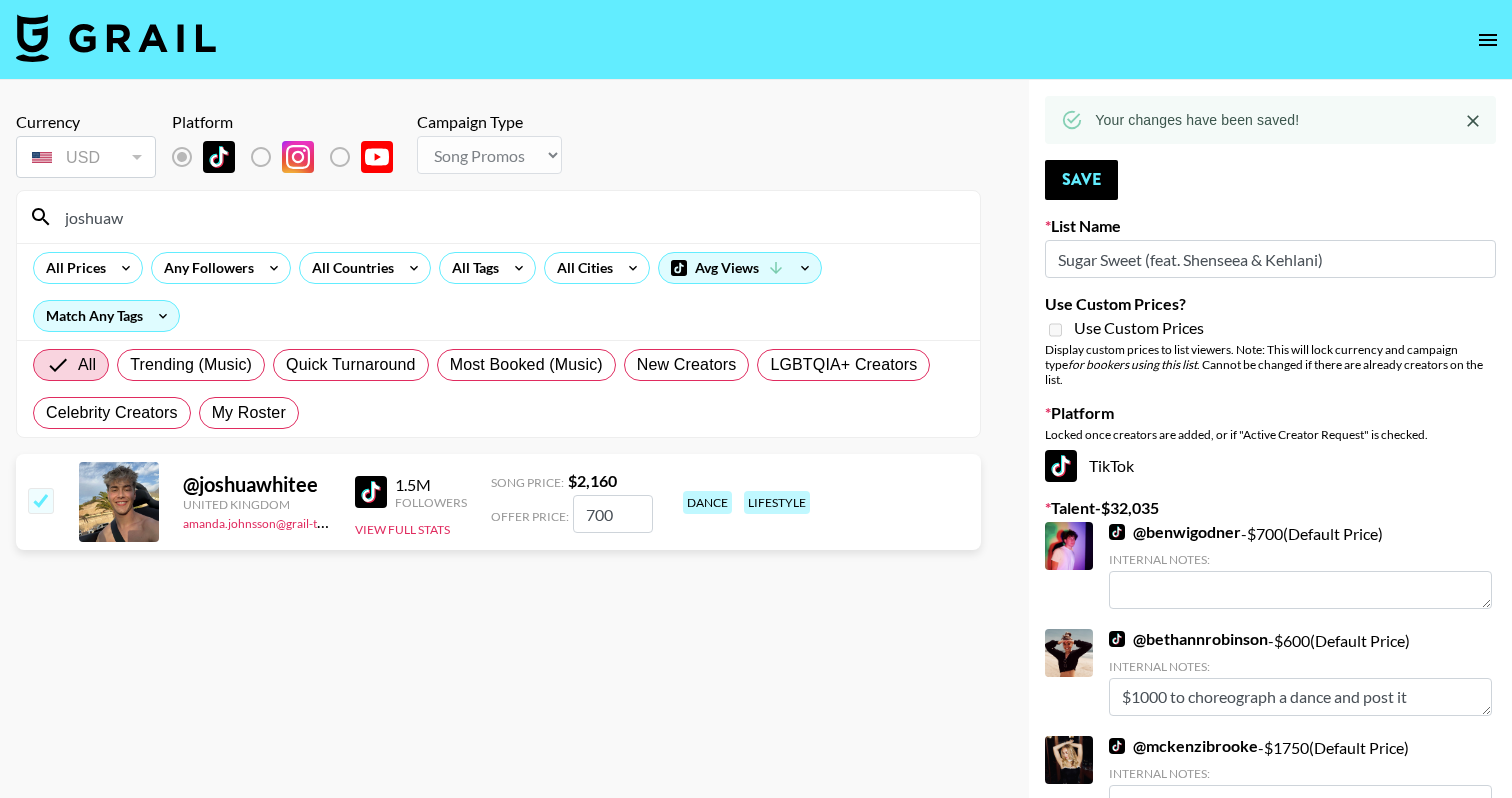 click on "joshuaw" at bounding box center [510, 217] 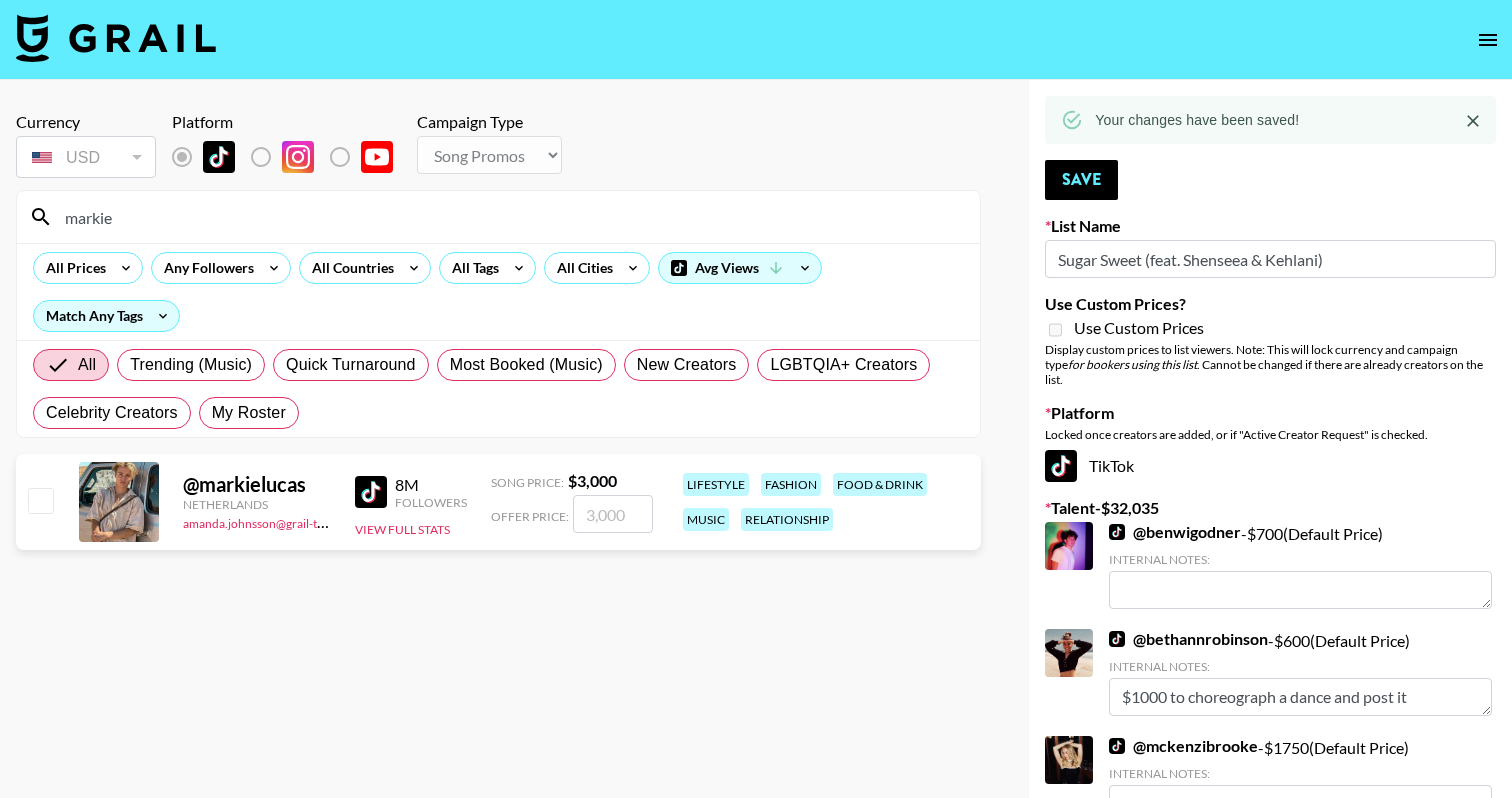 type on "markie" 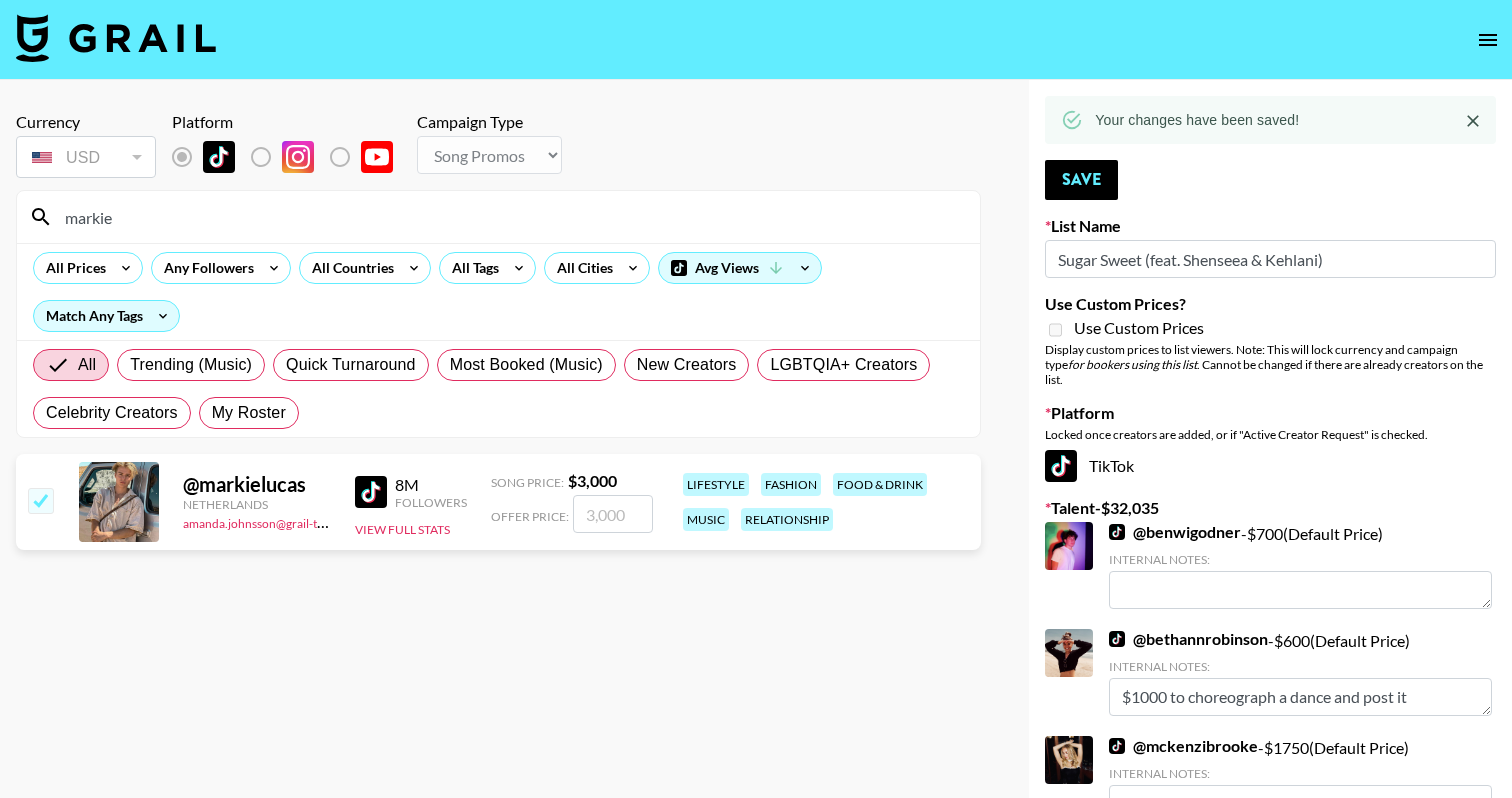 checkbox on "true" 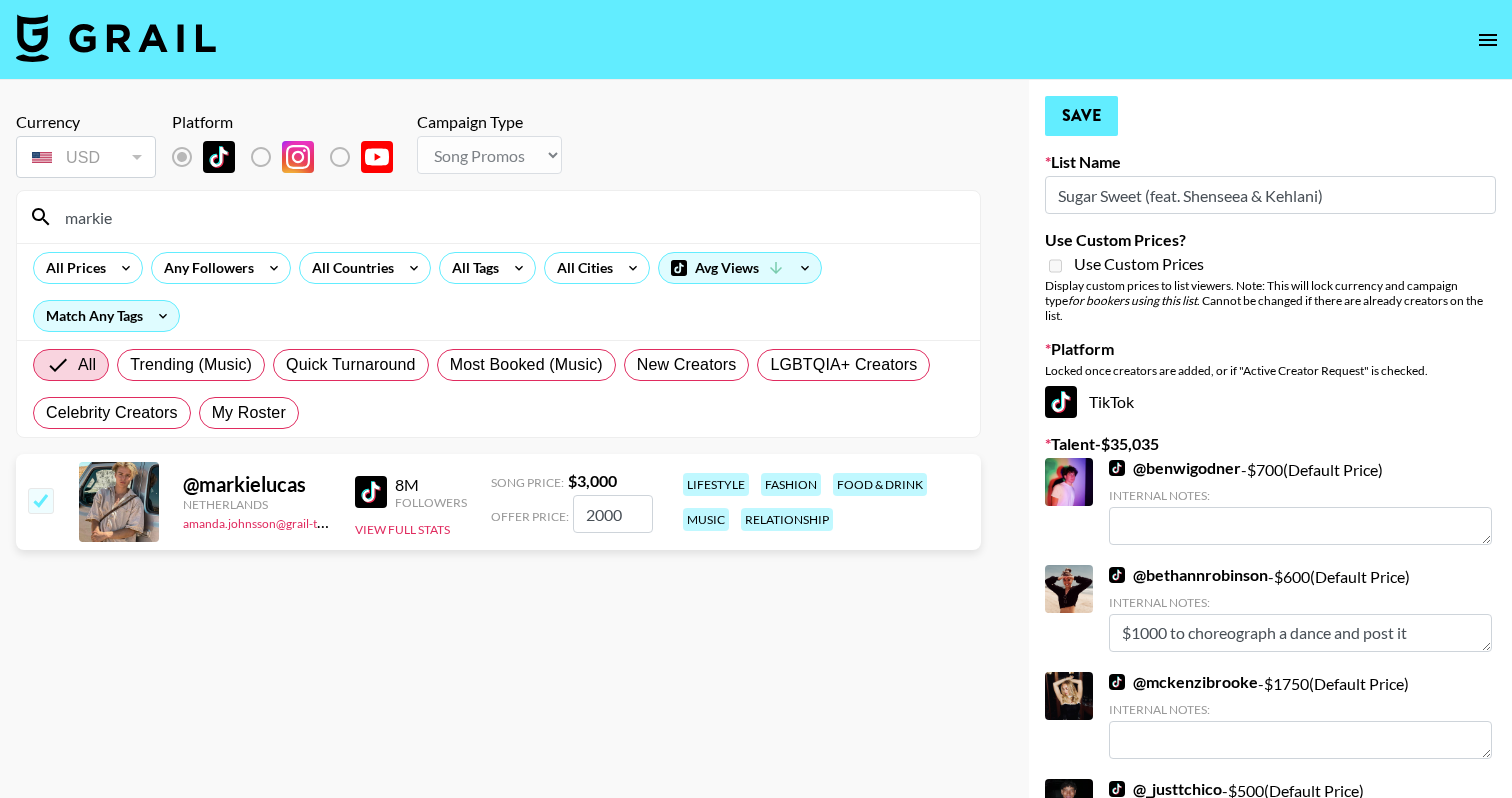 type on "2000" 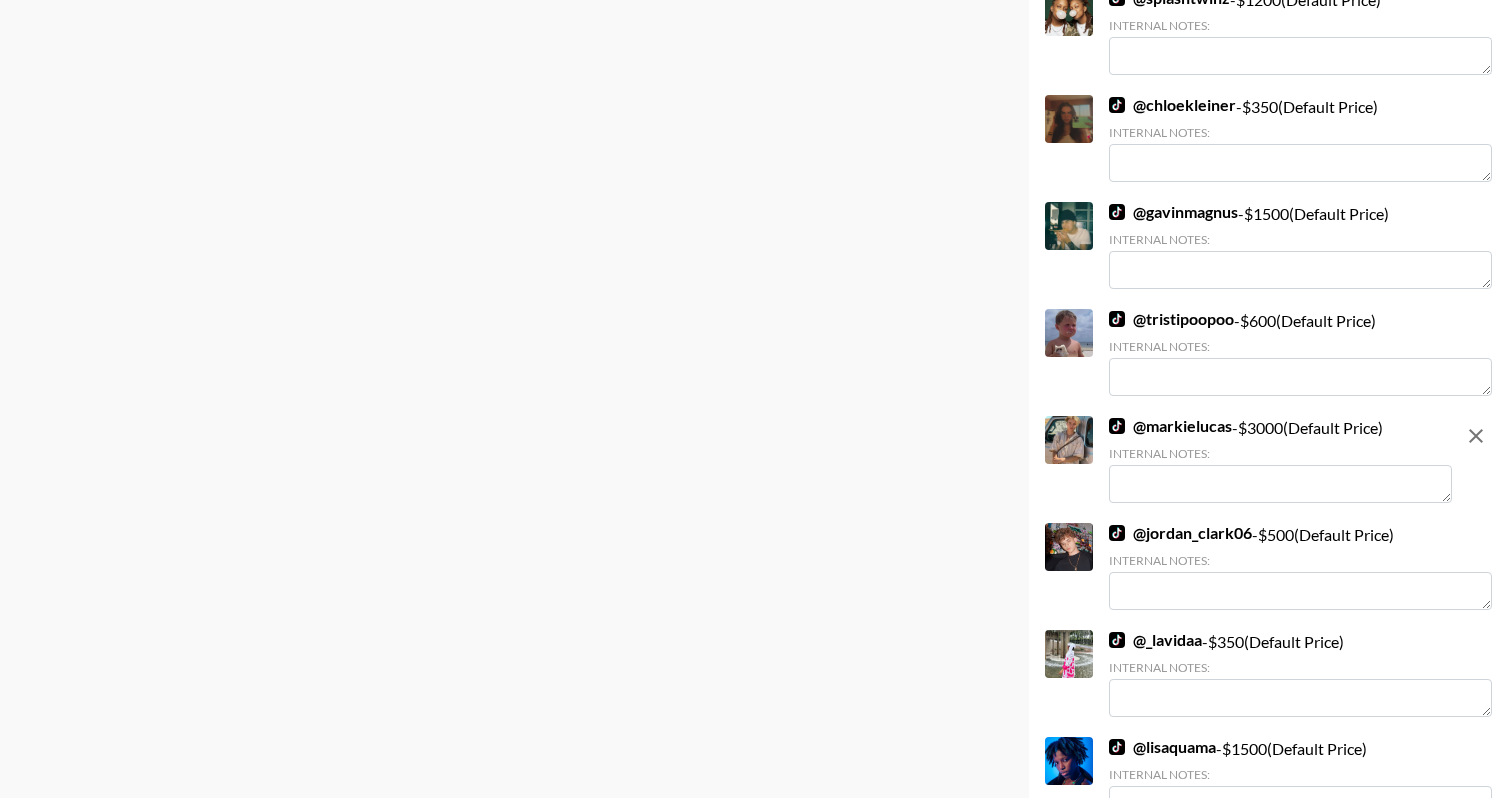 scroll, scrollTop: 1819, scrollLeft: 0, axis: vertical 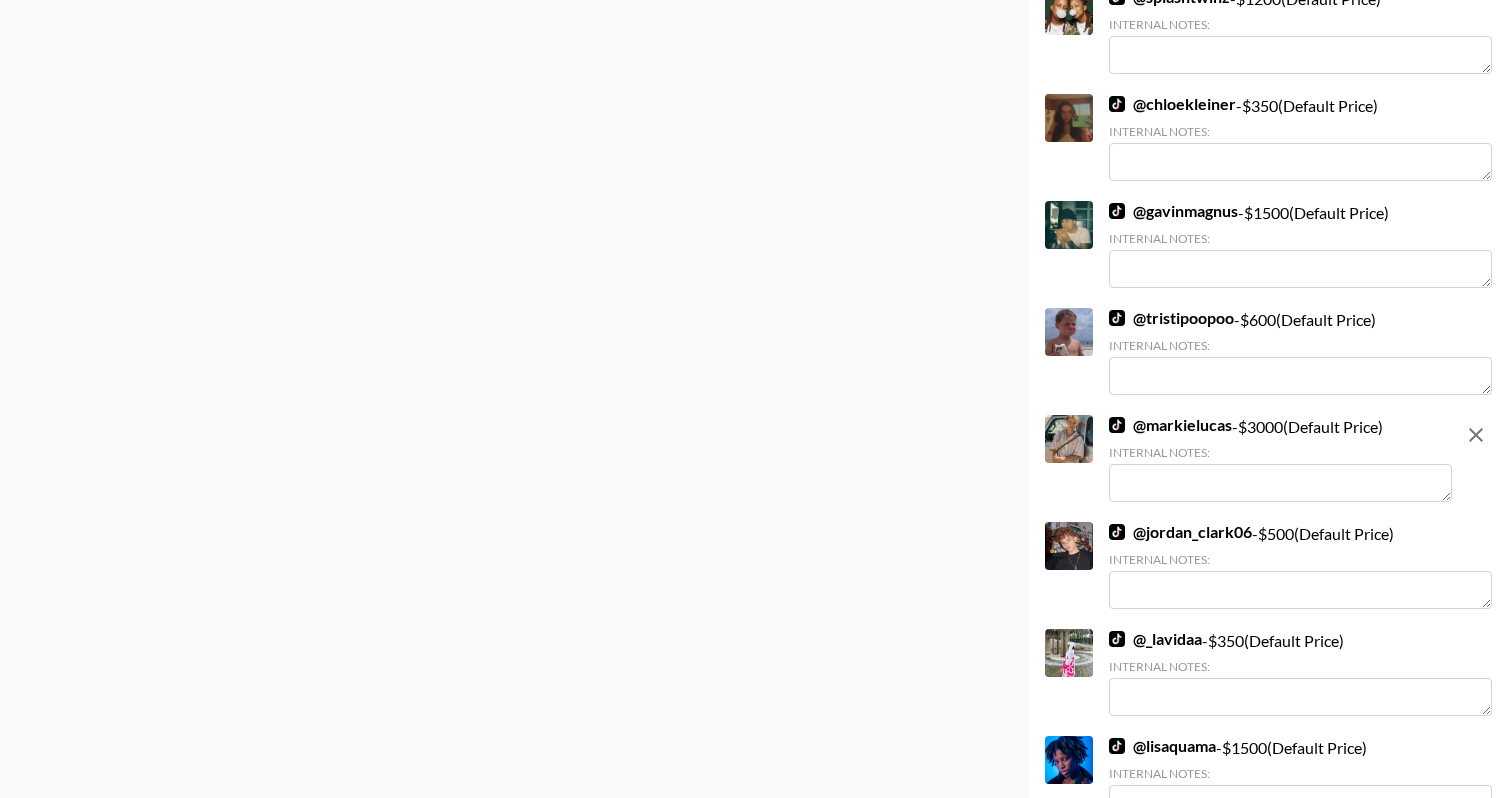 click at bounding box center [1280, 483] 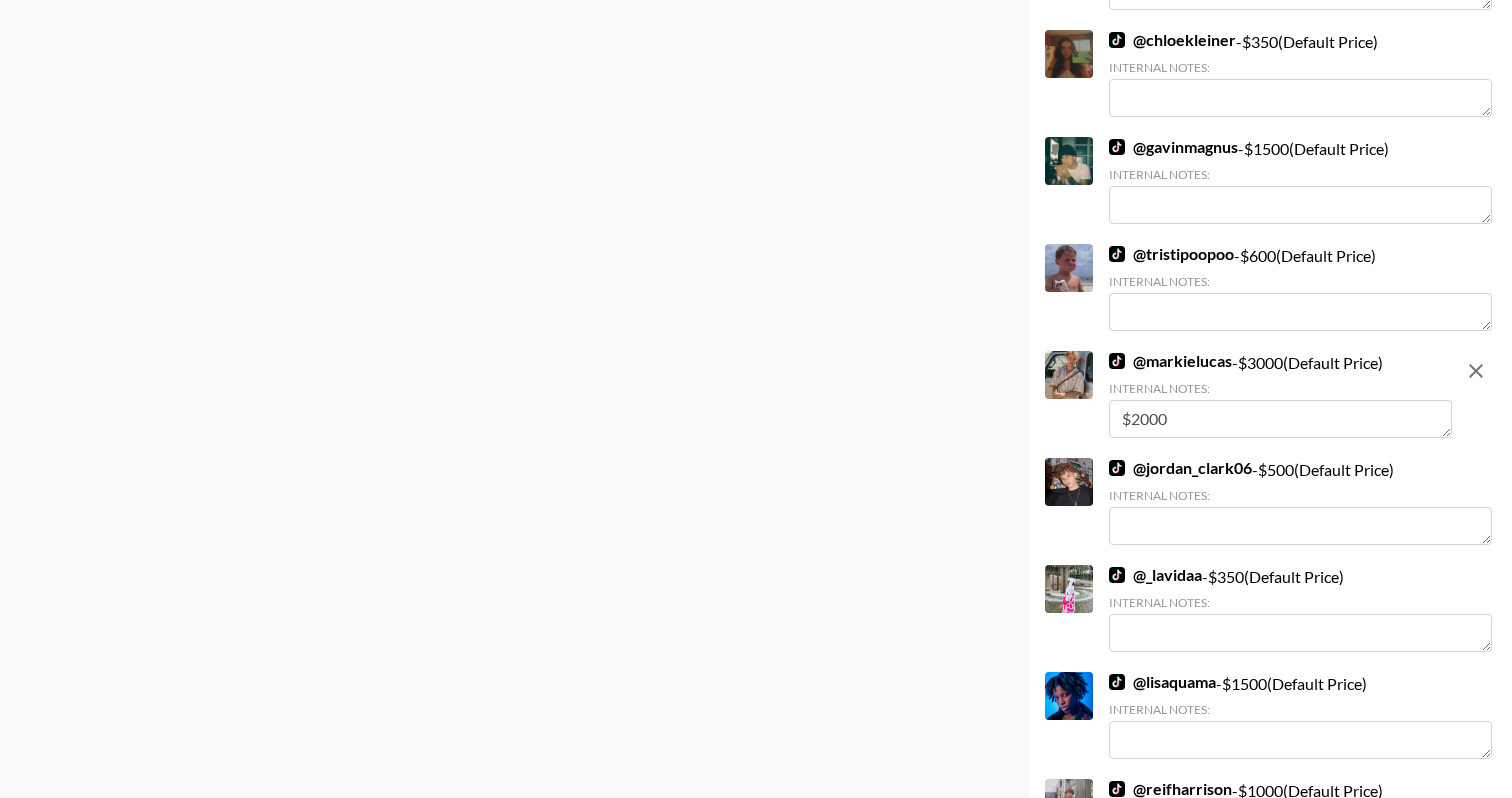 type on "$2000" 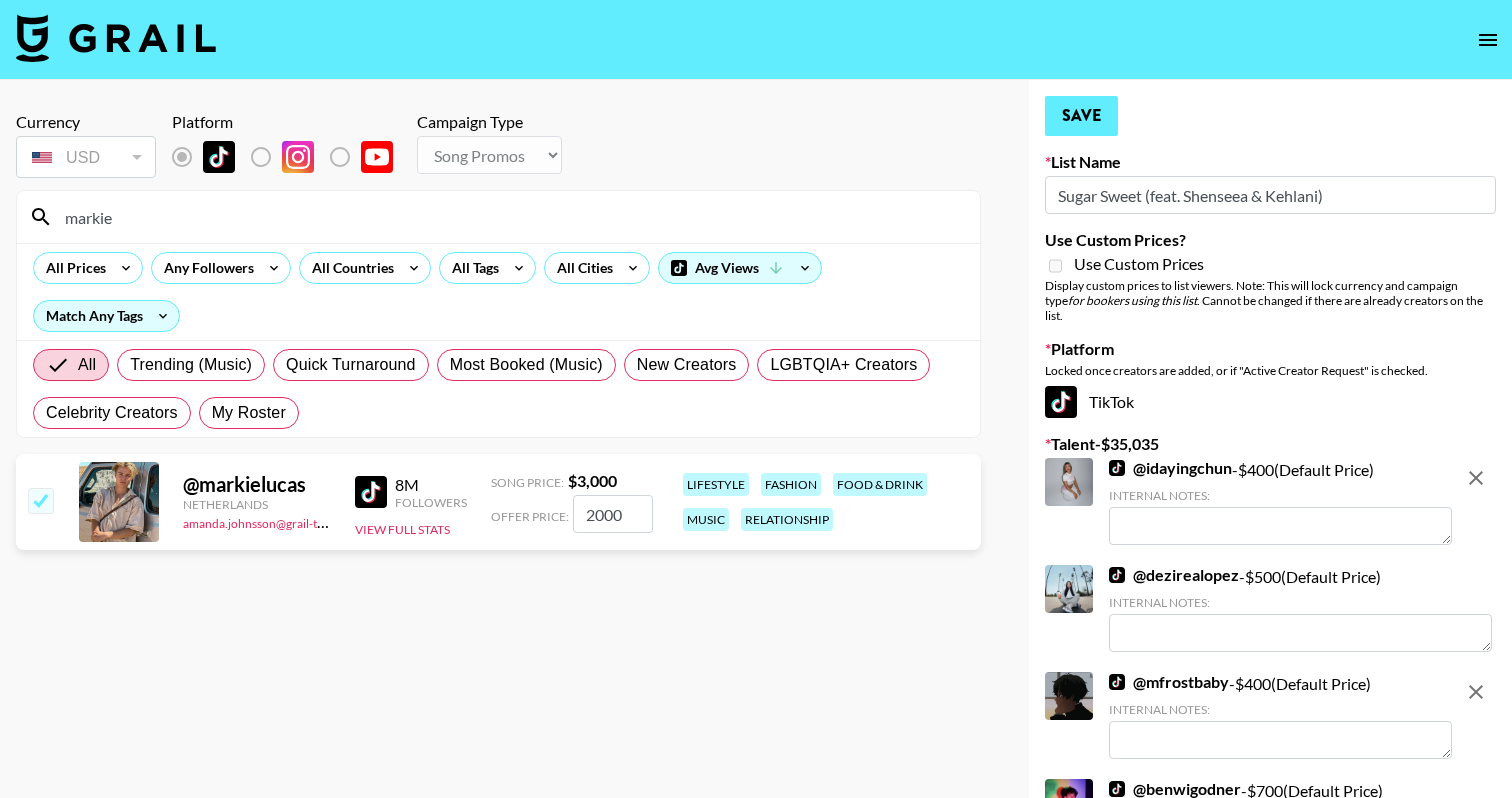scroll, scrollTop: 0, scrollLeft: 0, axis: both 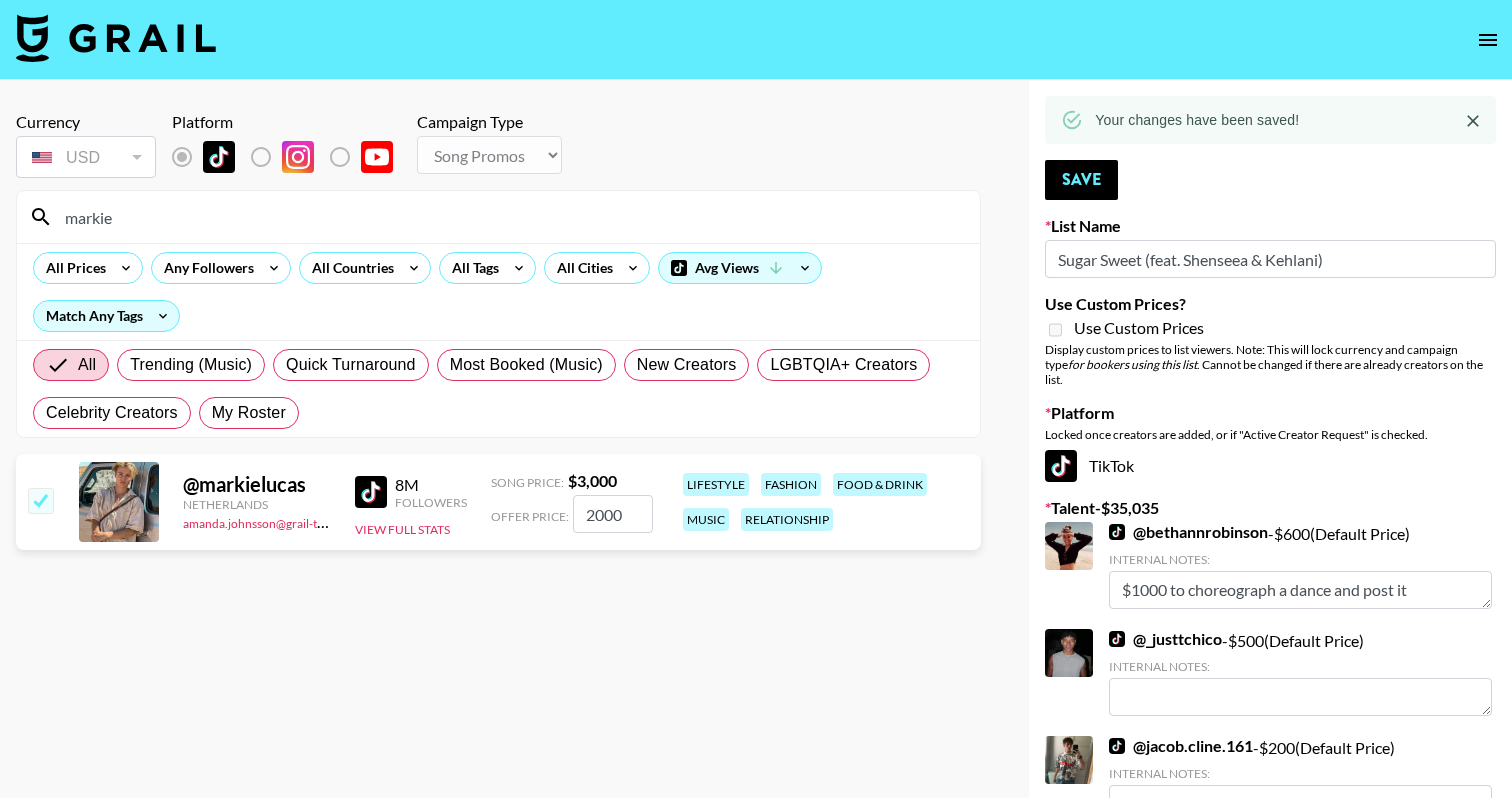 click on "markie" at bounding box center [510, 217] 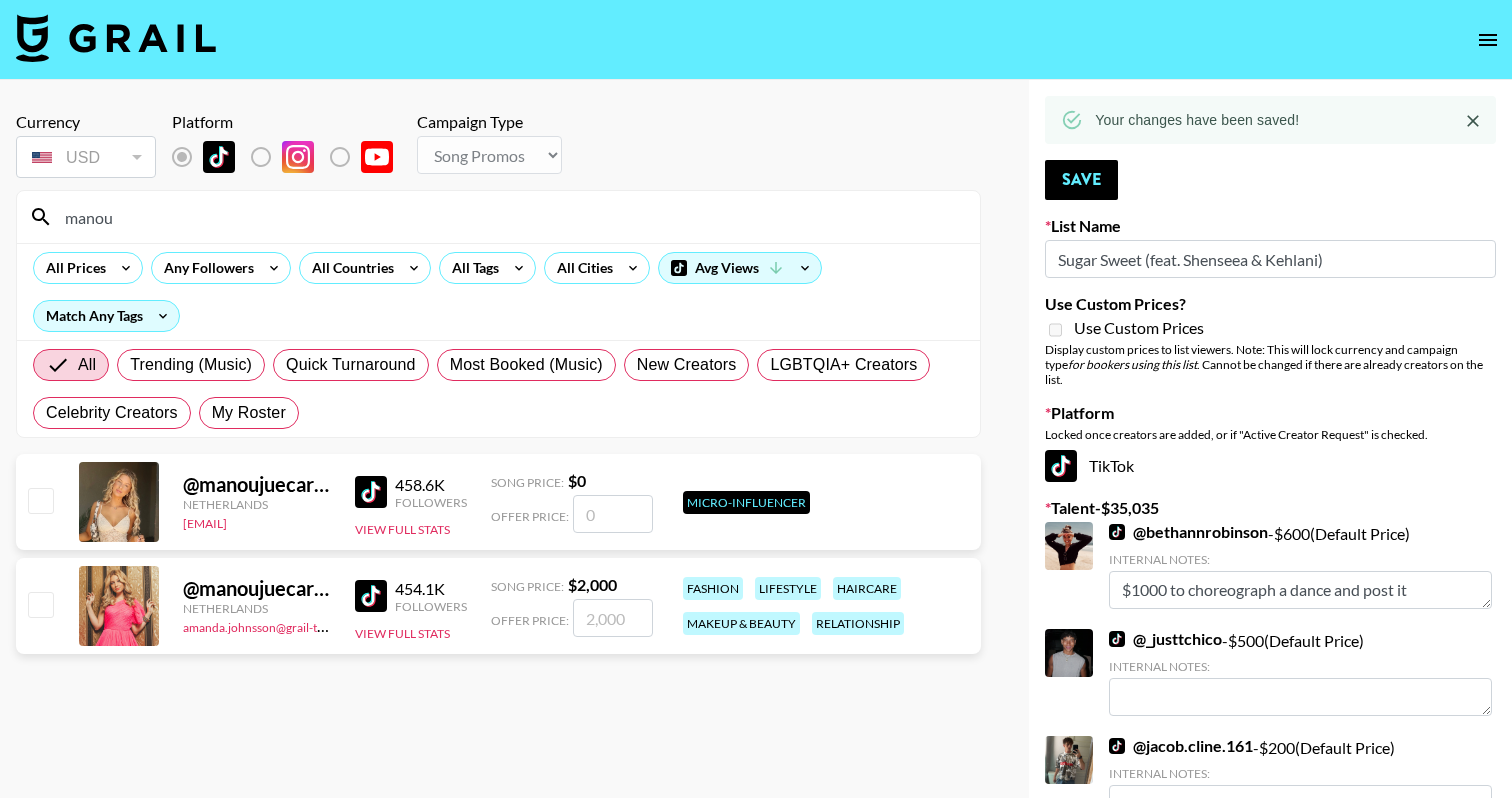 type on "manou" 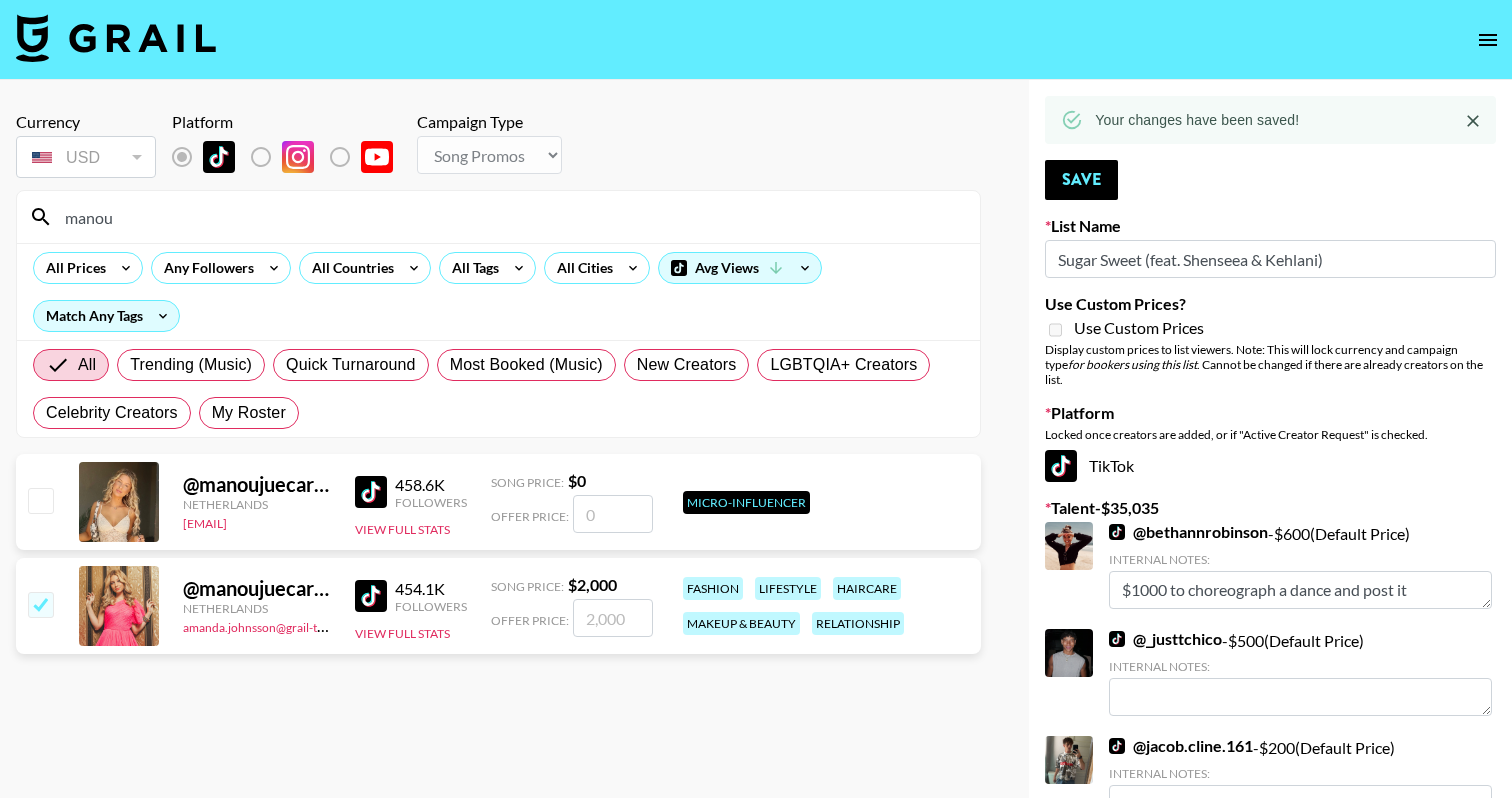 checkbox on "true" 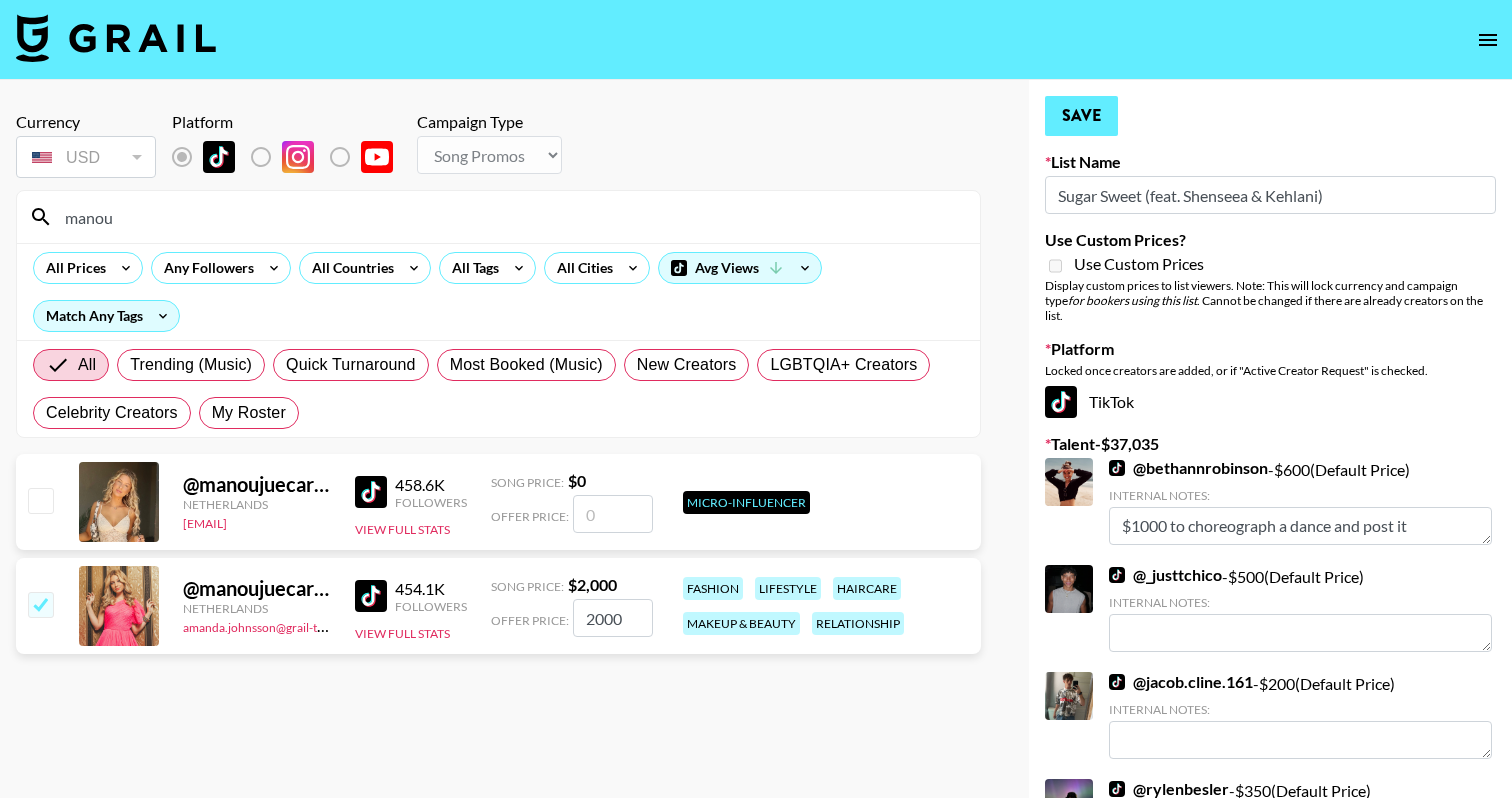 click on "Save" at bounding box center (1081, 116) 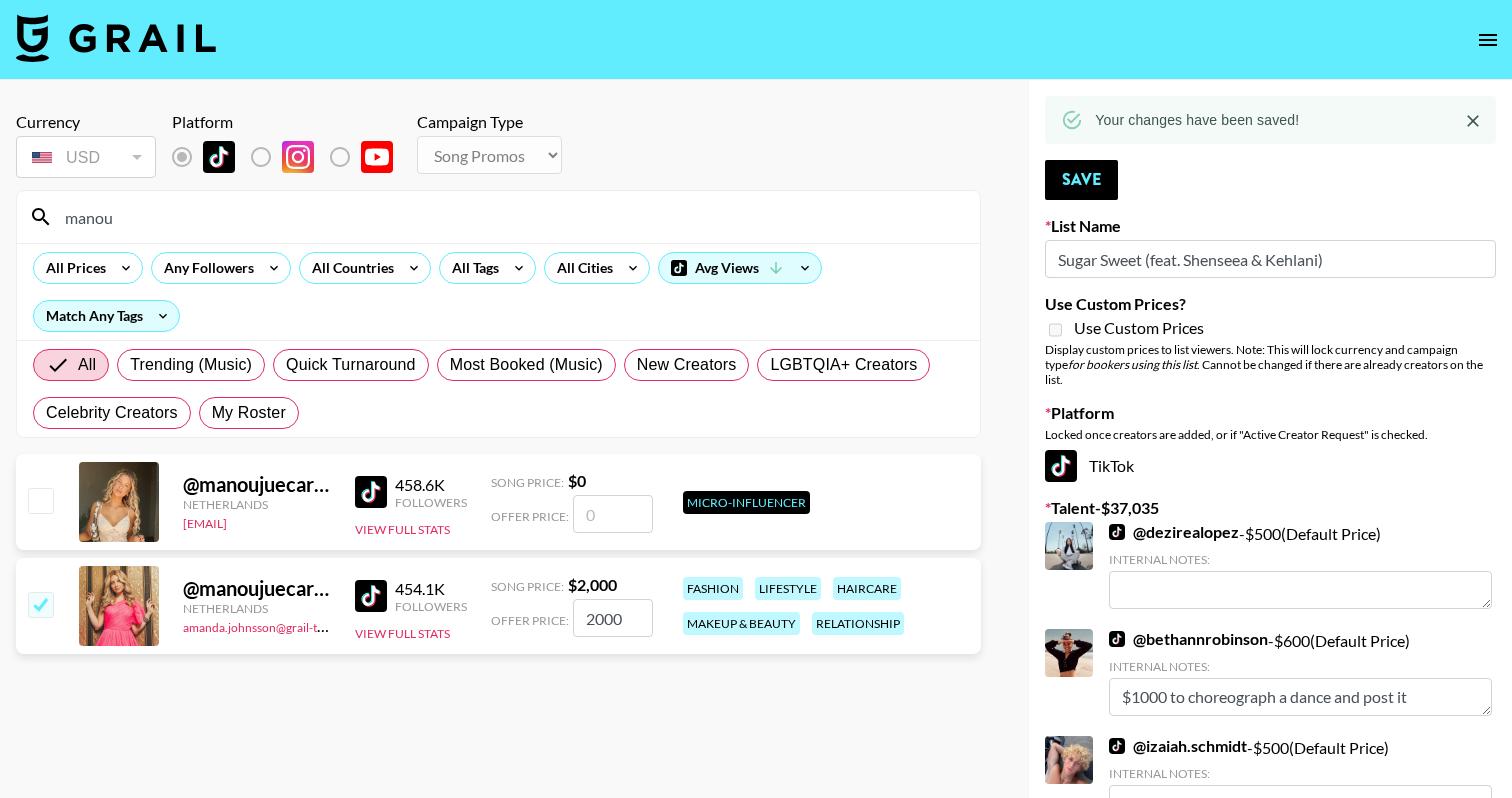 click on "manou" at bounding box center [510, 217] 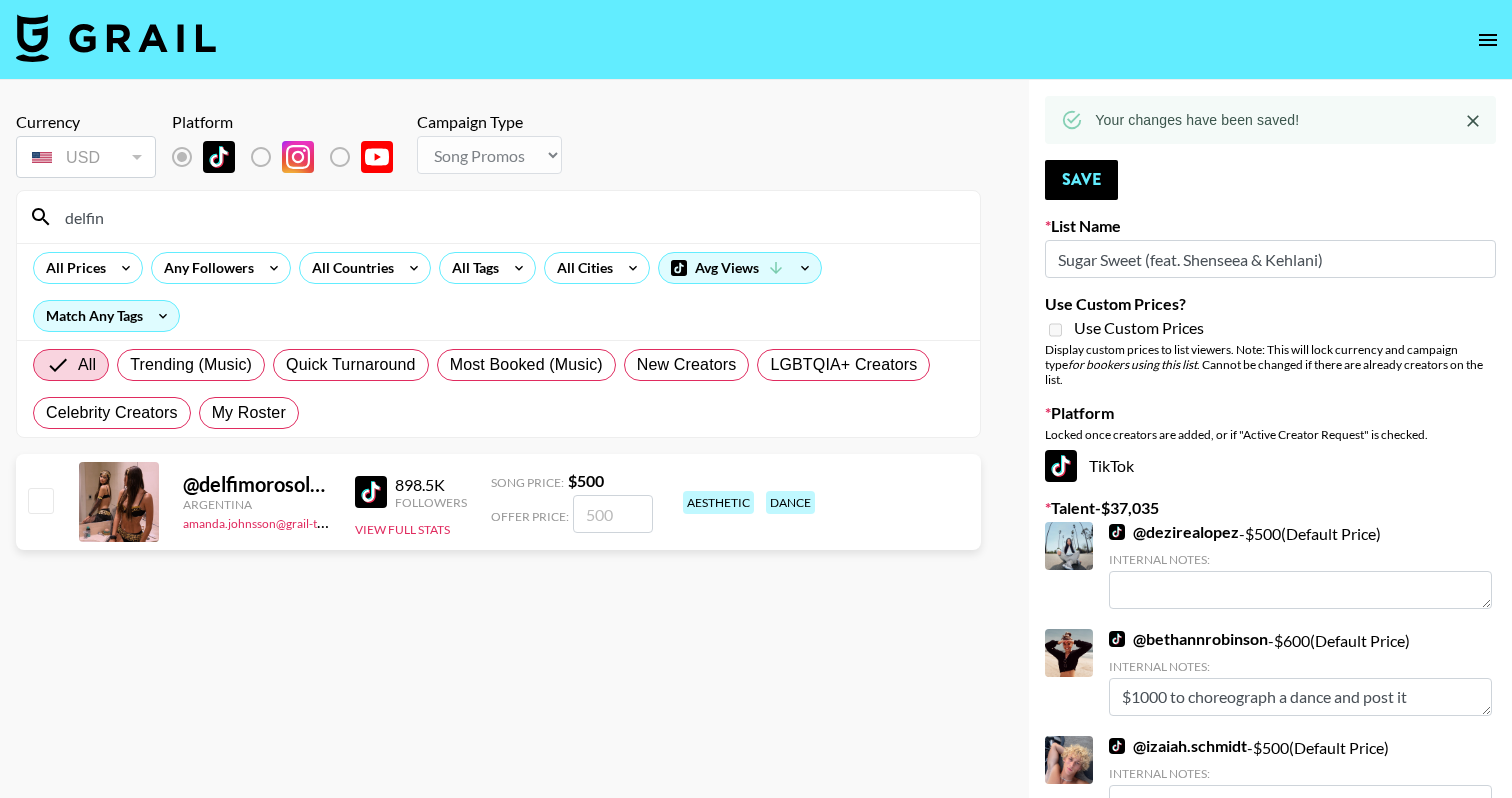 type on "delfin" 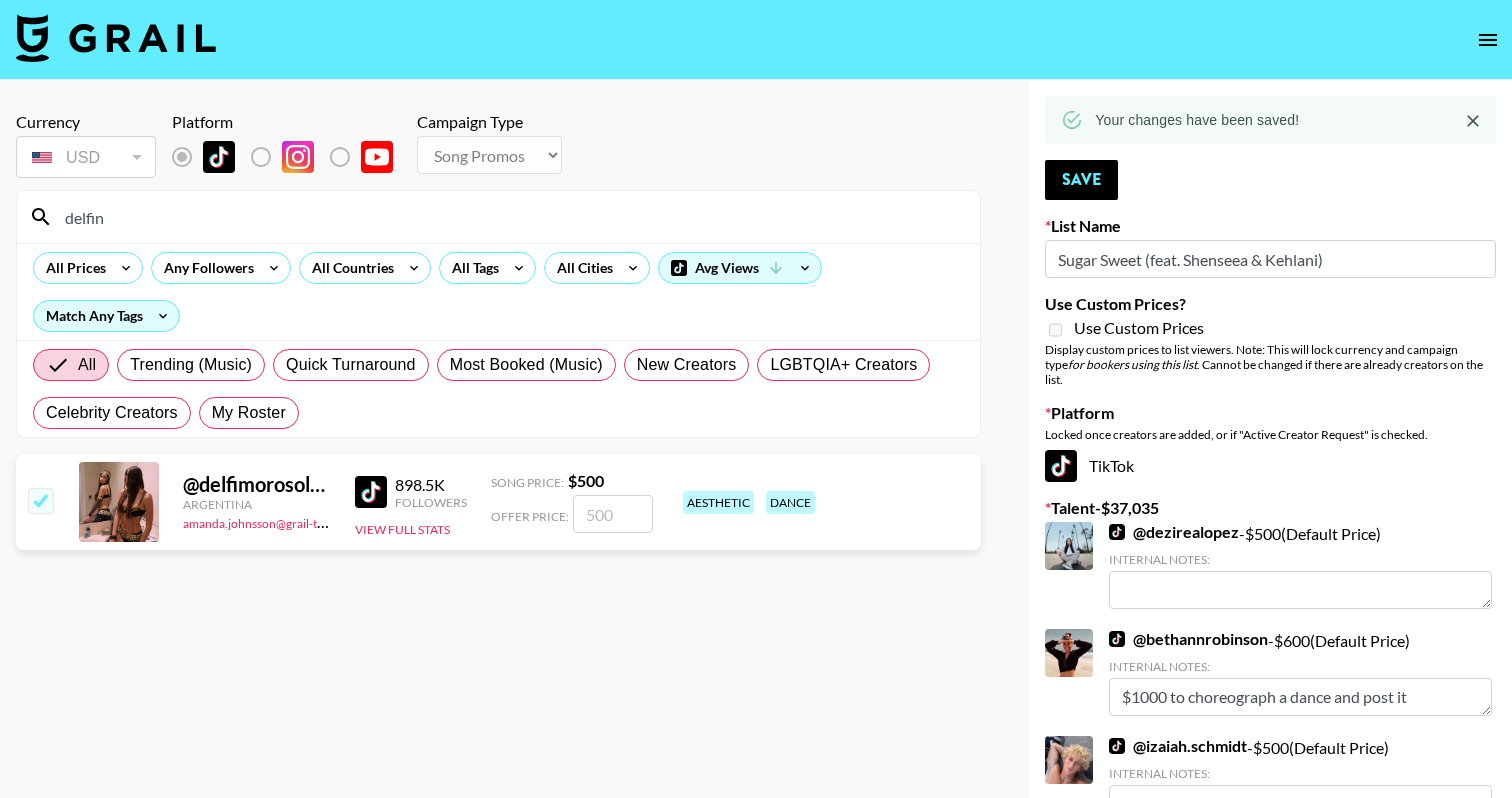 checkbox on "true" 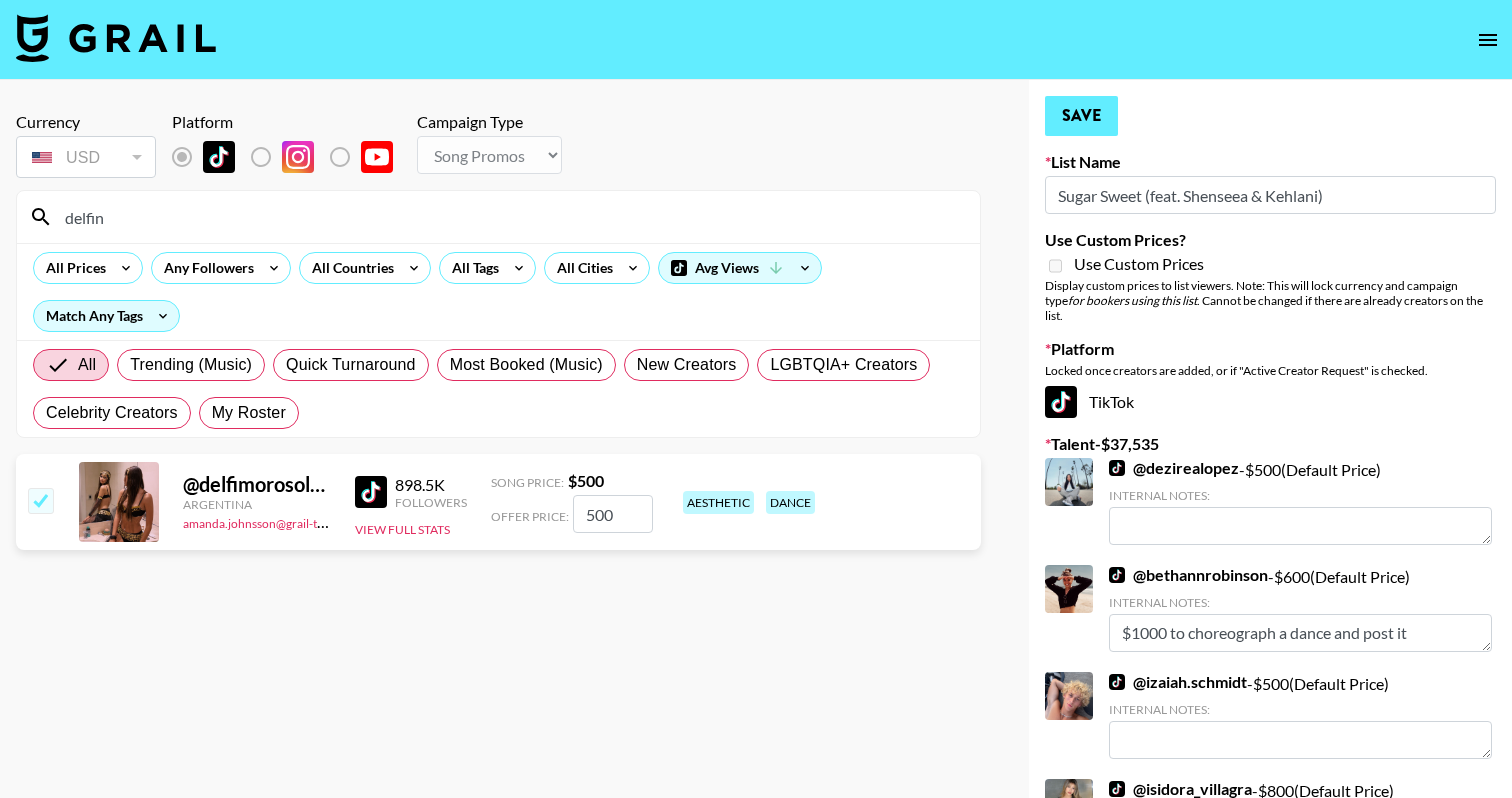 click on "Save" at bounding box center [1081, 116] 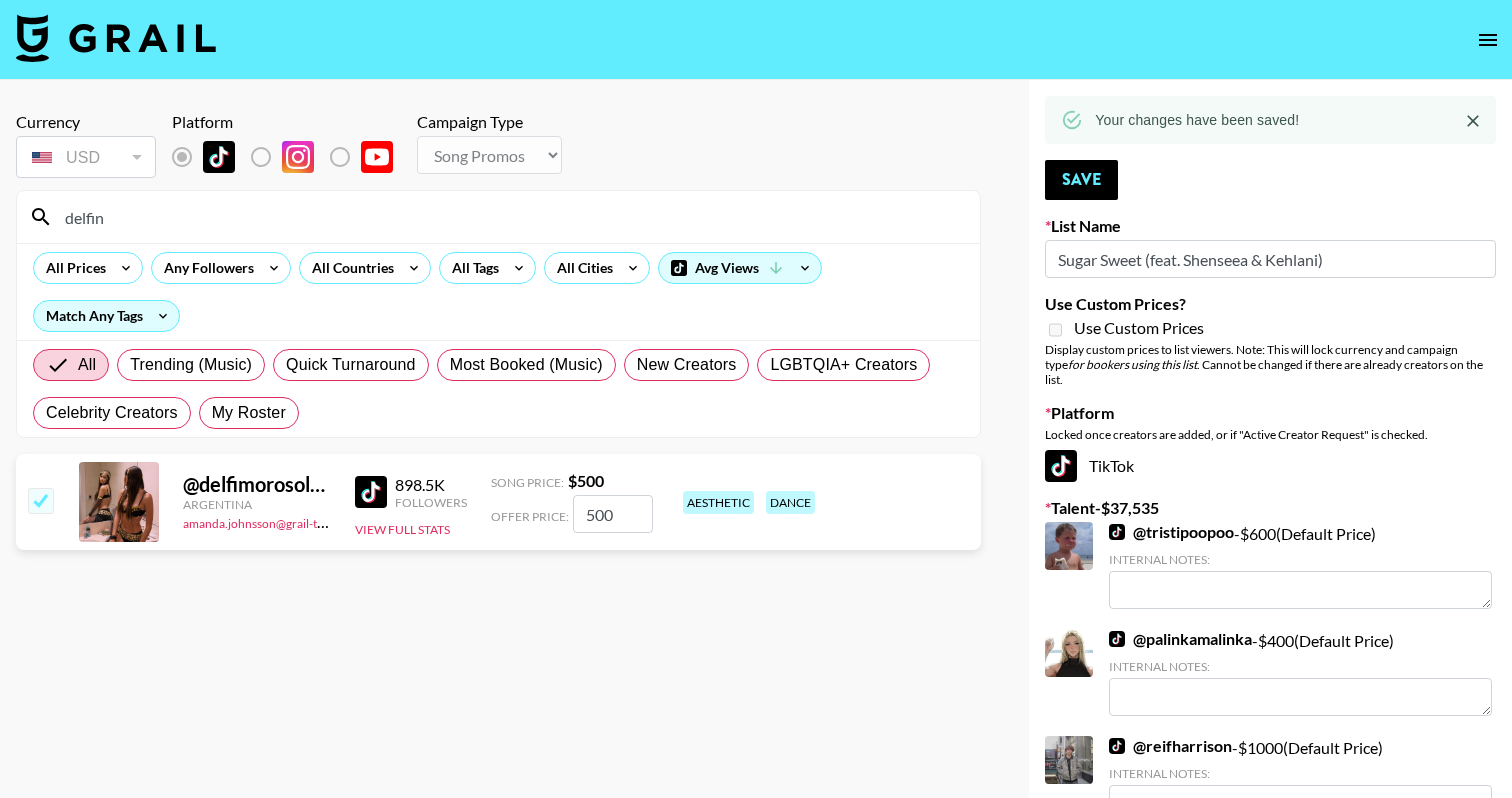 click on "delfin" at bounding box center [510, 217] 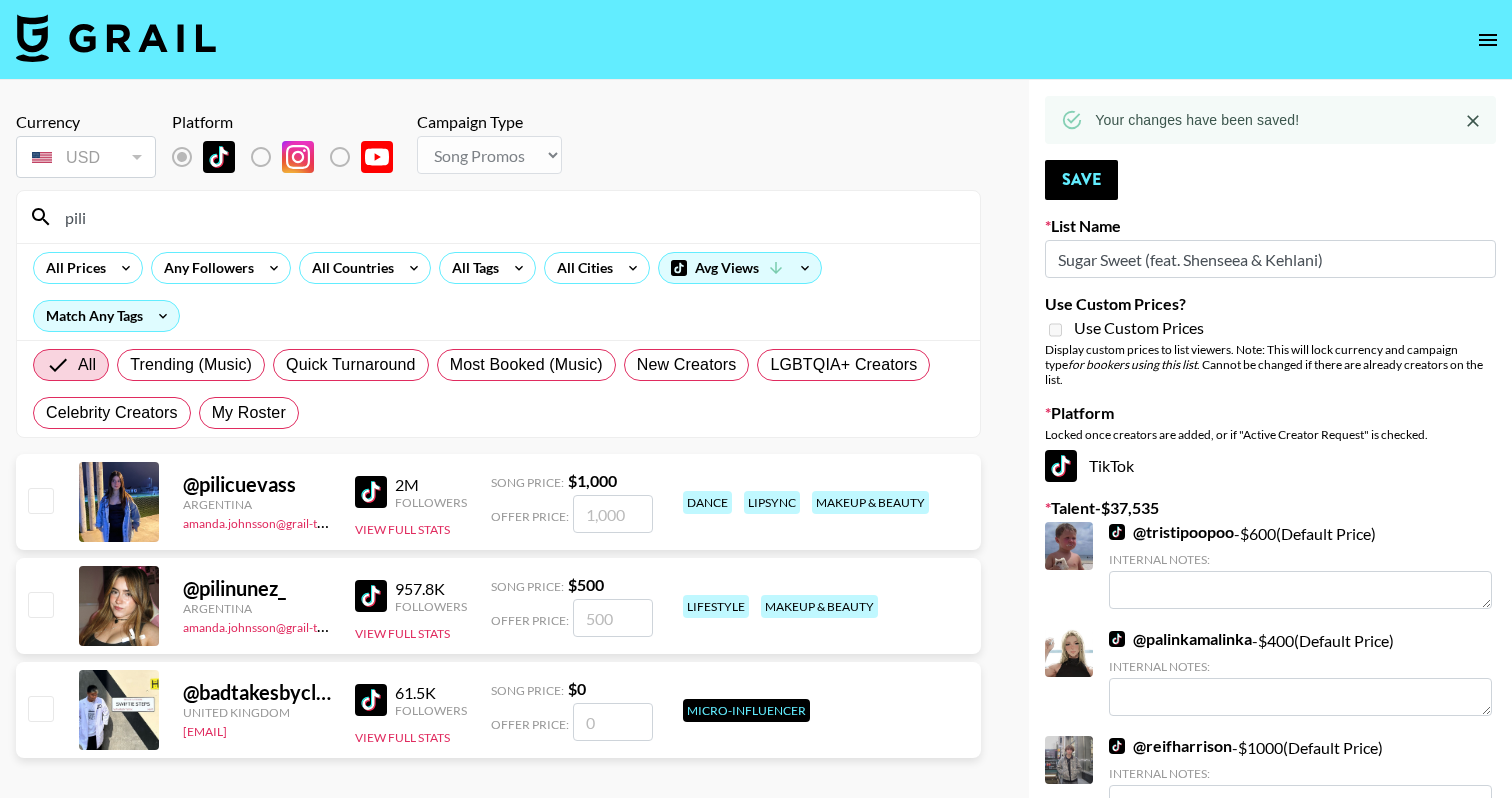 type on "pili" 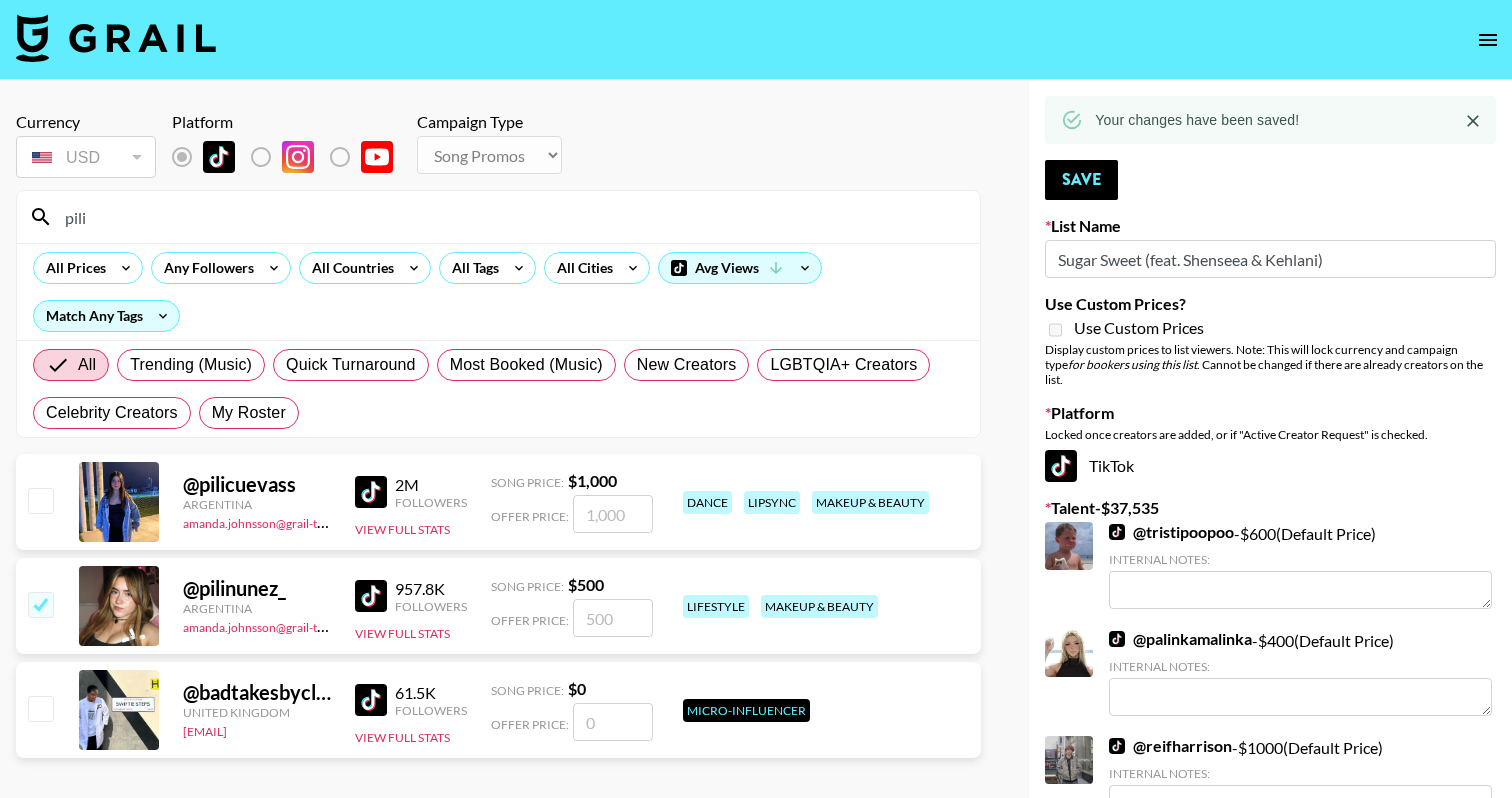 checkbox on "true" 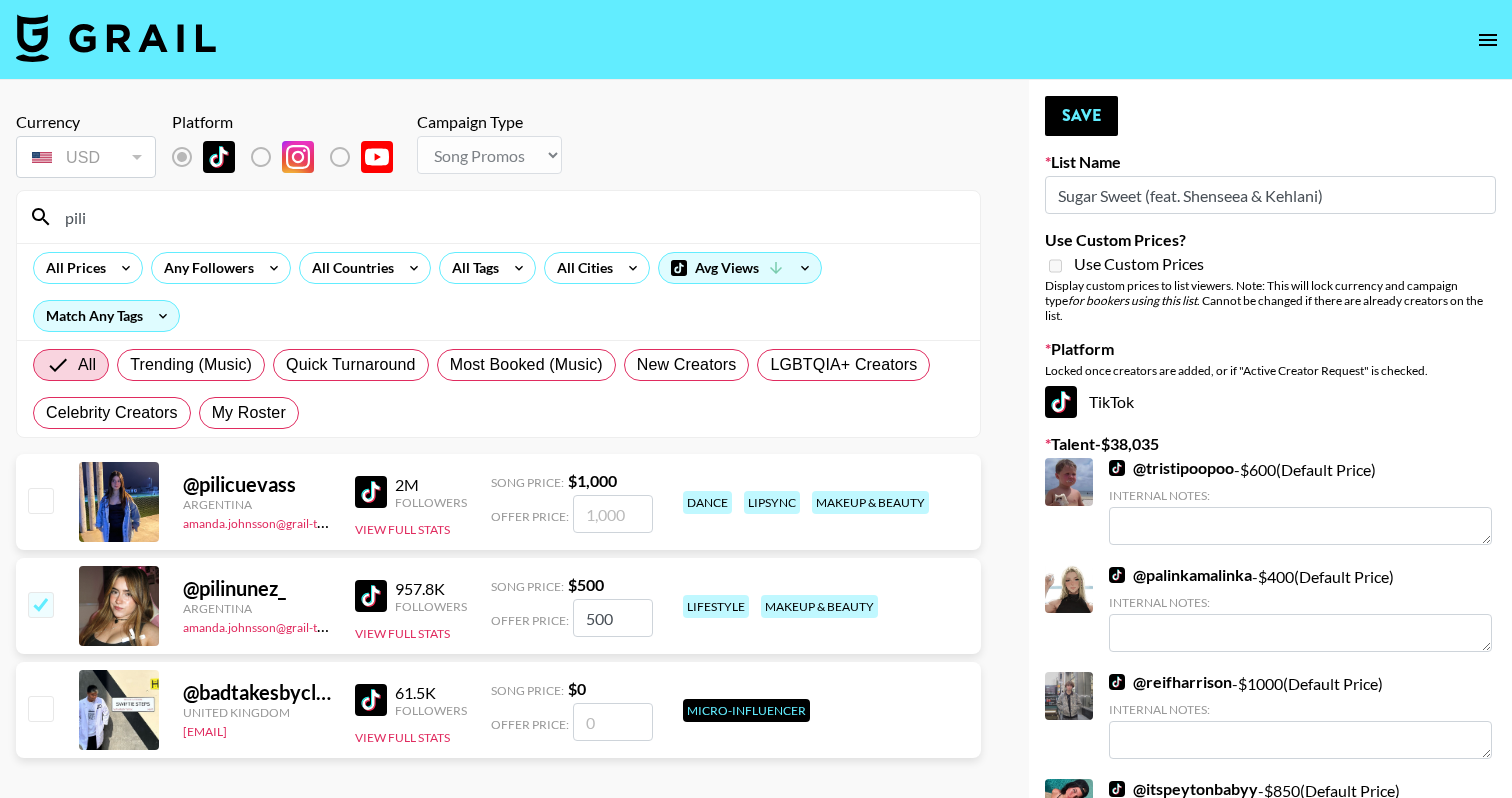 click at bounding box center [40, 500] 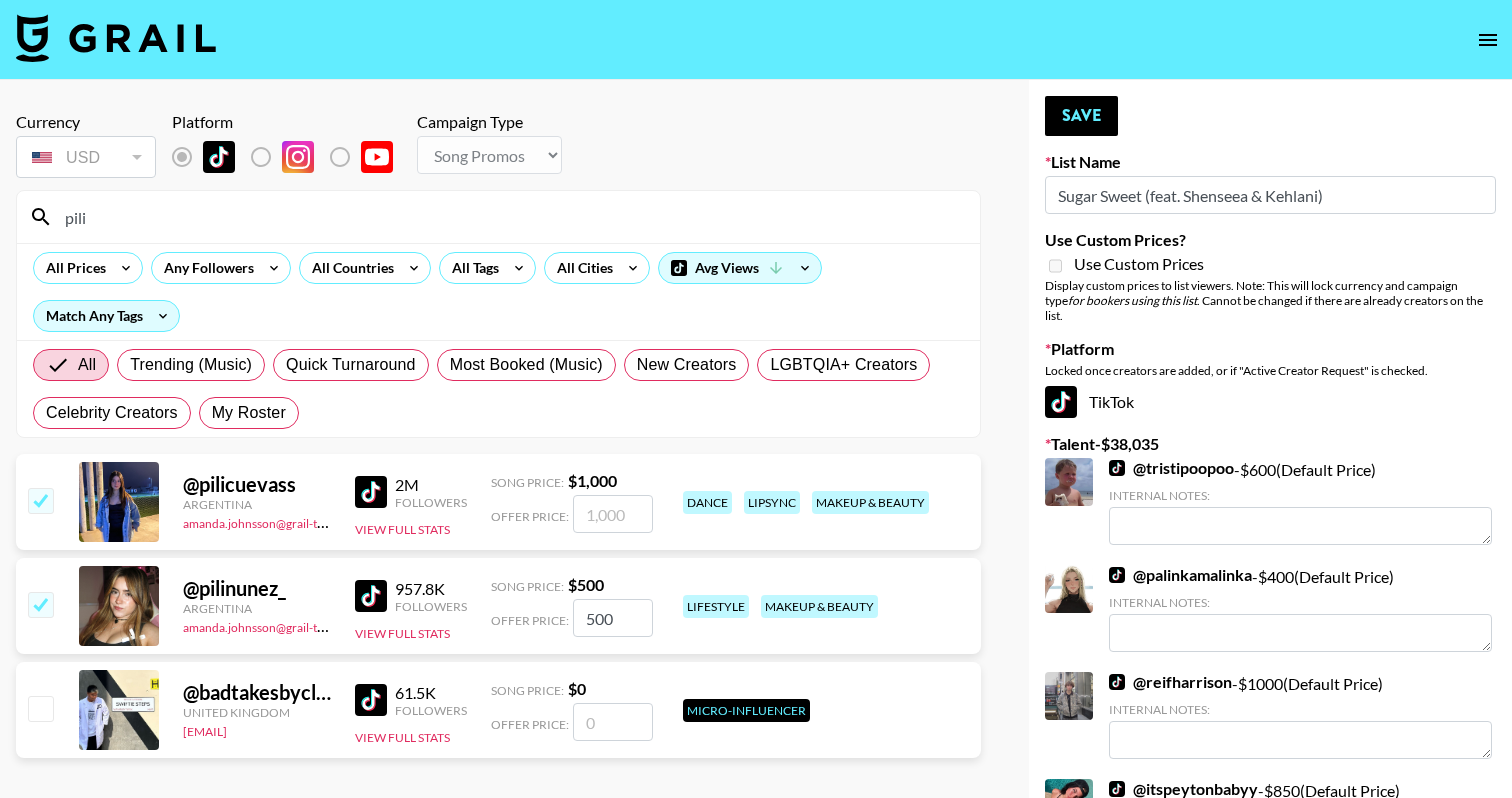 checkbox on "true" 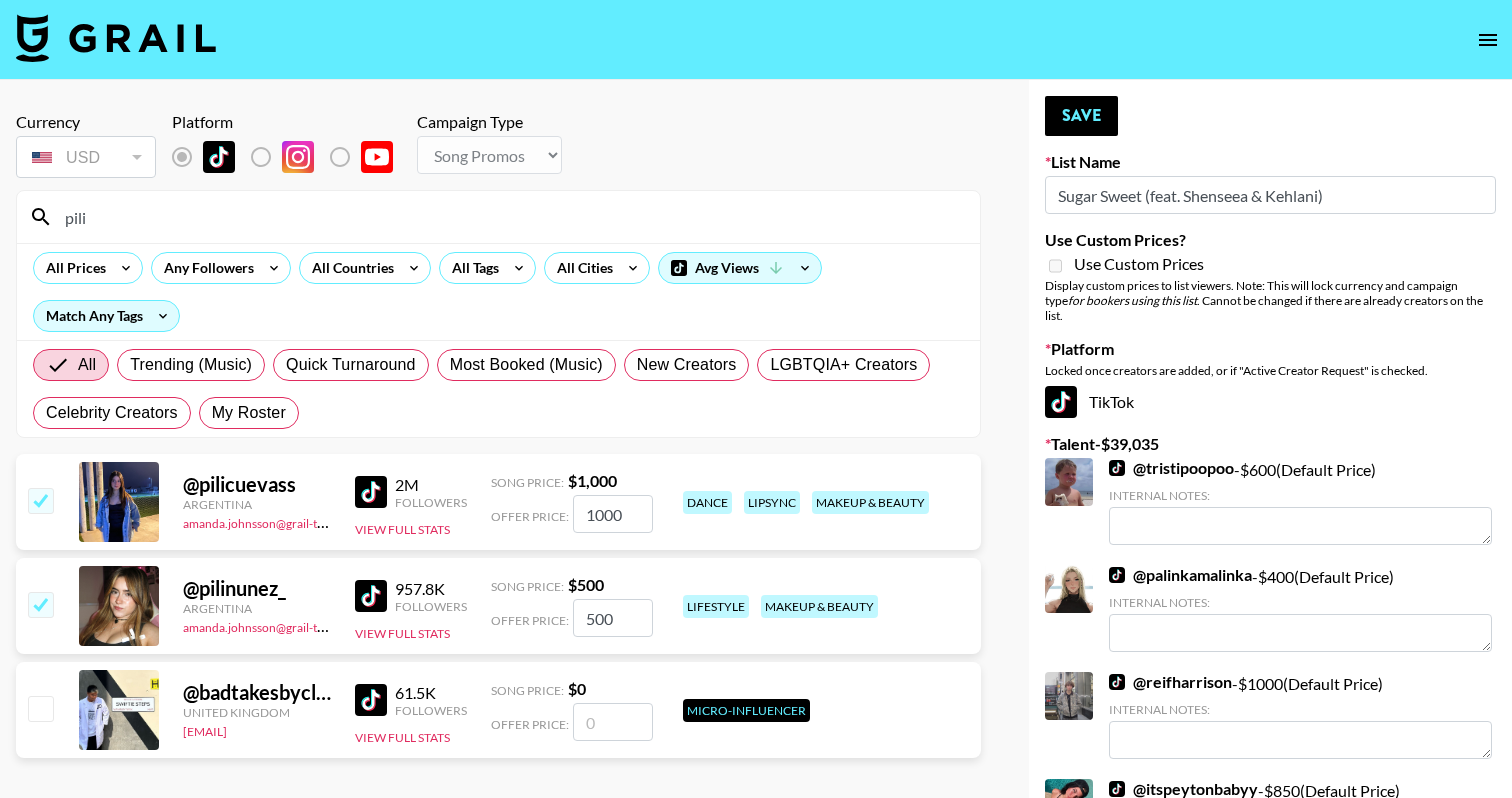 type on "1000" 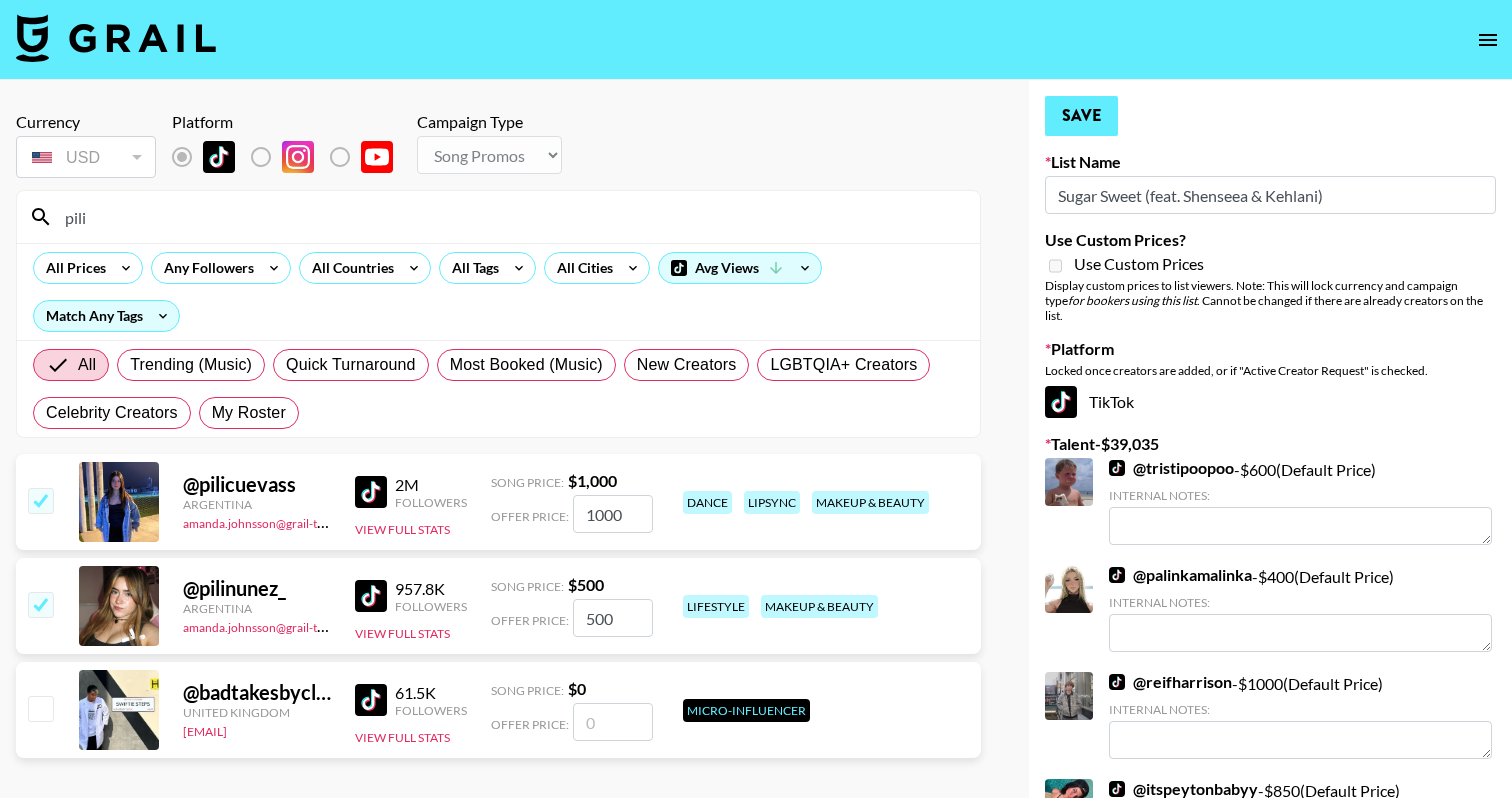 click on "Save" at bounding box center (1081, 116) 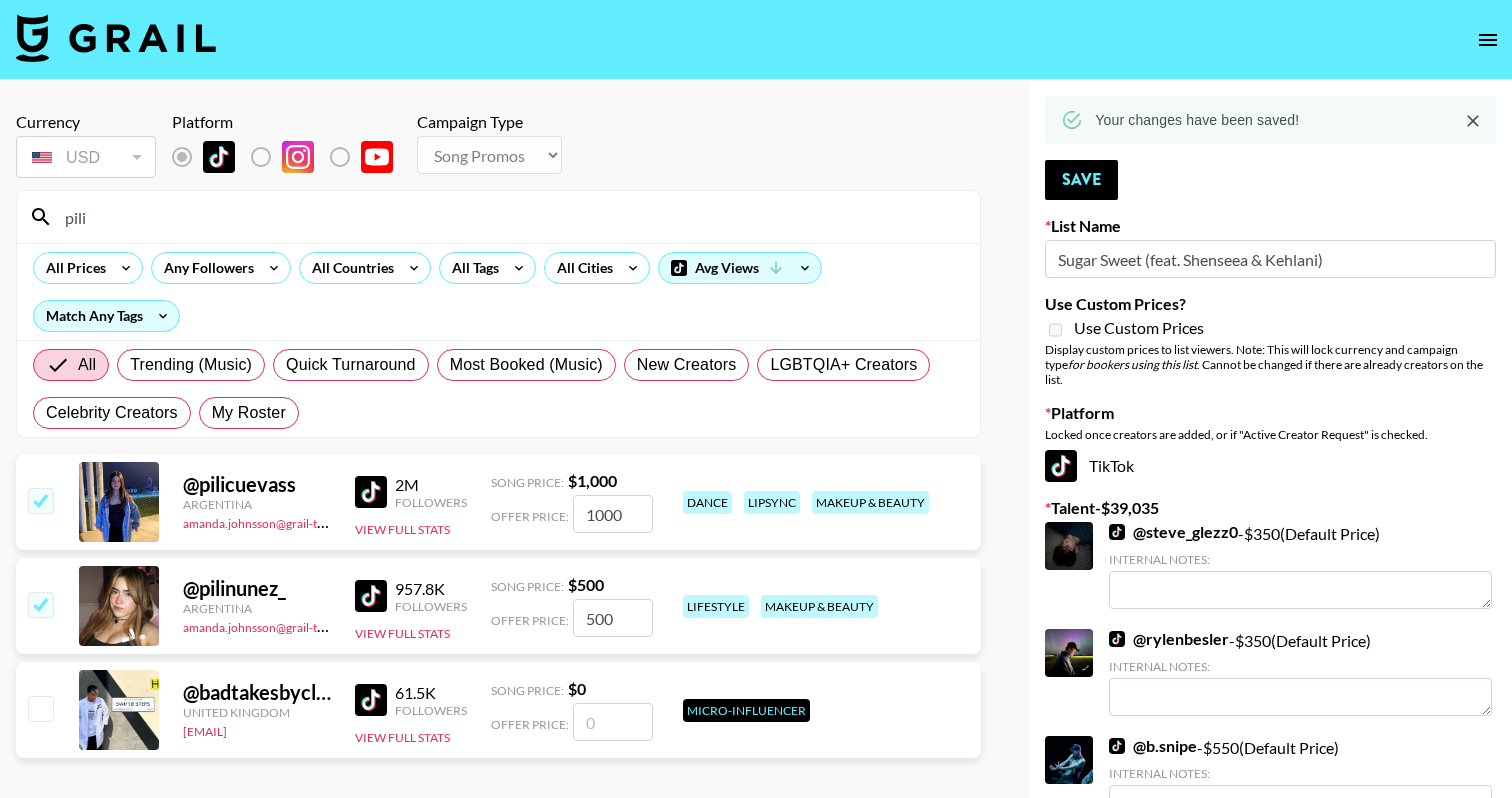 click on "pili" at bounding box center [510, 217] 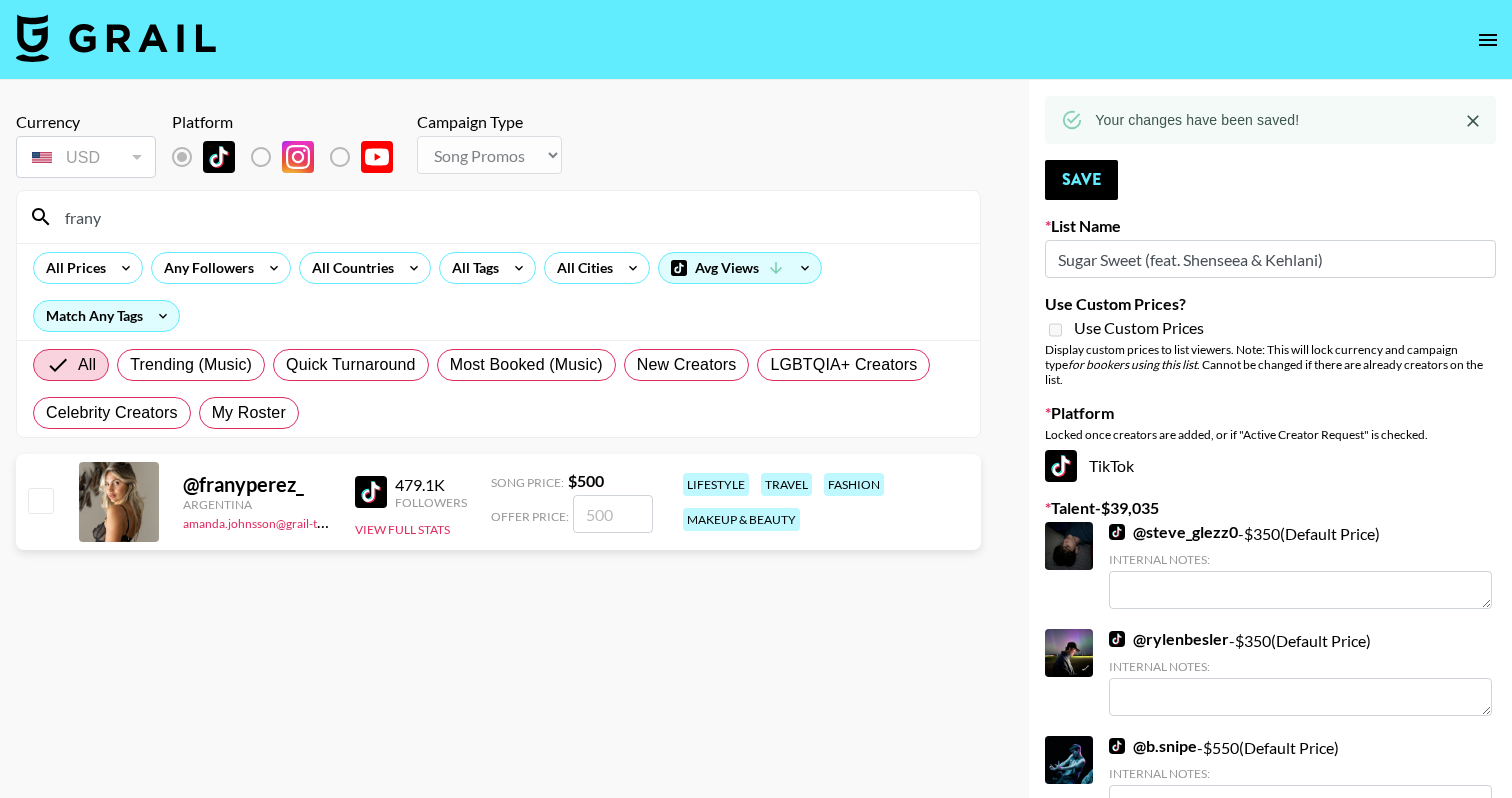 type on "frany" 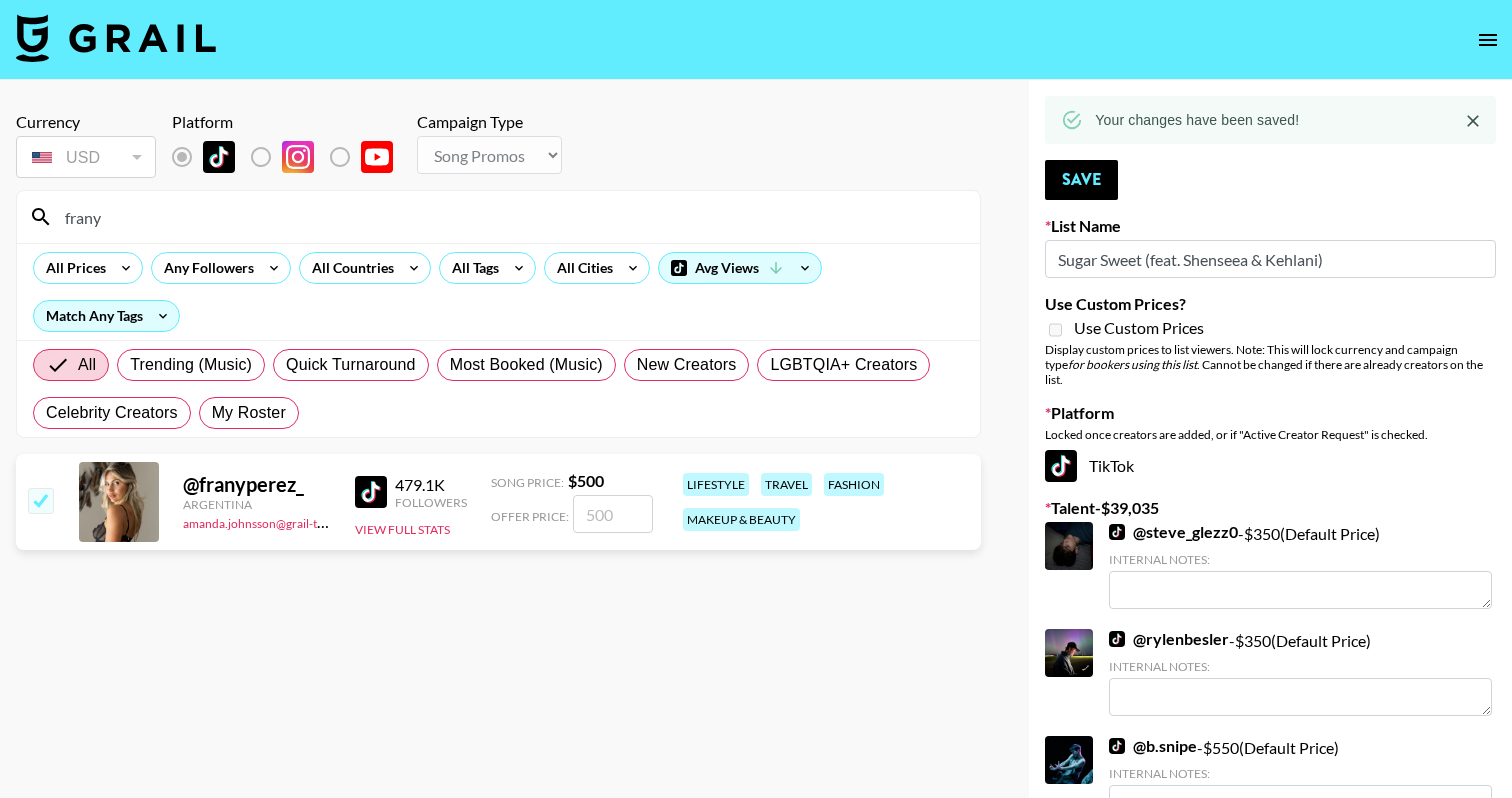 checkbox on "true" 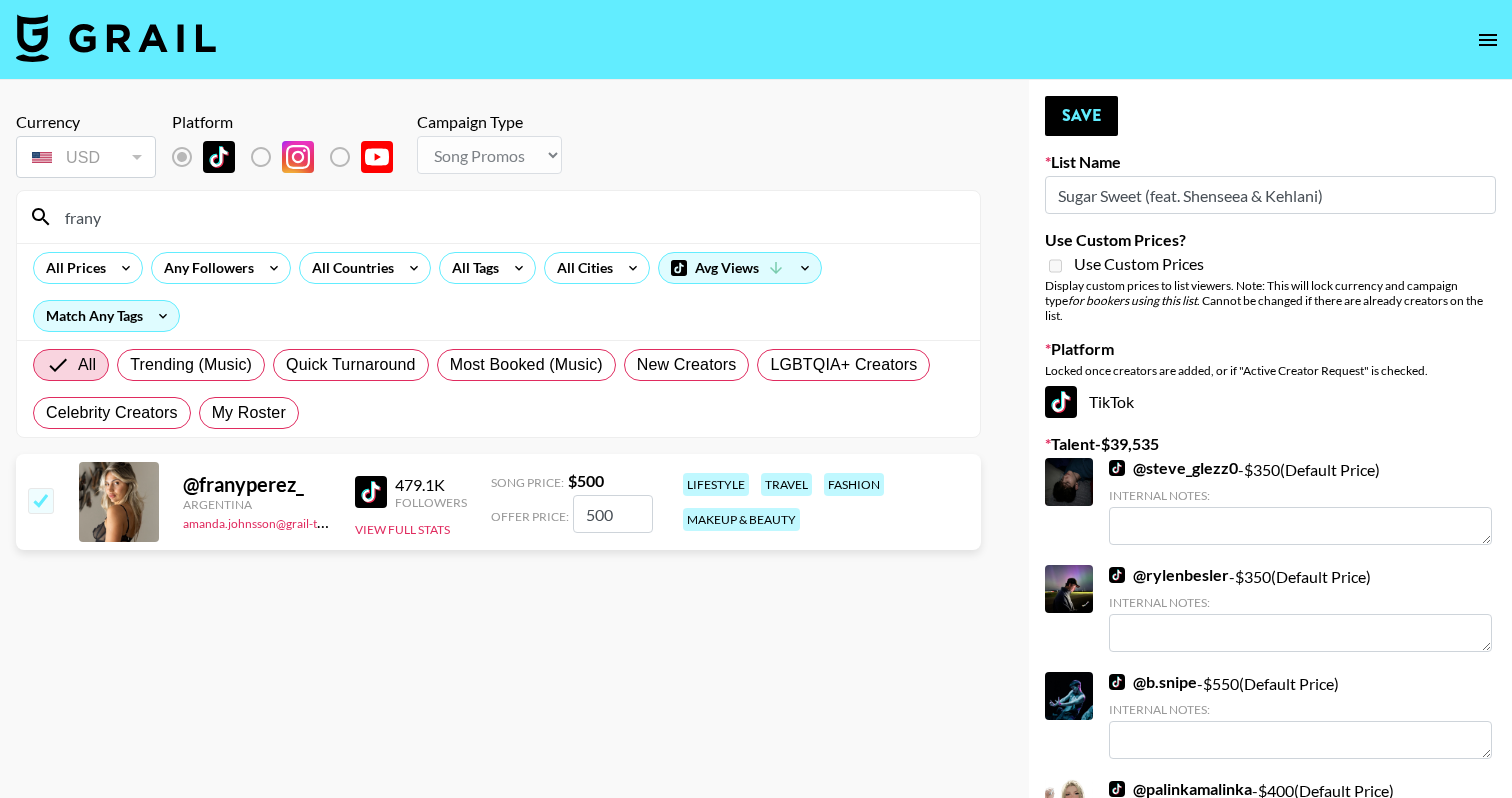 type on "500" 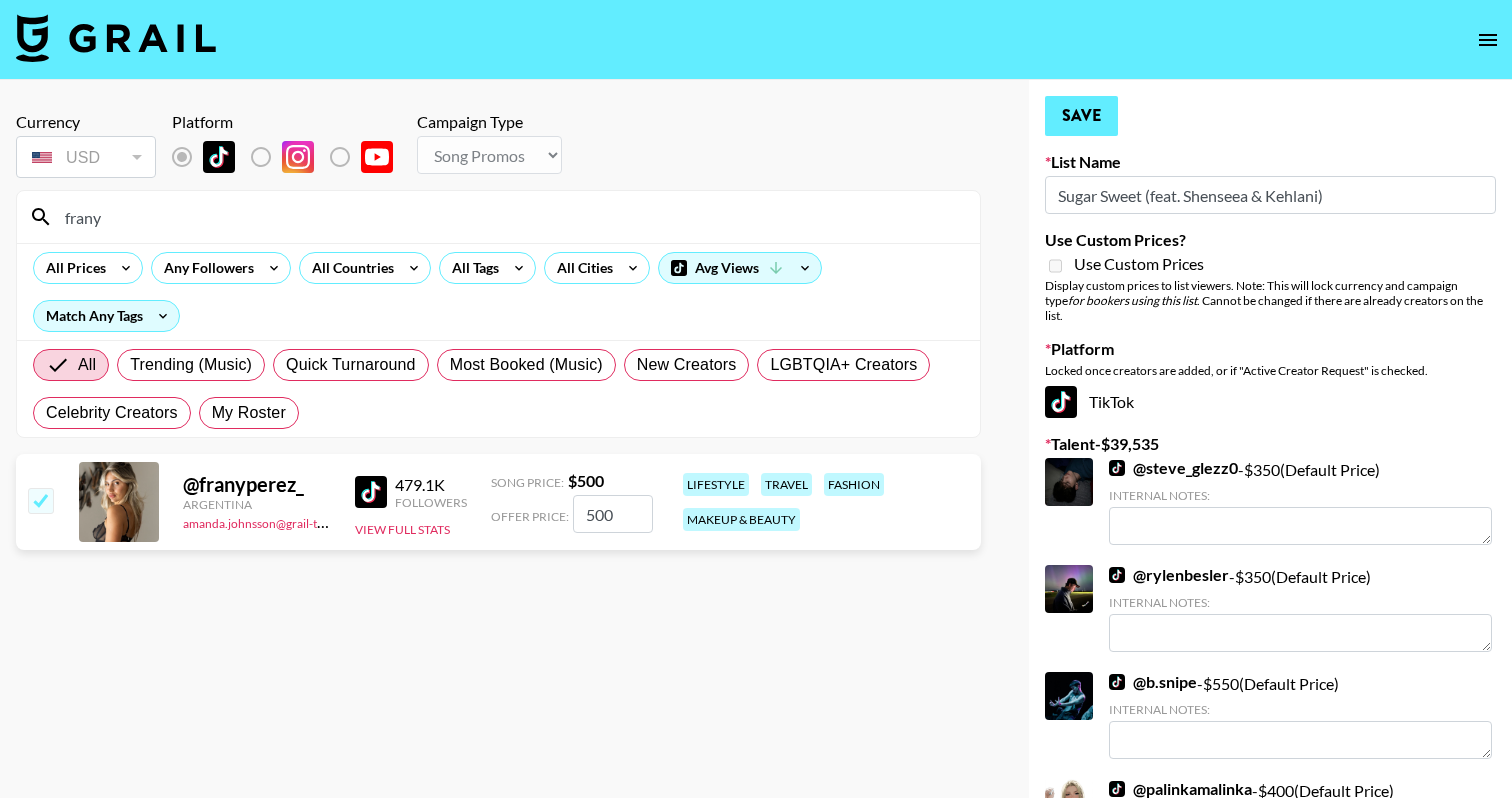 click on "Save" at bounding box center (1081, 116) 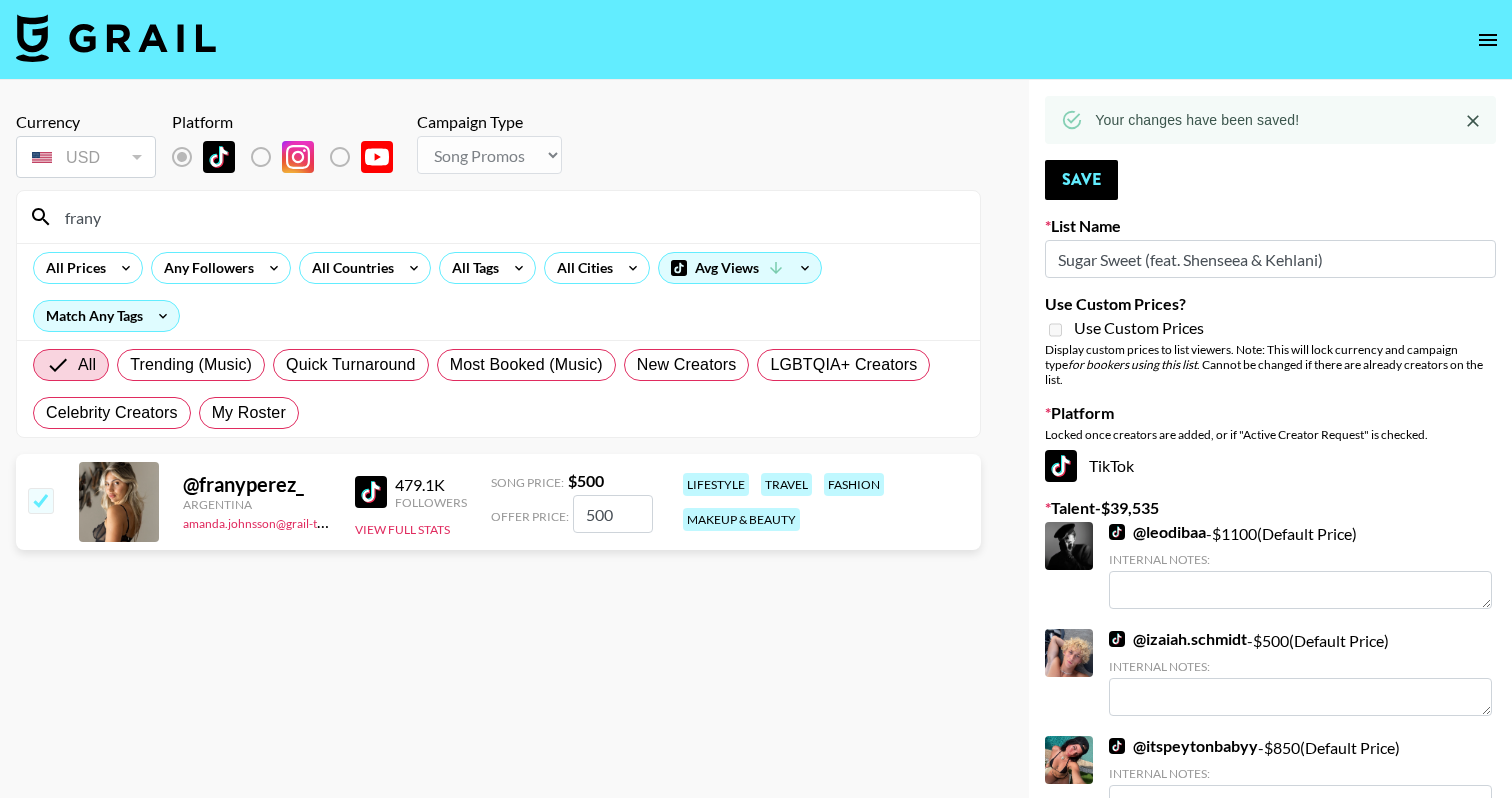 click on "frany" at bounding box center (510, 217) 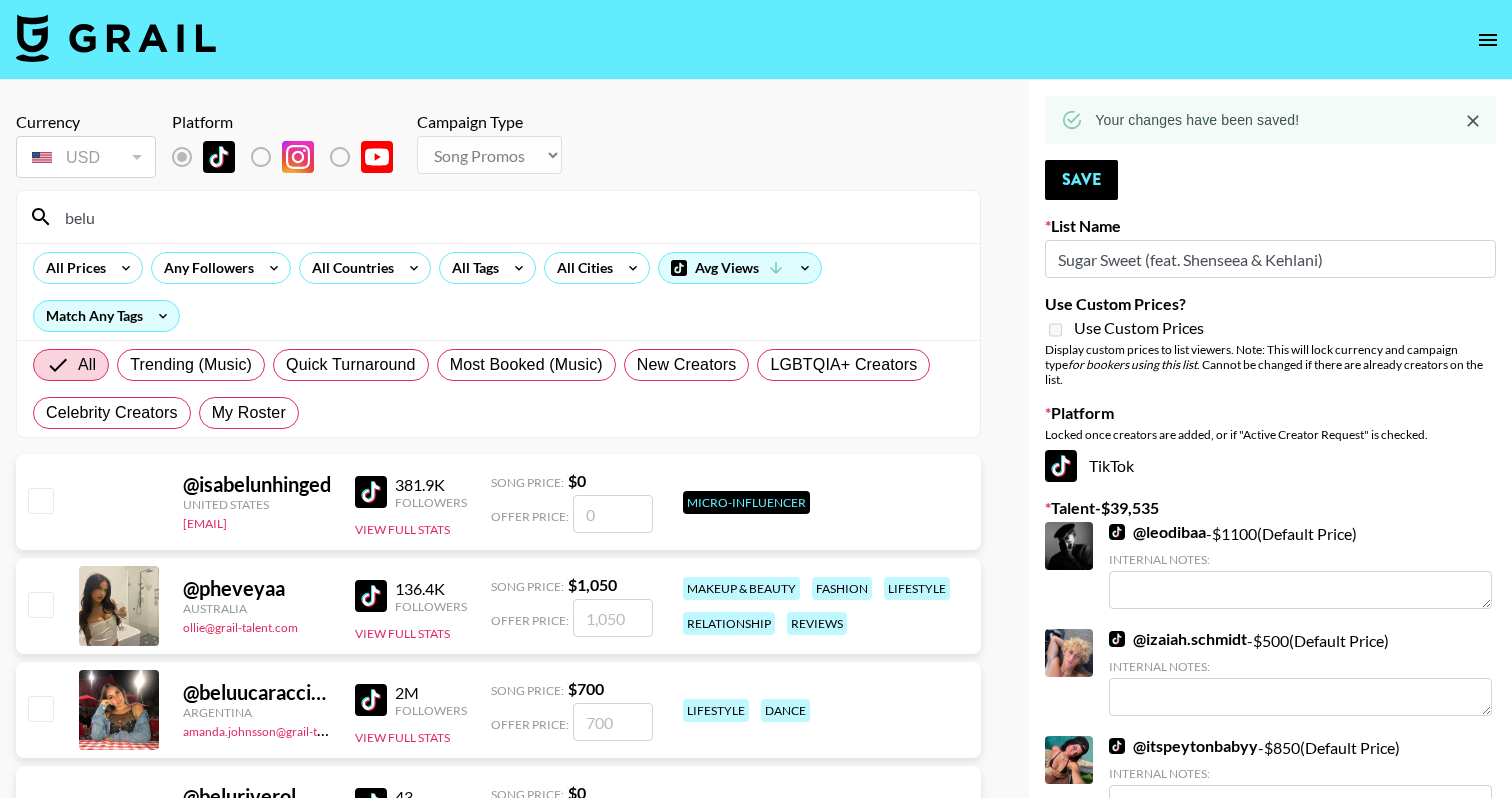 type on "belu" 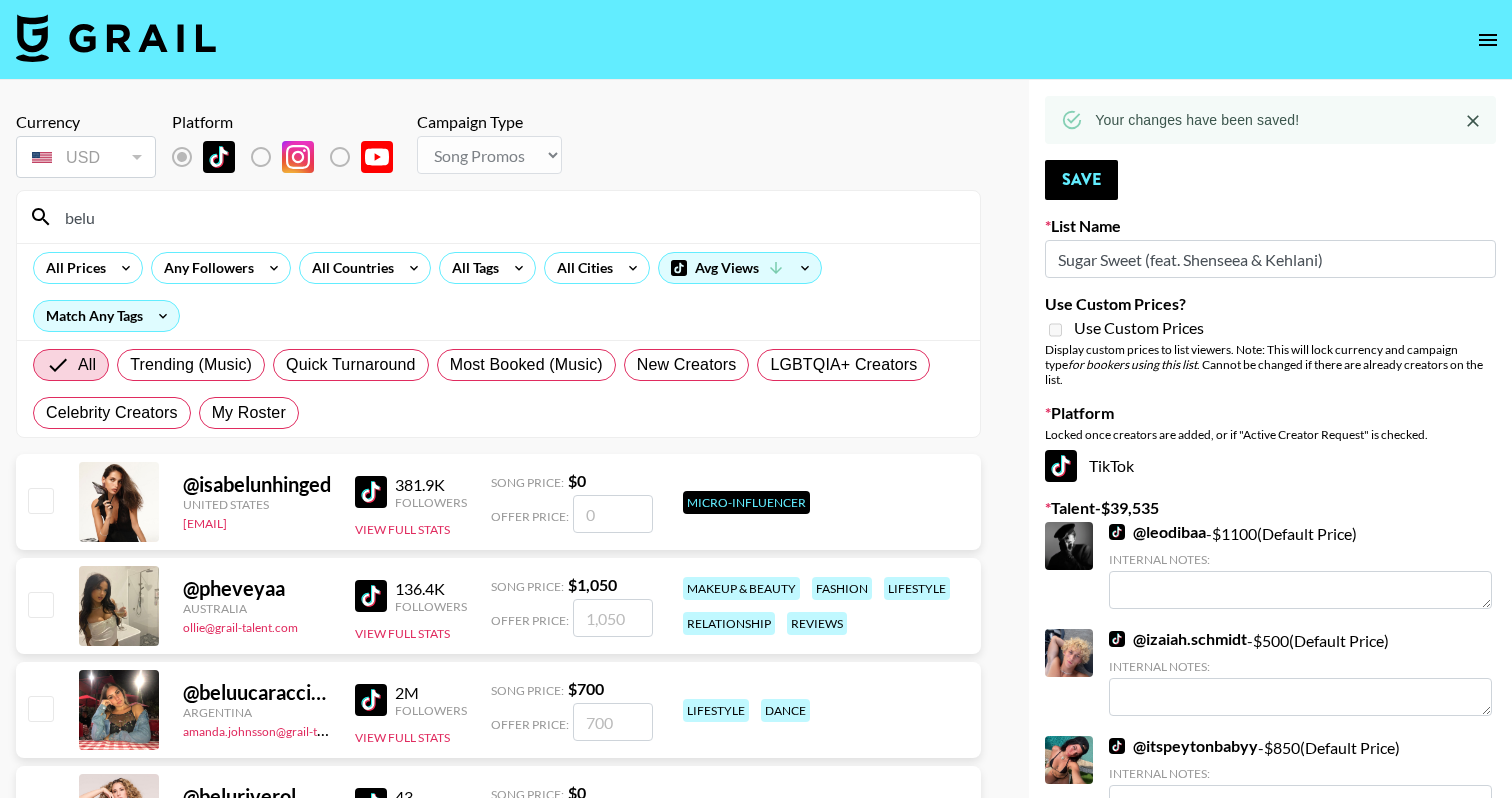 click at bounding box center (40, 708) 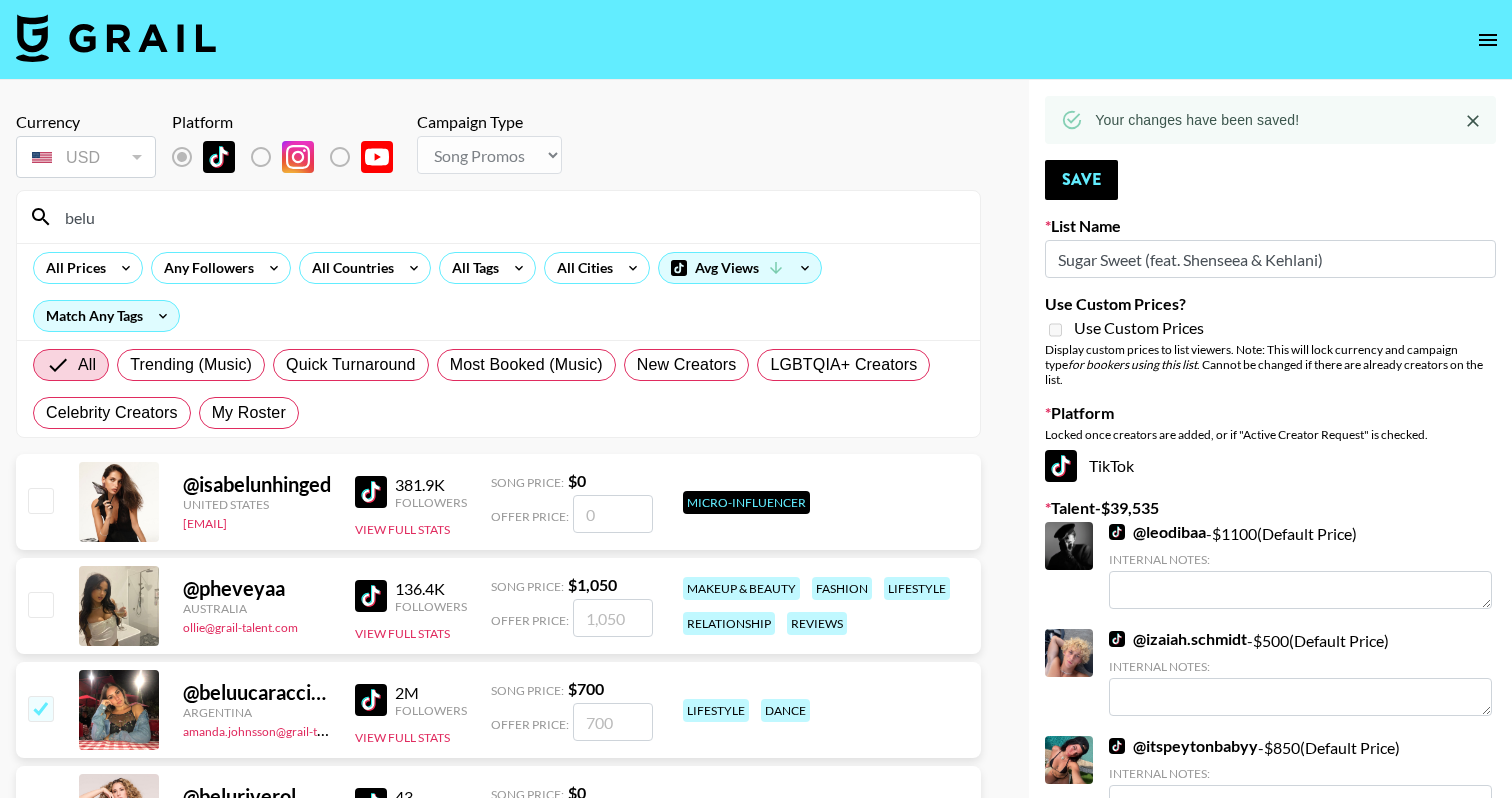 checkbox on "true" 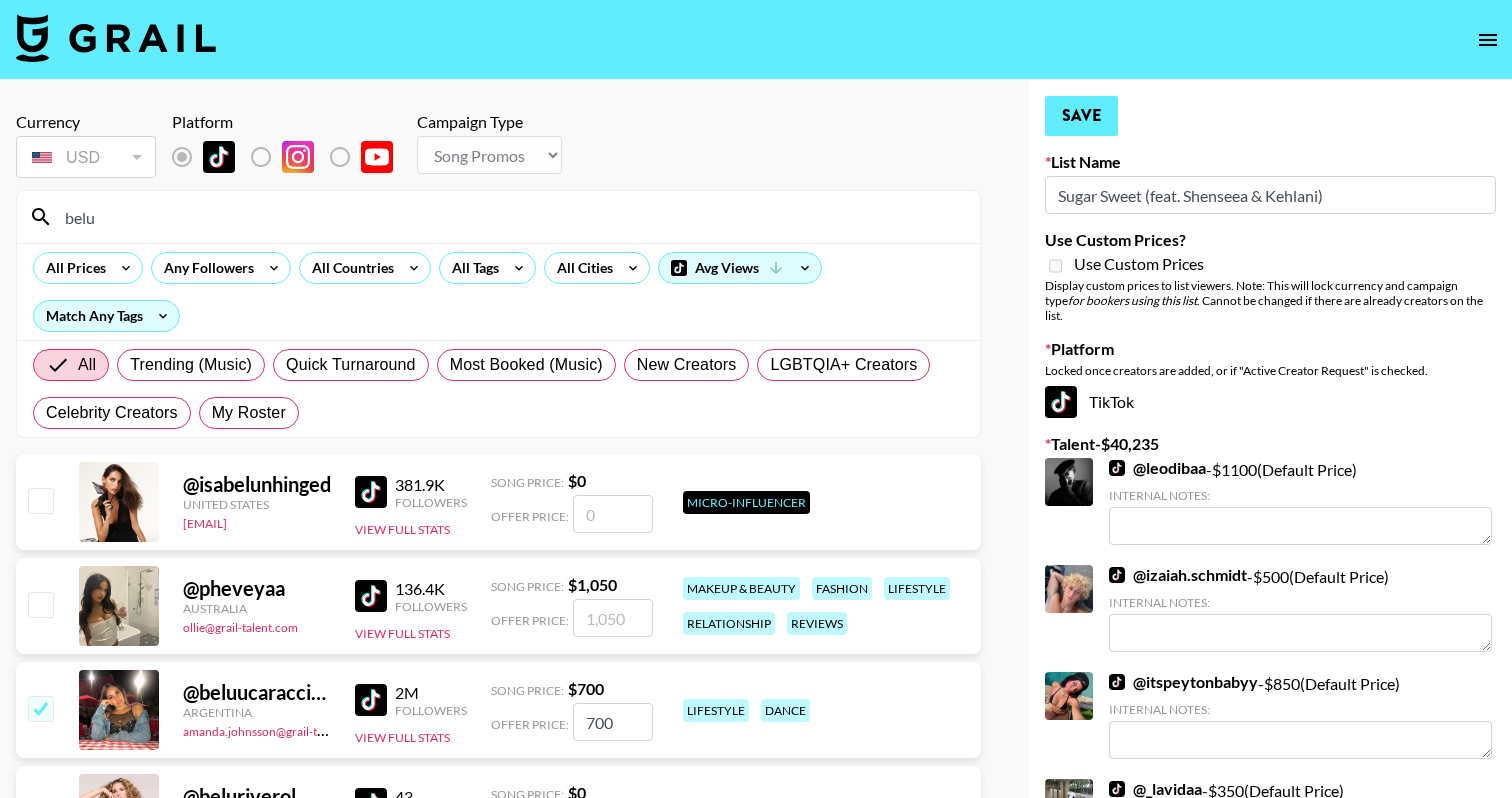 click on "Save" at bounding box center [1081, 116] 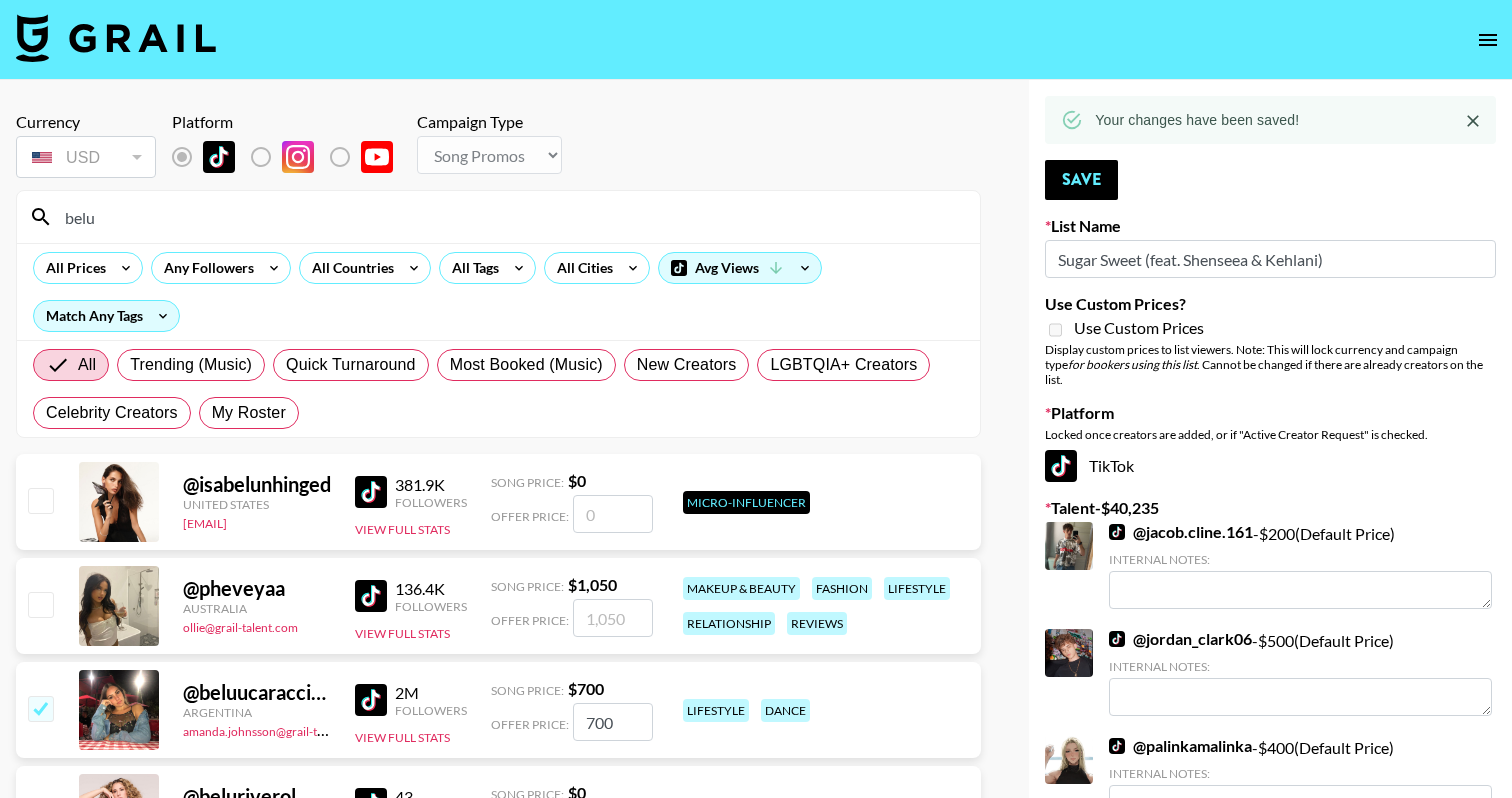 click on "belu" at bounding box center (510, 217) 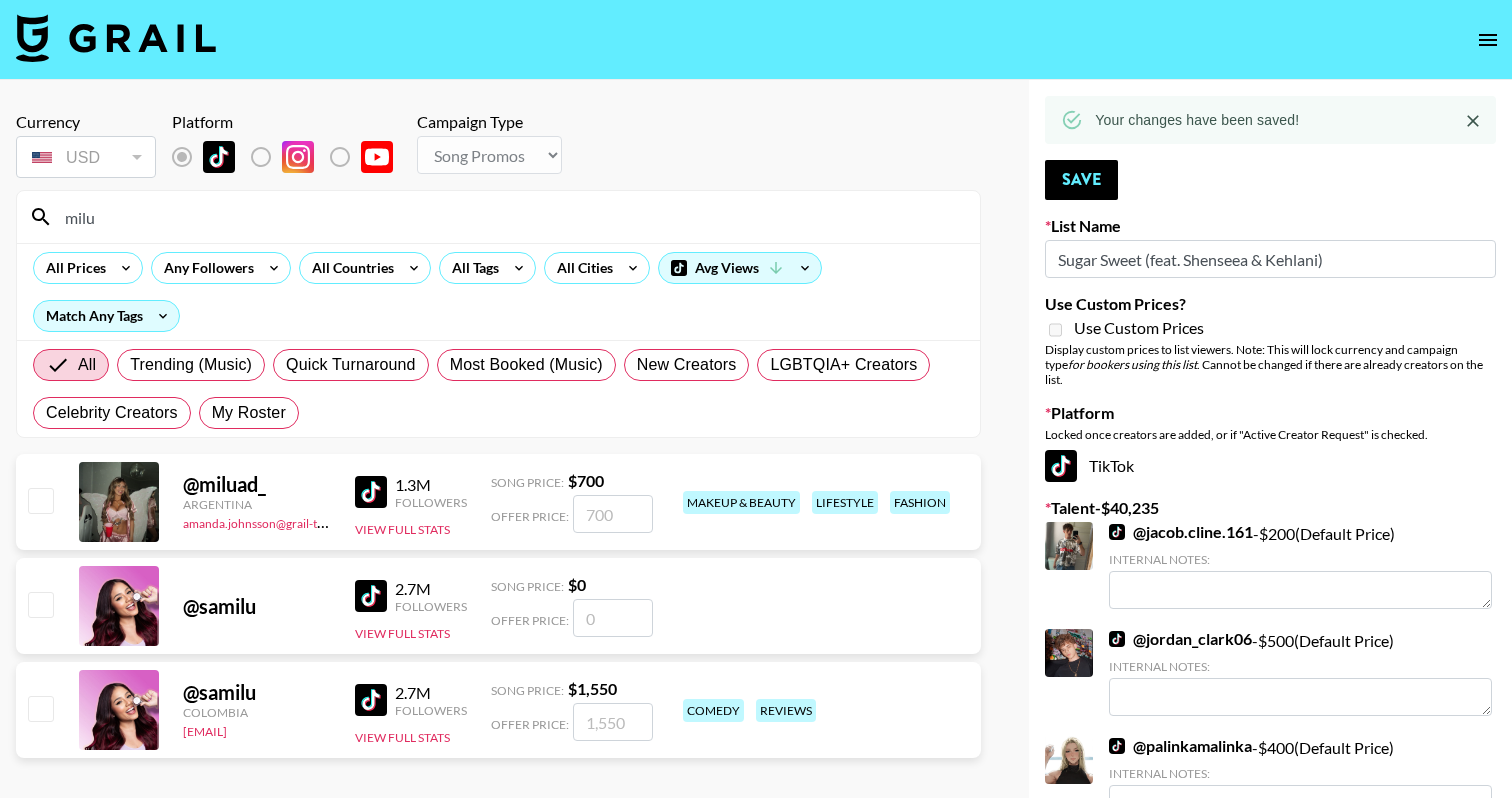 type on "milu" 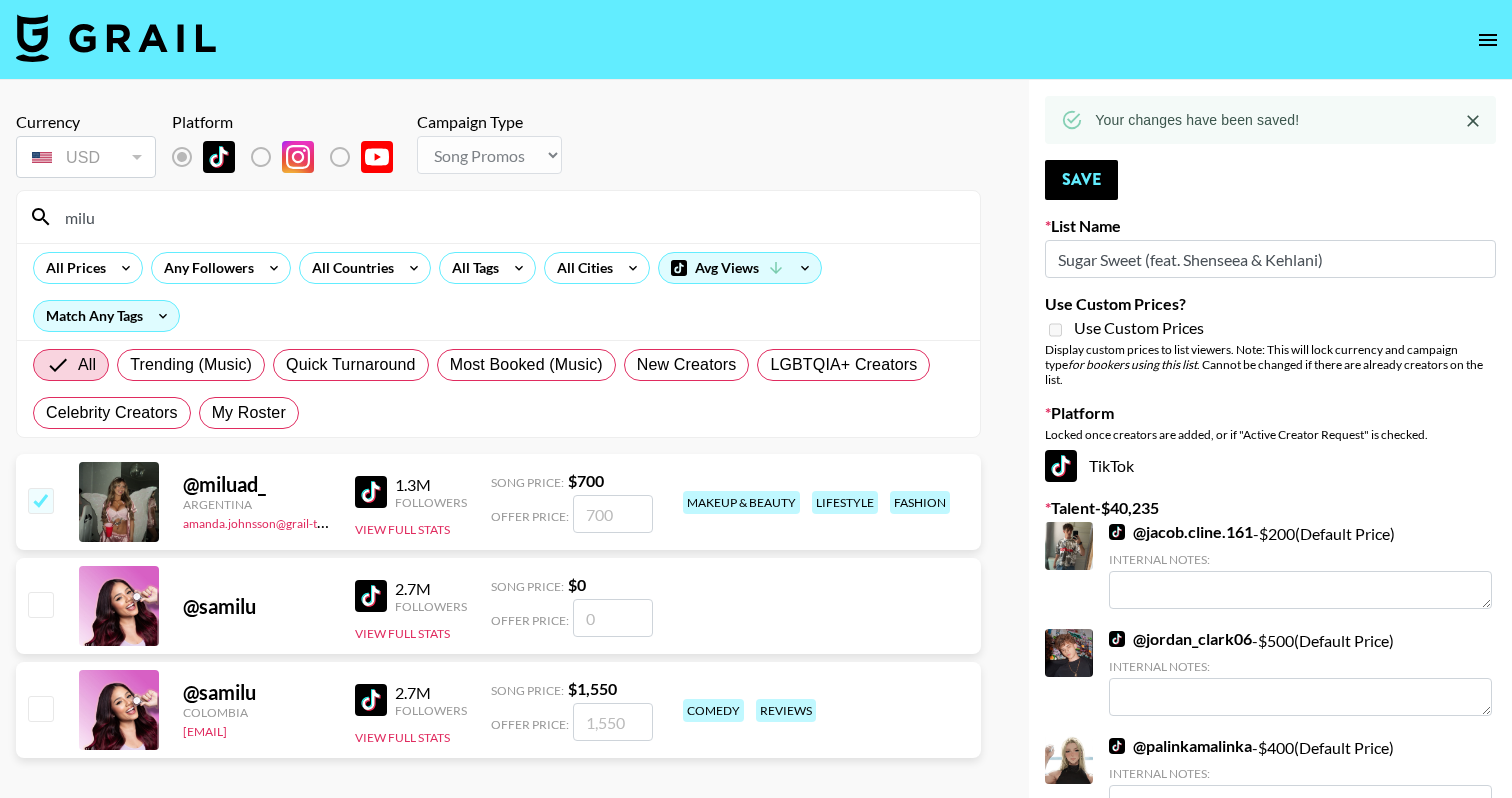 checkbox on "true" 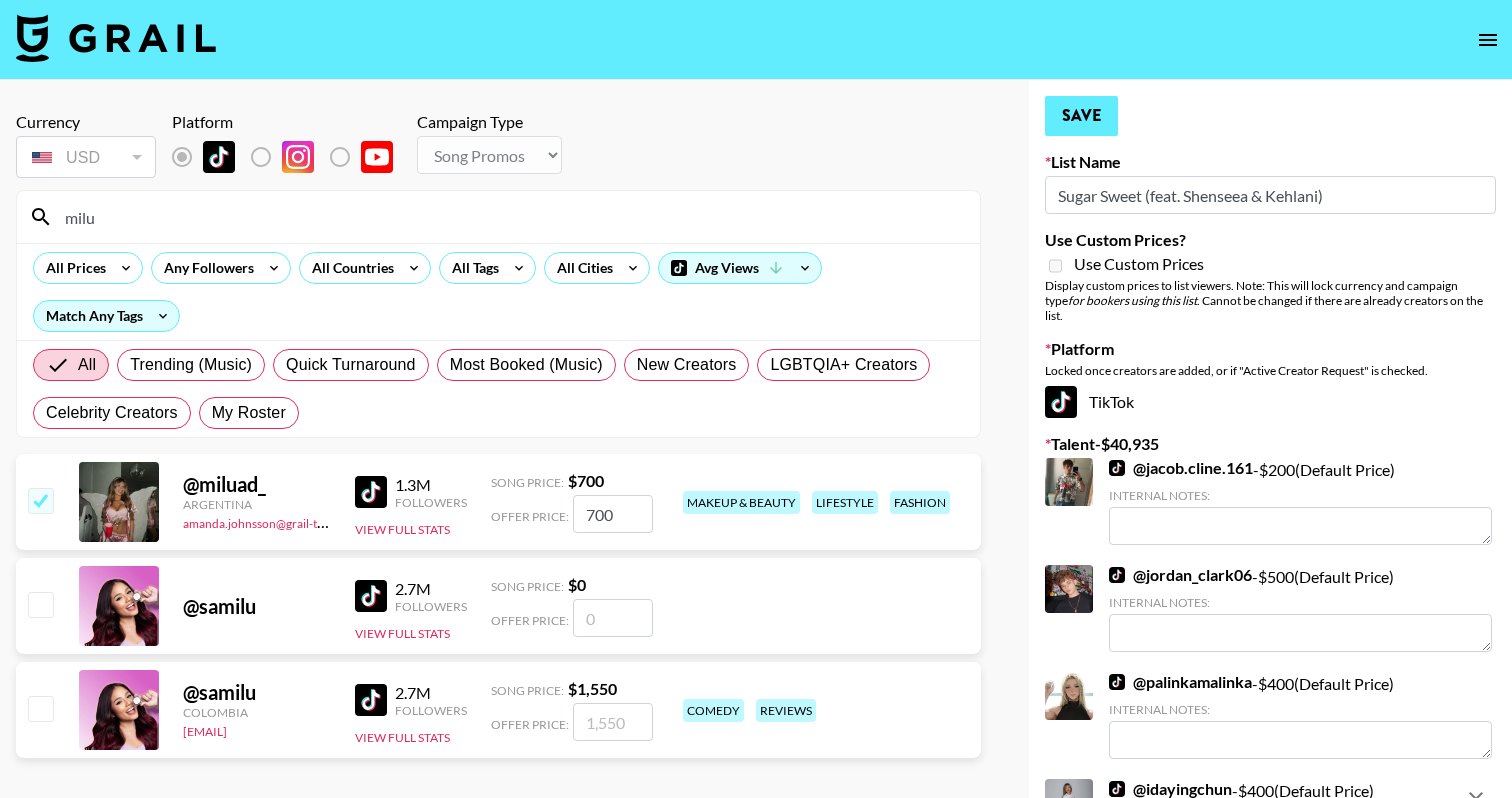 click on "Save" at bounding box center [1081, 116] 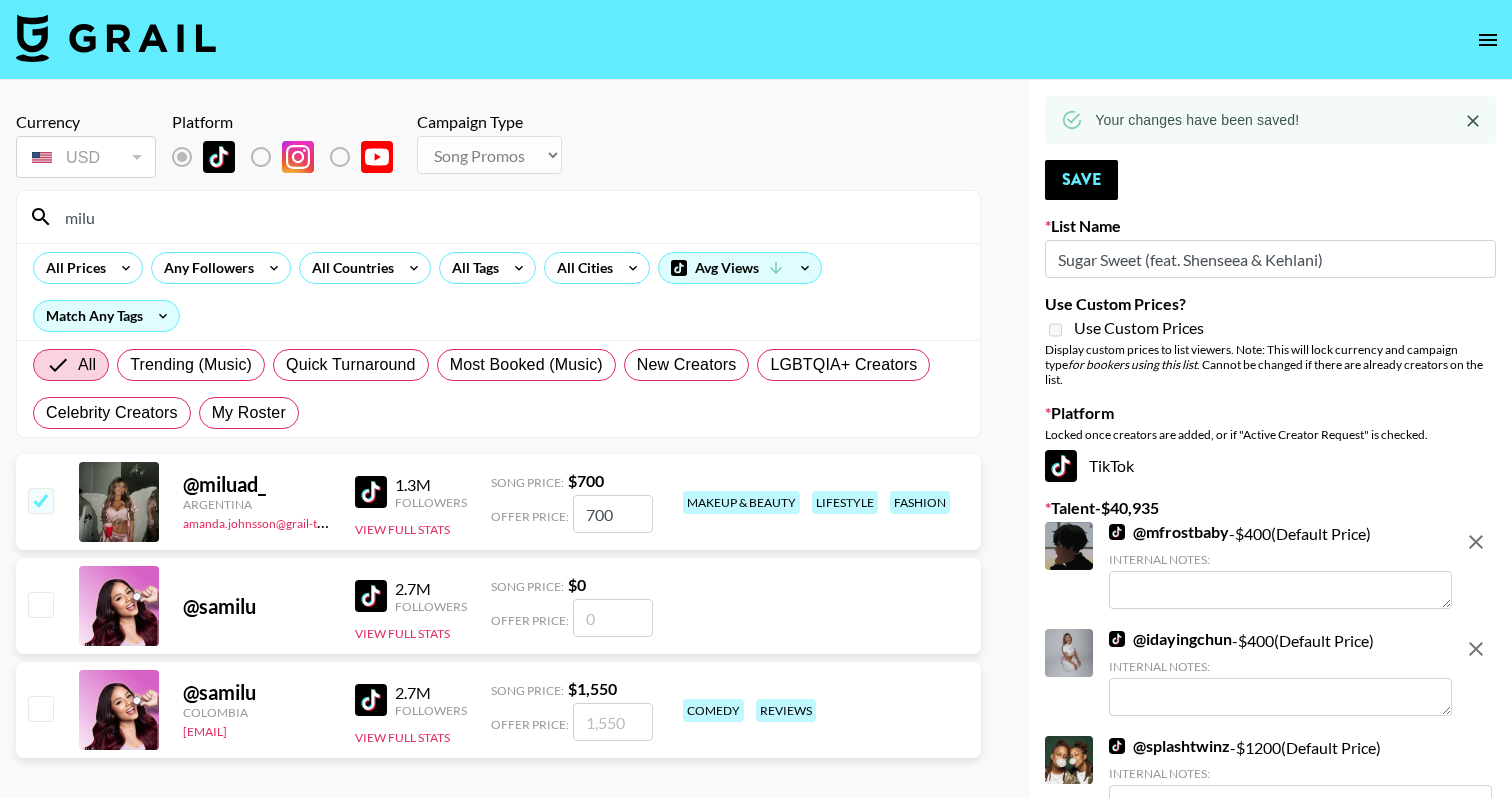 click on "milu" at bounding box center (510, 217) 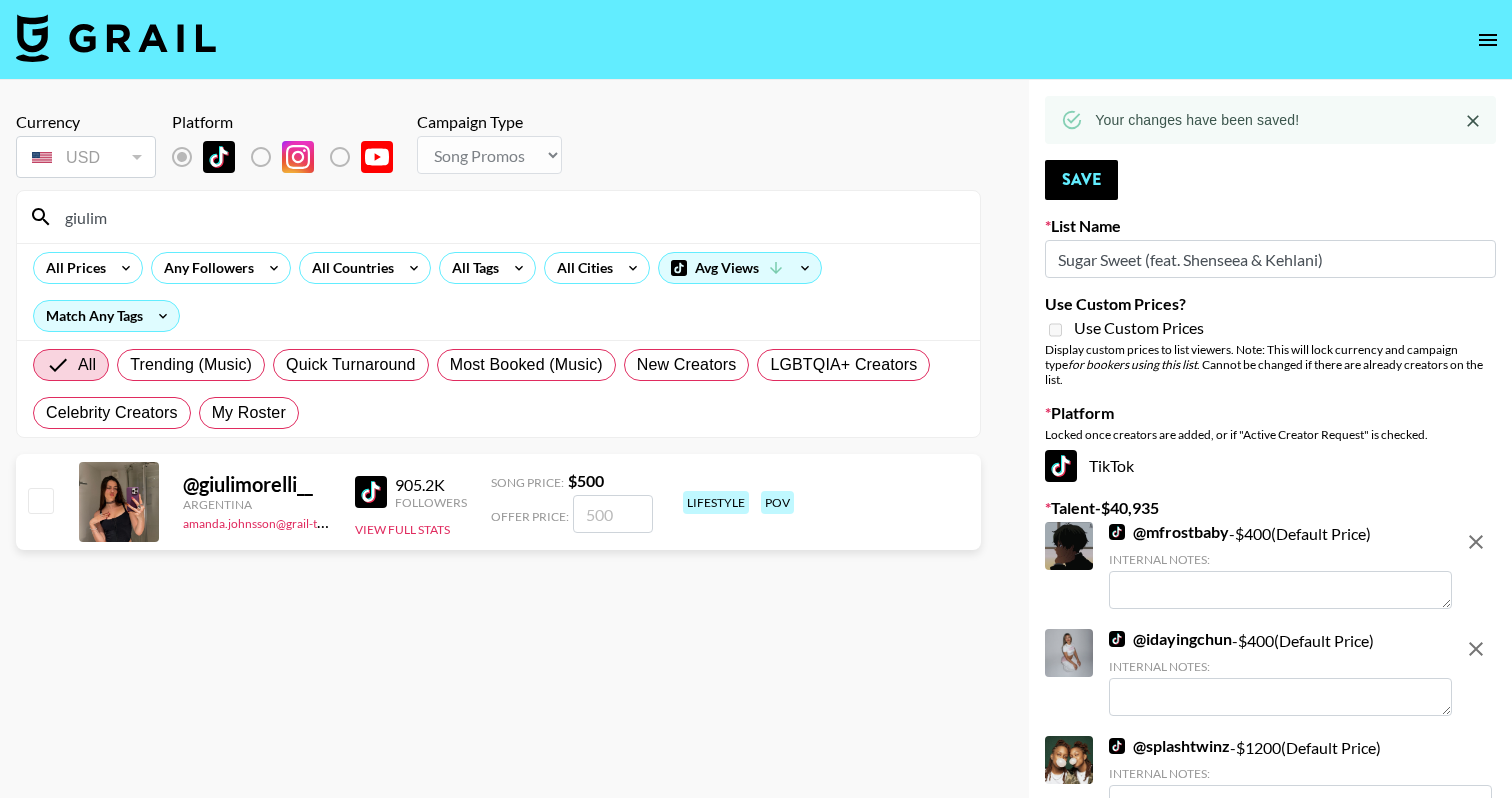 type on "giulim" 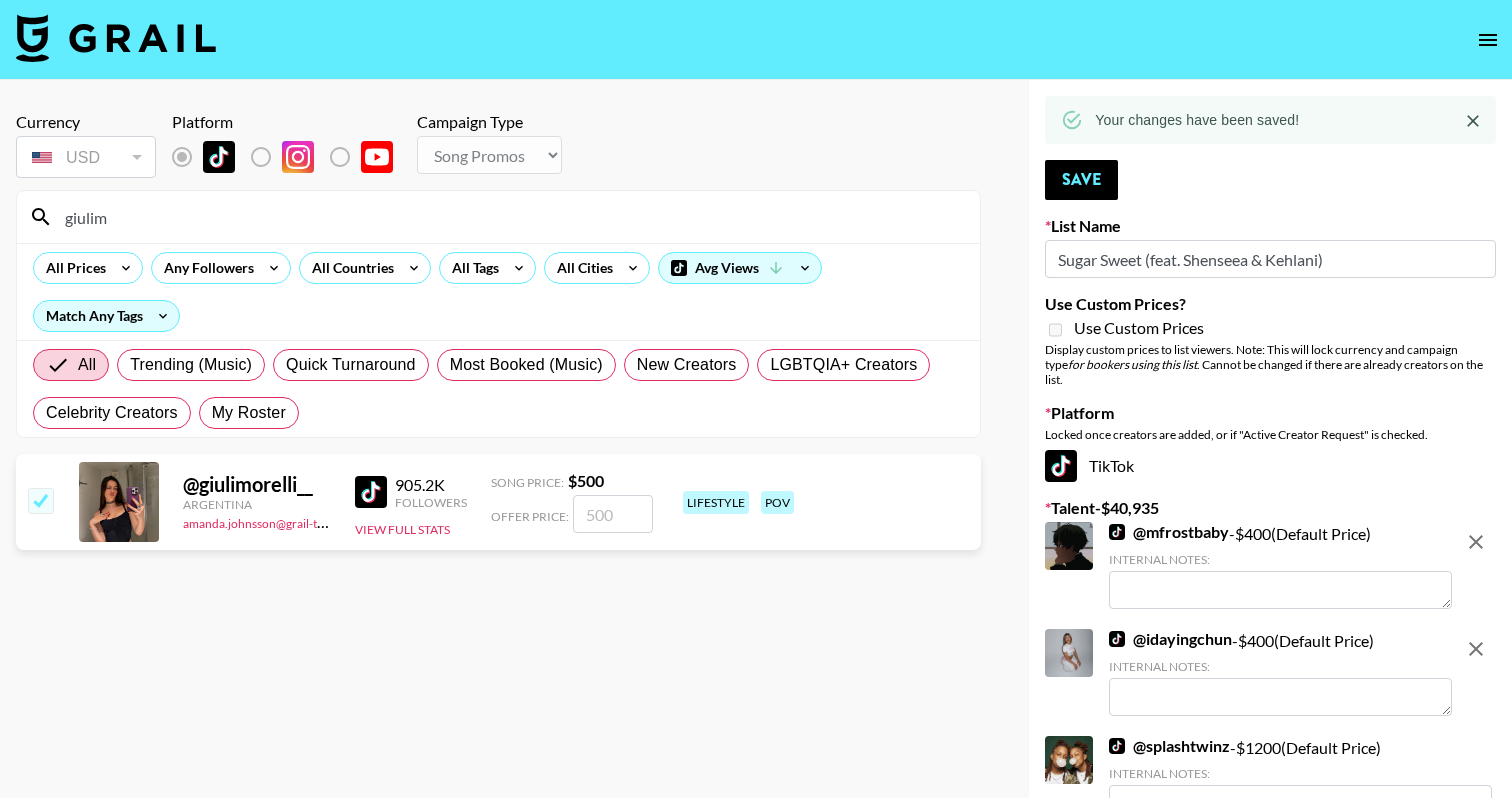checkbox on "true" 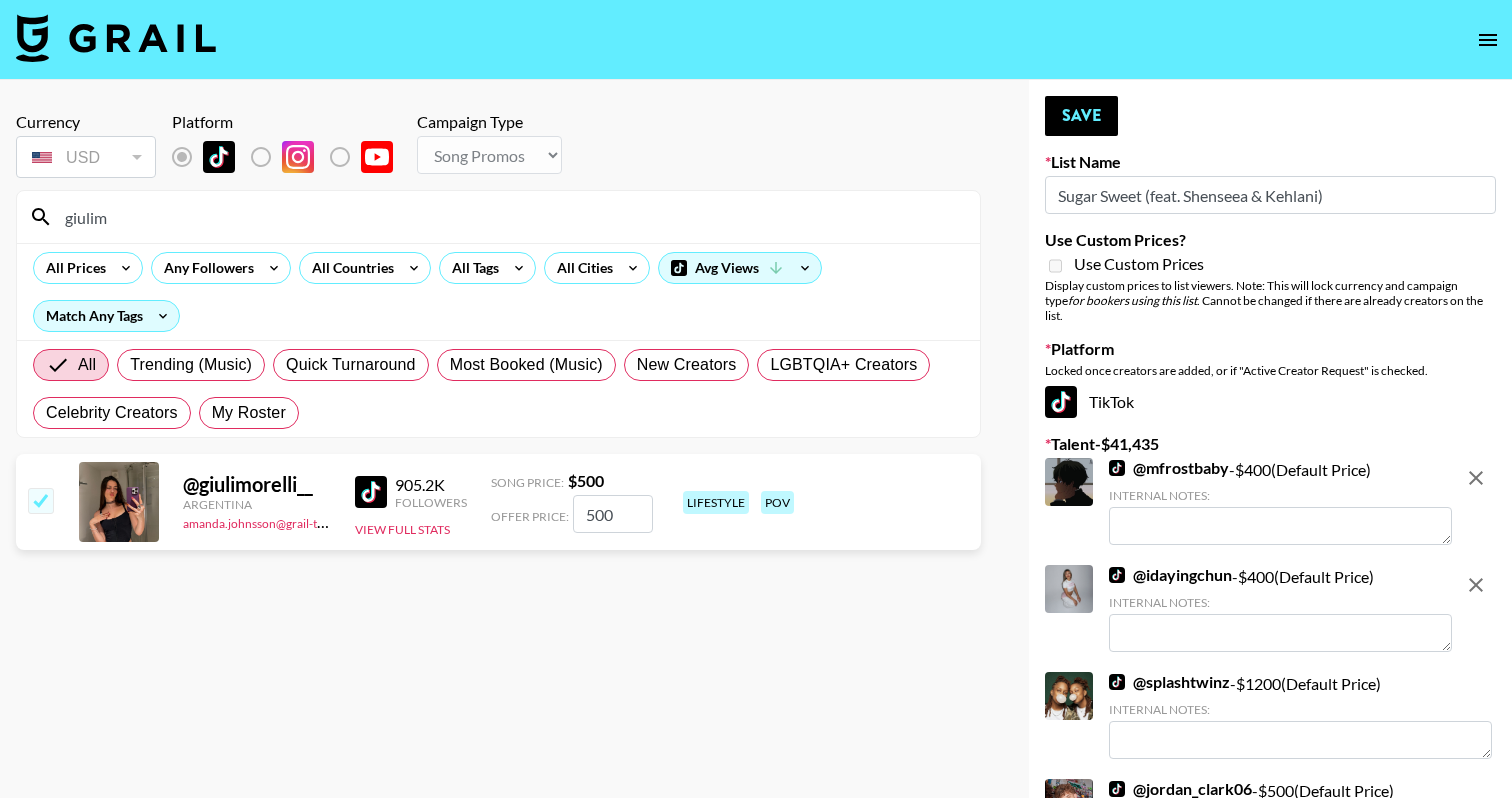 click on "Your changes have been saved! Save List Name Sugar Sweet (feat. Shenseea & Kehlani) Use Custom Prices? Use Custom Prices Display custom prices to list viewers. Note: This will lock currency and campaign type  for bookers using this list . Cannot be changed if there are already creators on the list. Platform Locked once creators are added, or if "Active Creator Request" is checked.  TikTok Talent -  $ 41,435 @ mfrostbaby  -  $ 400  (Default Price) Internal Notes: @ idayingchun  -  $ 400  (Default Price) Internal Notes: @ splashtwinz  -  $ 1200  (Default Price) Internal Notes: @ jordan_clark06  -  $ 500  (Default Price) Internal Notes: @ chloekleiner  -  $ 350  (Default Price) Internal Notes: @ jnizmoo  -  $ 600  (Default Price) Internal Notes: @ jacob.cline.161  -  $ 200  (Default Price) Internal Notes: @ bea_caroline  -  $ 700  (Default Price) Internal Notes: @ rylenbesler  -  $ 350  (Default Price) Internal Notes: @ manoujuecardoso  -  $ 2000  (Default Price) Internal Notes: @ chrissipatakas  -  $" at bounding box center (1270, 2738) 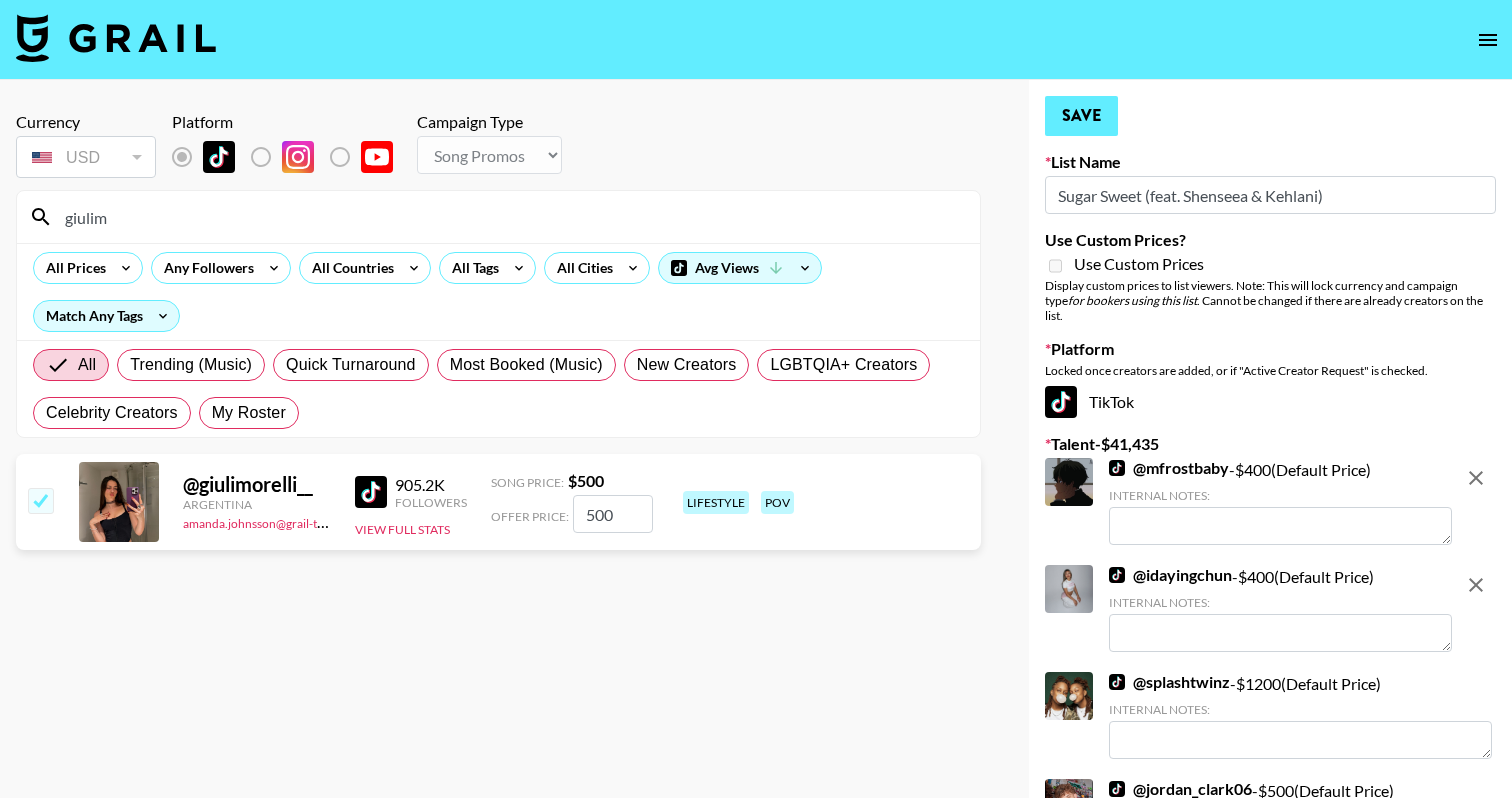 click on "Save" at bounding box center (1081, 116) 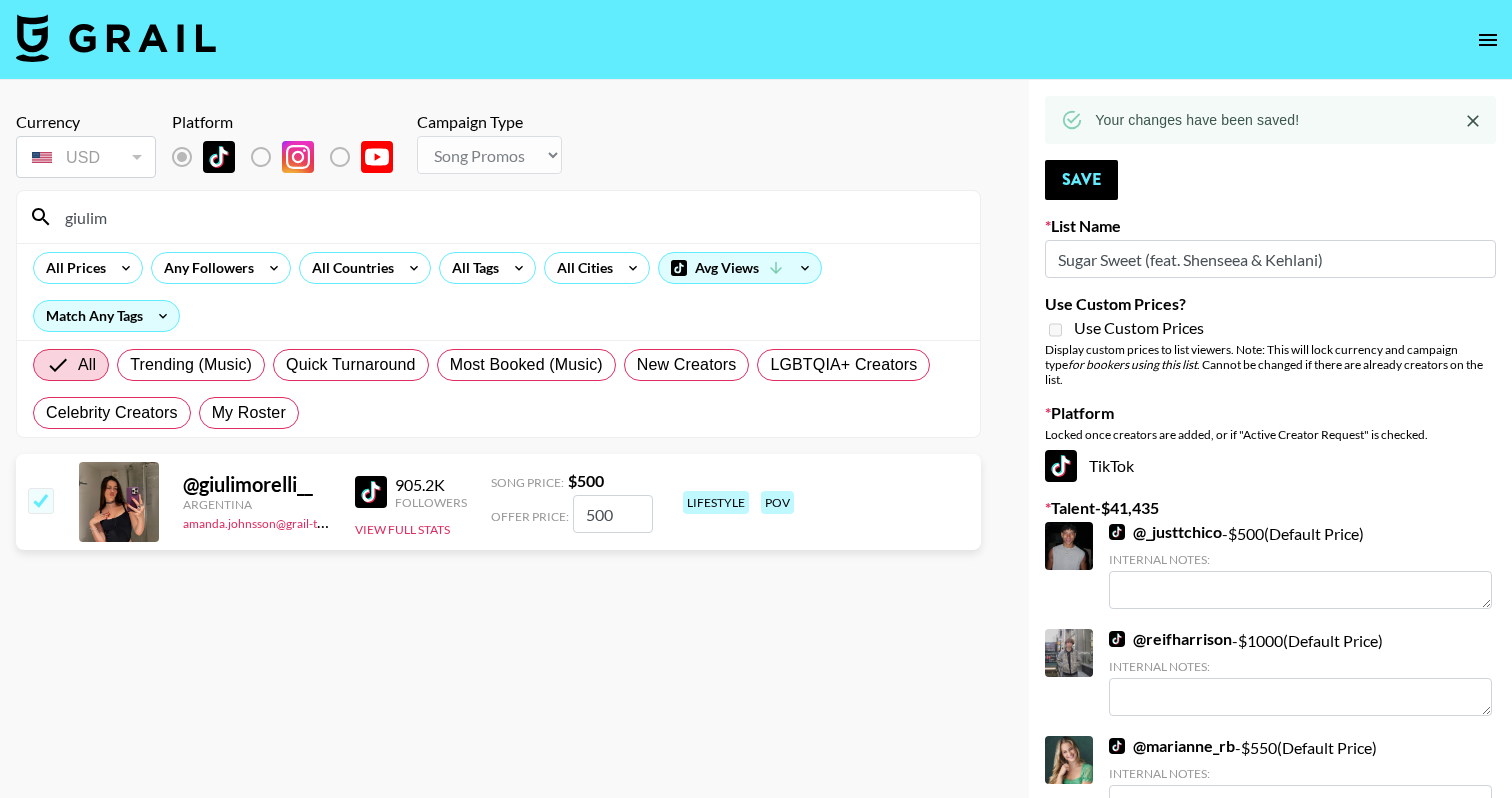 click on "giulim" at bounding box center (510, 217) 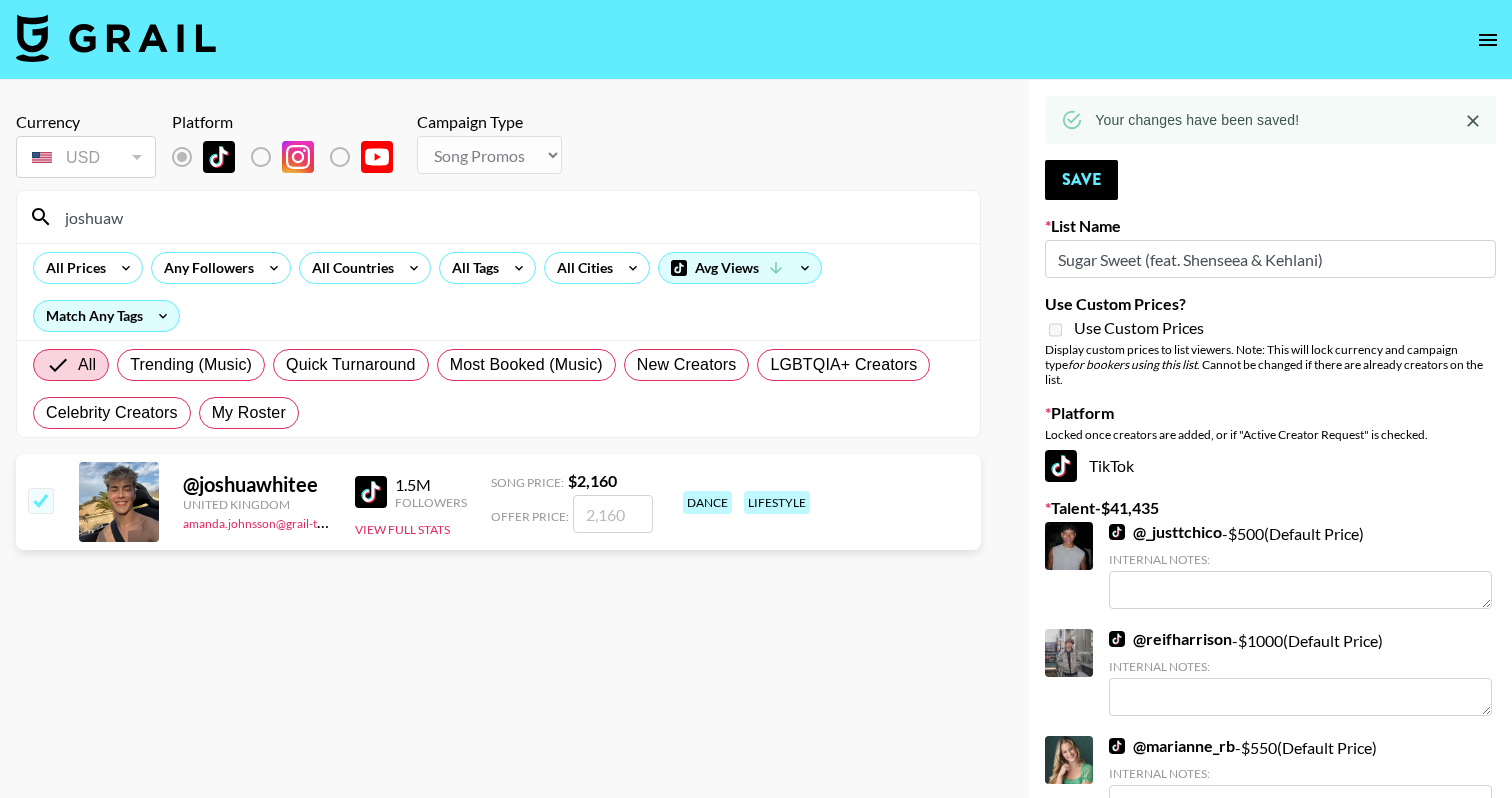 click on "joshuaw" at bounding box center (498, 217) 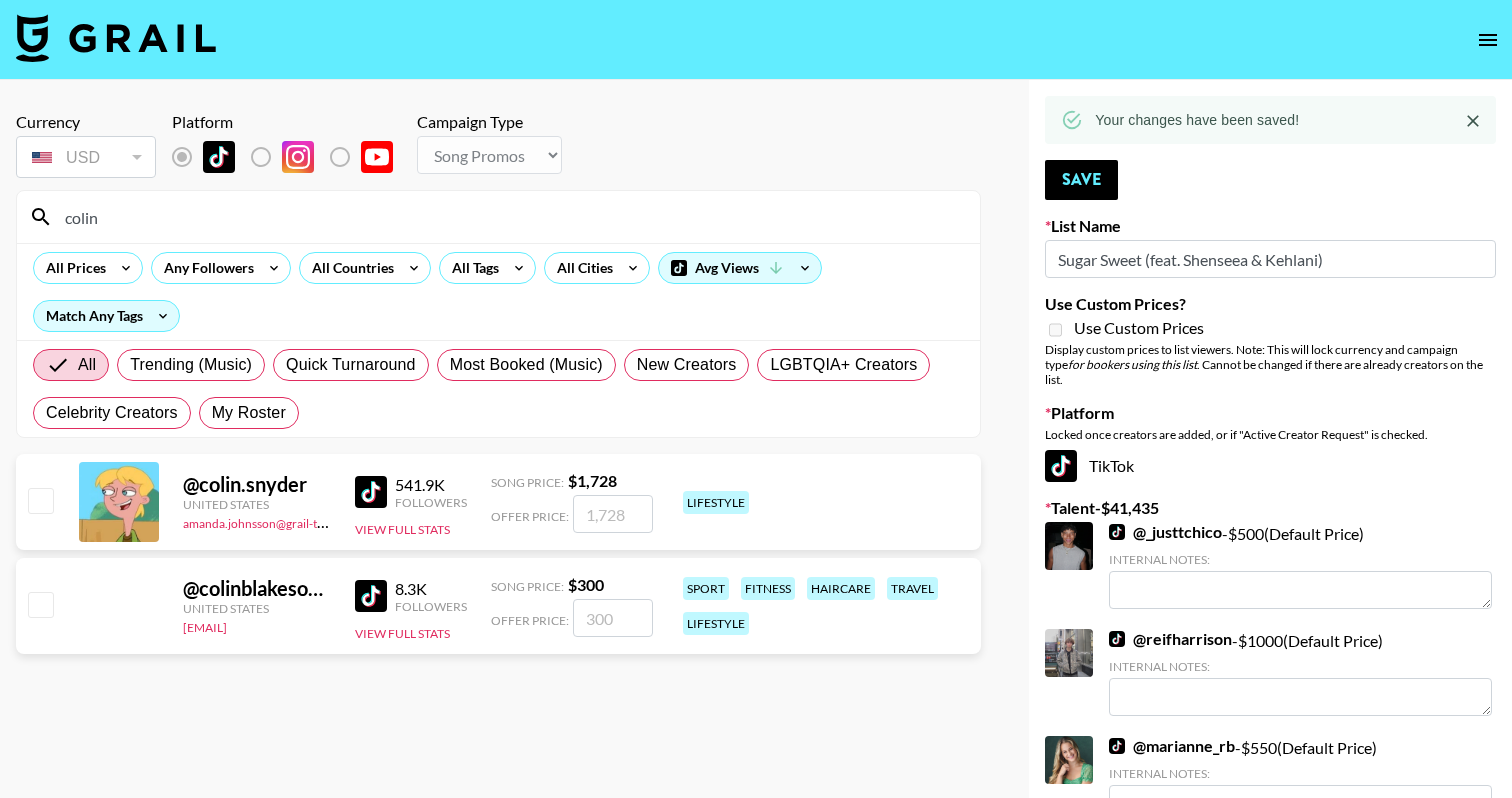 type on "colin" 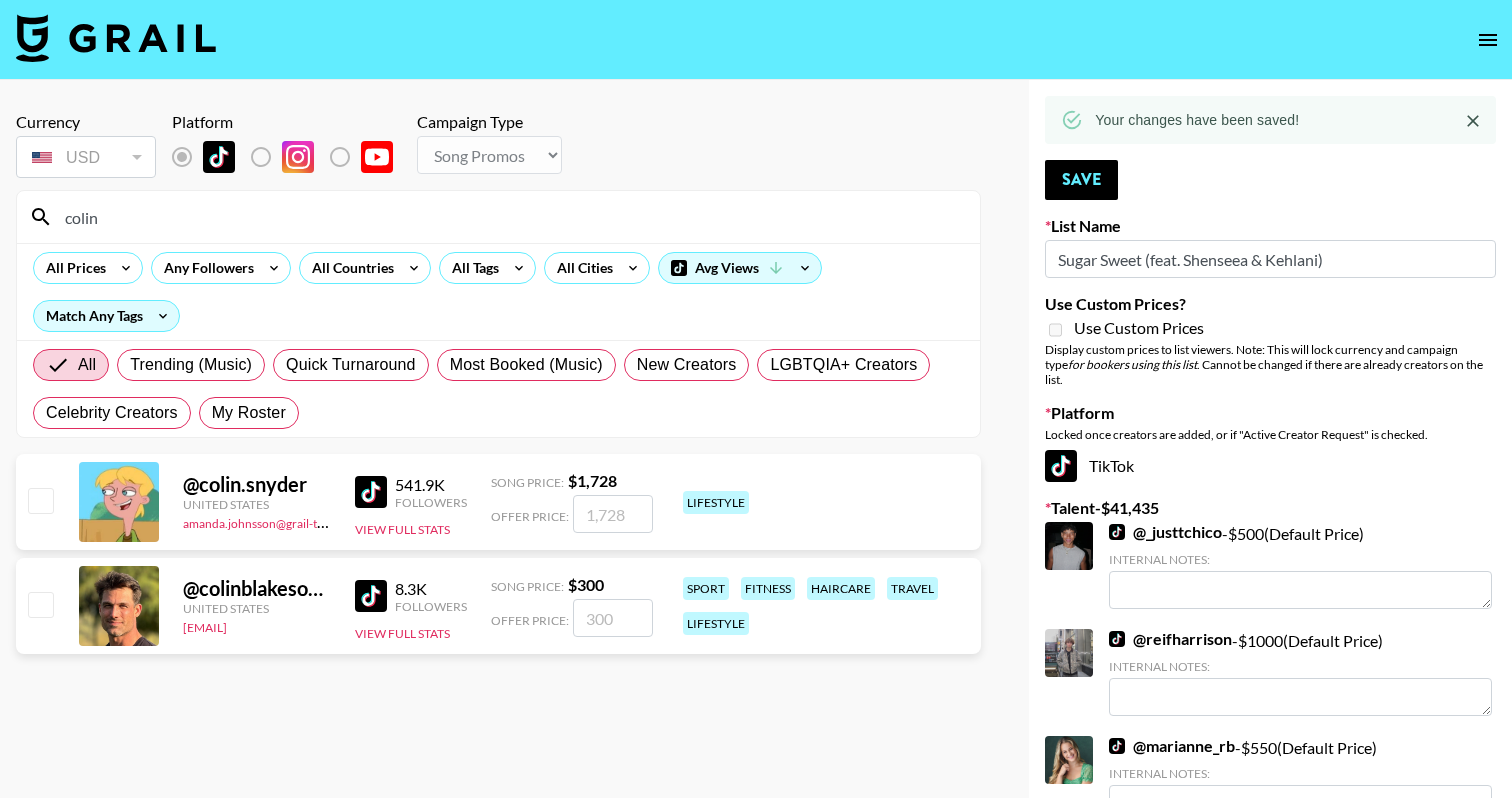 click at bounding box center [613, 514] 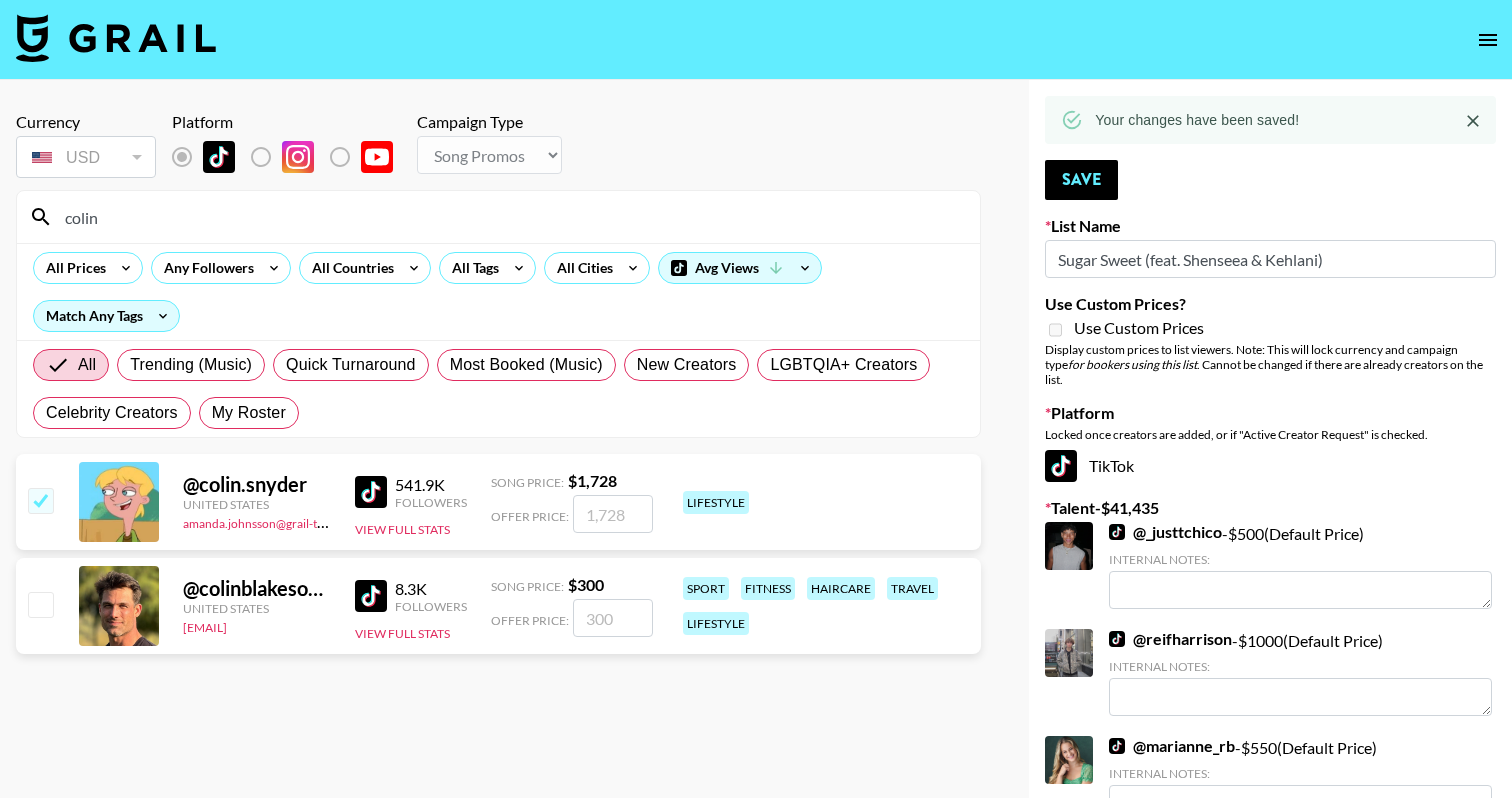 checkbox on "true" 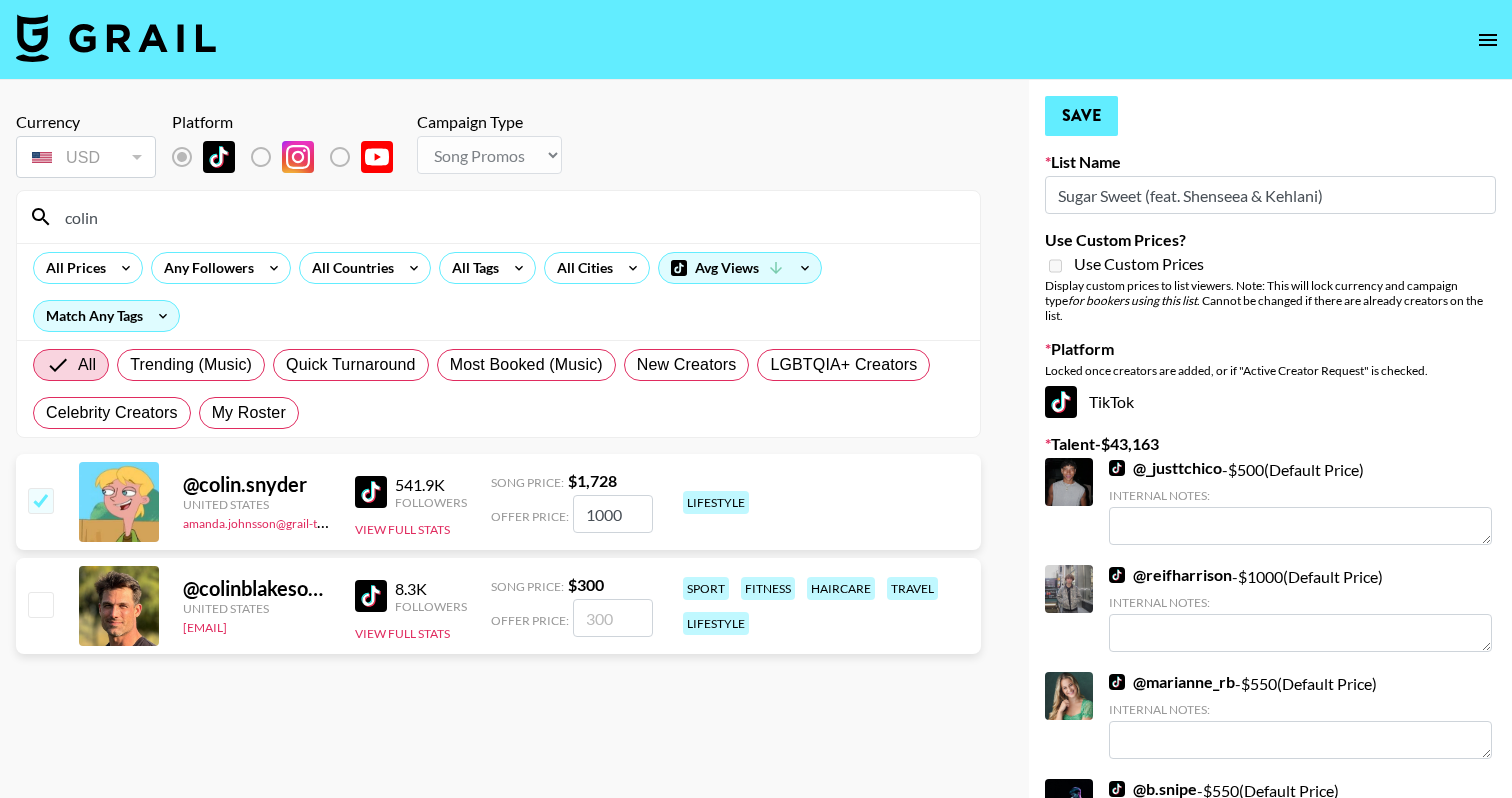 type on "1000" 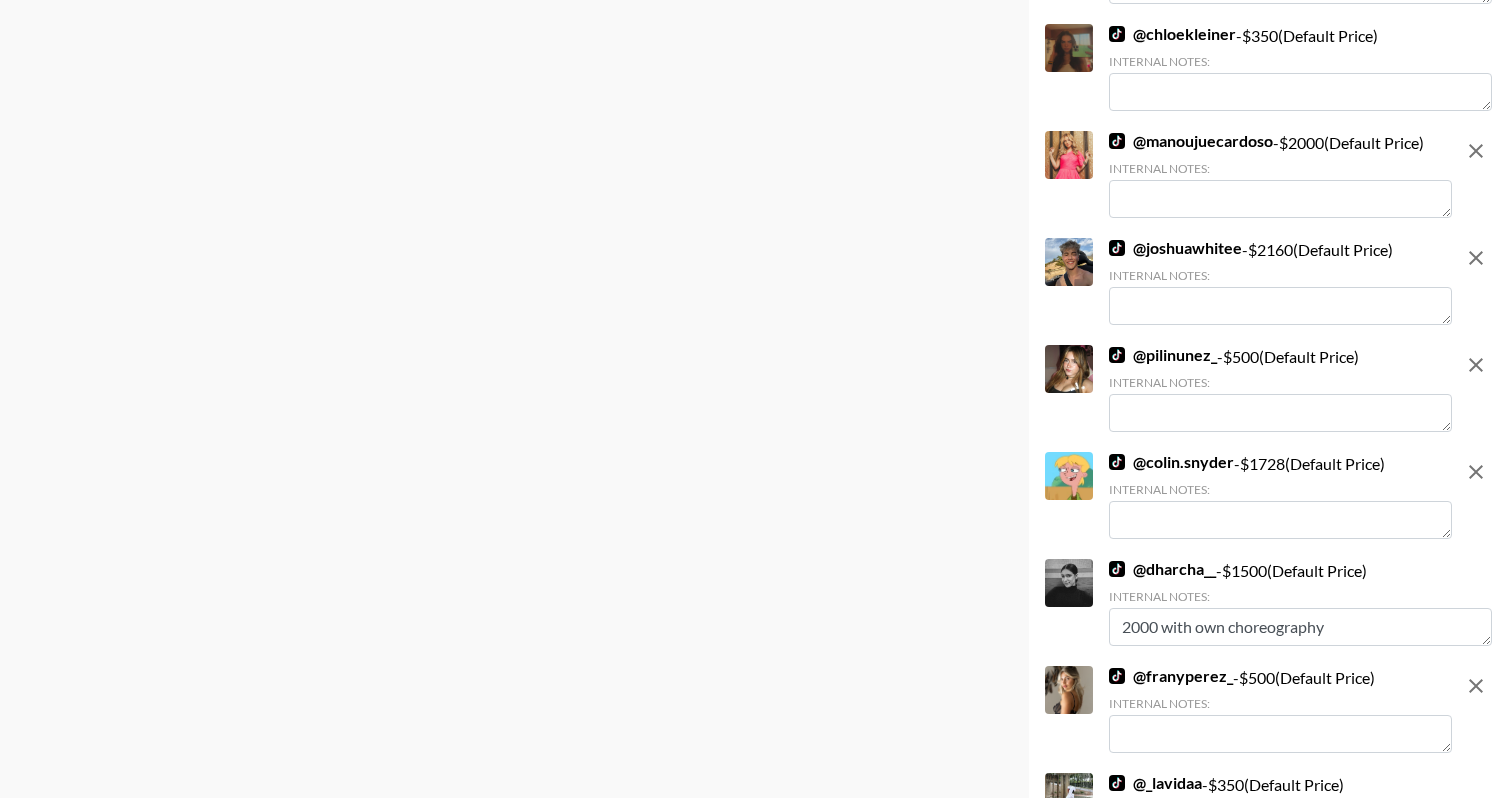 scroll, scrollTop: 2789, scrollLeft: 0, axis: vertical 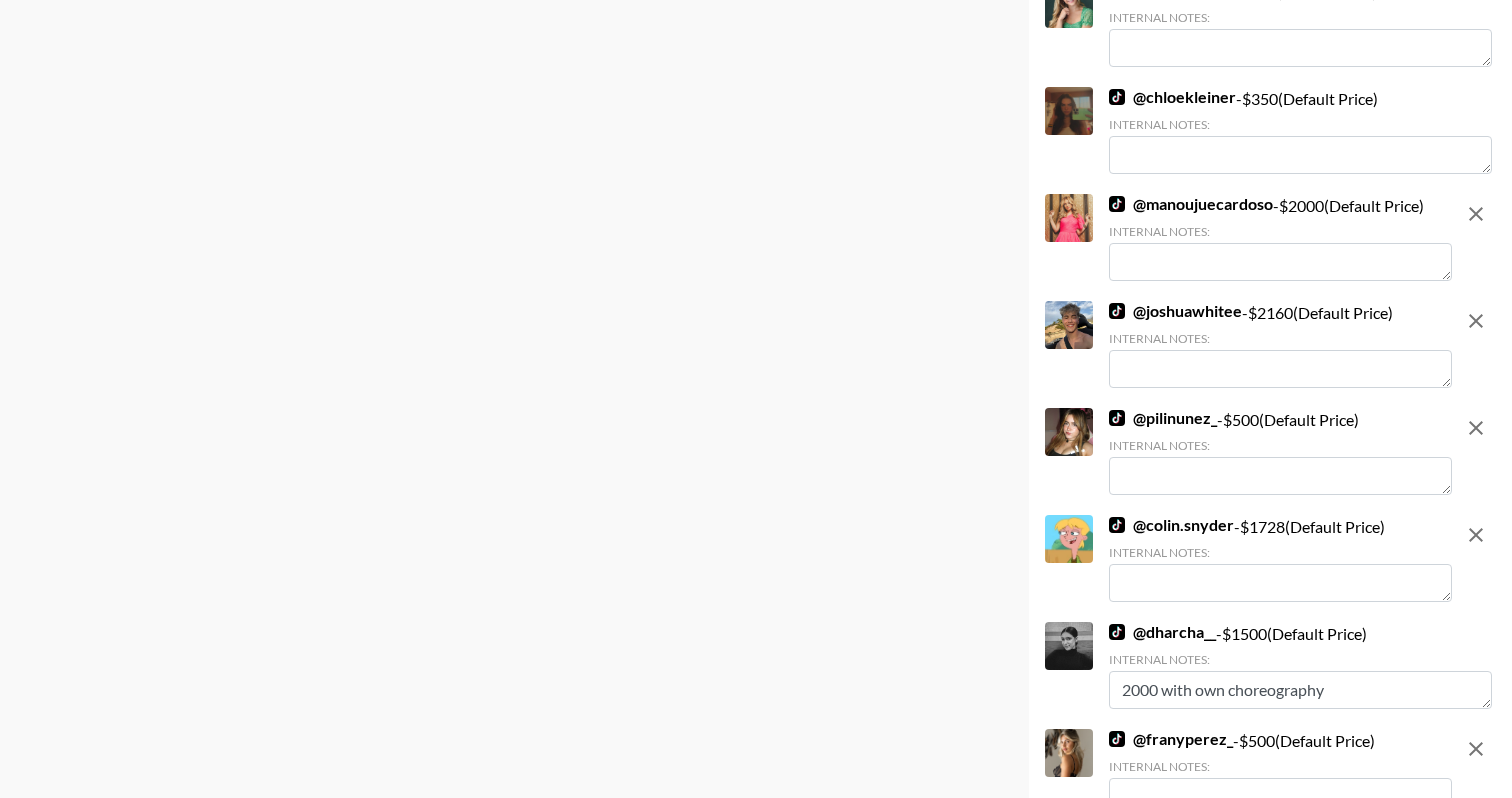 click at bounding box center (1280, 583) 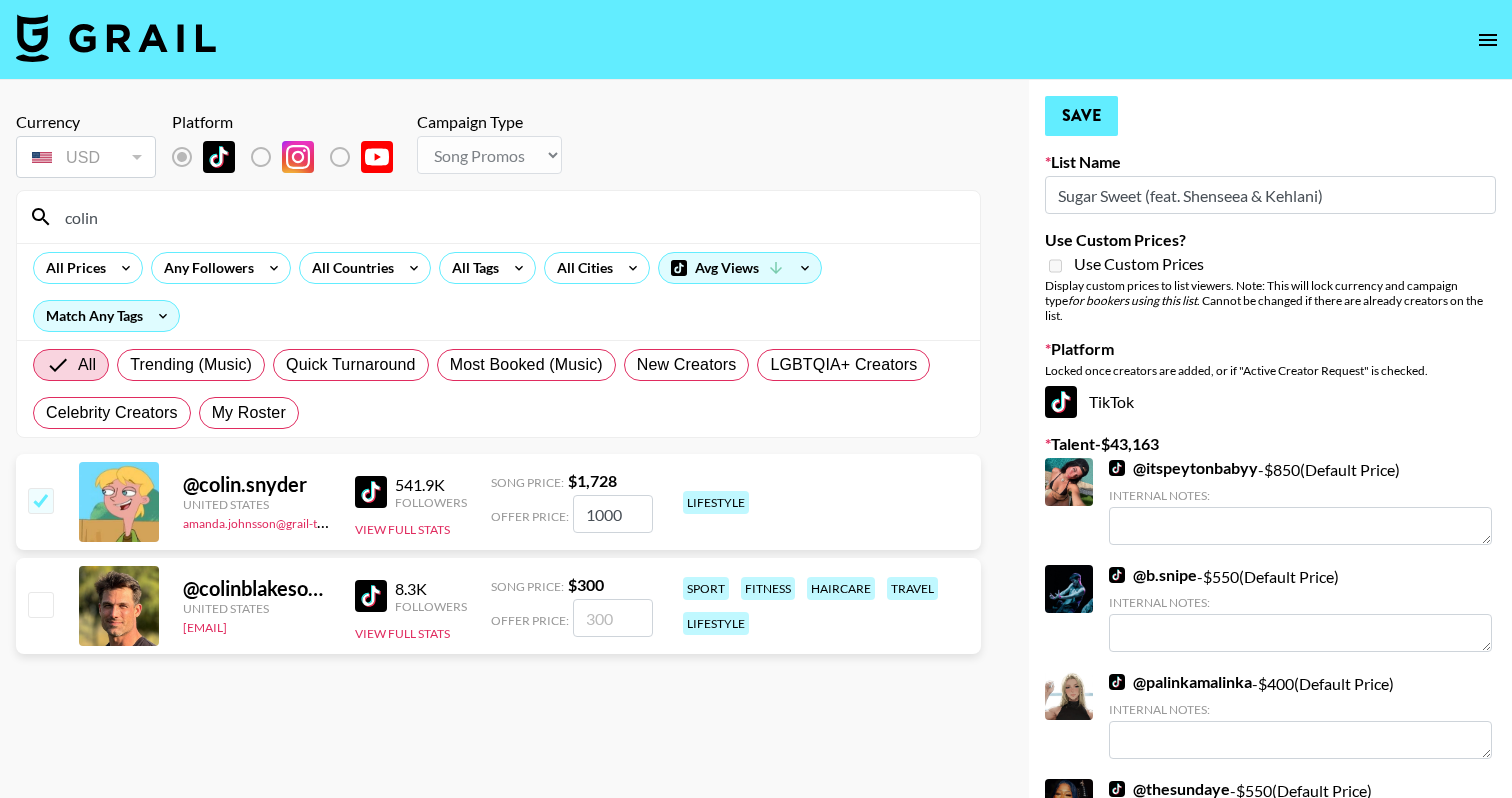 scroll, scrollTop: -1, scrollLeft: 0, axis: vertical 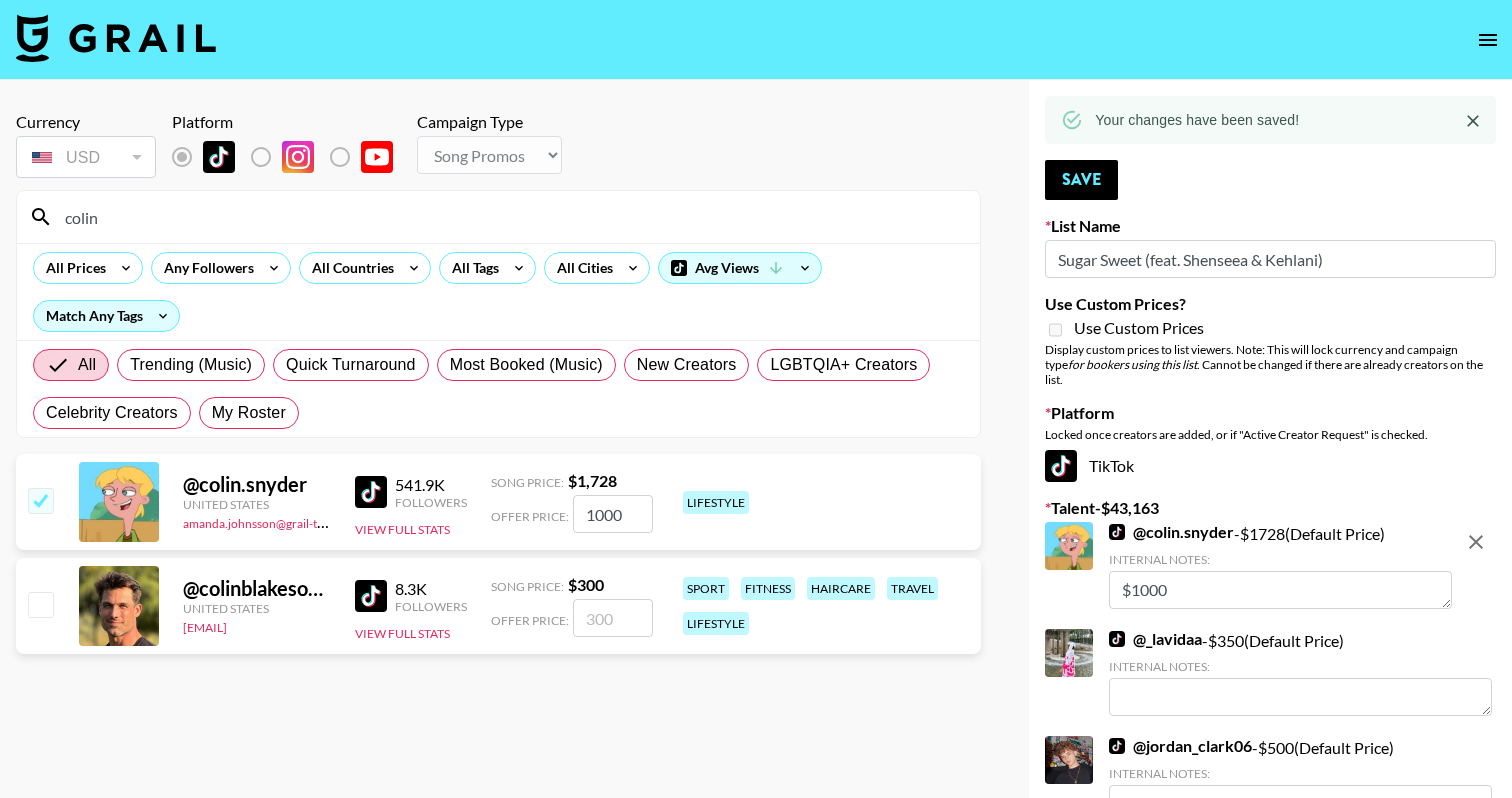 click on "colin" at bounding box center (510, 217) 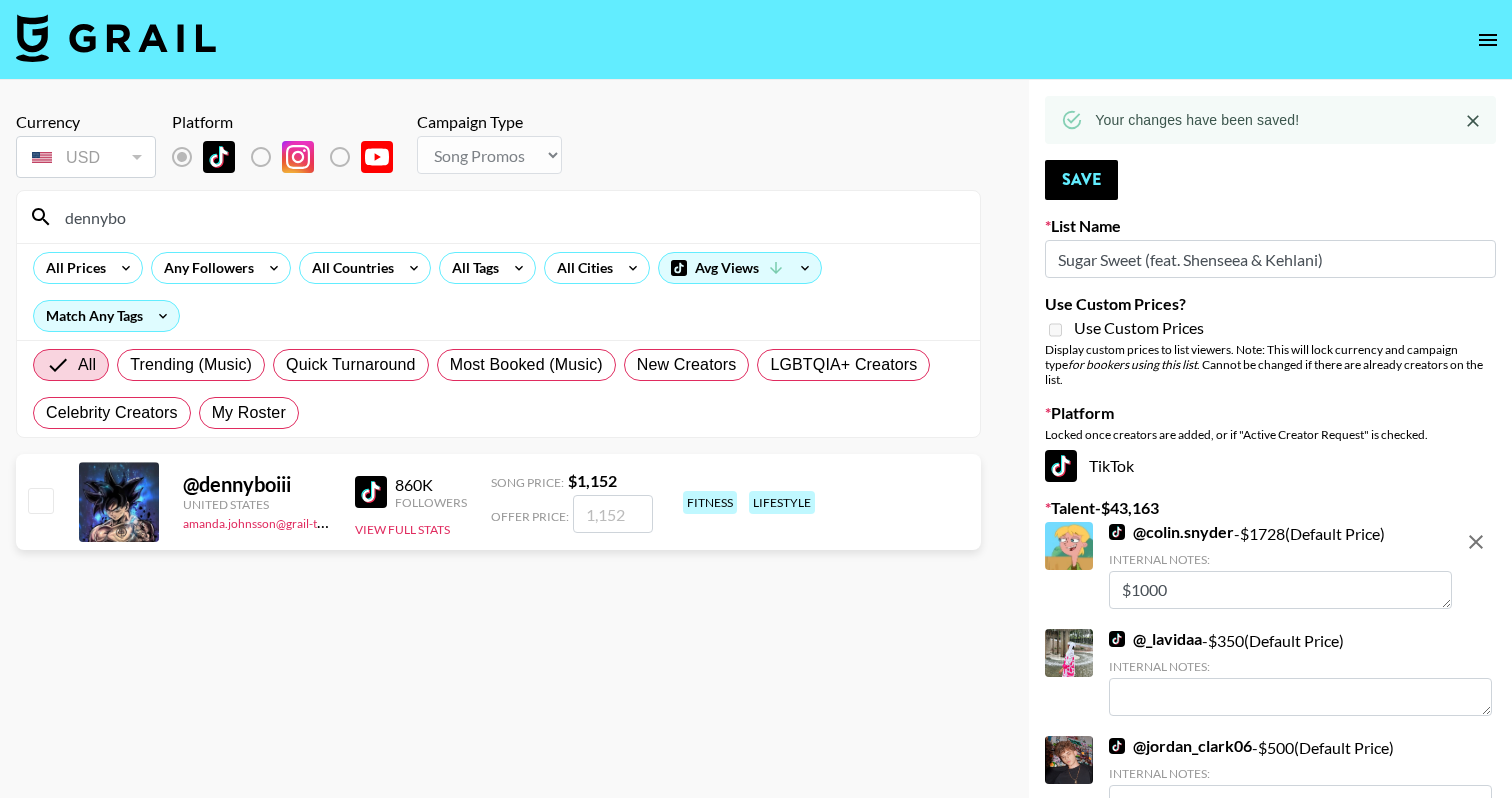 type on "dennybo" 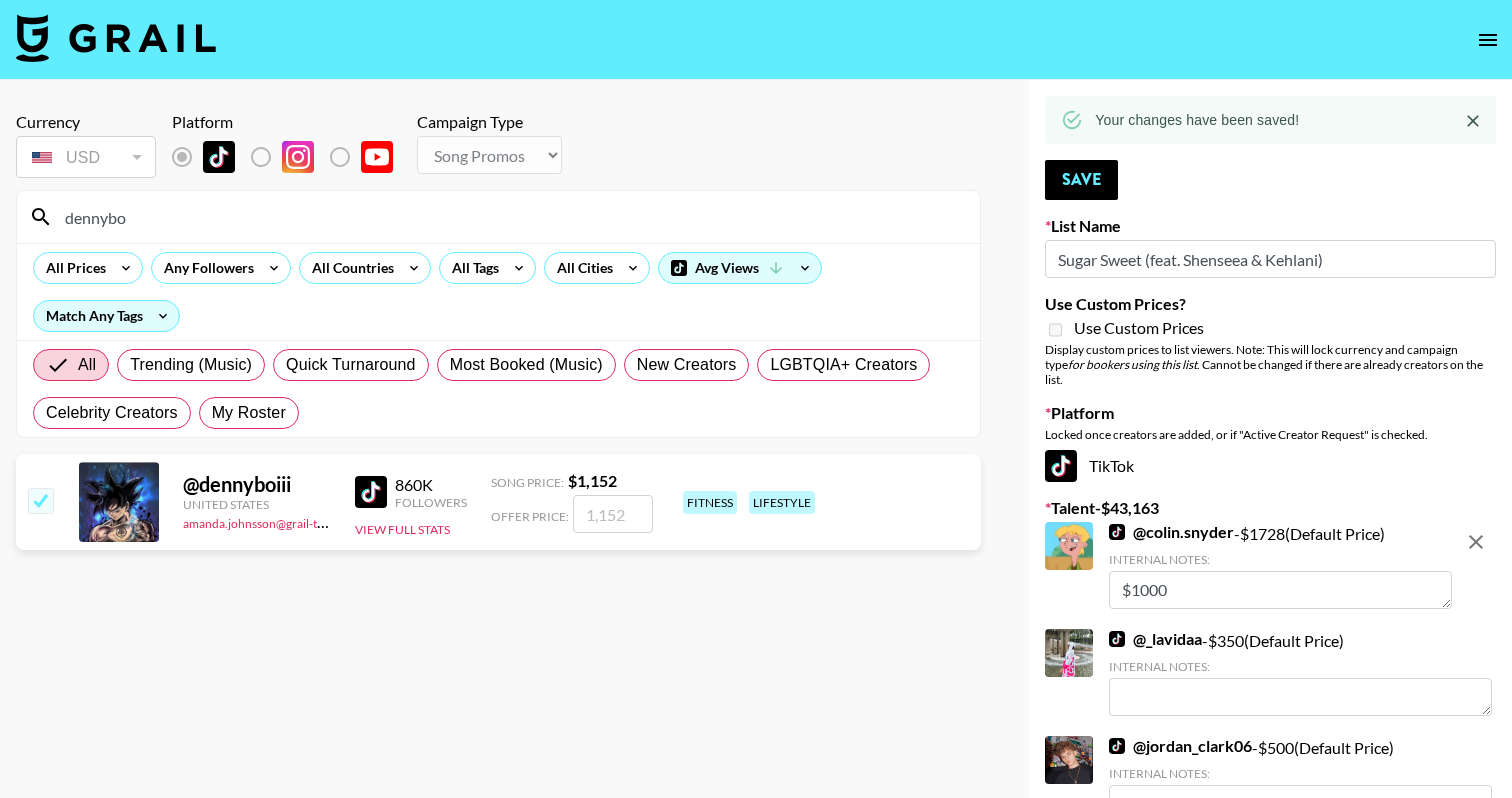 checkbox on "true" 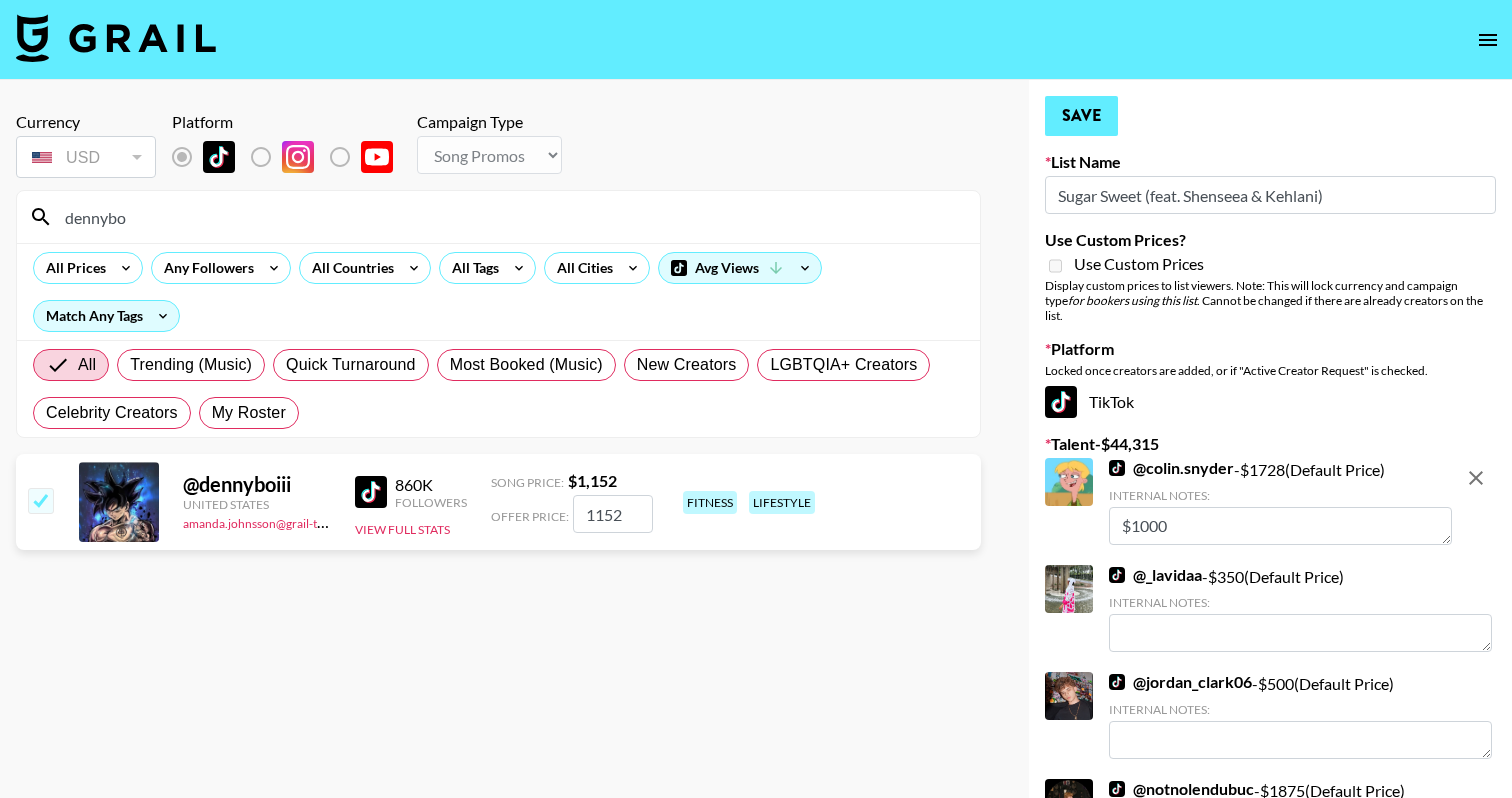 click on "Save" at bounding box center [1081, 116] 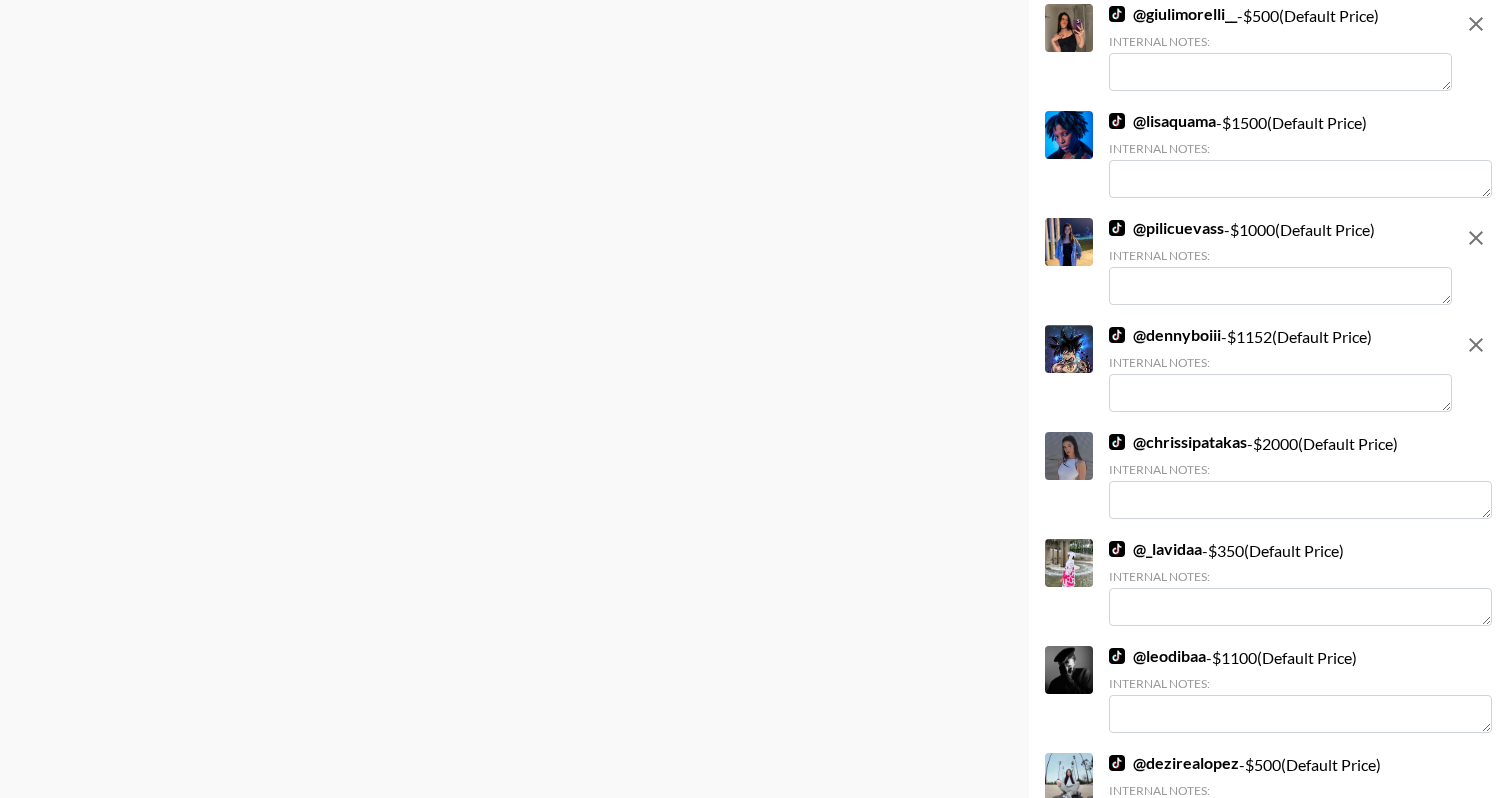 scroll, scrollTop: 4496, scrollLeft: 0, axis: vertical 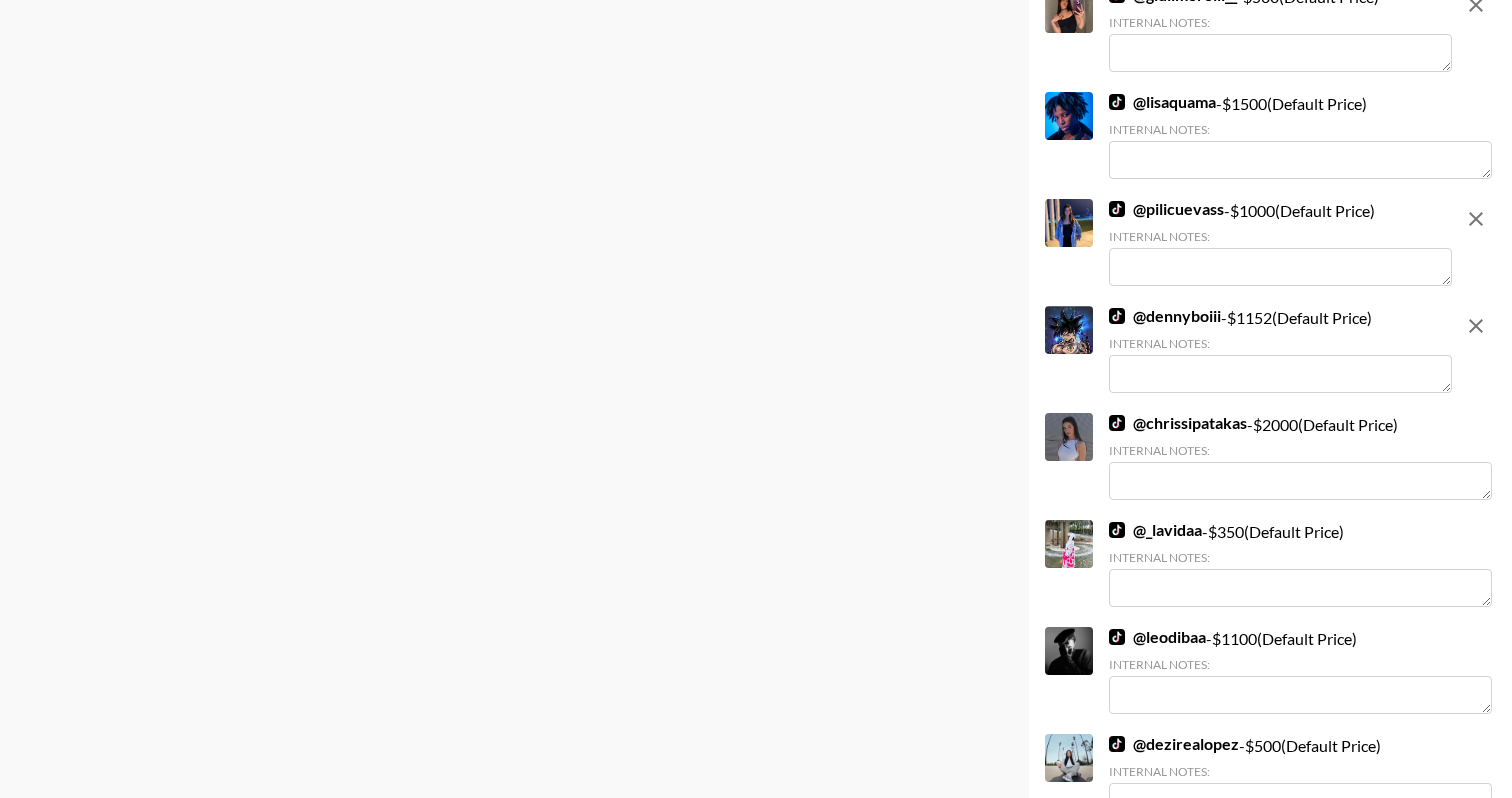 click at bounding box center (1280, 374) 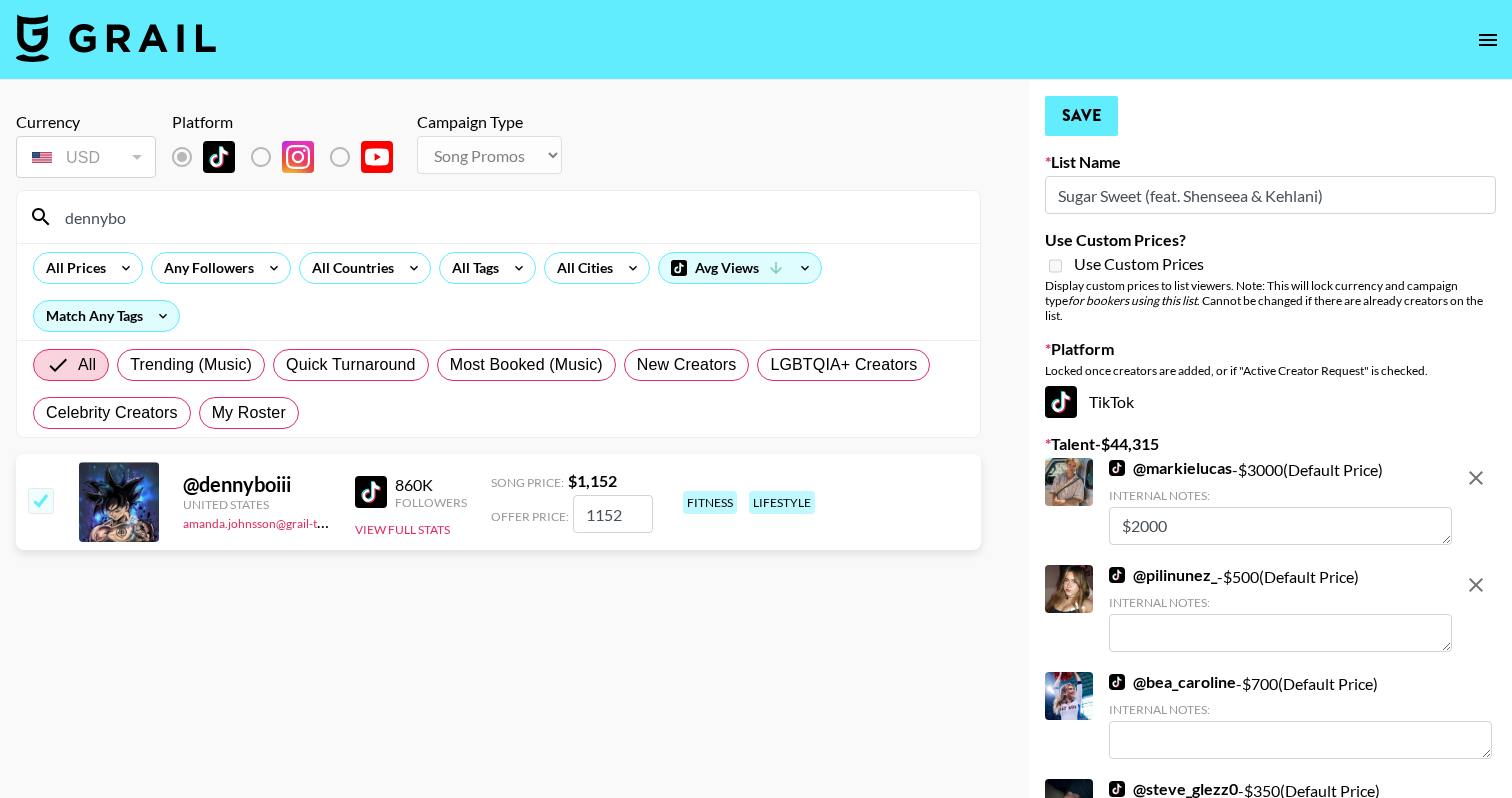 scroll, scrollTop: -1, scrollLeft: 0, axis: vertical 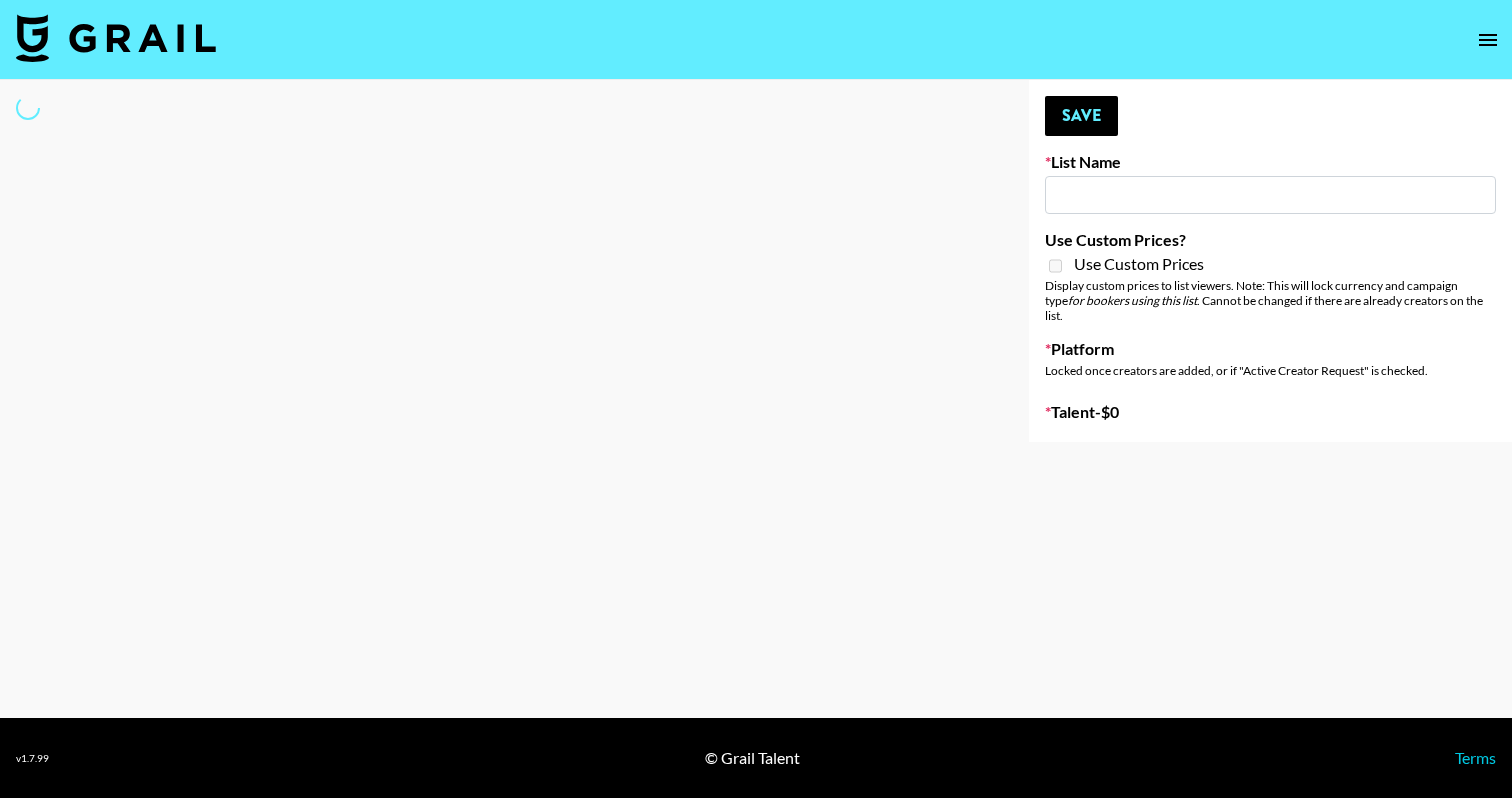 type on "Playa Paradiso - djtennisofficial & Eliza Rose" 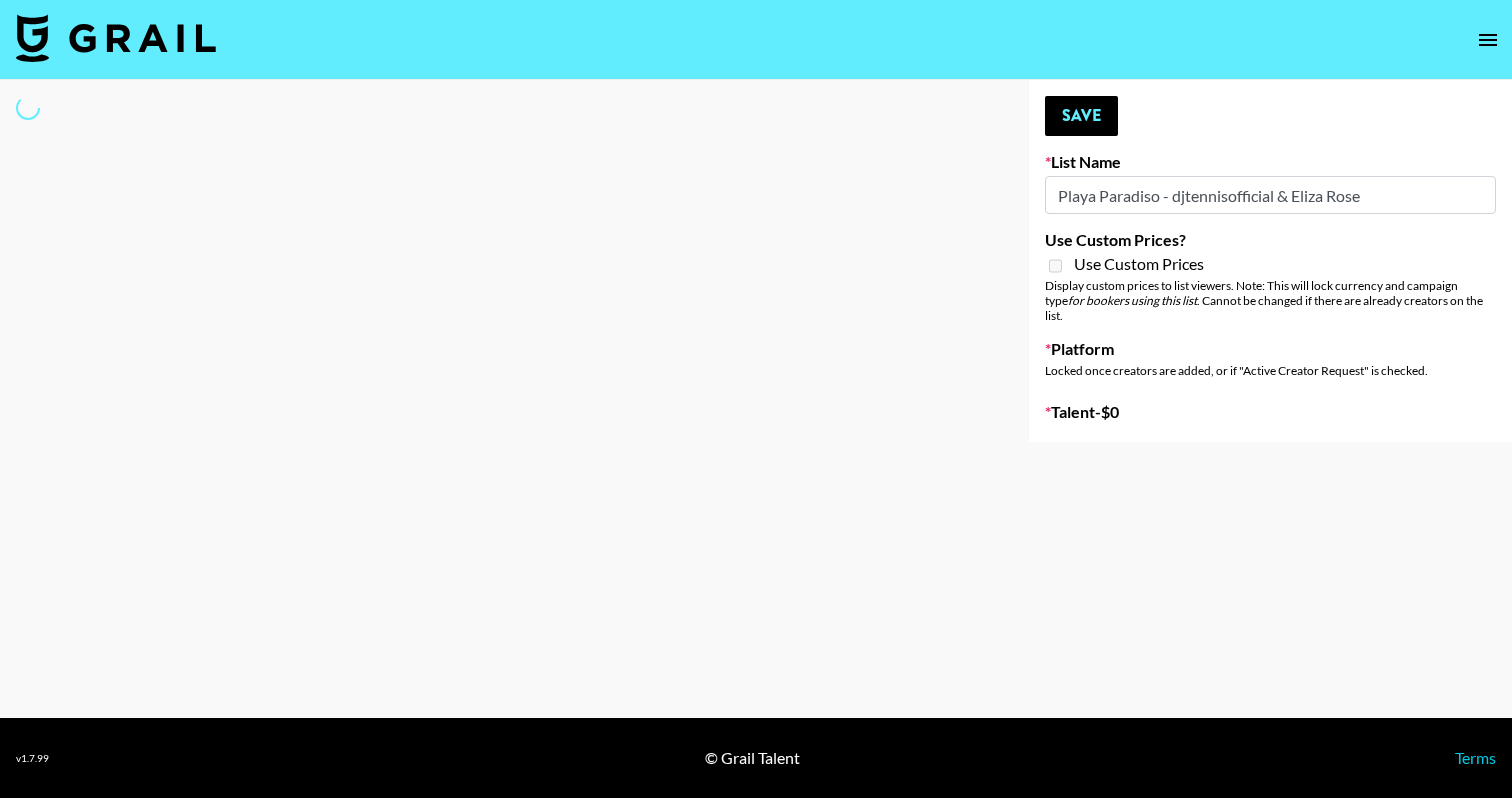 select on "Song" 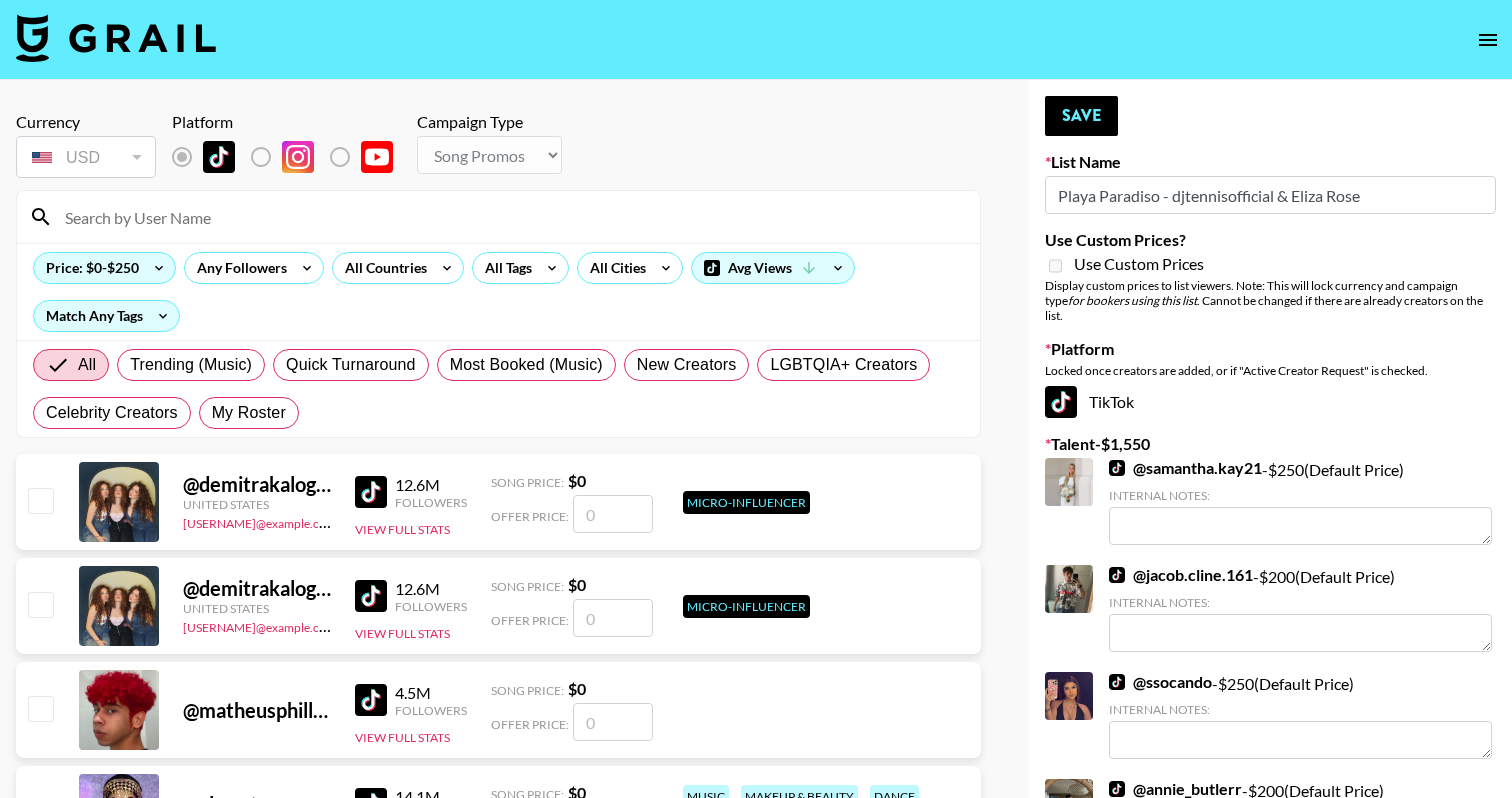 click at bounding box center [510, 217] 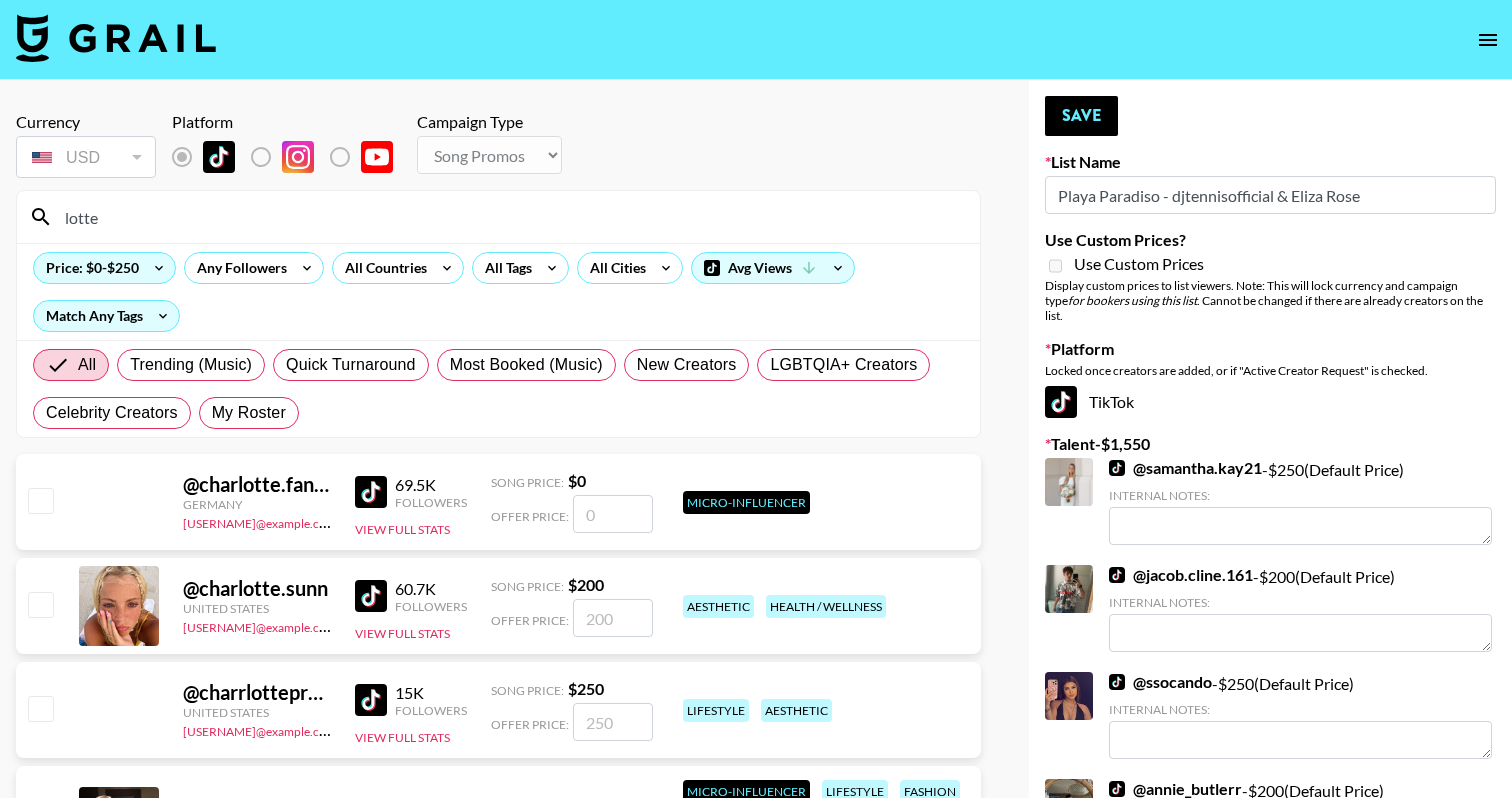 scroll, scrollTop: 0, scrollLeft: 0, axis: both 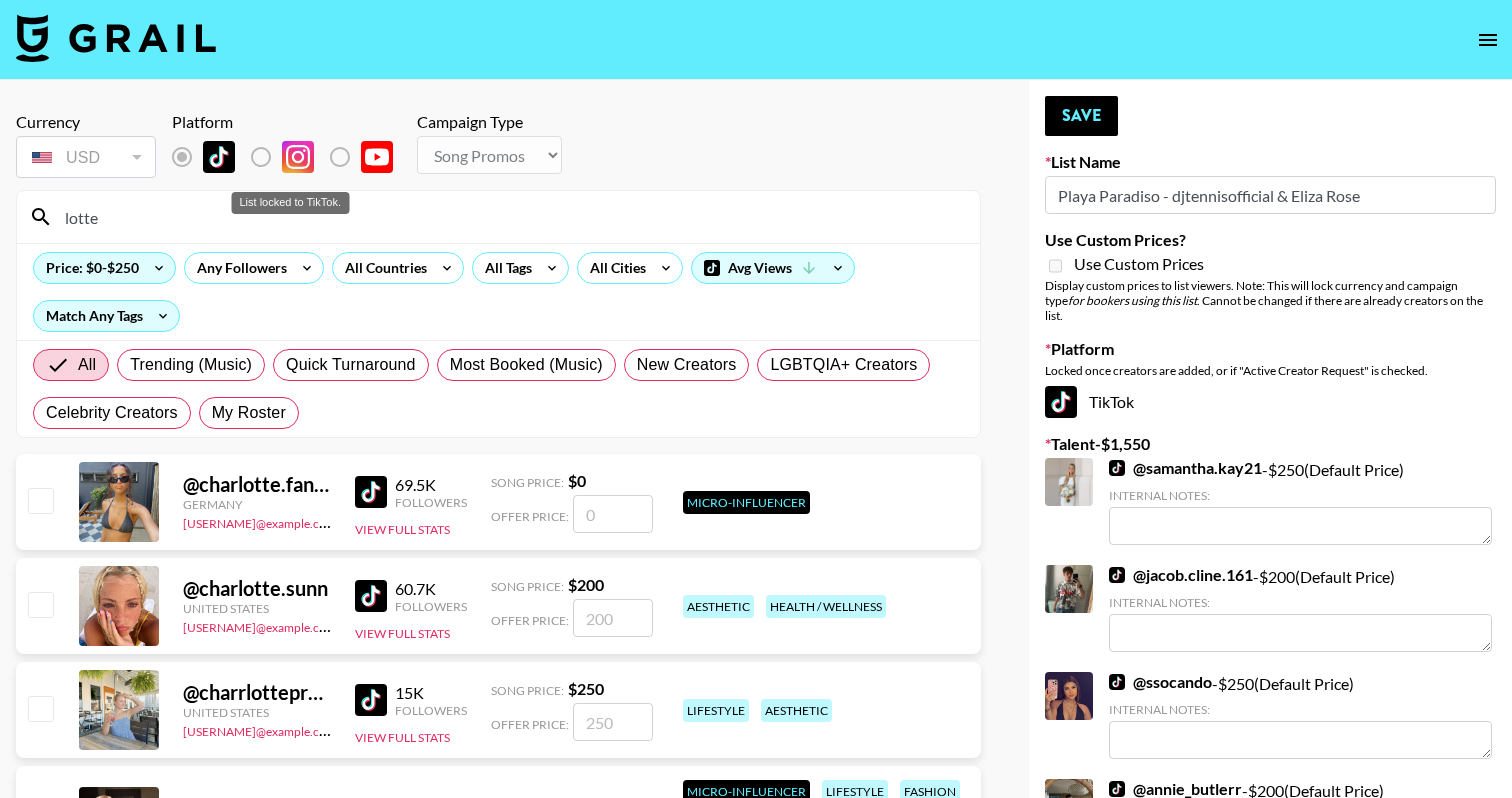 type on "lotte" 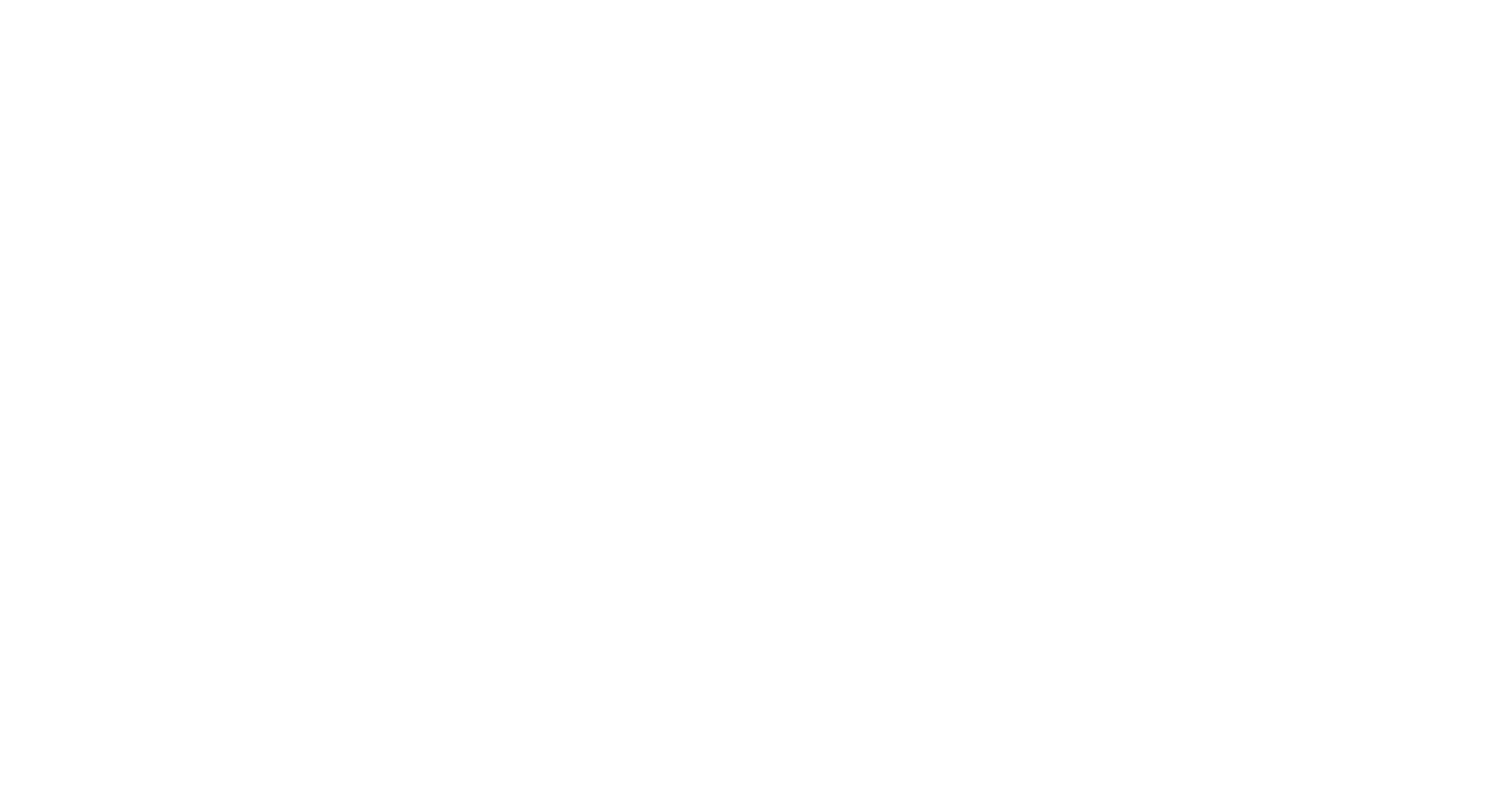 scroll, scrollTop: 0, scrollLeft: 0, axis: both 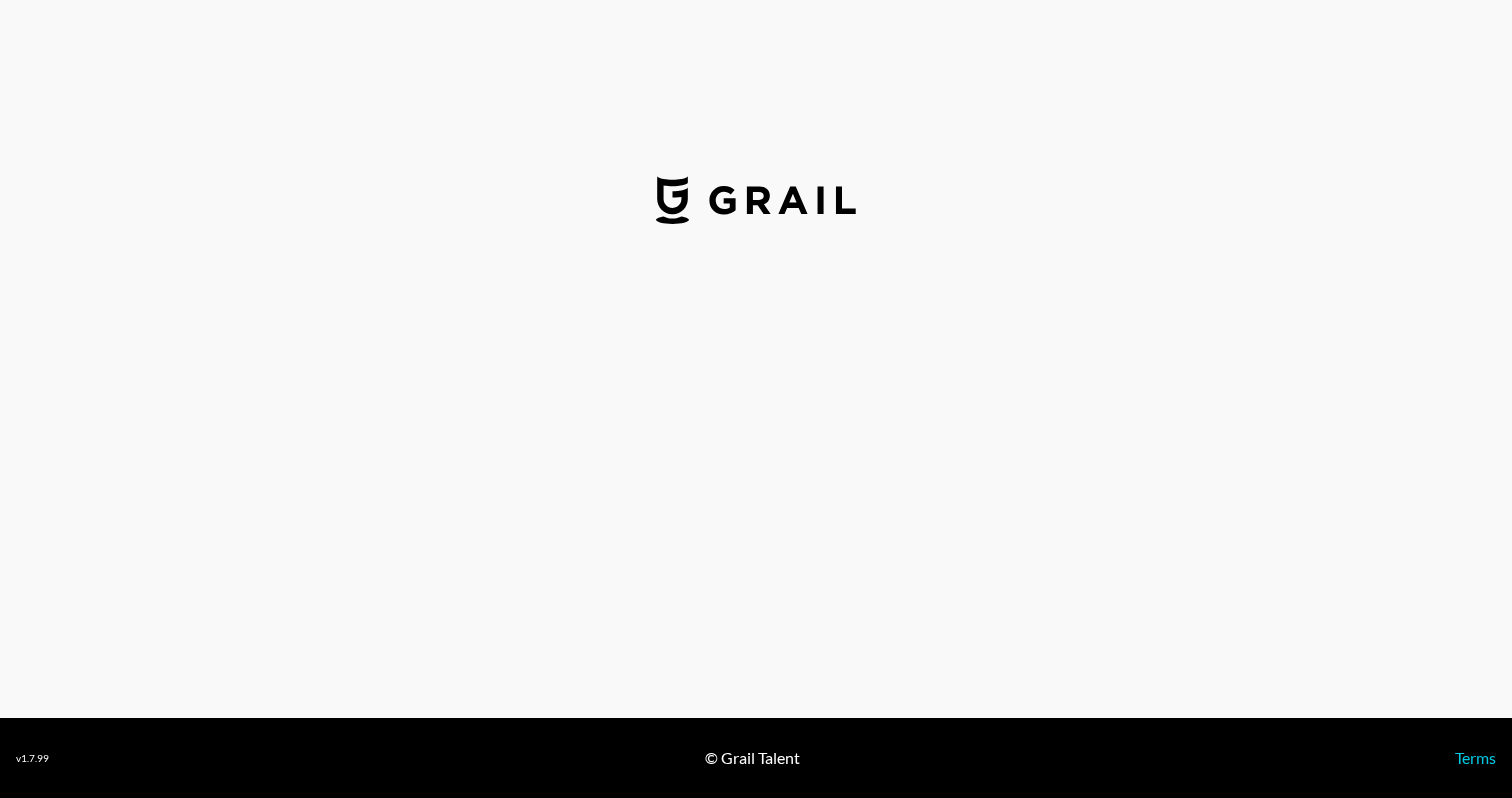 select on "USD" 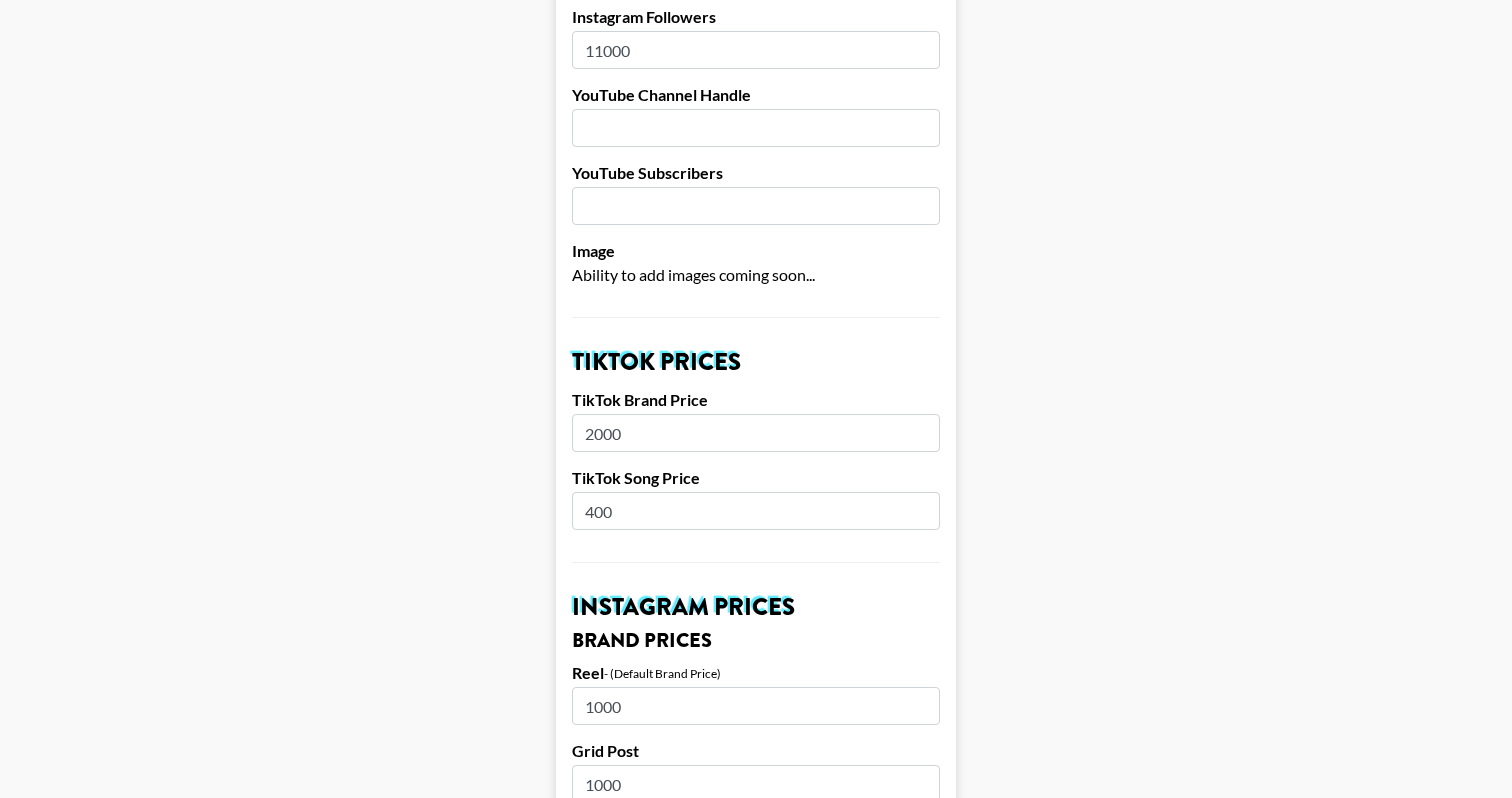 scroll, scrollTop: 714, scrollLeft: 0, axis: vertical 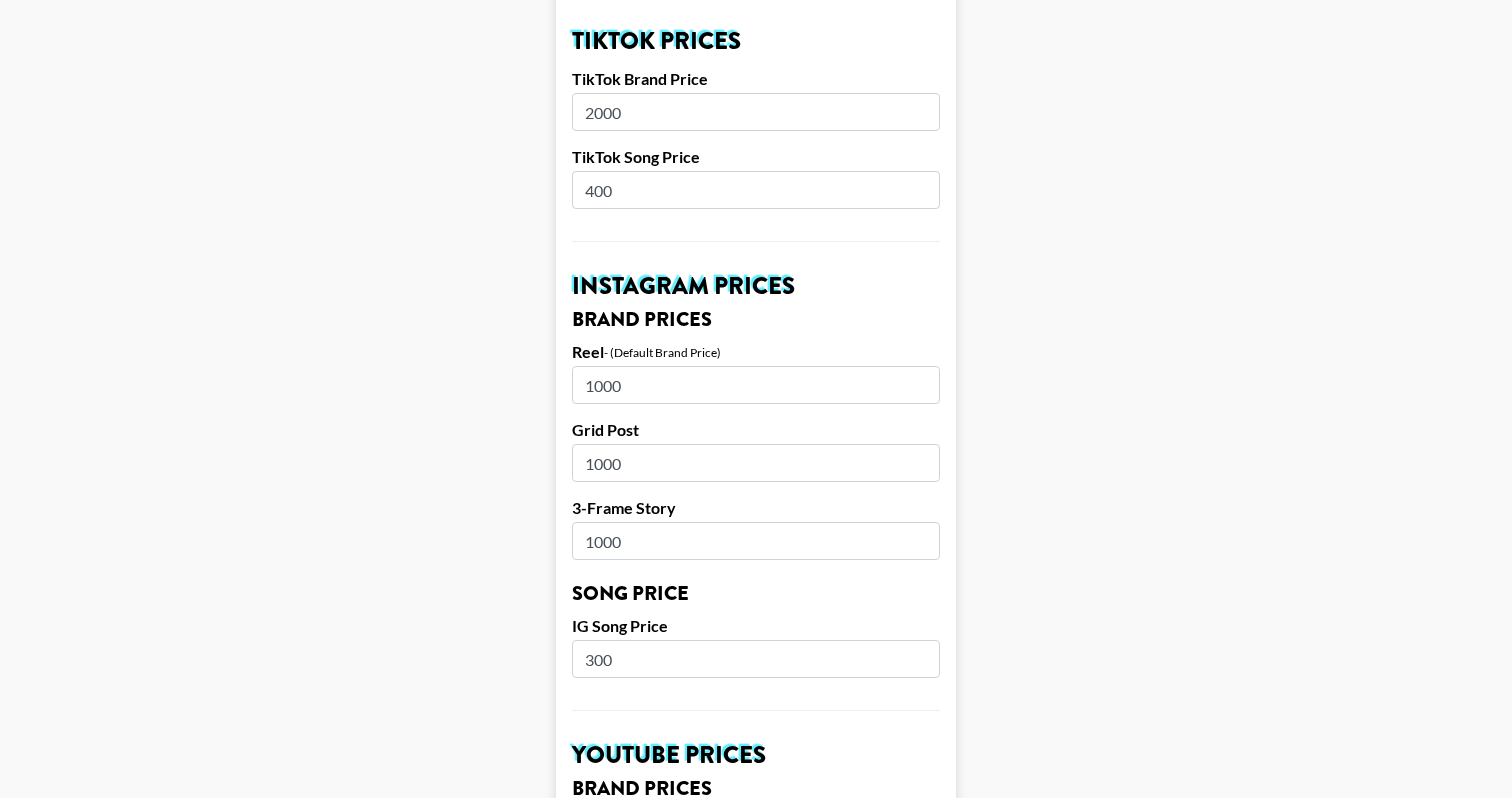 click on "400" at bounding box center [756, 190] 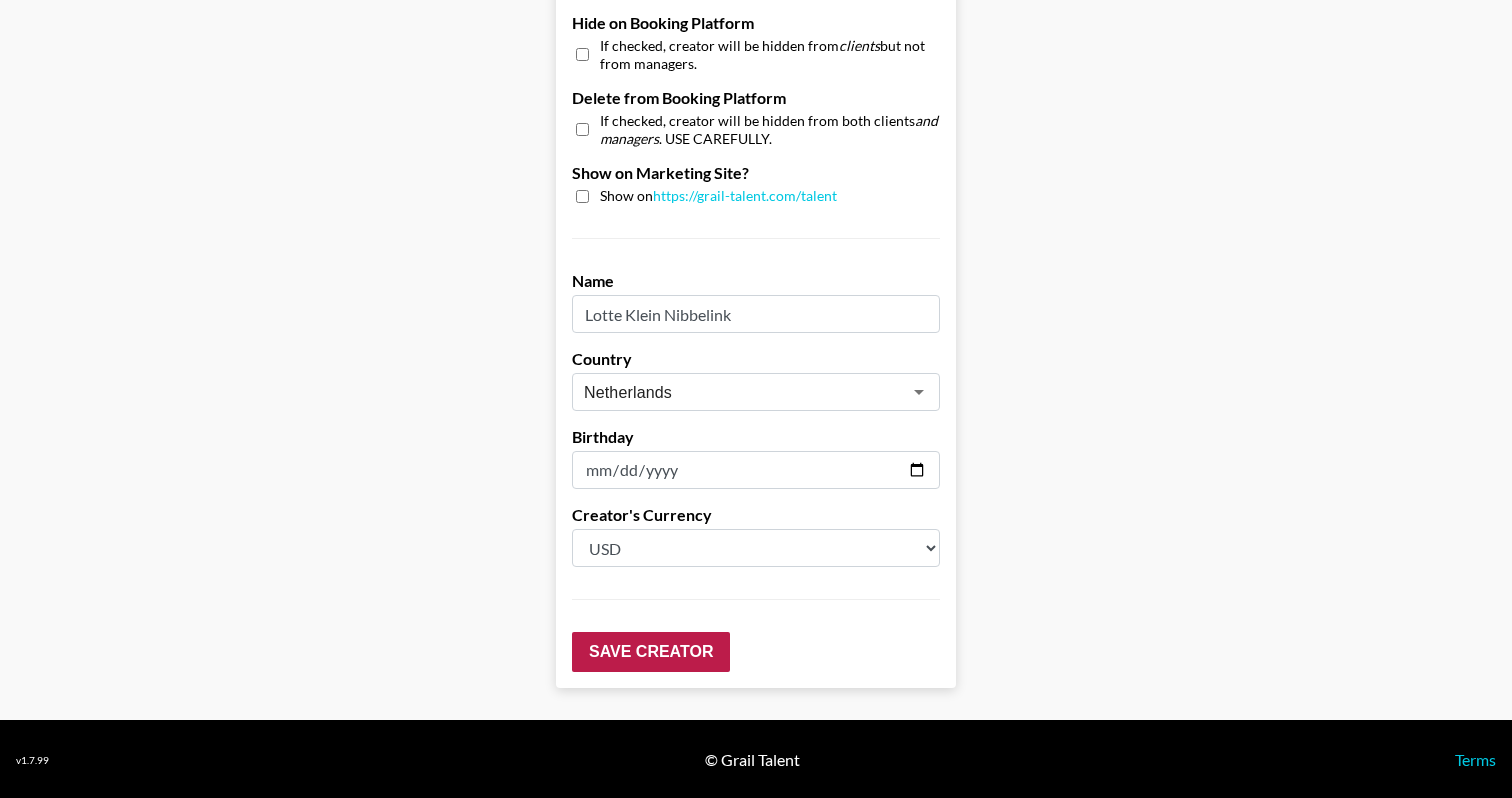 scroll, scrollTop: 1912, scrollLeft: 0, axis: vertical 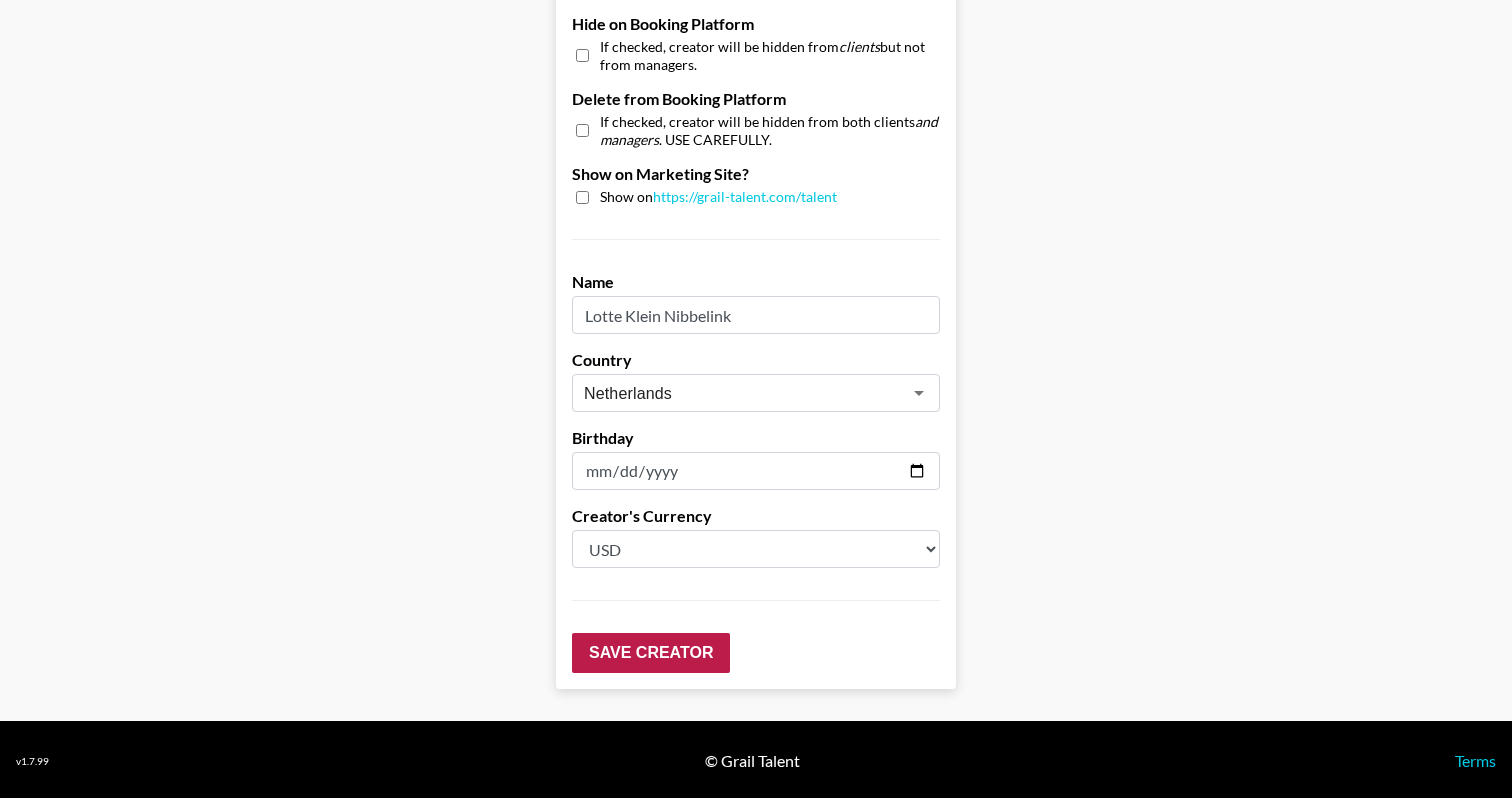 click on "Save Creator" at bounding box center [651, 653] 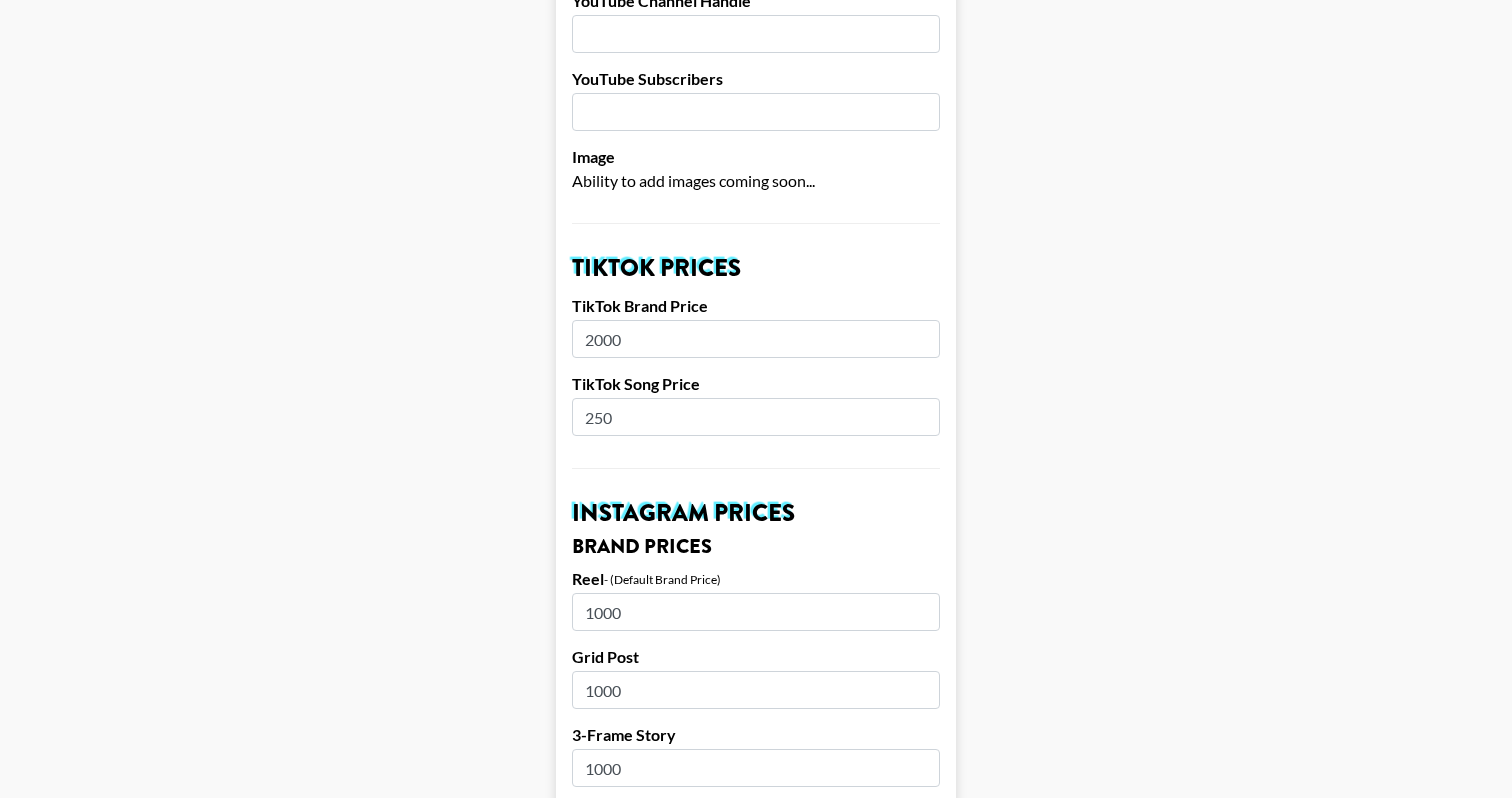 scroll, scrollTop: 510, scrollLeft: 0, axis: vertical 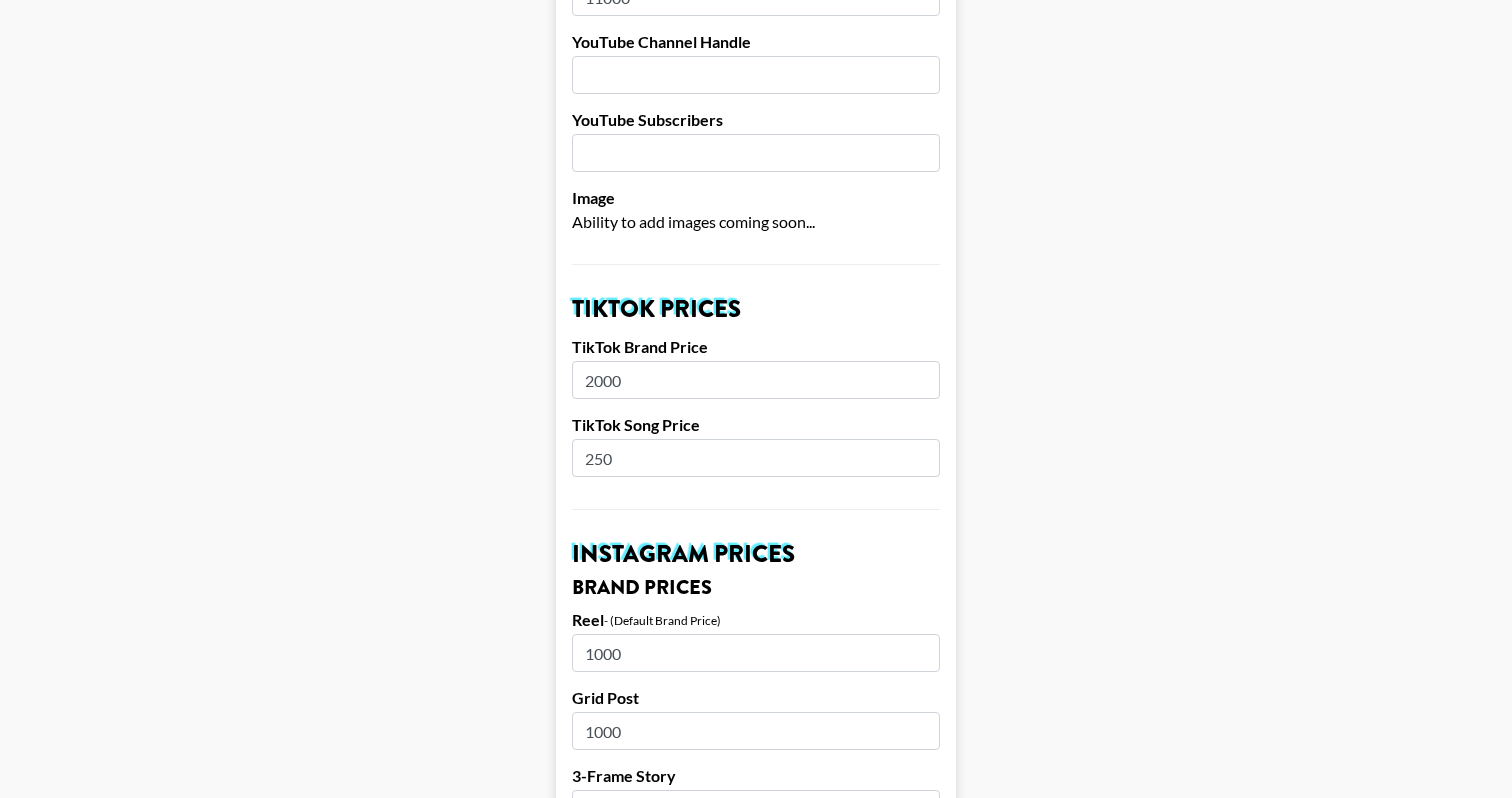 click on "250" at bounding box center (756, 458) 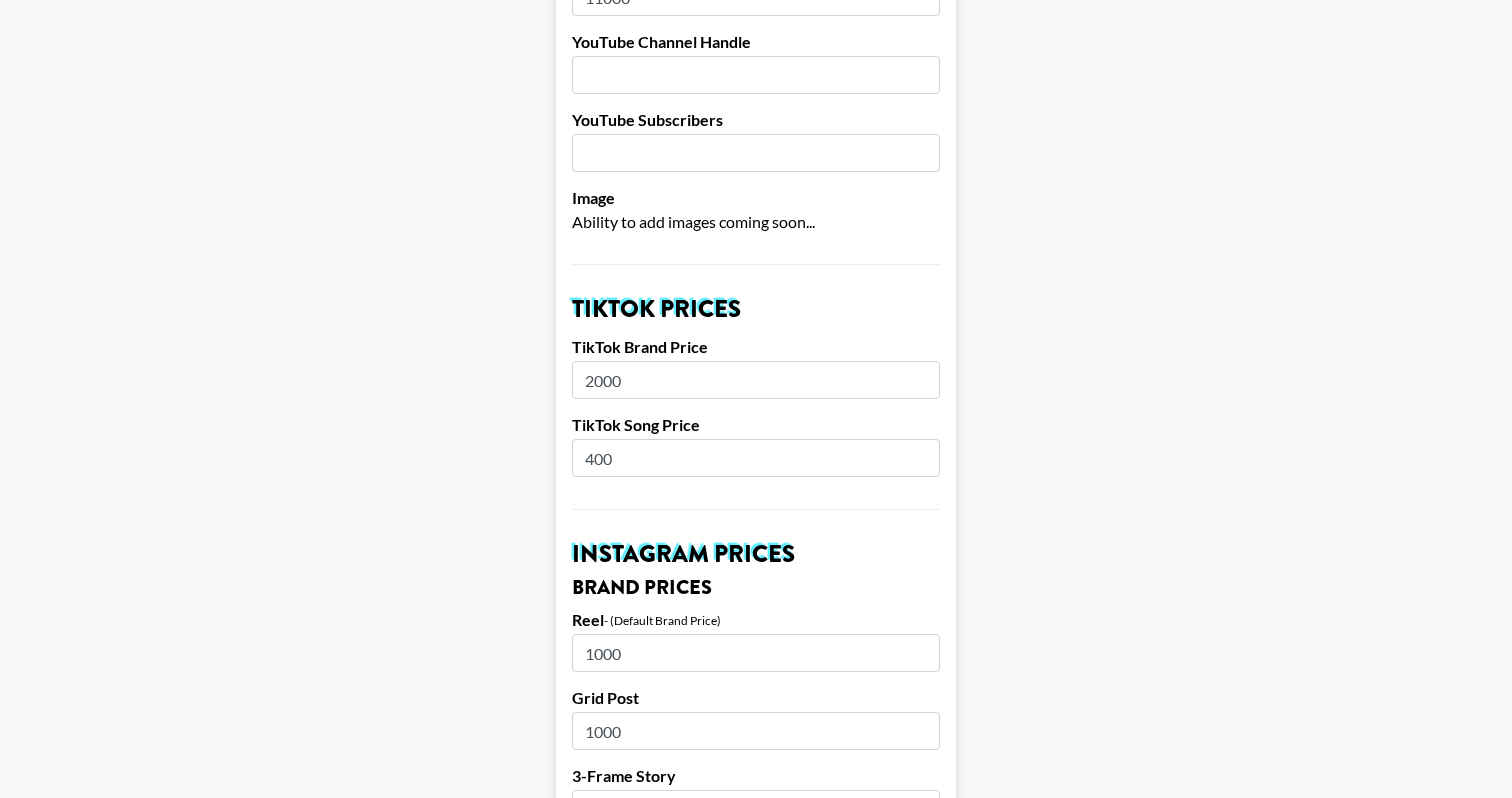 type on "400" 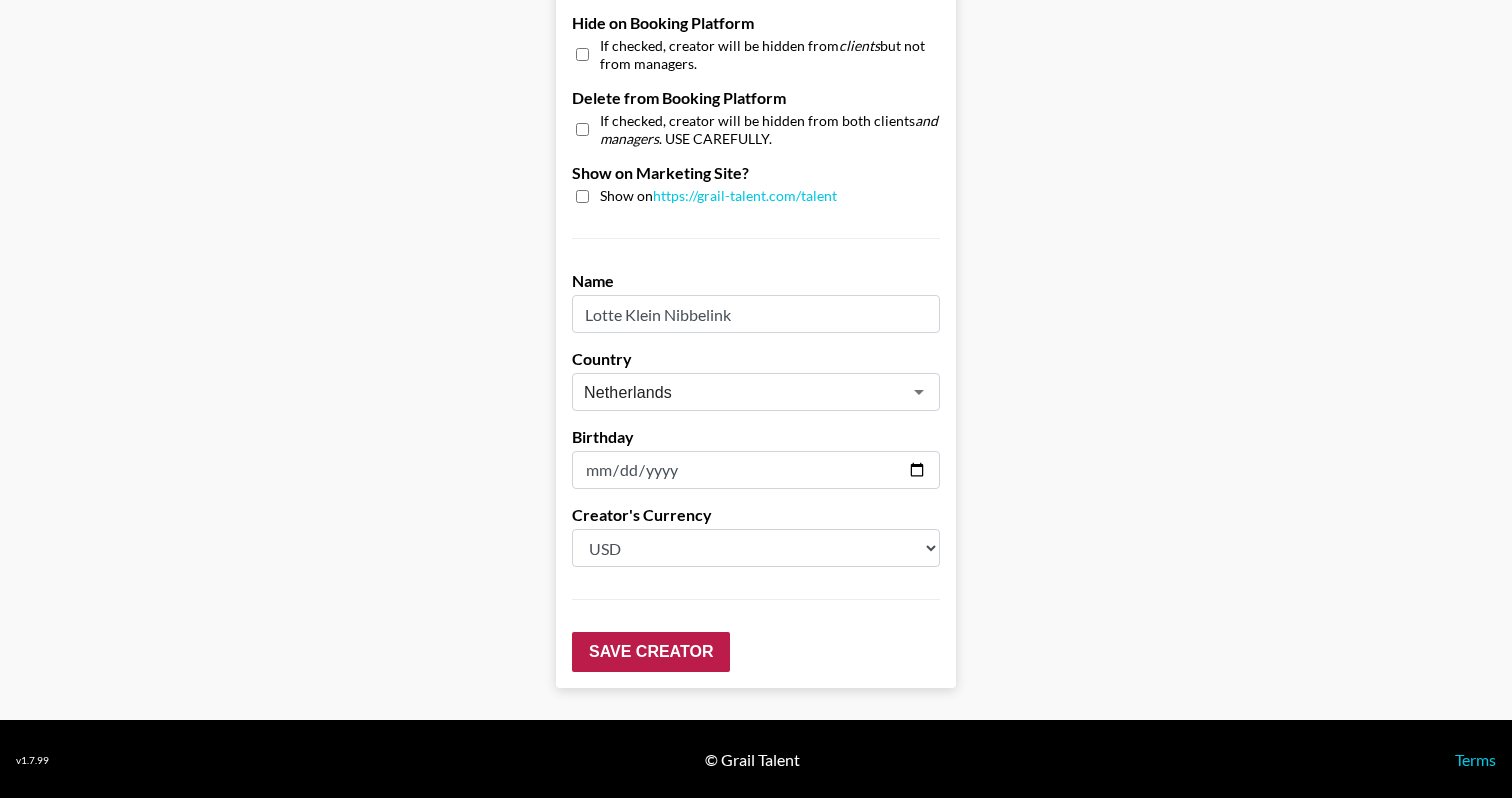 click on "Save Creator" at bounding box center (651, 652) 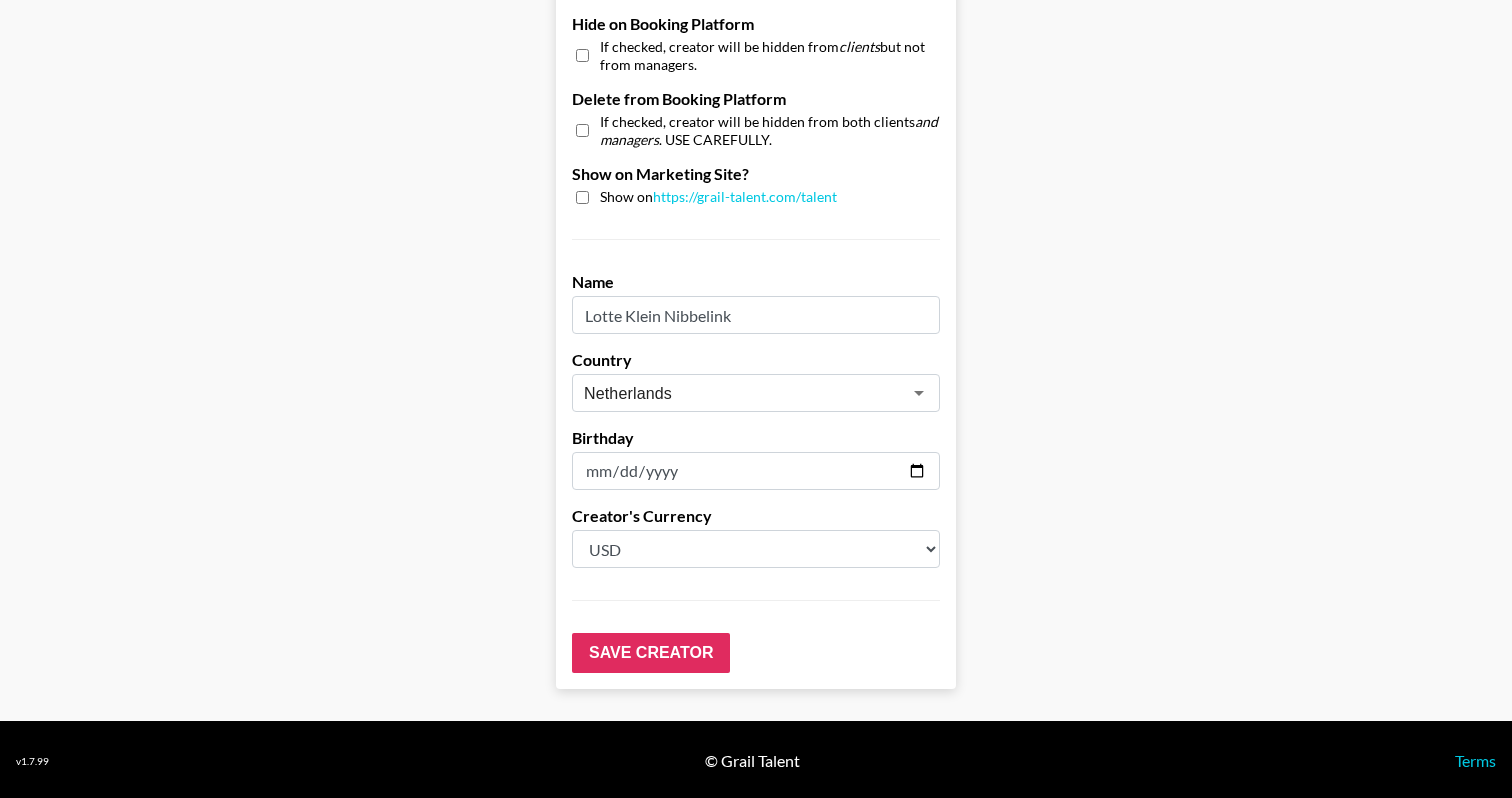 scroll, scrollTop: 112, scrollLeft: 0, axis: vertical 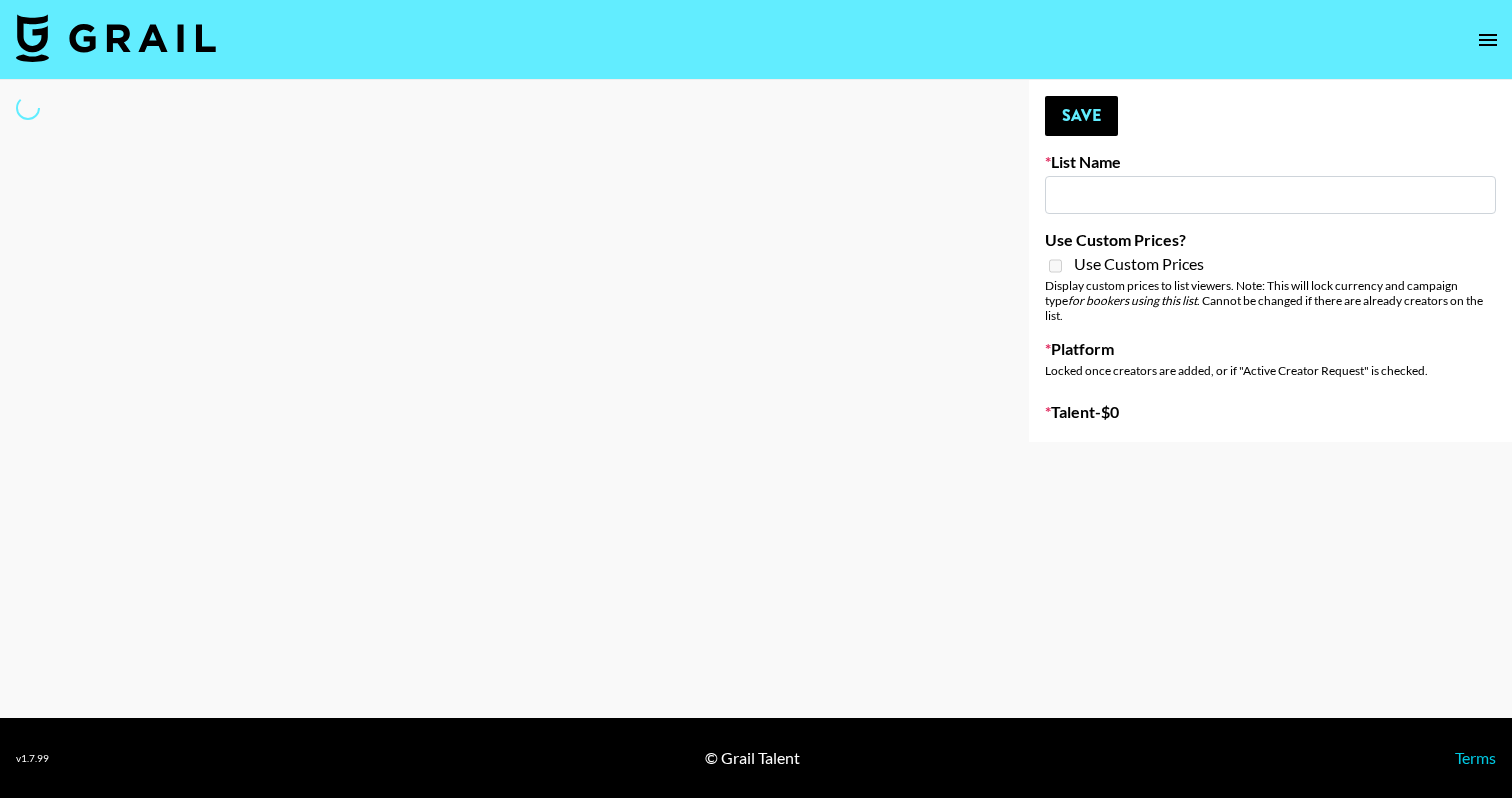 type on "Playa Paradiso - djtennisofficial & Eliza Rose" 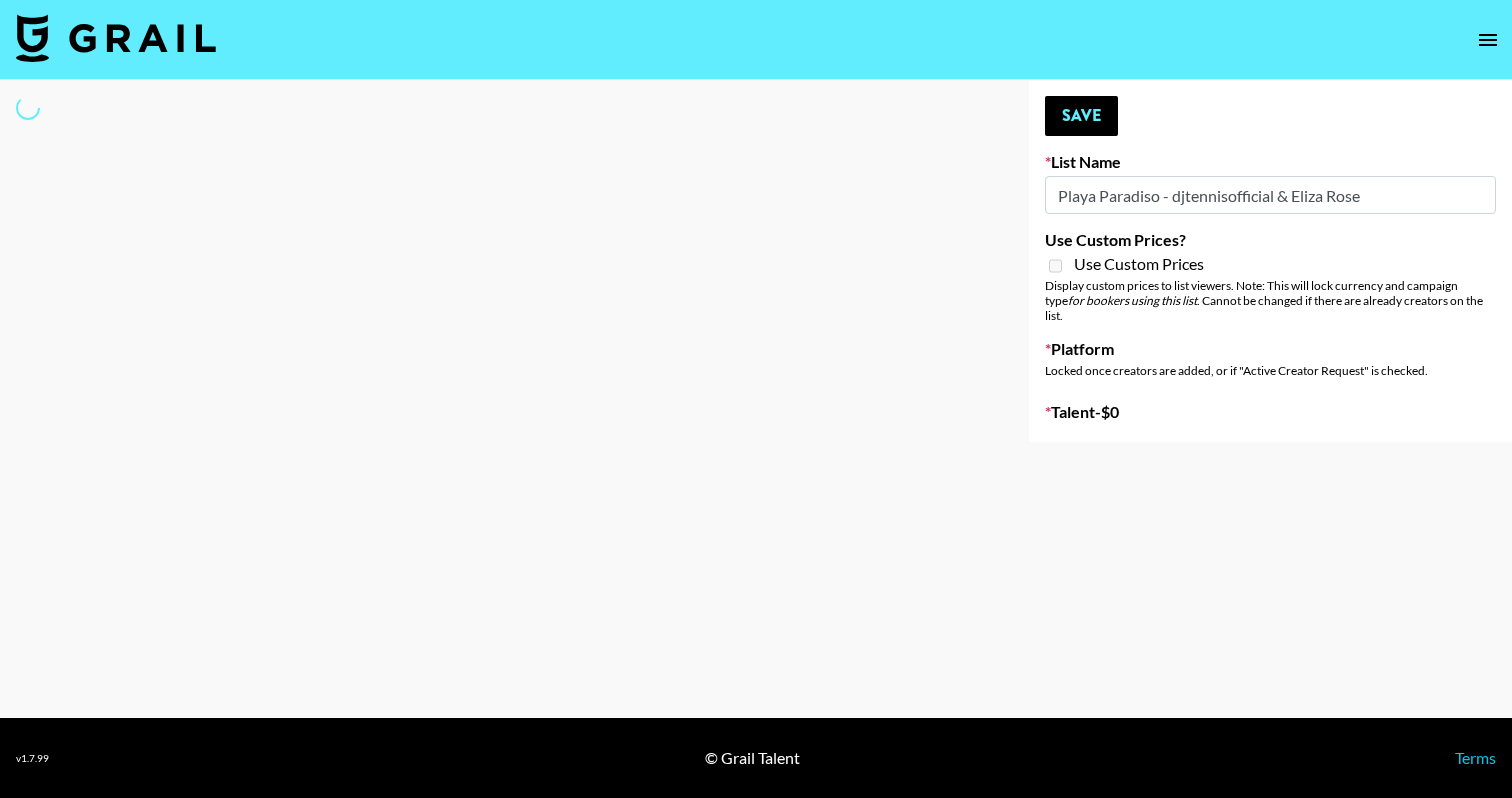 select on "Song" 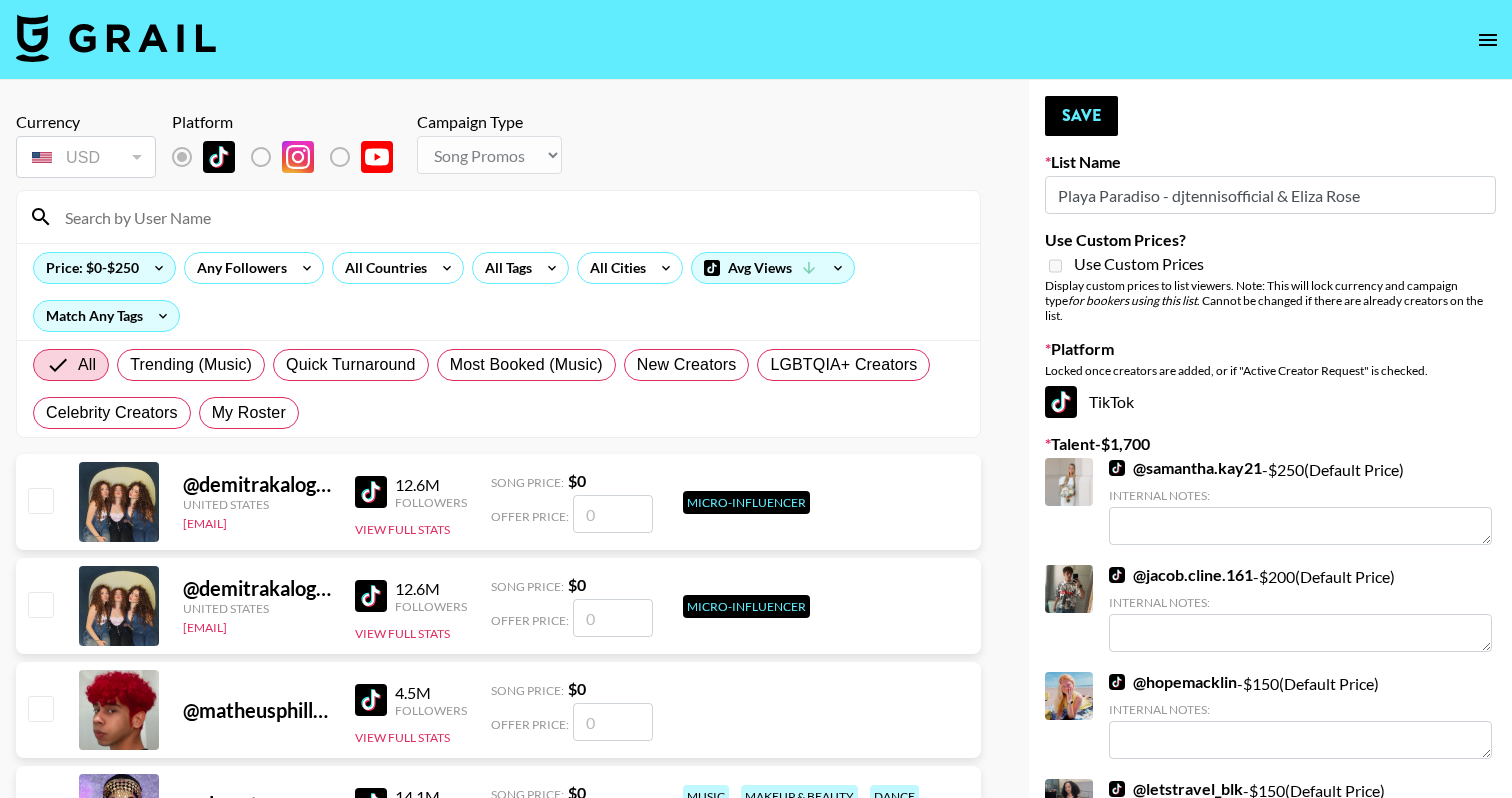 click at bounding box center [510, 217] 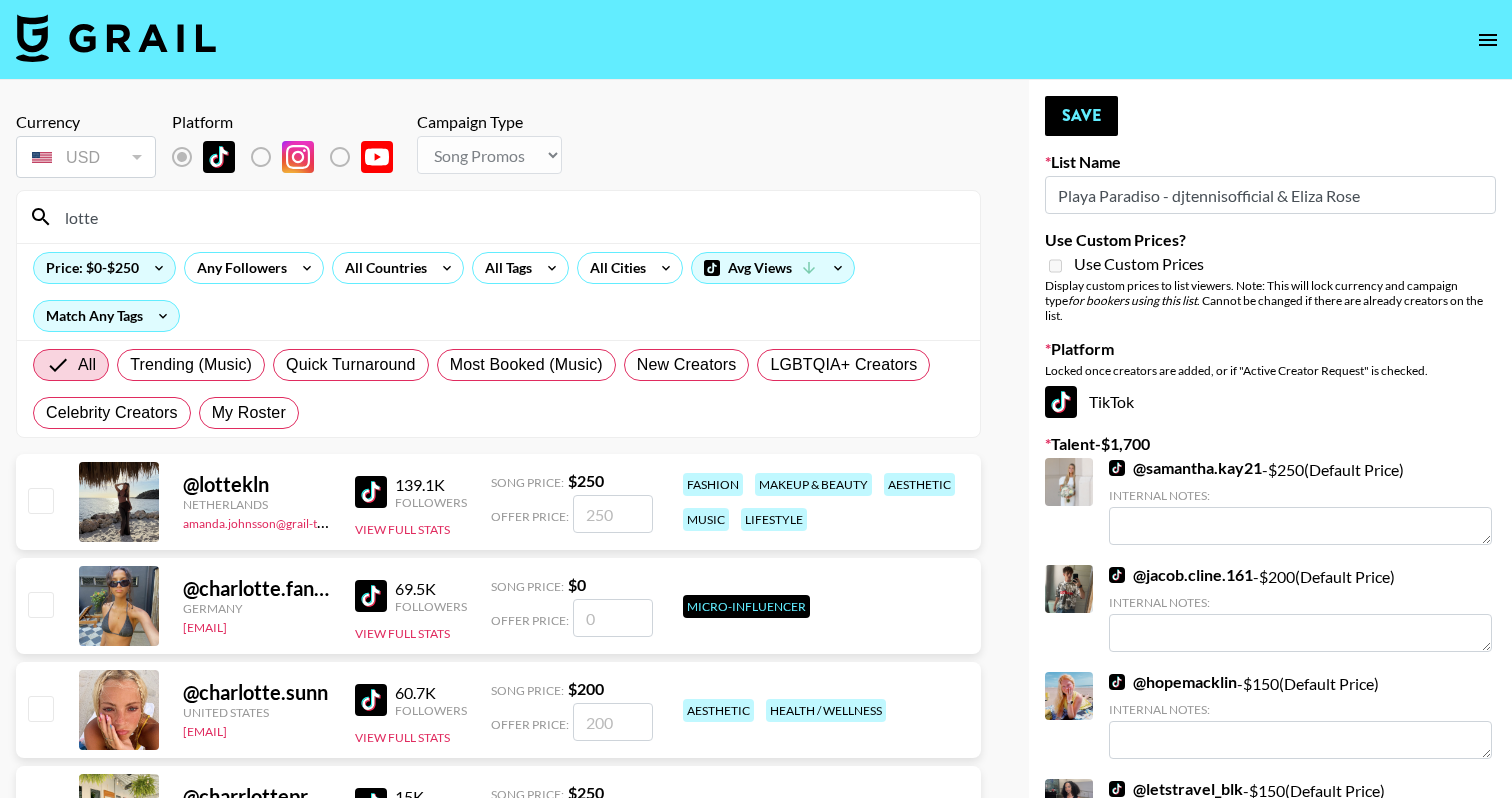 type on "lotte" 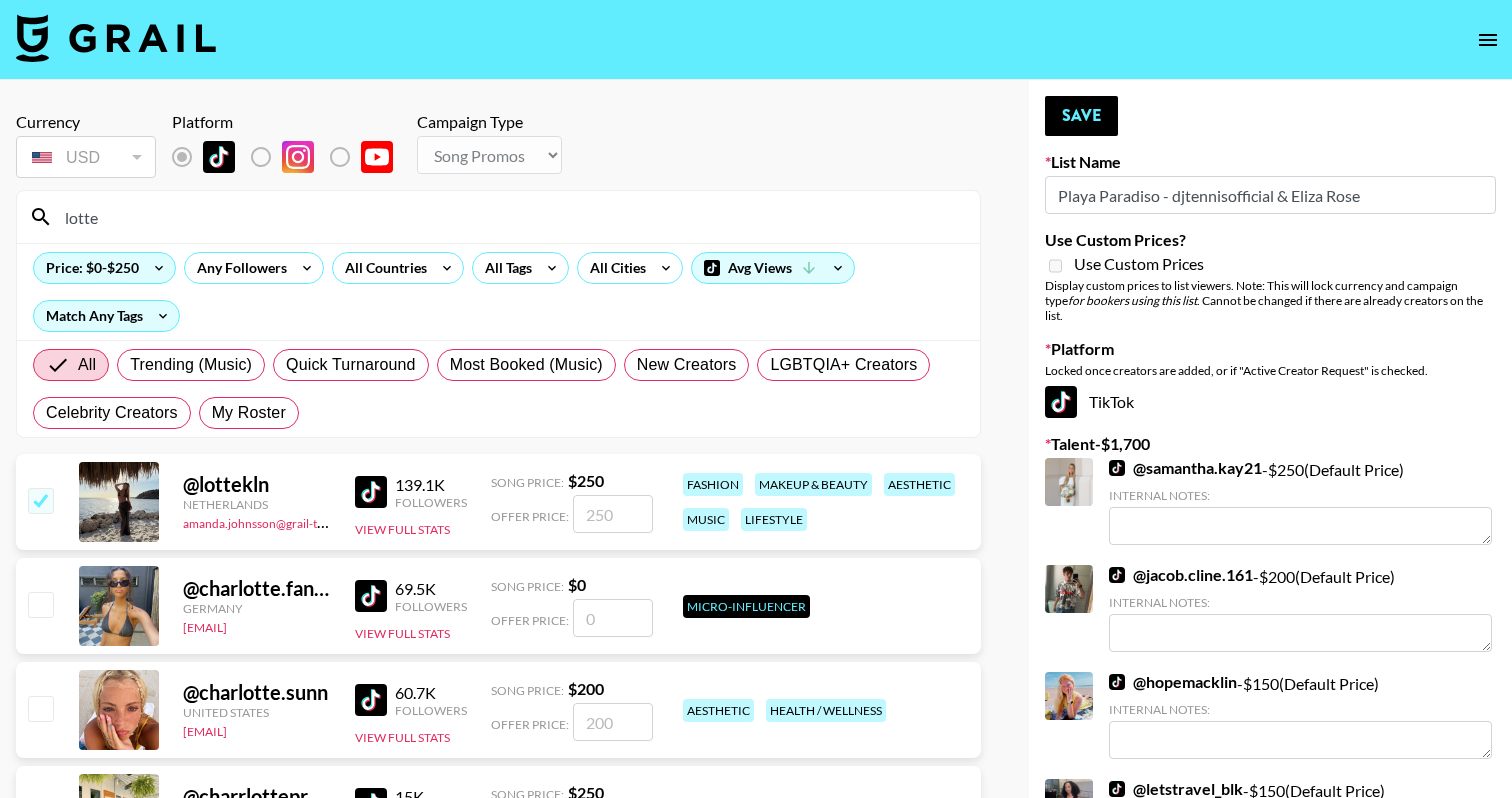 checkbox on "true" 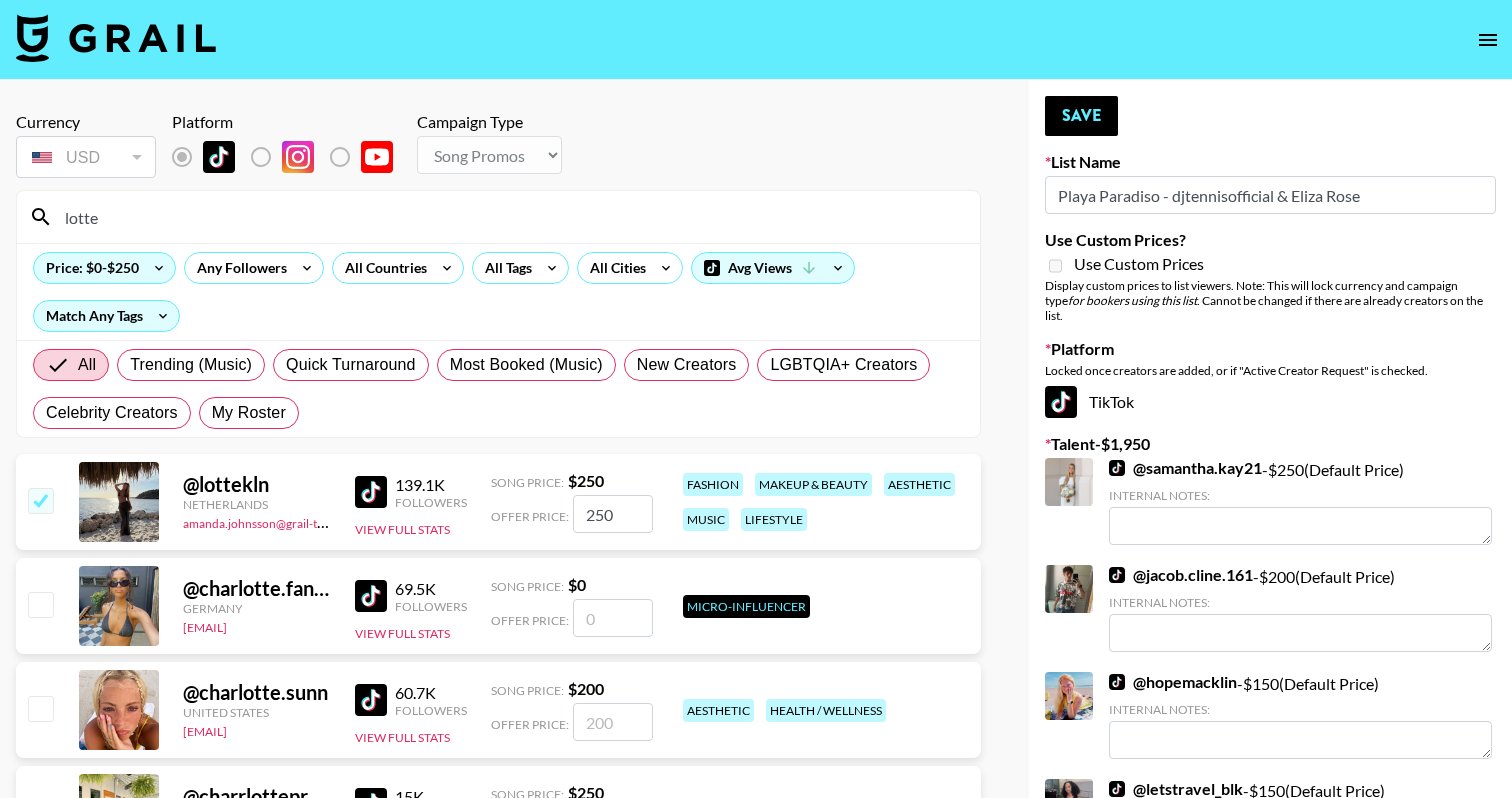 type on "250" 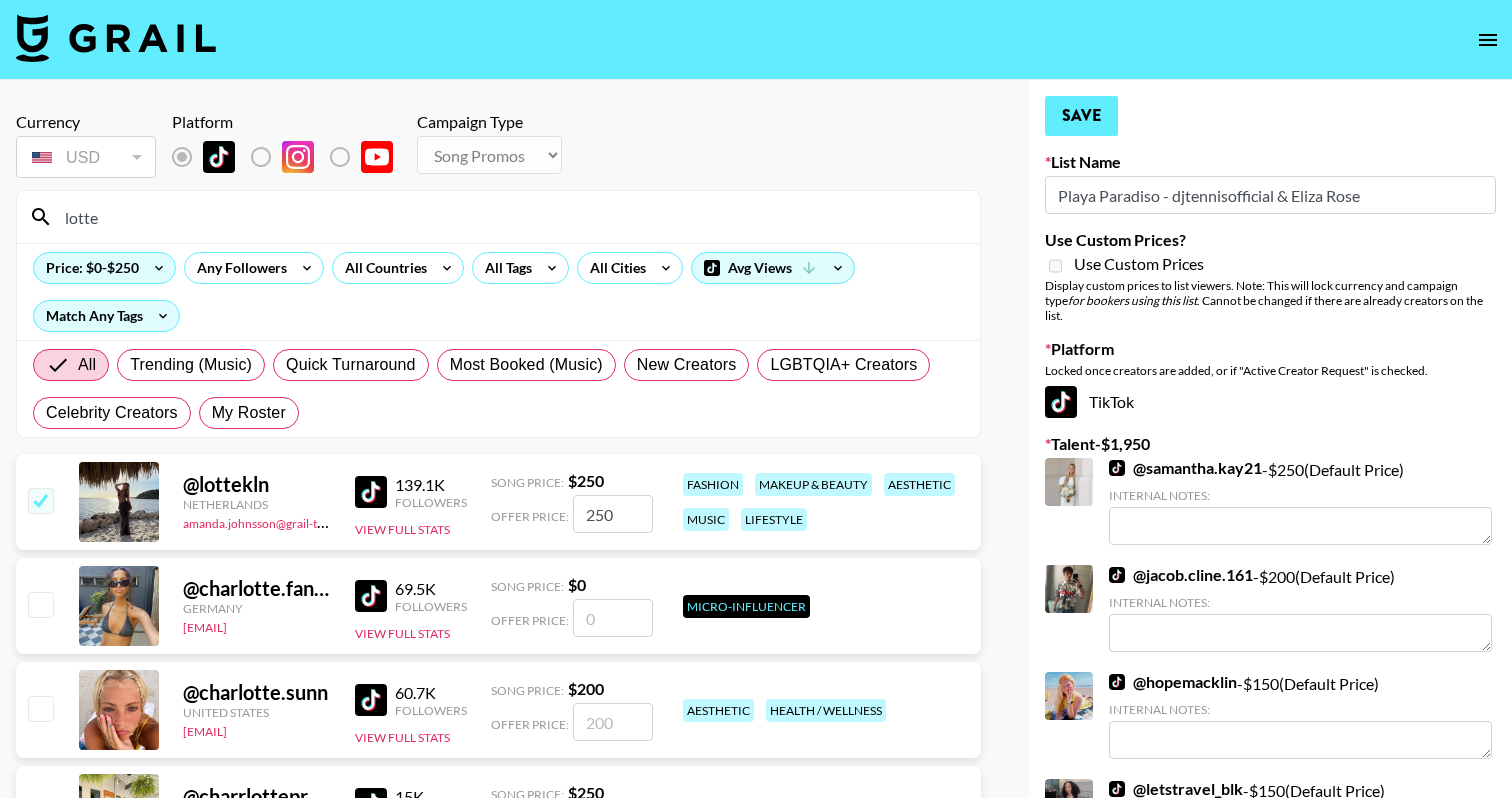 click on "Save" at bounding box center (1081, 116) 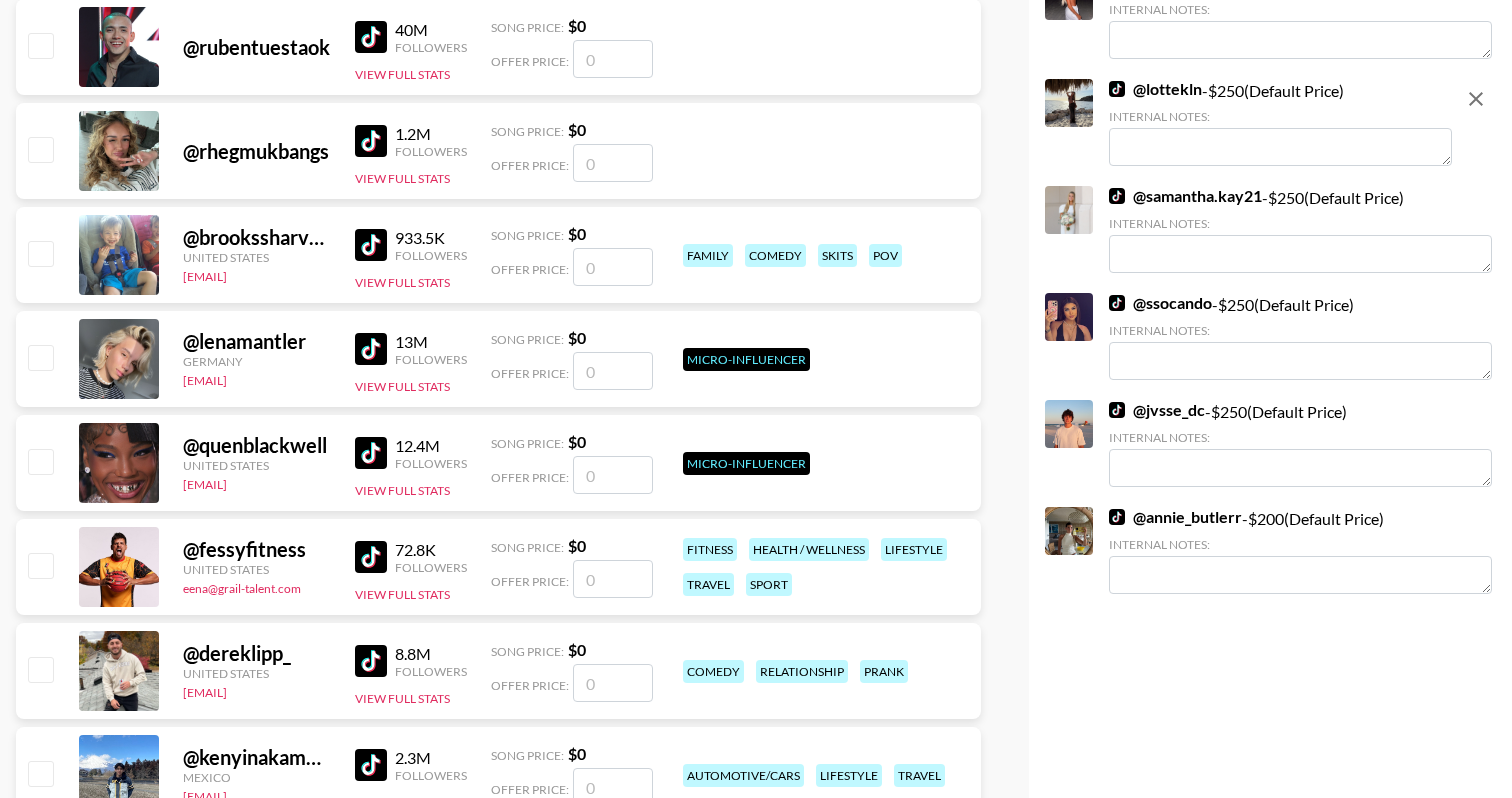 scroll, scrollTop: 774, scrollLeft: 0, axis: vertical 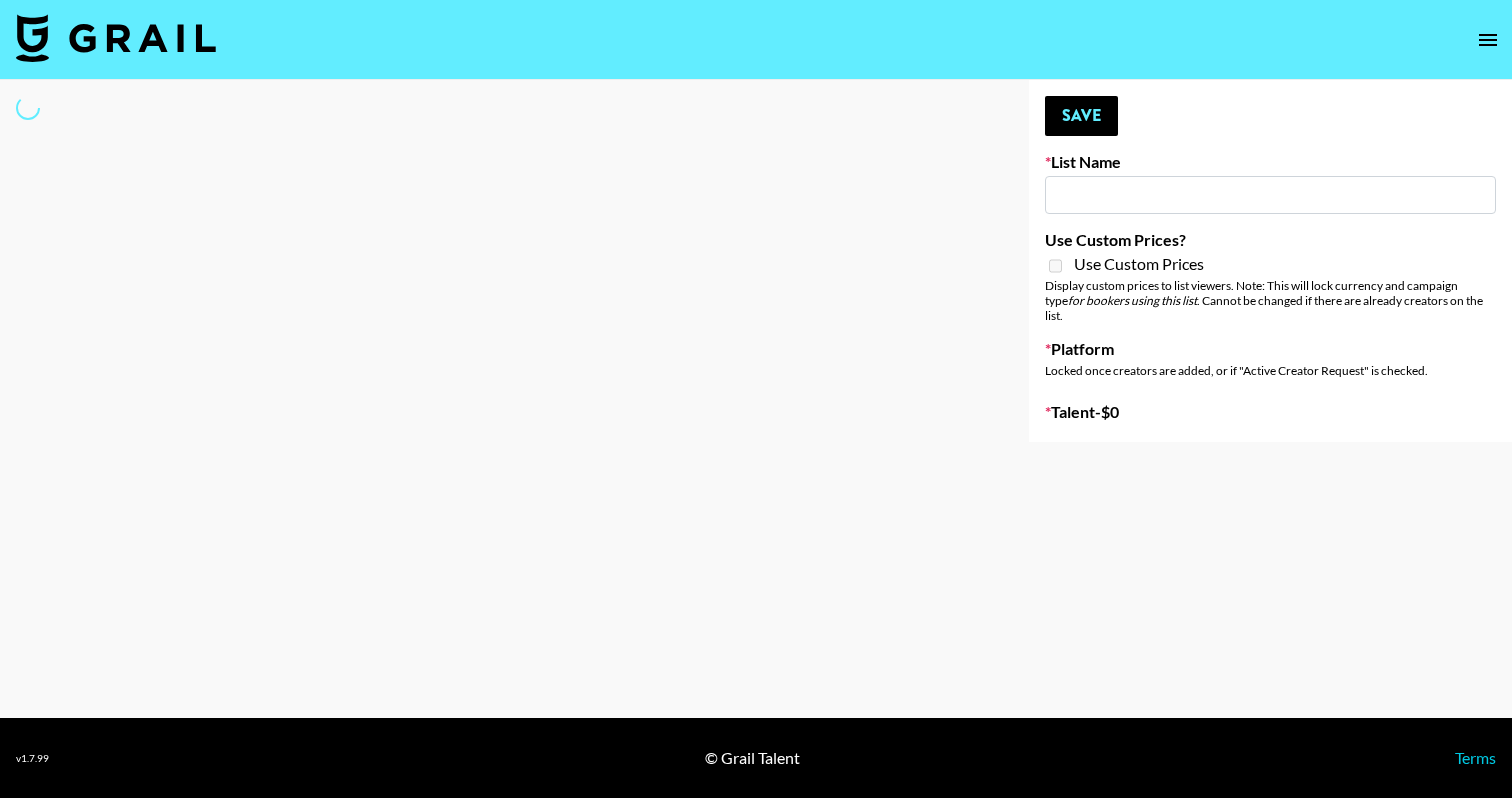 type on "Playa Paradiso - djtennisofficial & Eliza Rose" 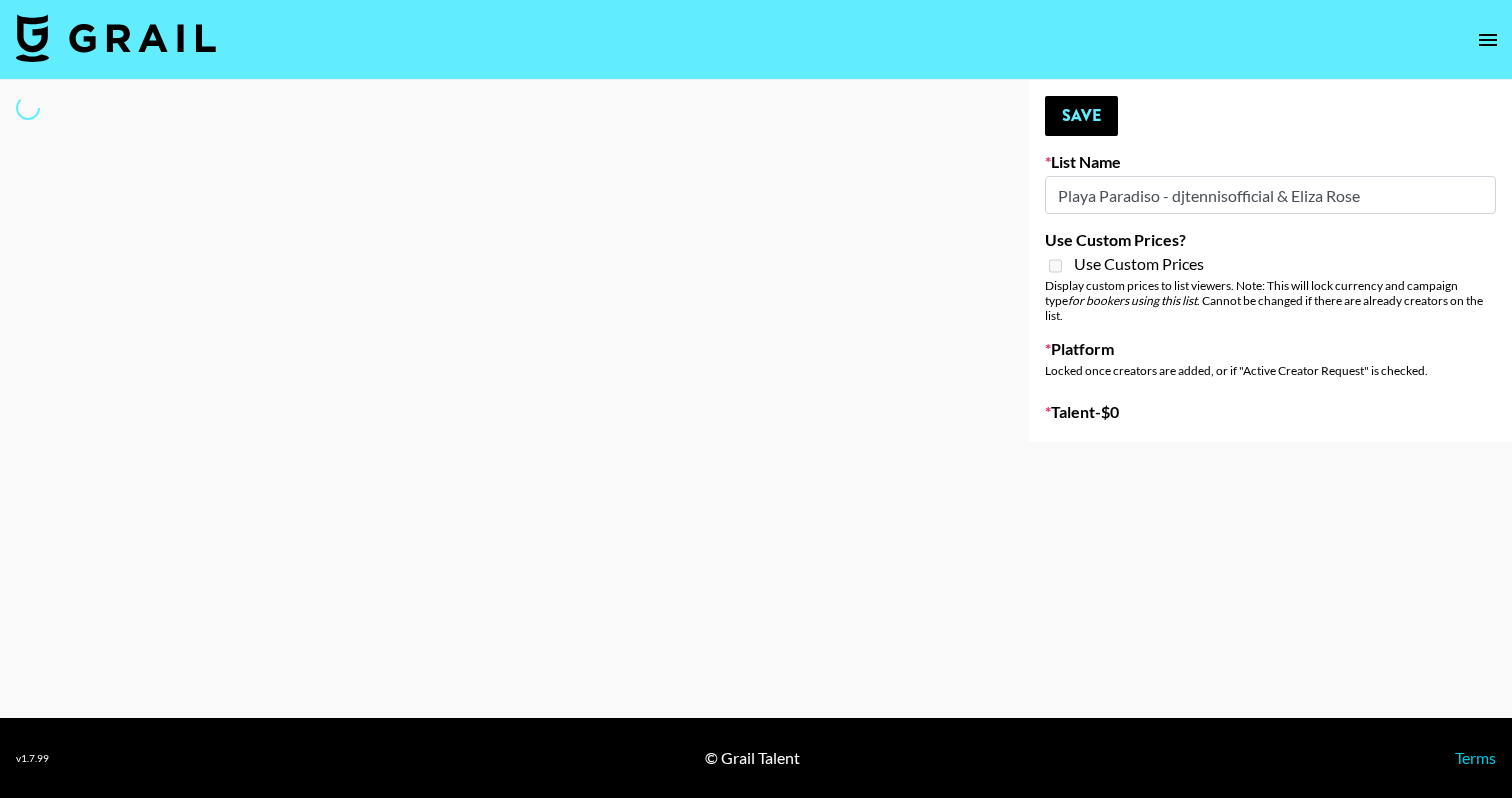 select on "Song" 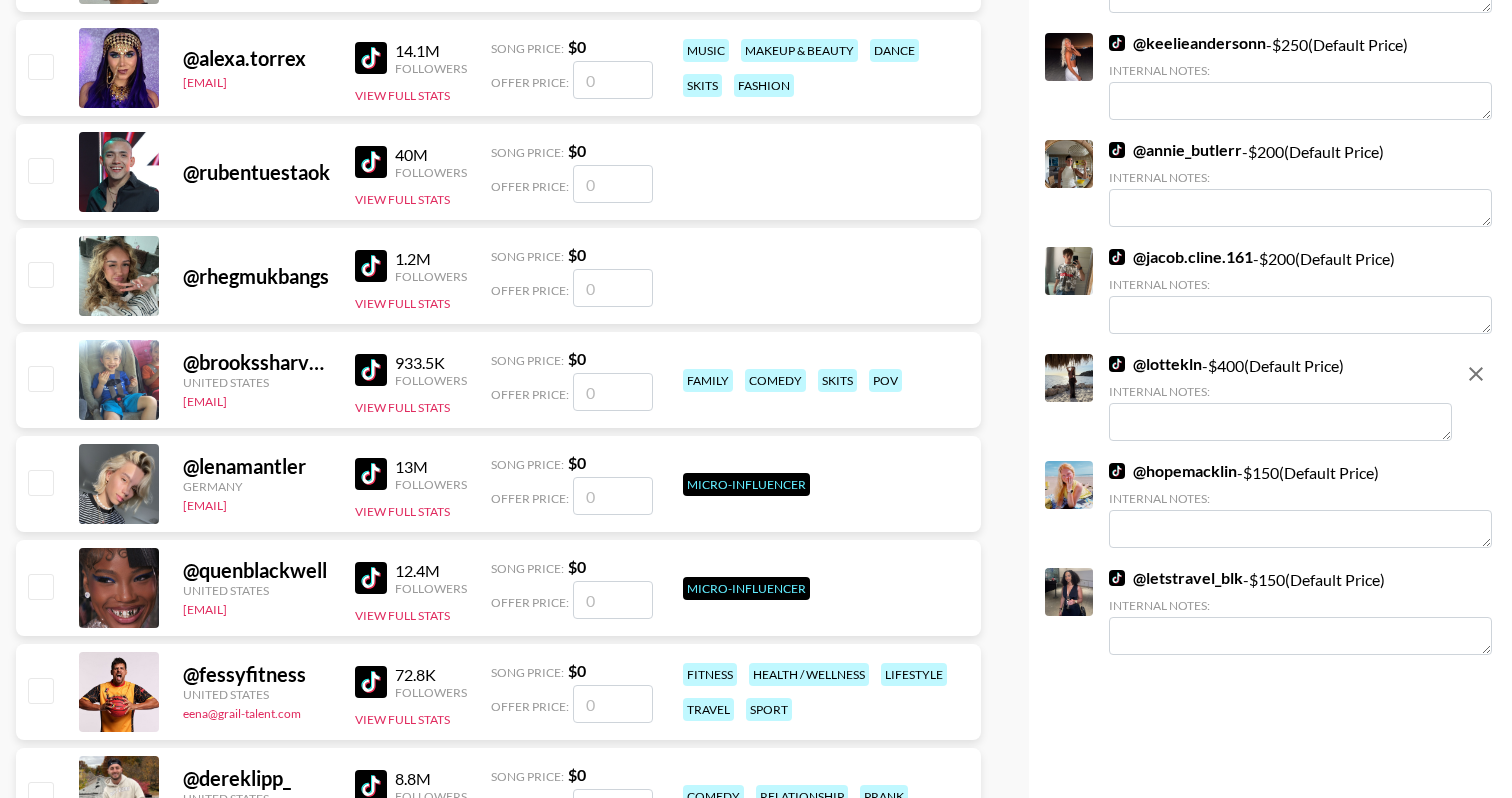 scroll, scrollTop: 733, scrollLeft: 0, axis: vertical 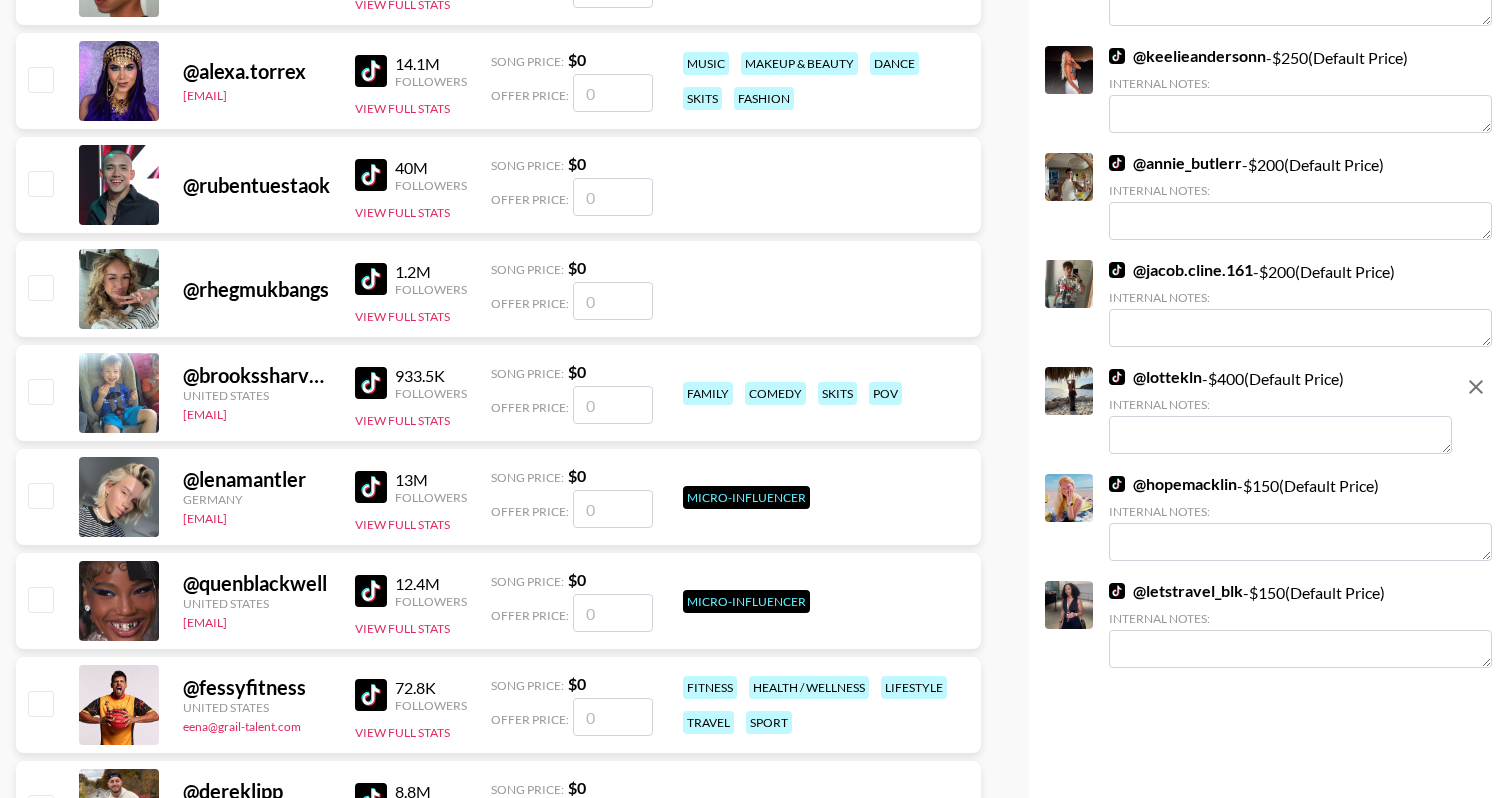 click at bounding box center [1280, 435] 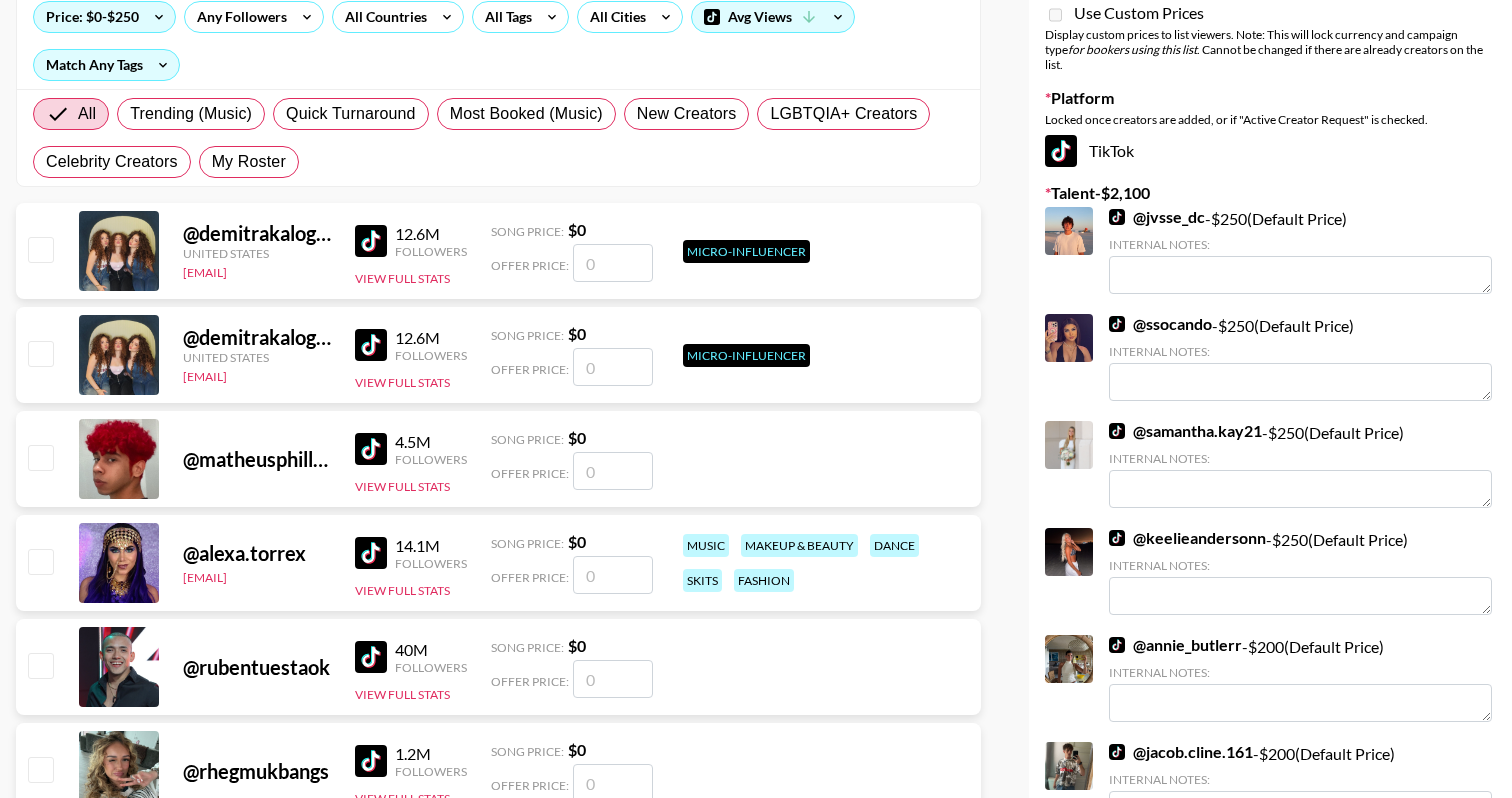 scroll, scrollTop: 71, scrollLeft: 0, axis: vertical 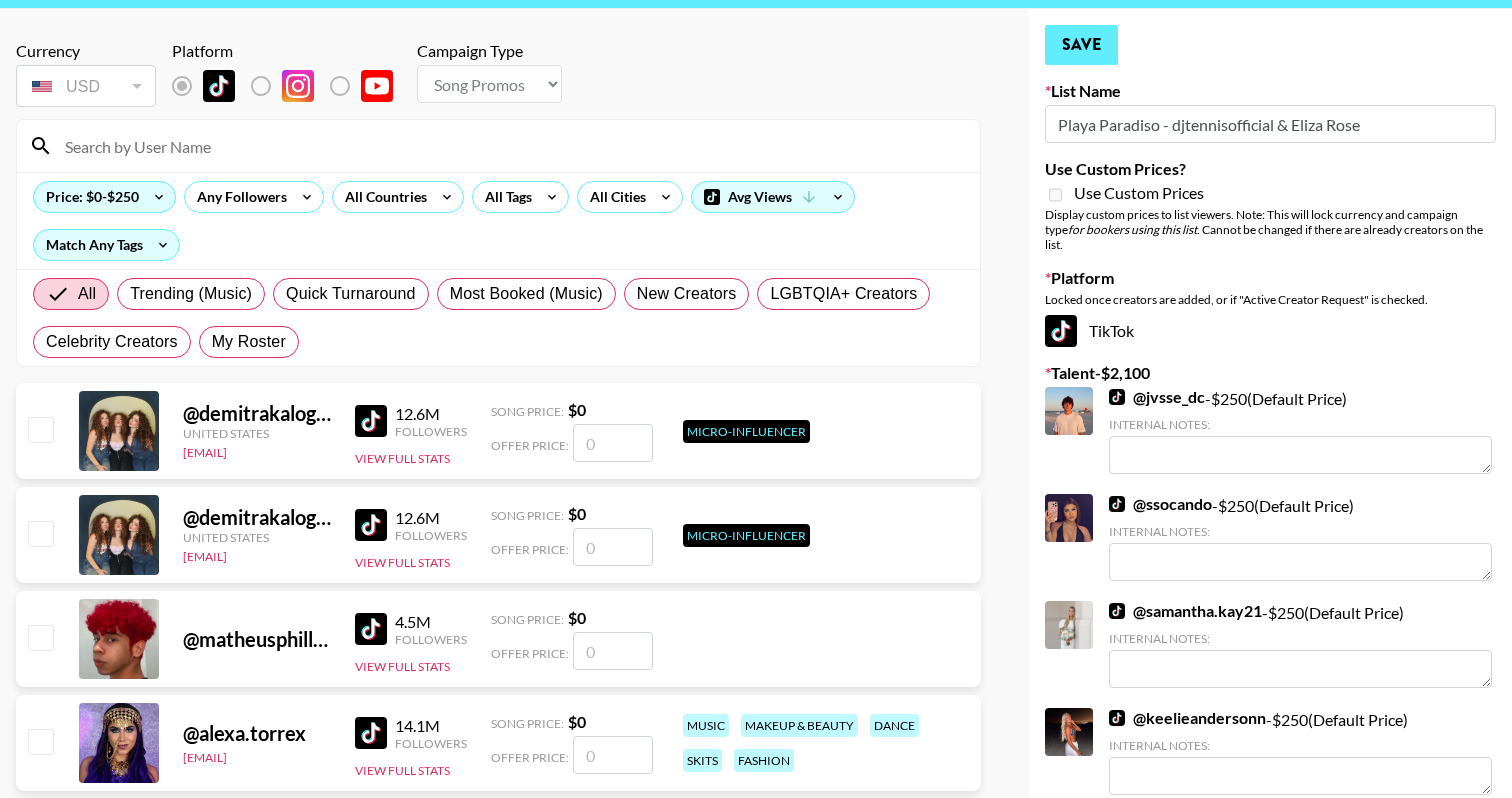type on "$250" 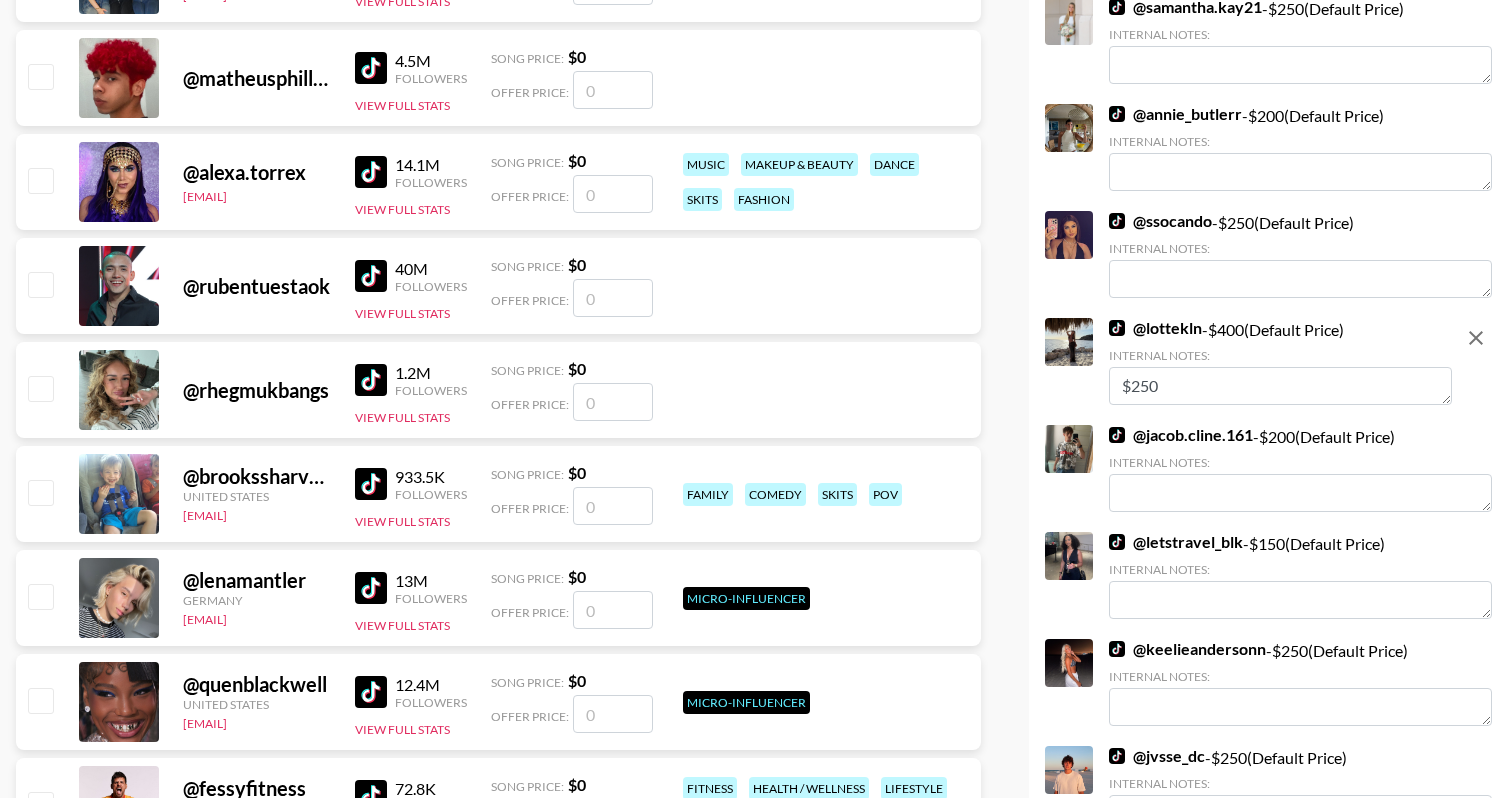 scroll, scrollTop: 456, scrollLeft: 0, axis: vertical 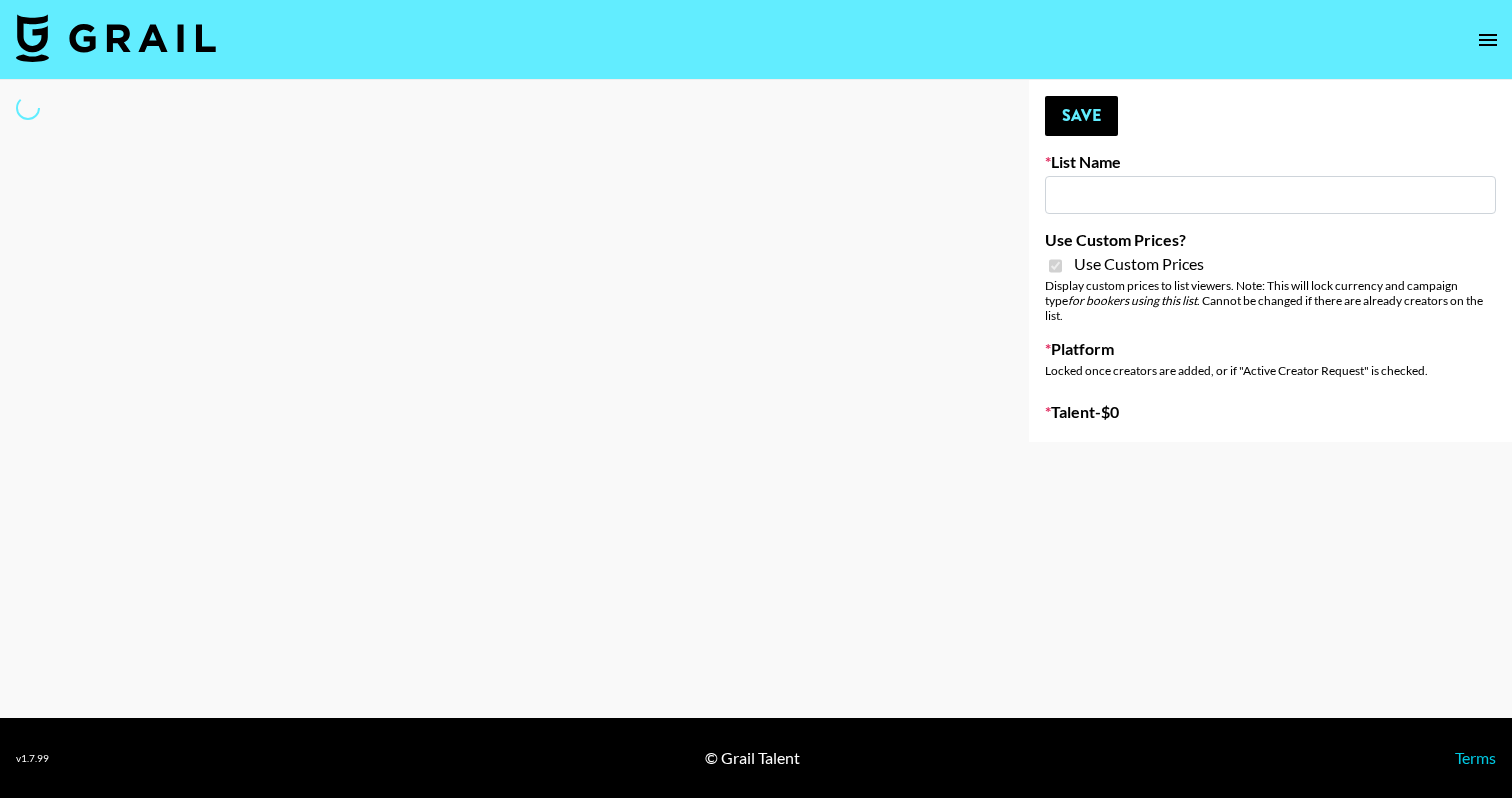 type on "SYFA" 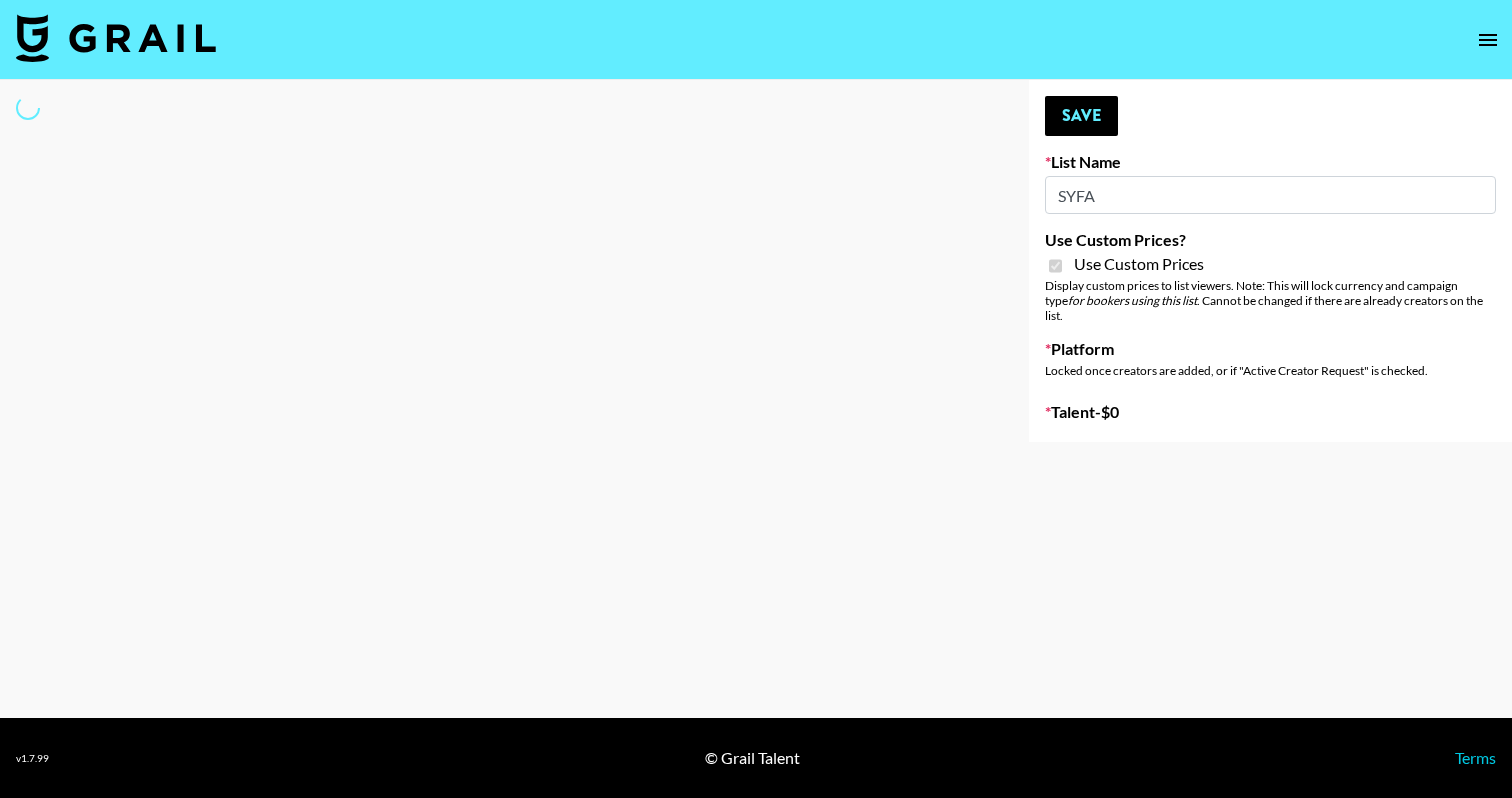 select on "Brand" 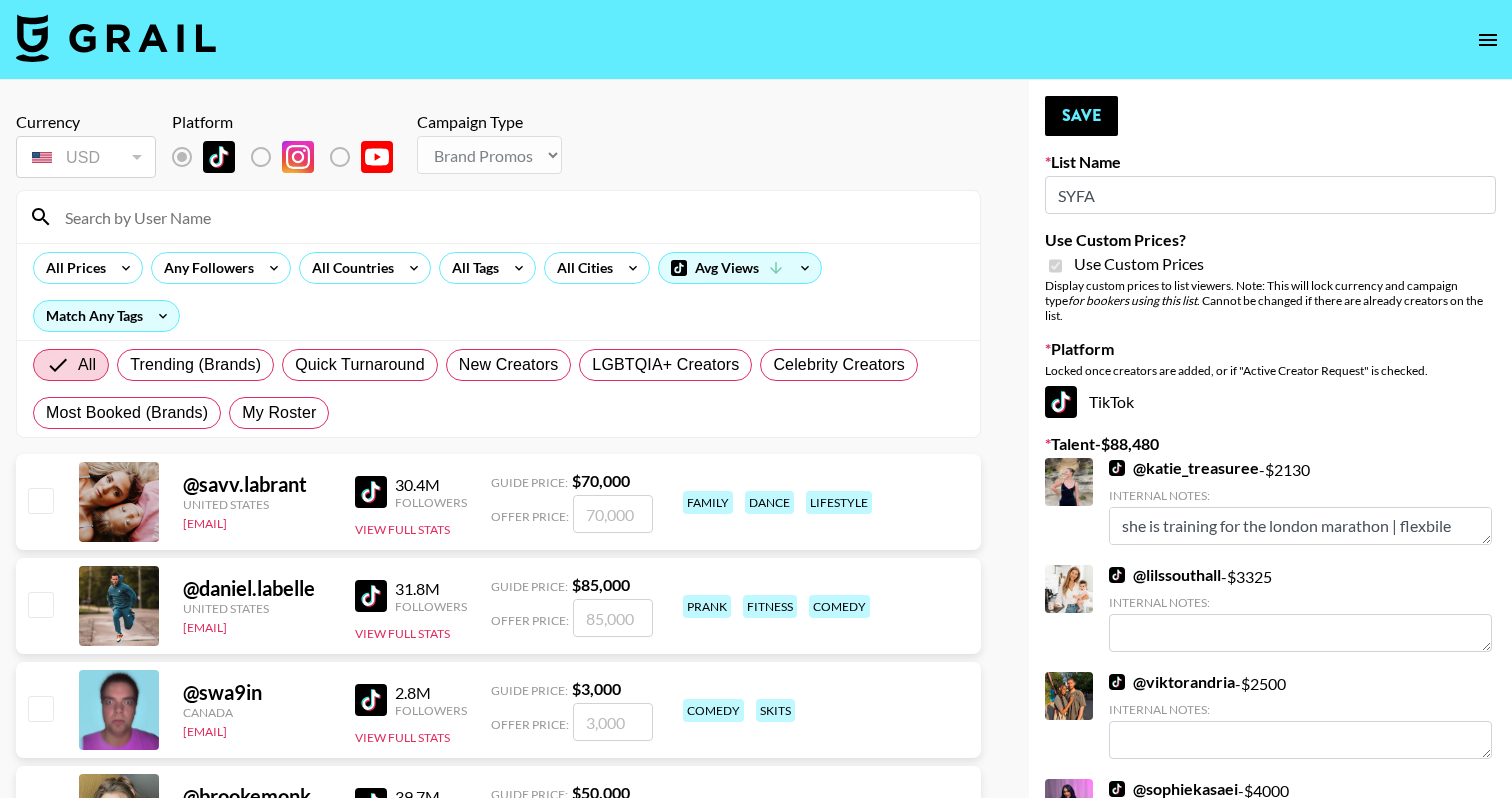 click at bounding box center [510, 217] 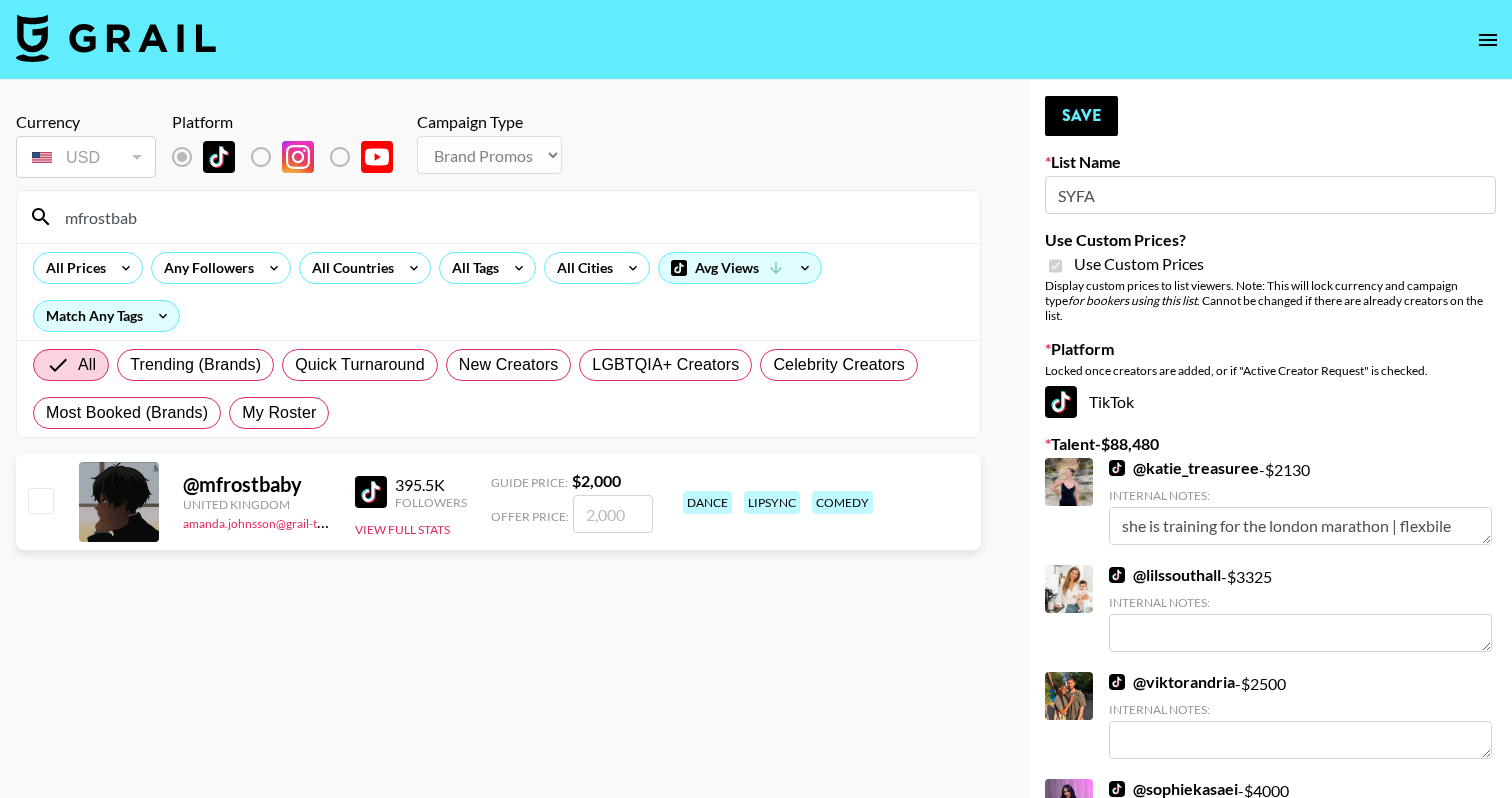 type on "mfrostbab" 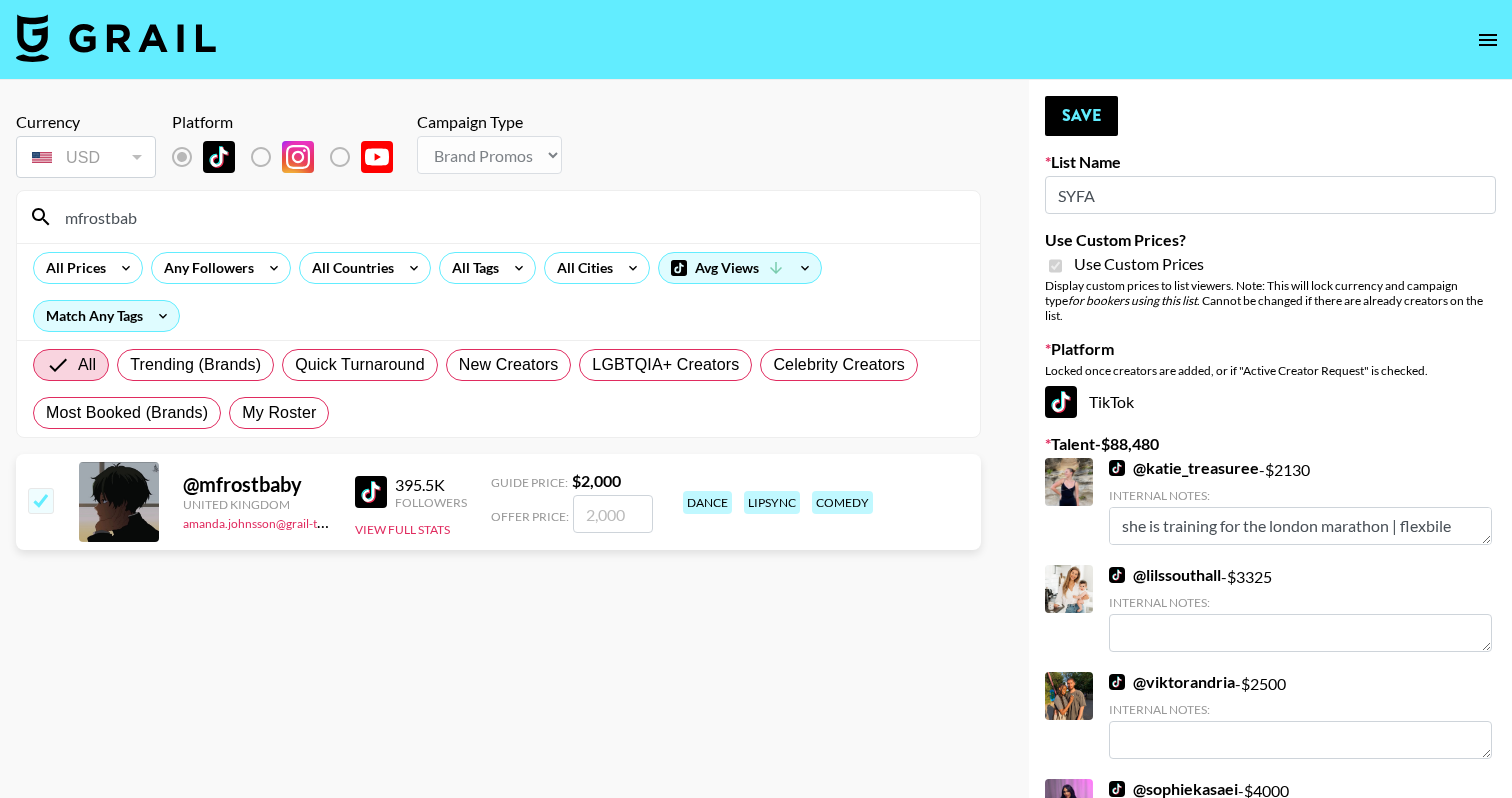 checkbox on "true" 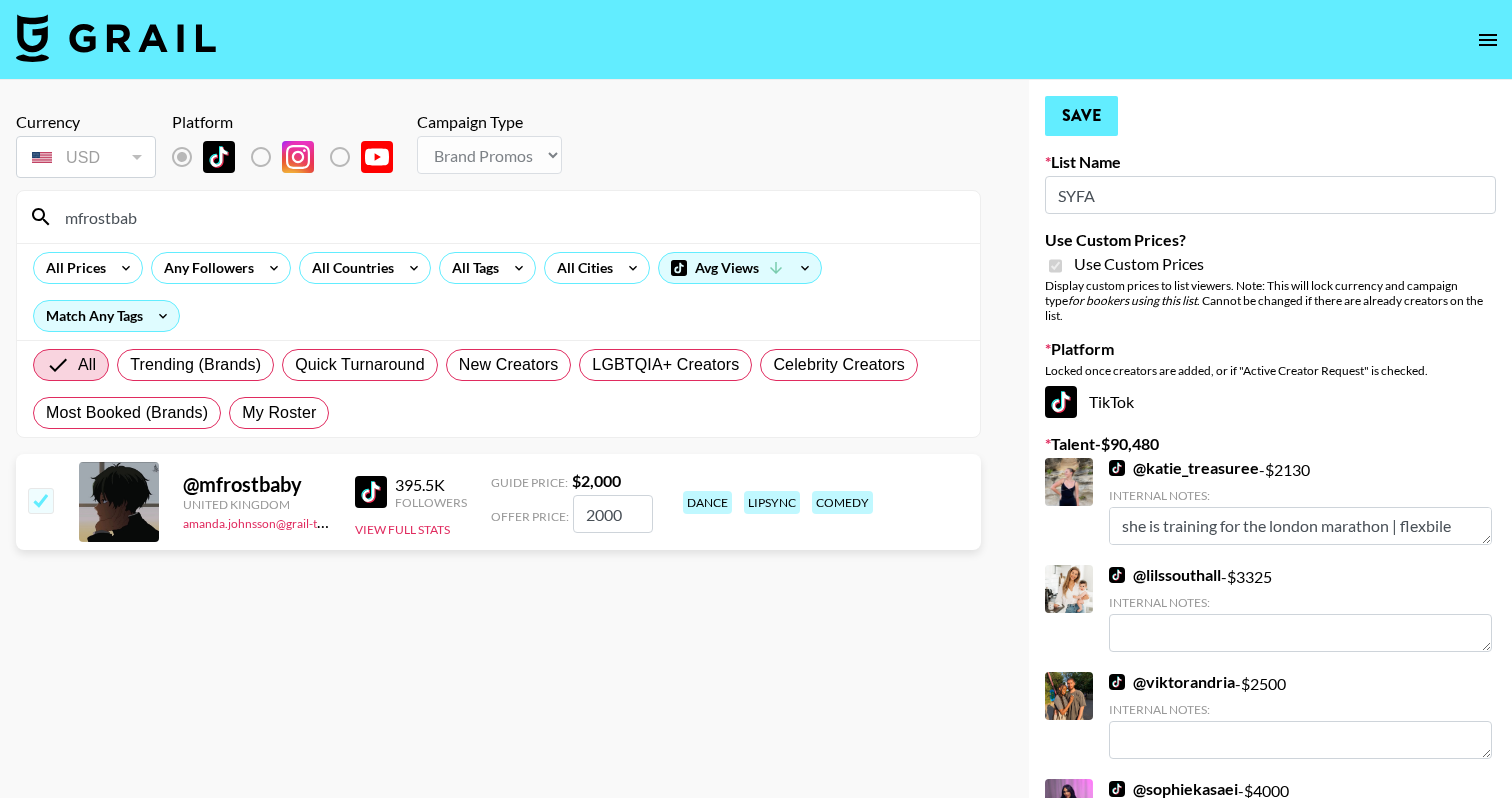 click on "Save" at bounding box center (1081, 116) 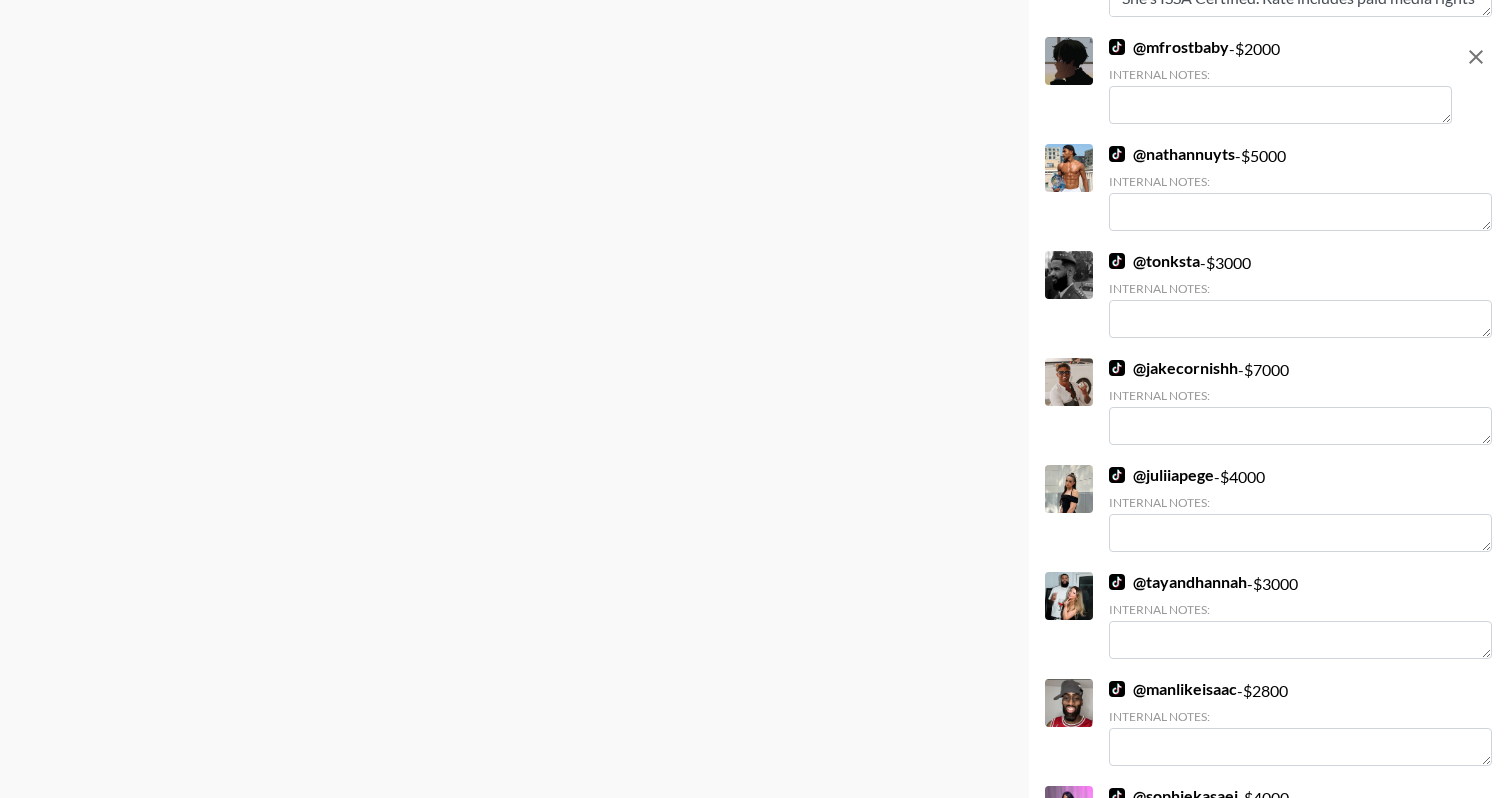 scroll, scrollTop: 2523, scrollLeft: 0, axis: vertical 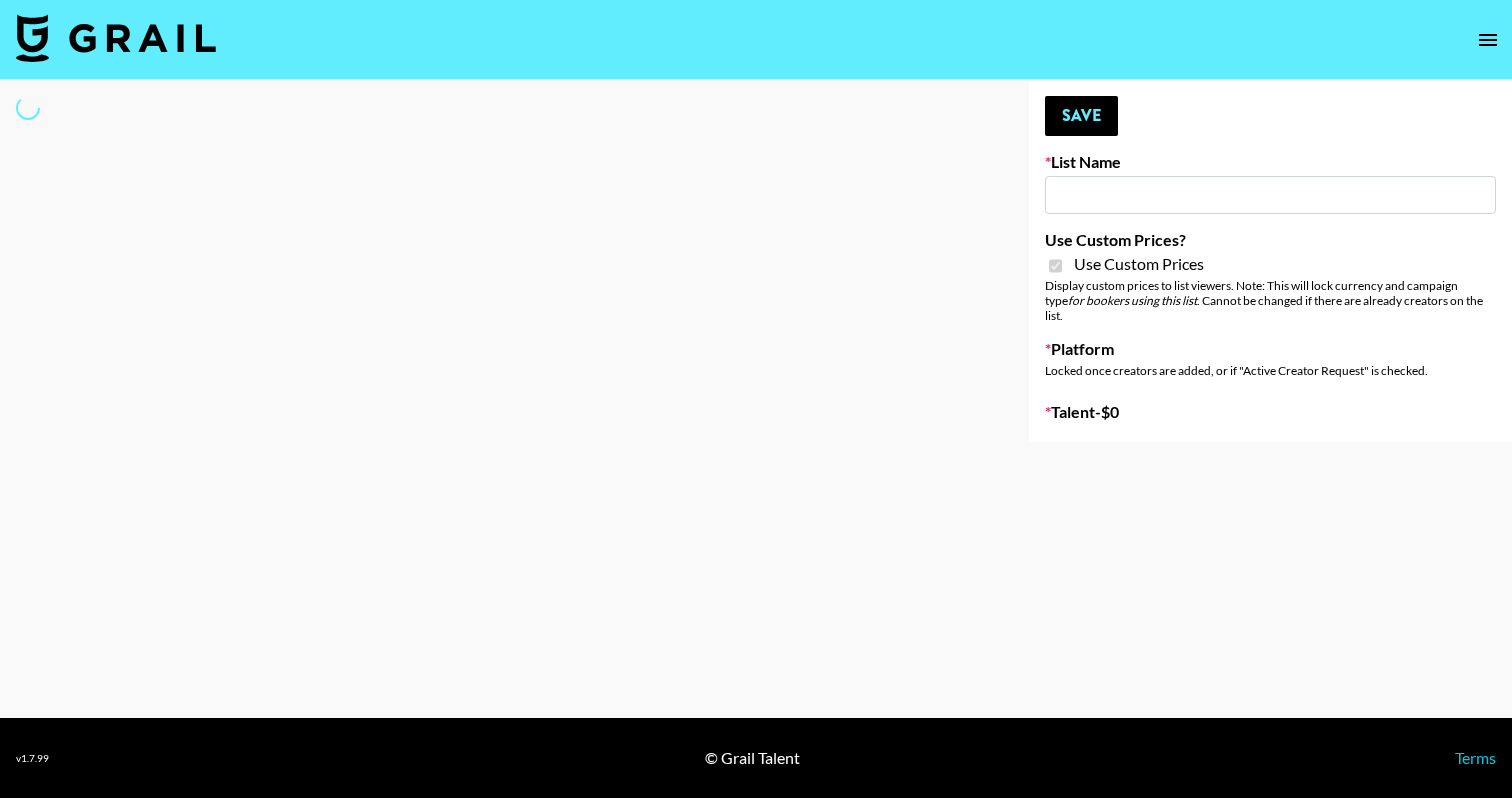type on "Preply" 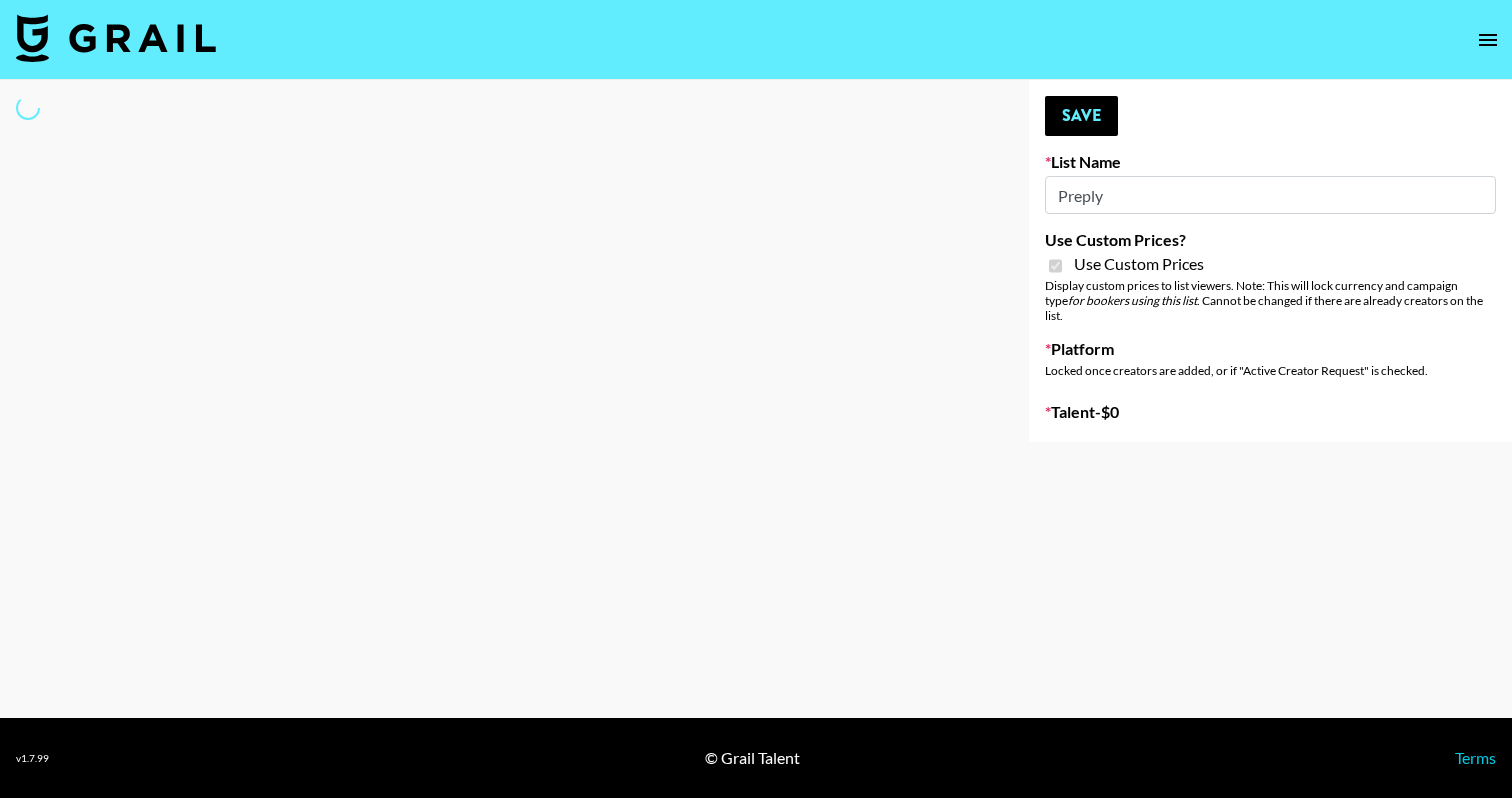 select on "Brand" 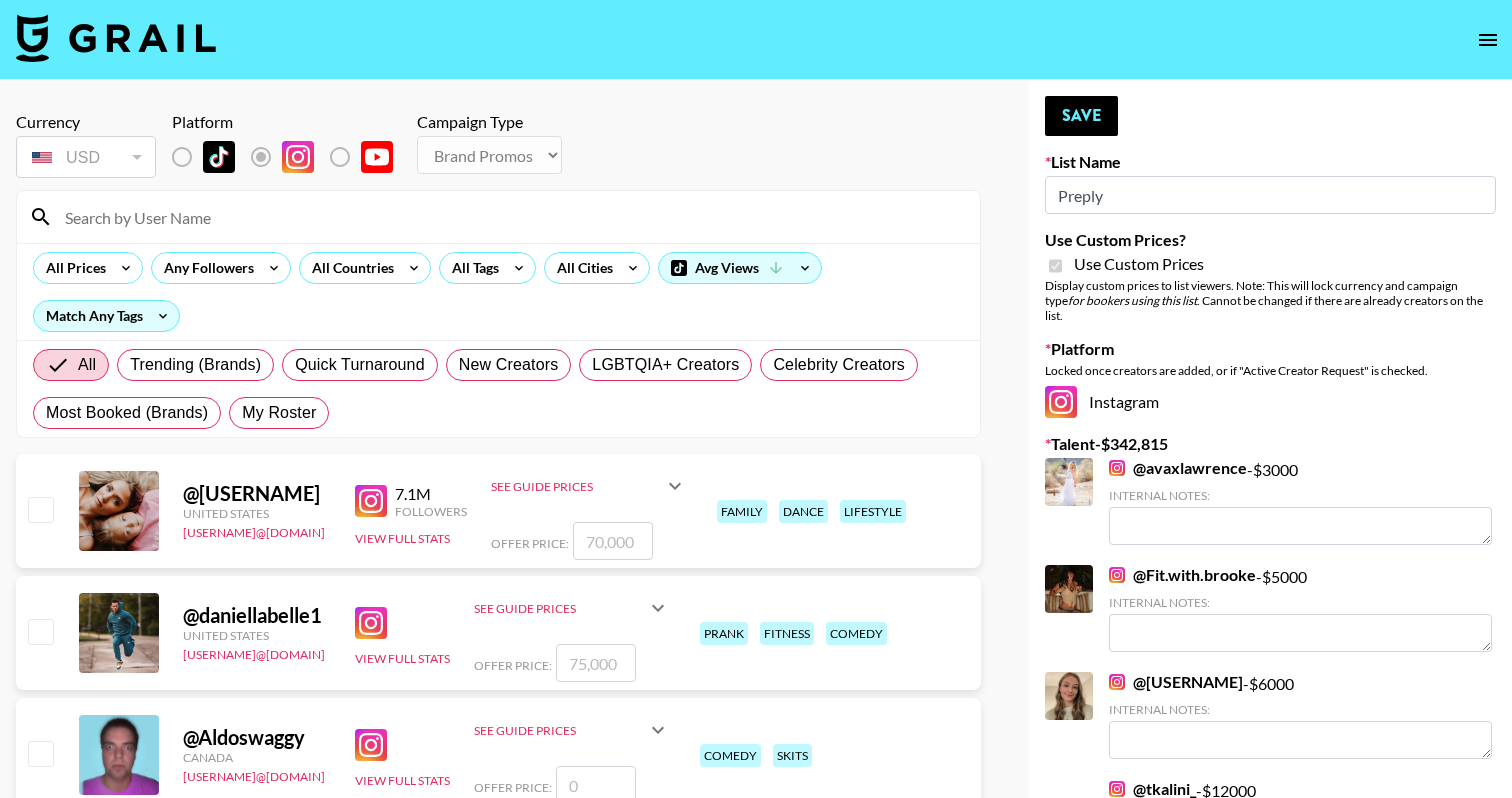 click at bounding box center [510, 217] 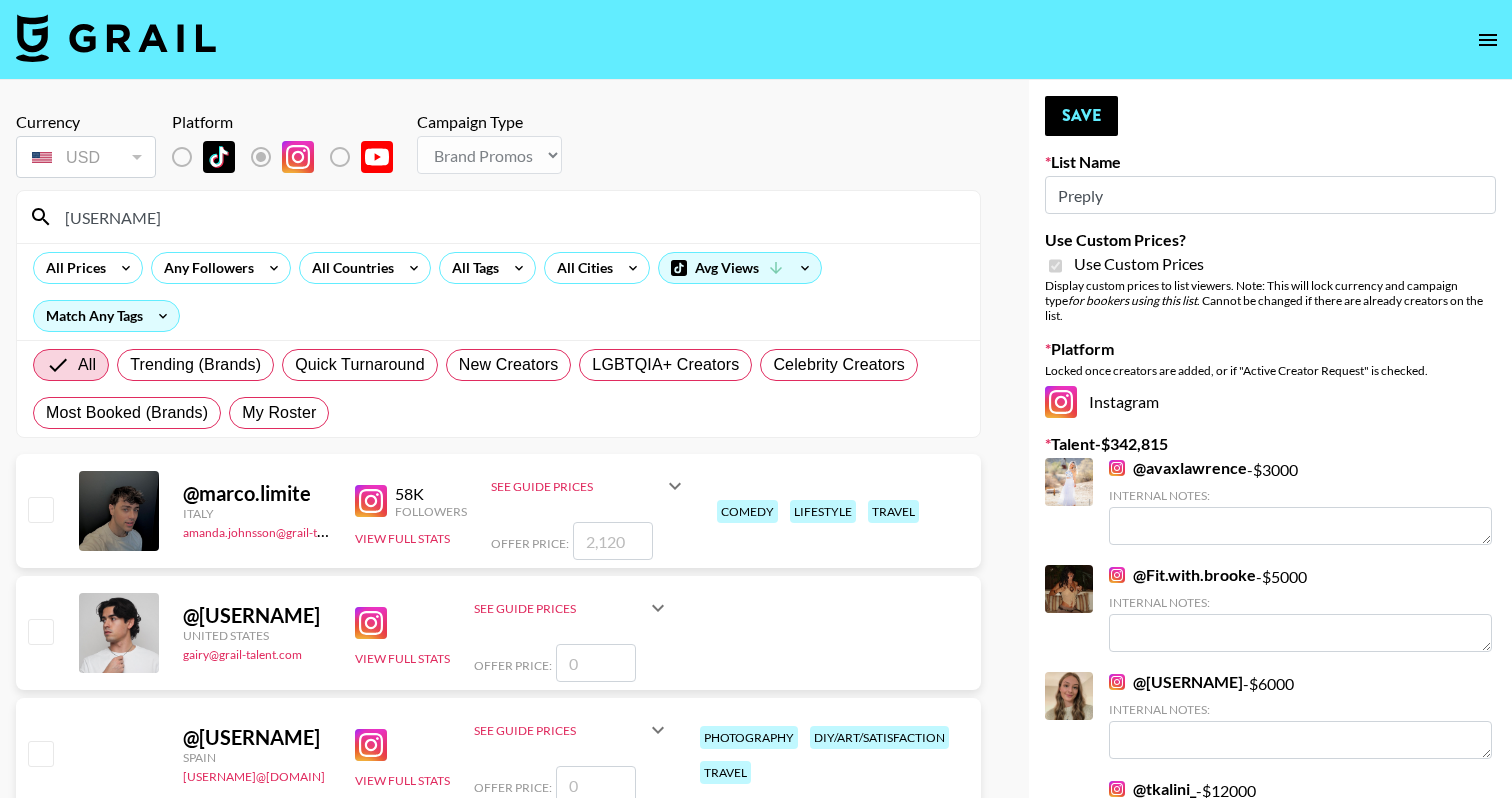 type on "[USERNAME]" 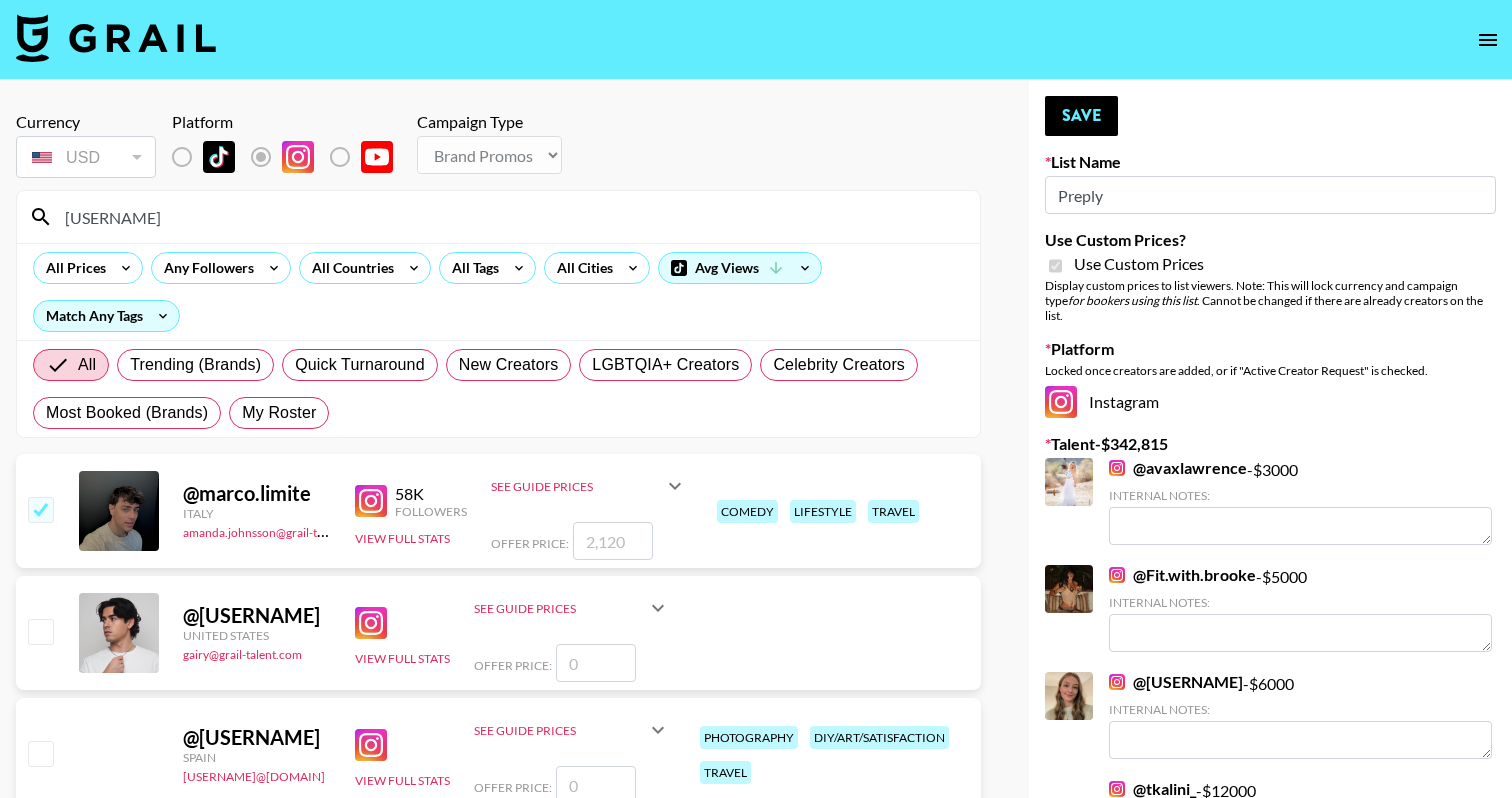 checkbox on "true" 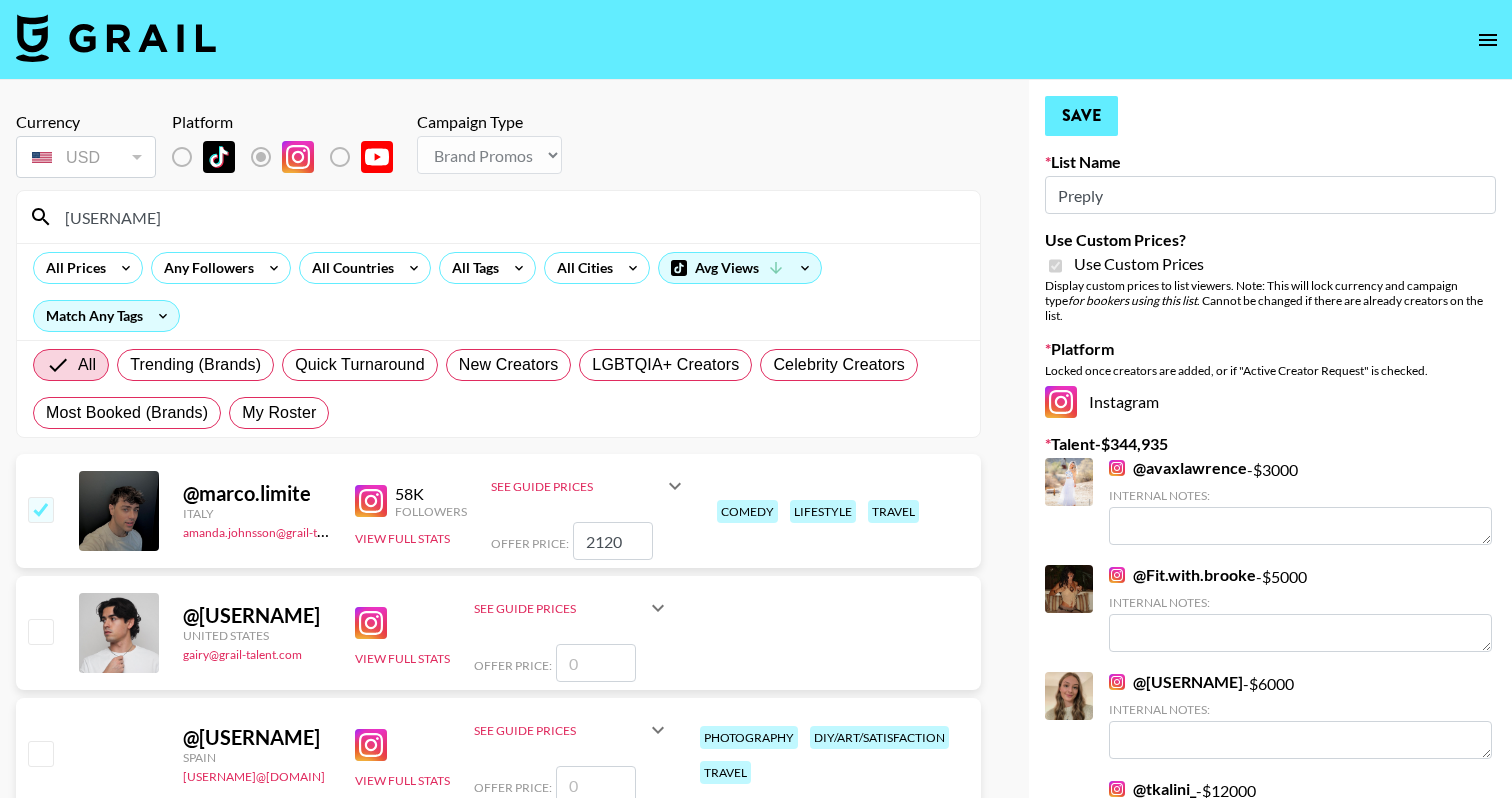 click on "Save" at bounding box center (1081, 116) 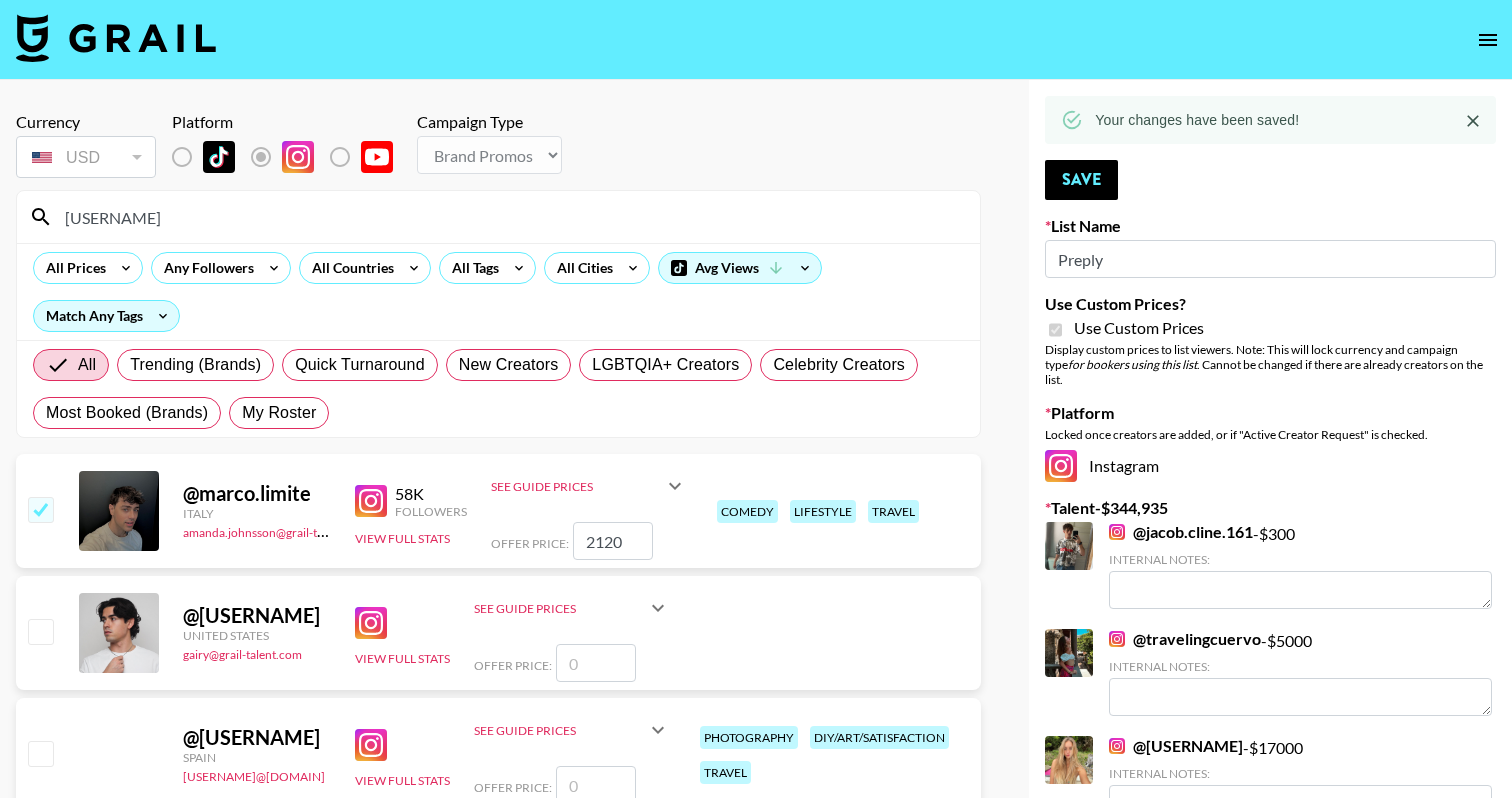 click on "[USERNAME]" at bounding box center [510, 217] 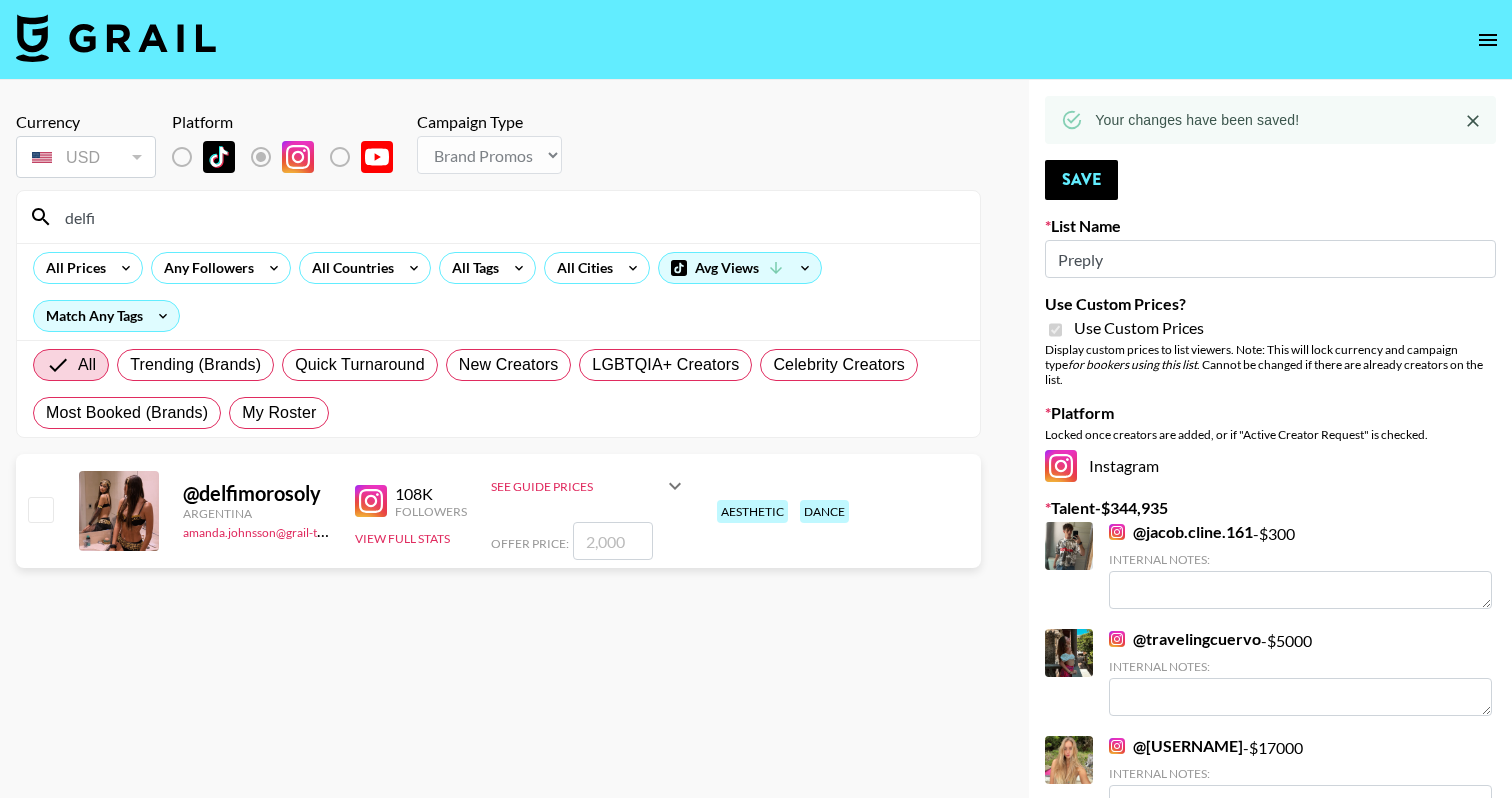 type on "delfi" 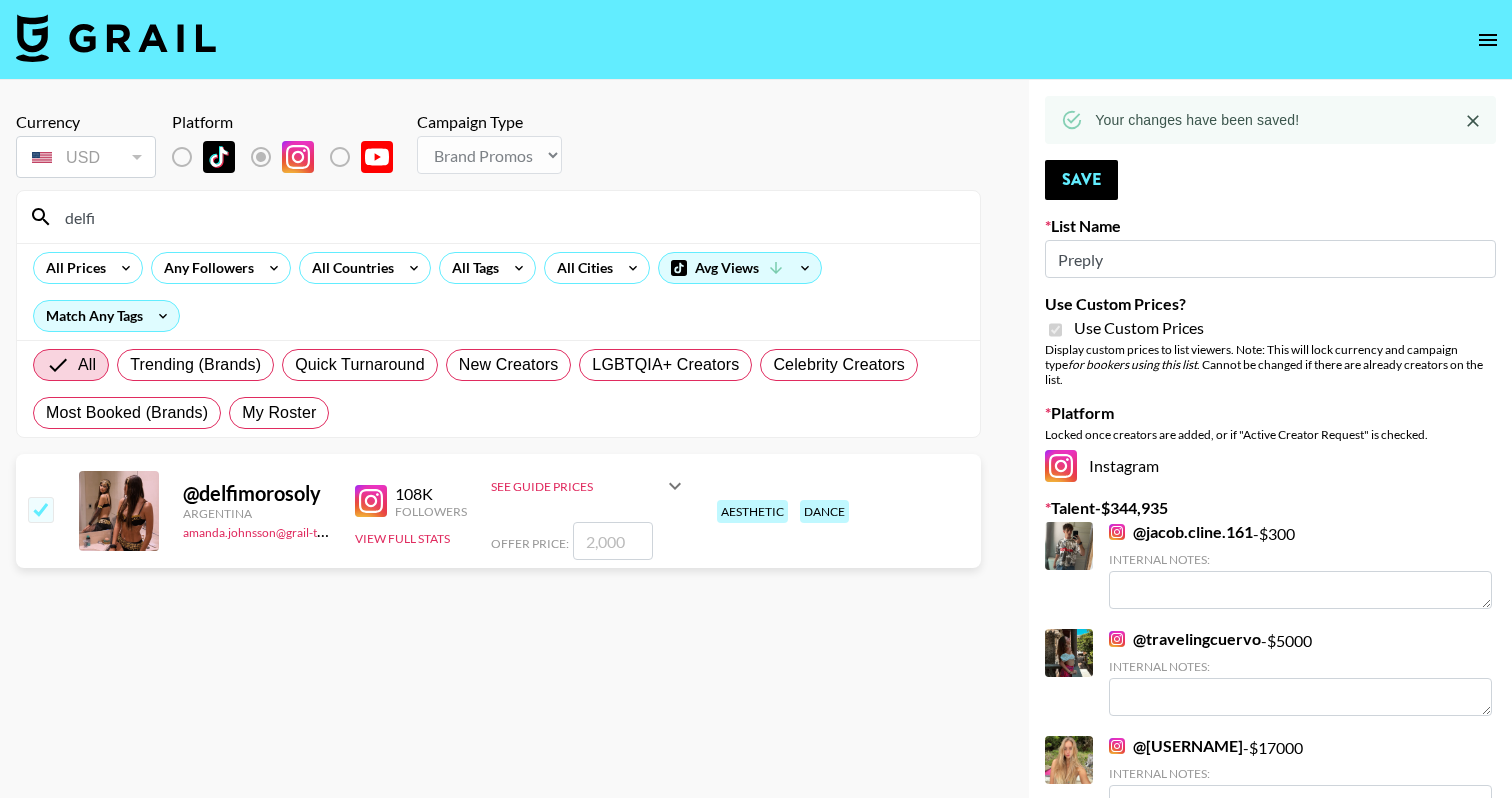 checkbox on "true" 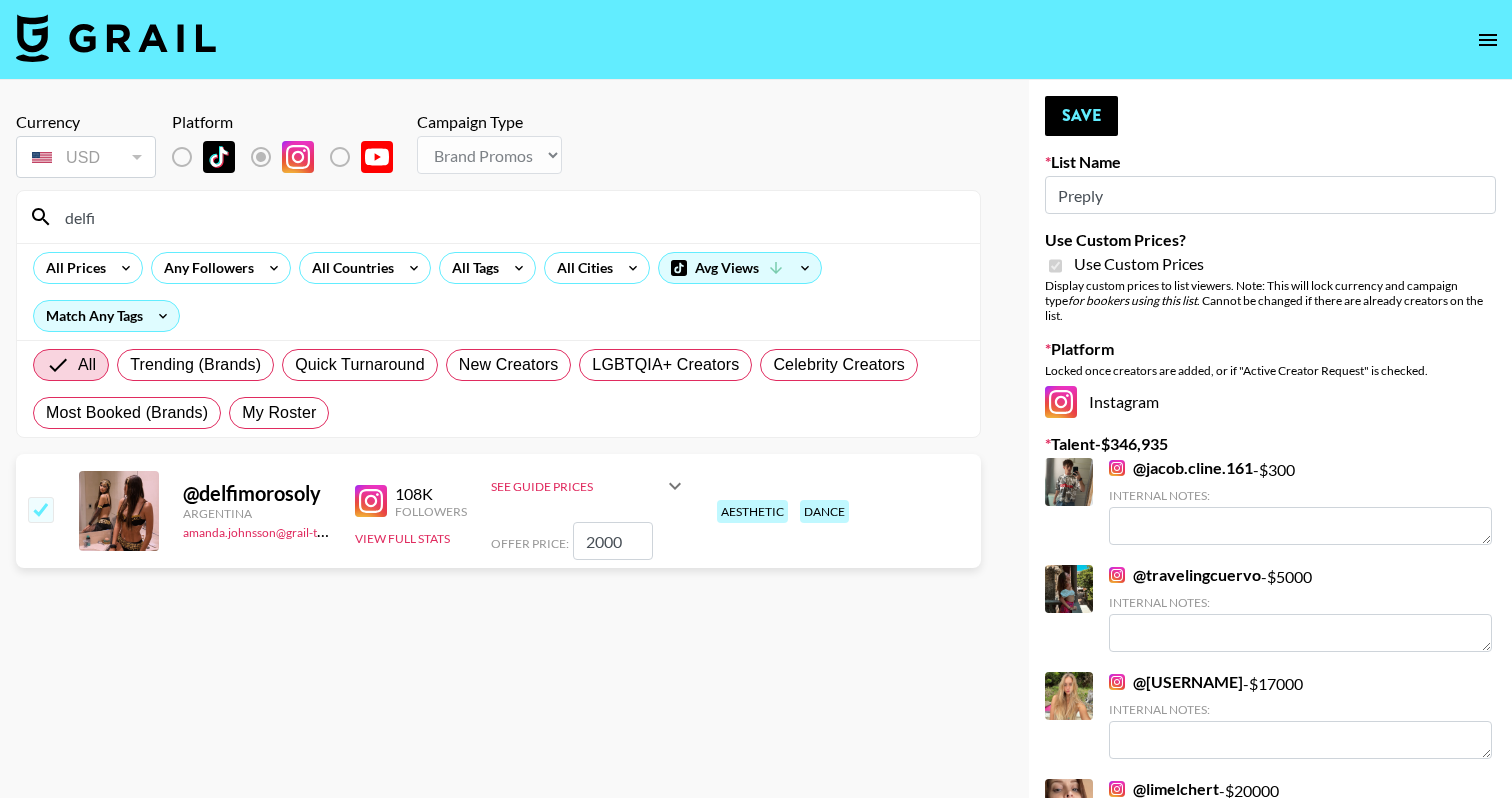 type on "2000" 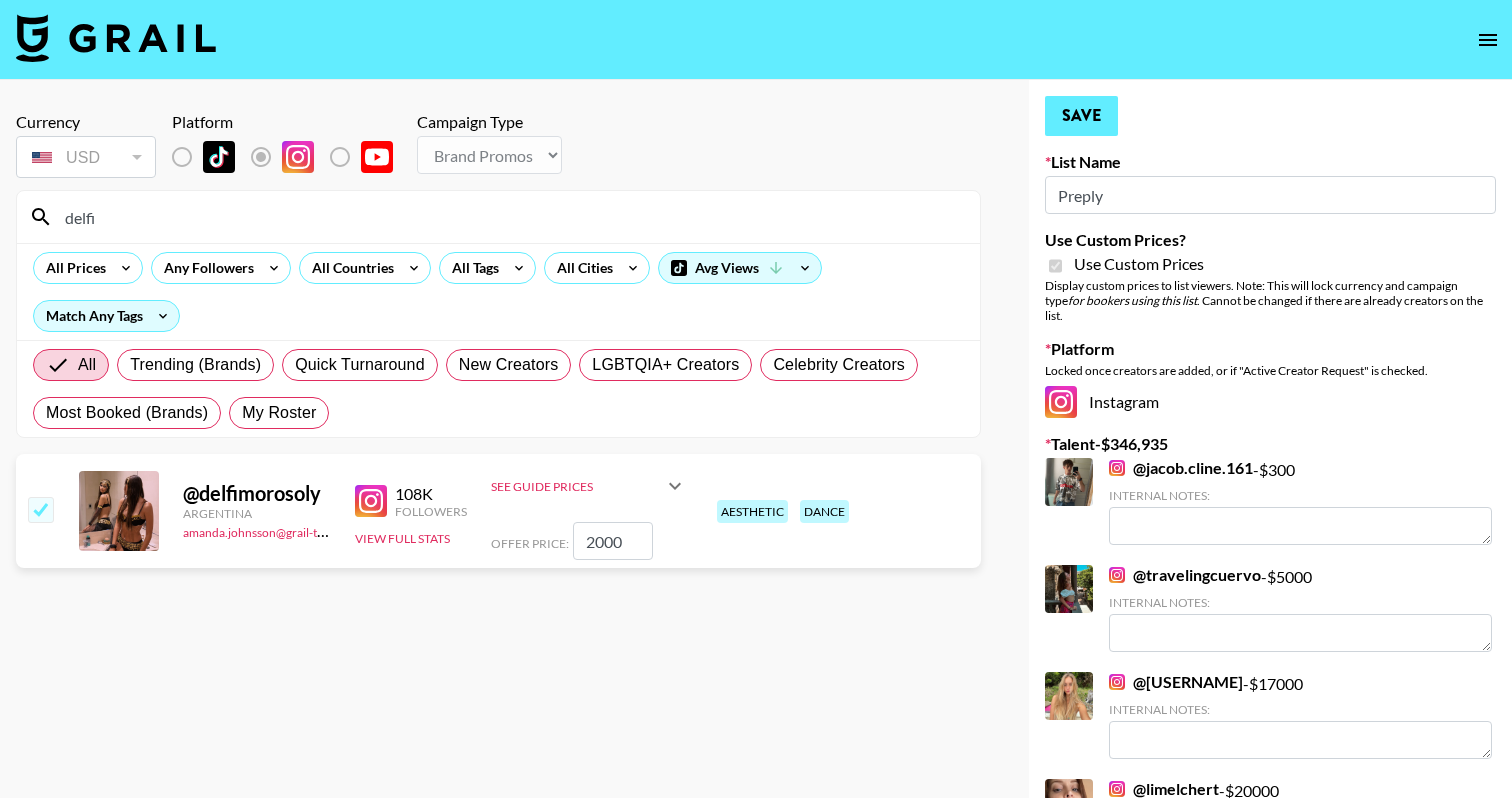 click on "Save" at bounding box center [1081, 116] 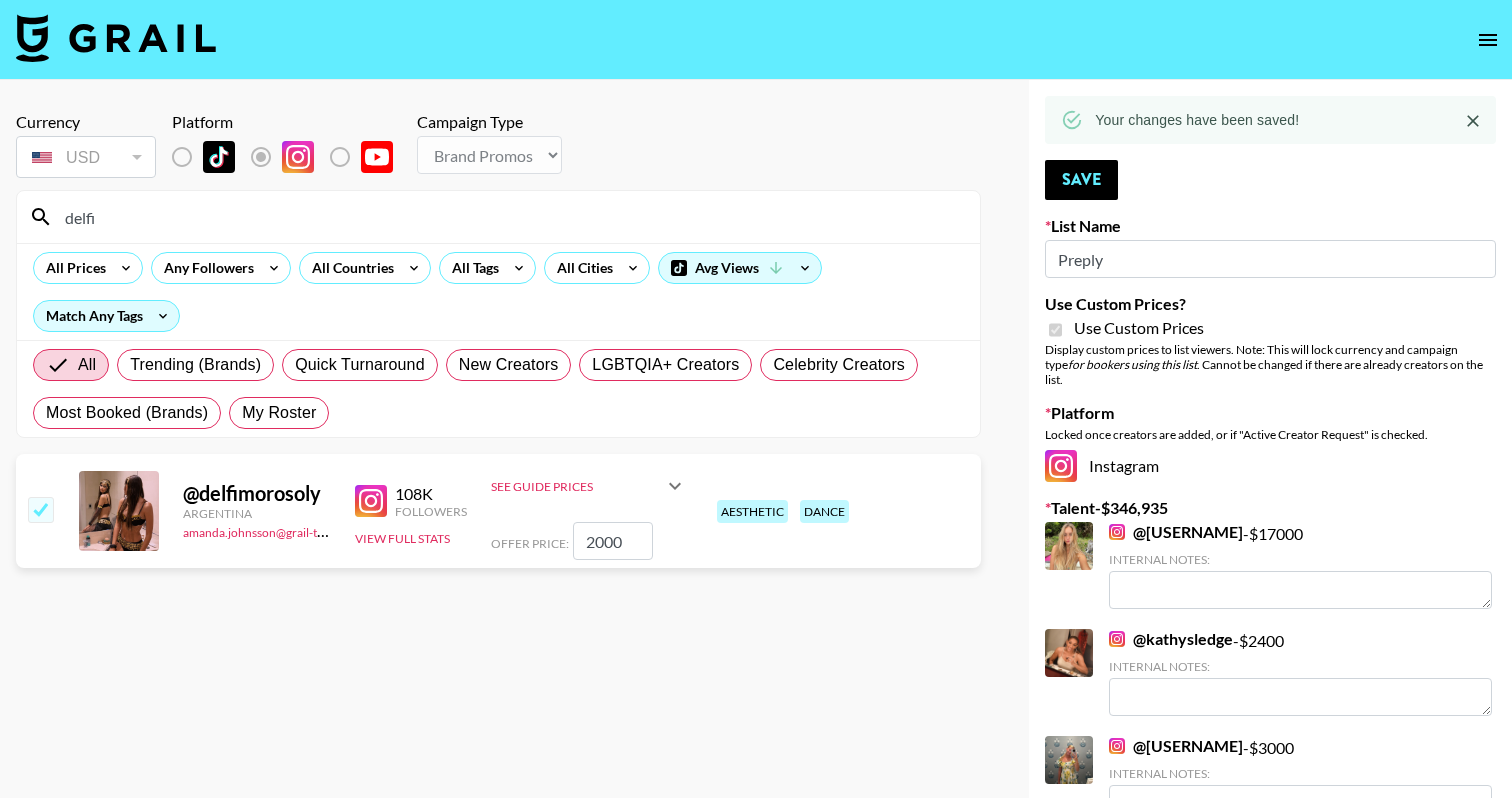 click on "delfi" at bounding box center [510, 217] 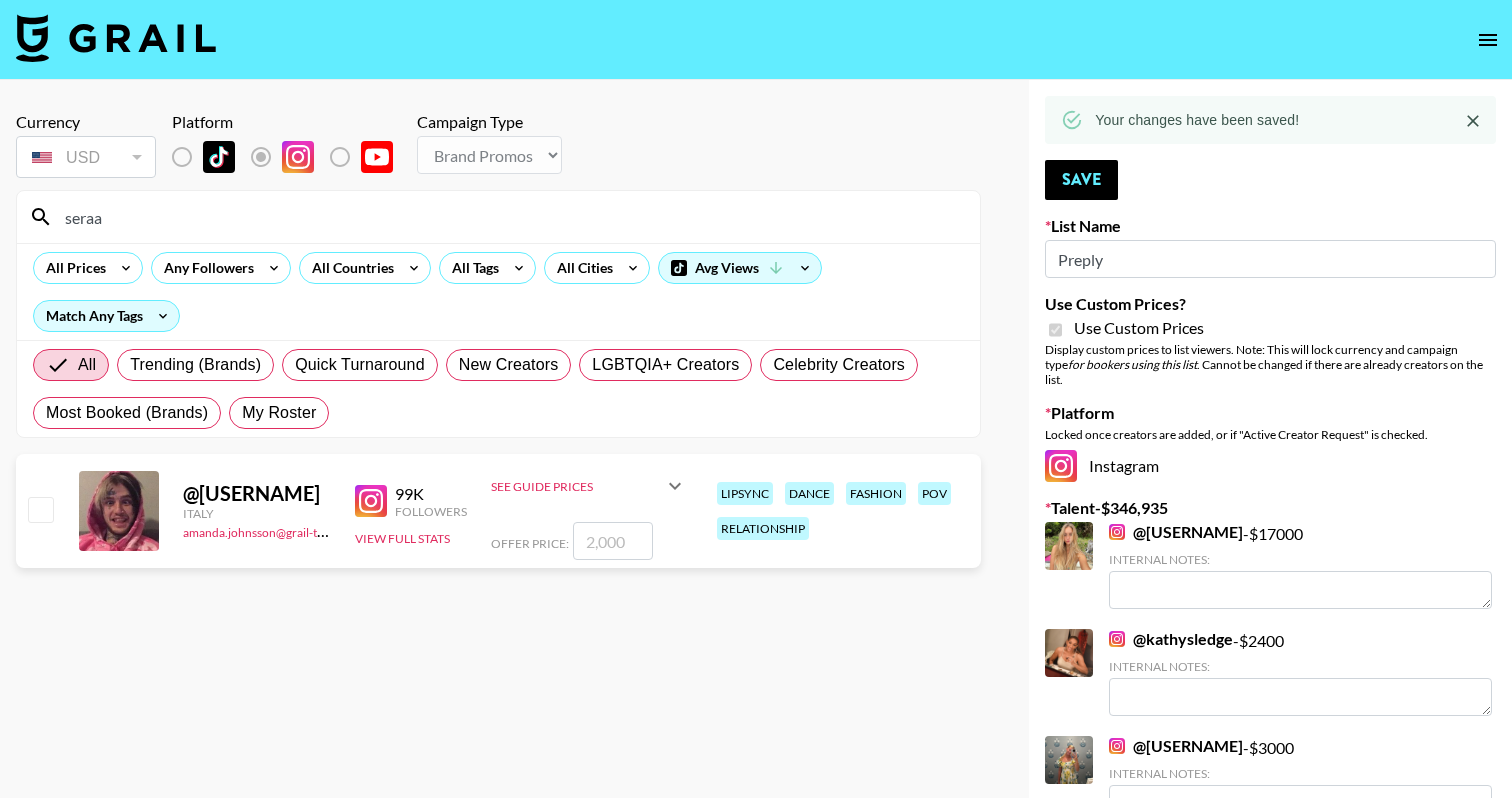 type on "seraa" 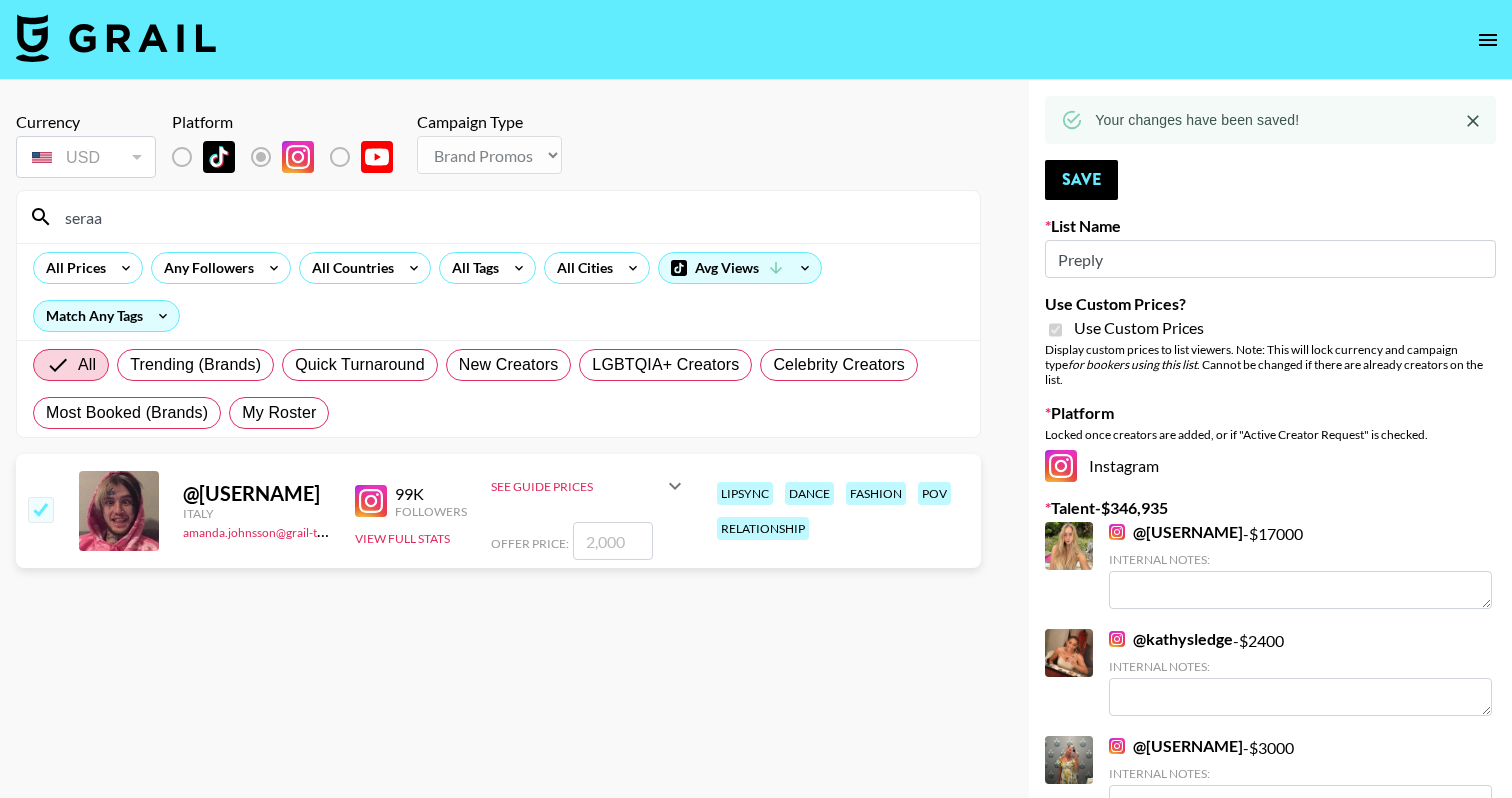 checkbox on "true" 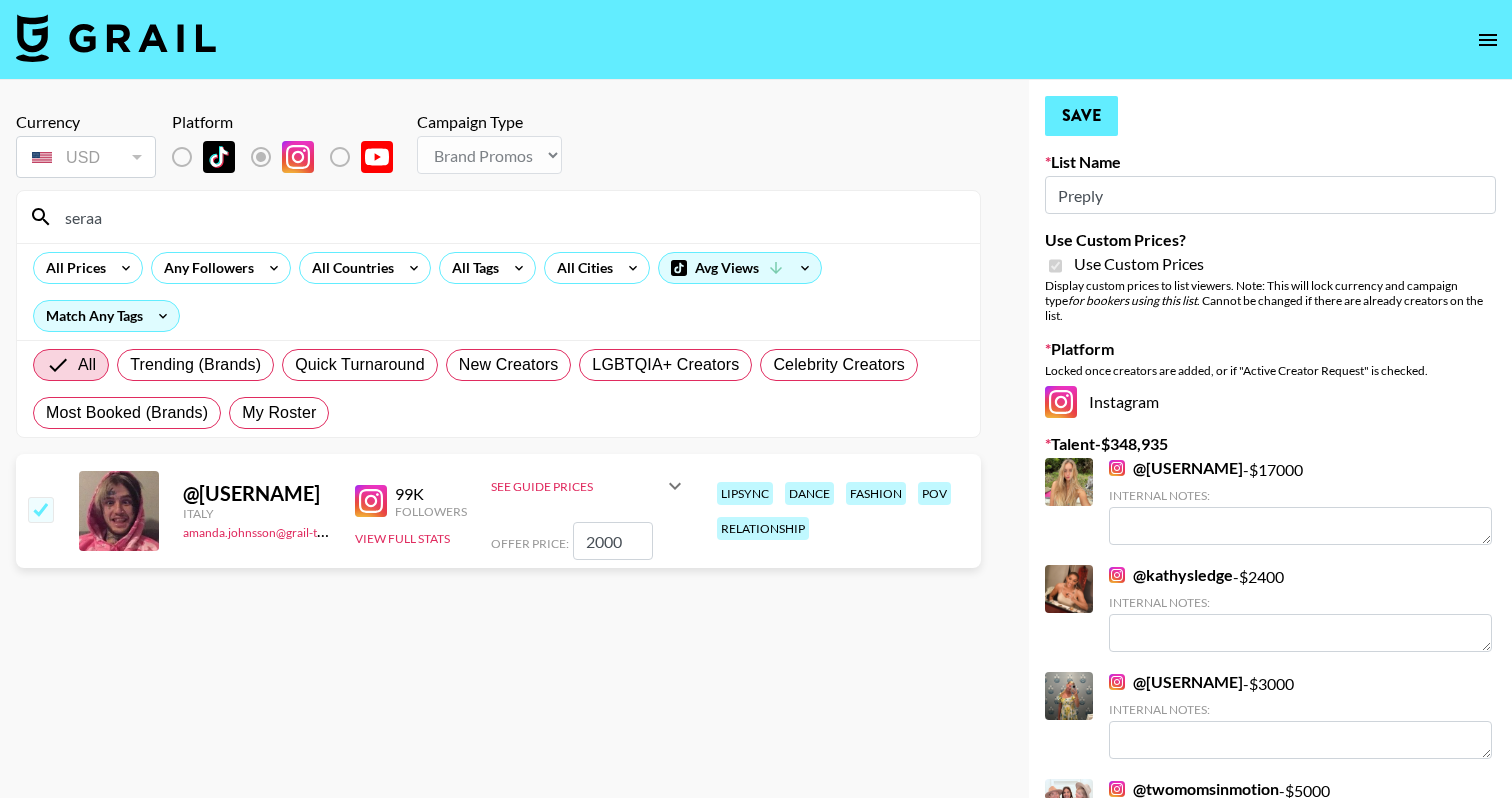 click on "Save" at bounding box center (1081, 116) 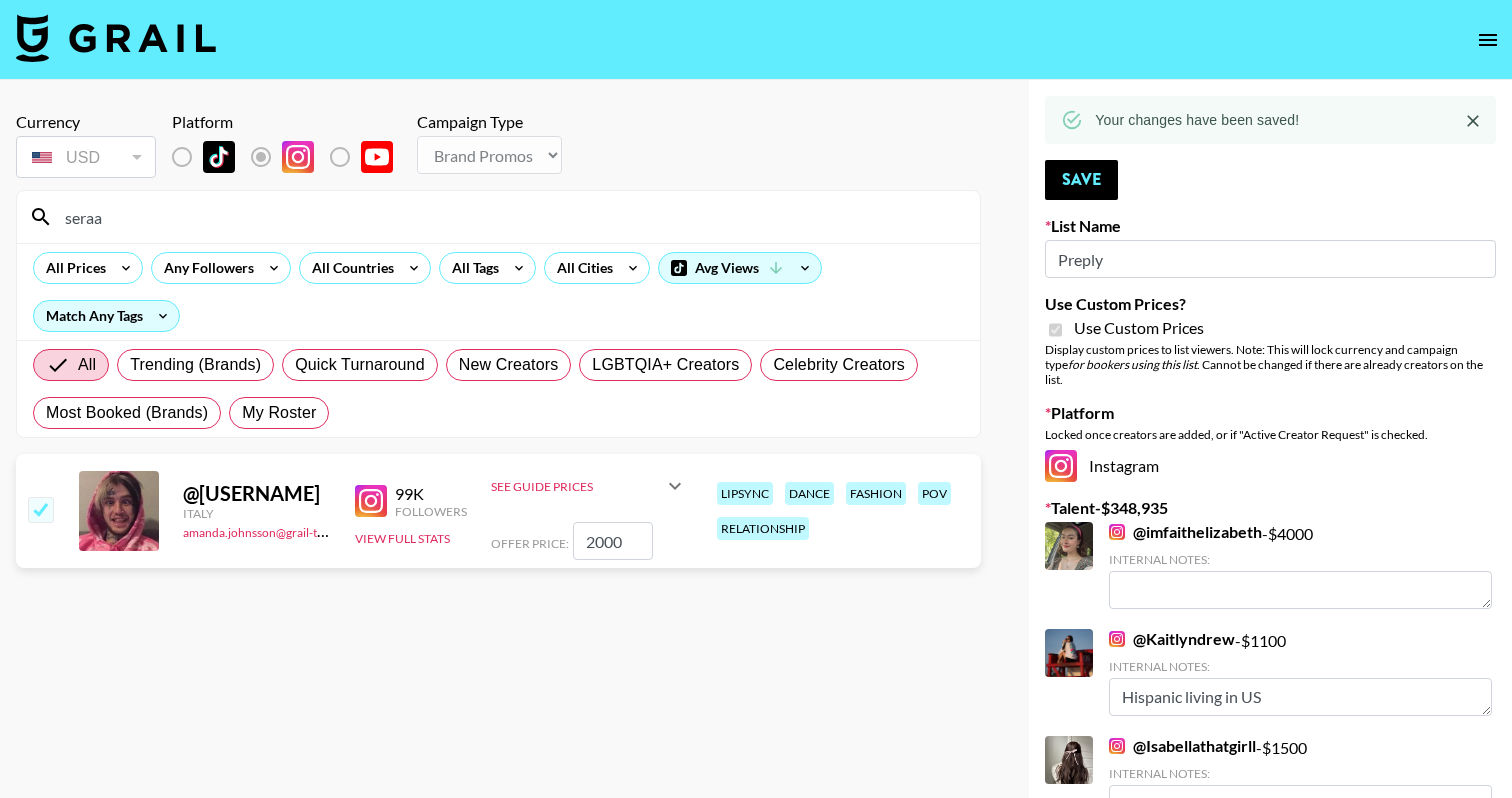 click on "seraa" at bounding box center [510, 217] 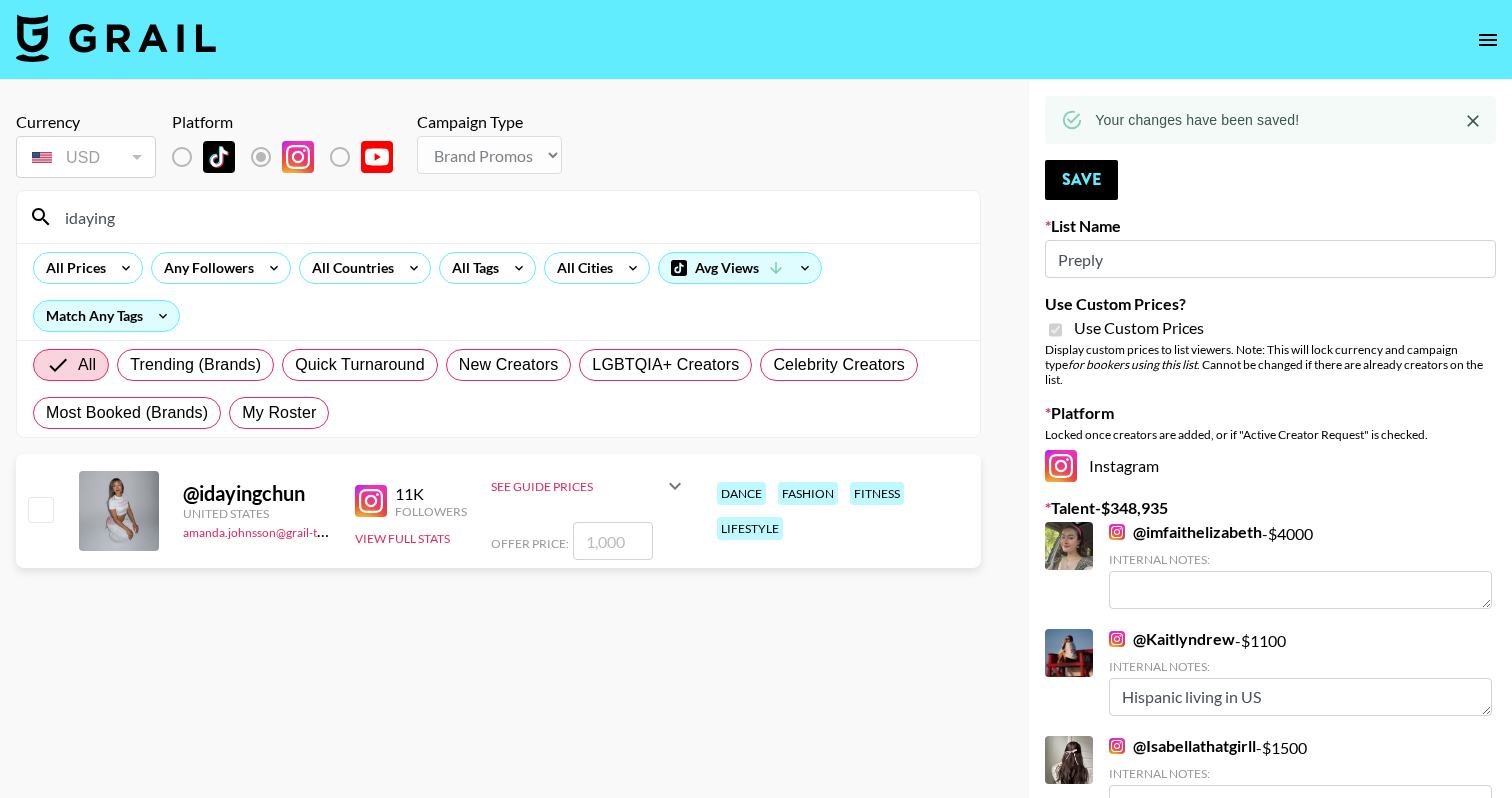 type on "idaying" 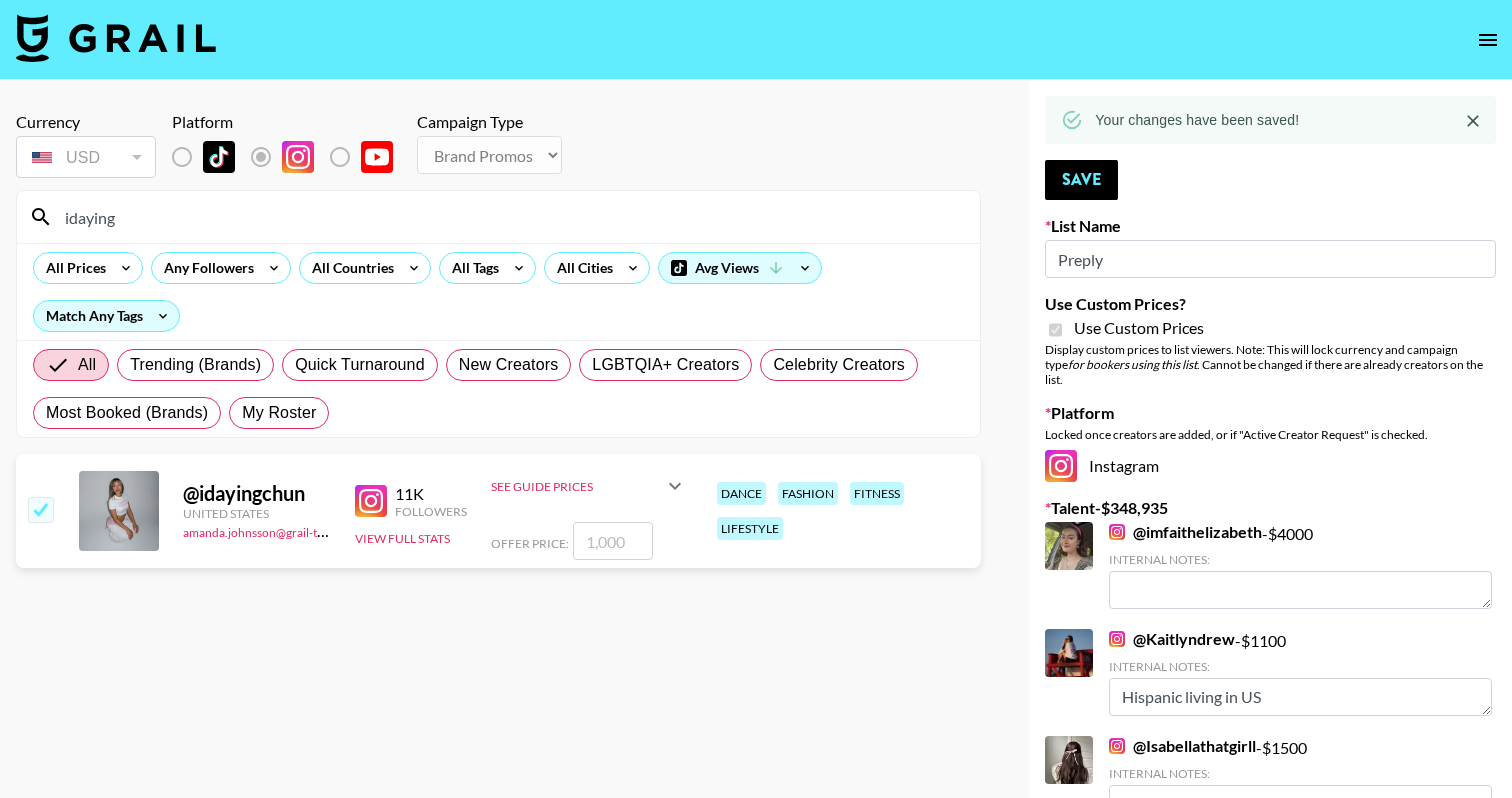 checkbox on "true" 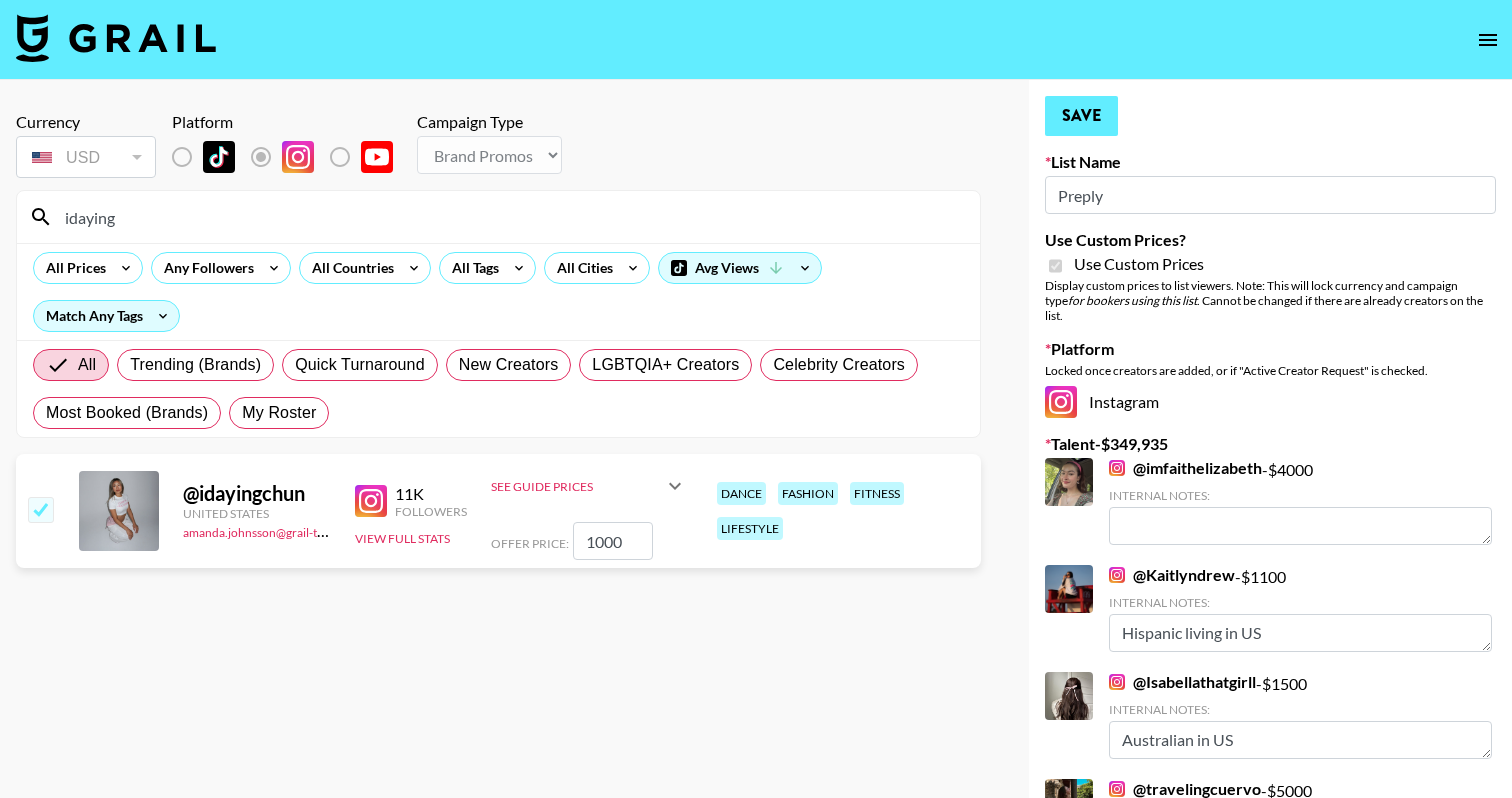 click on "Save" at bounding box center (1081, 116) 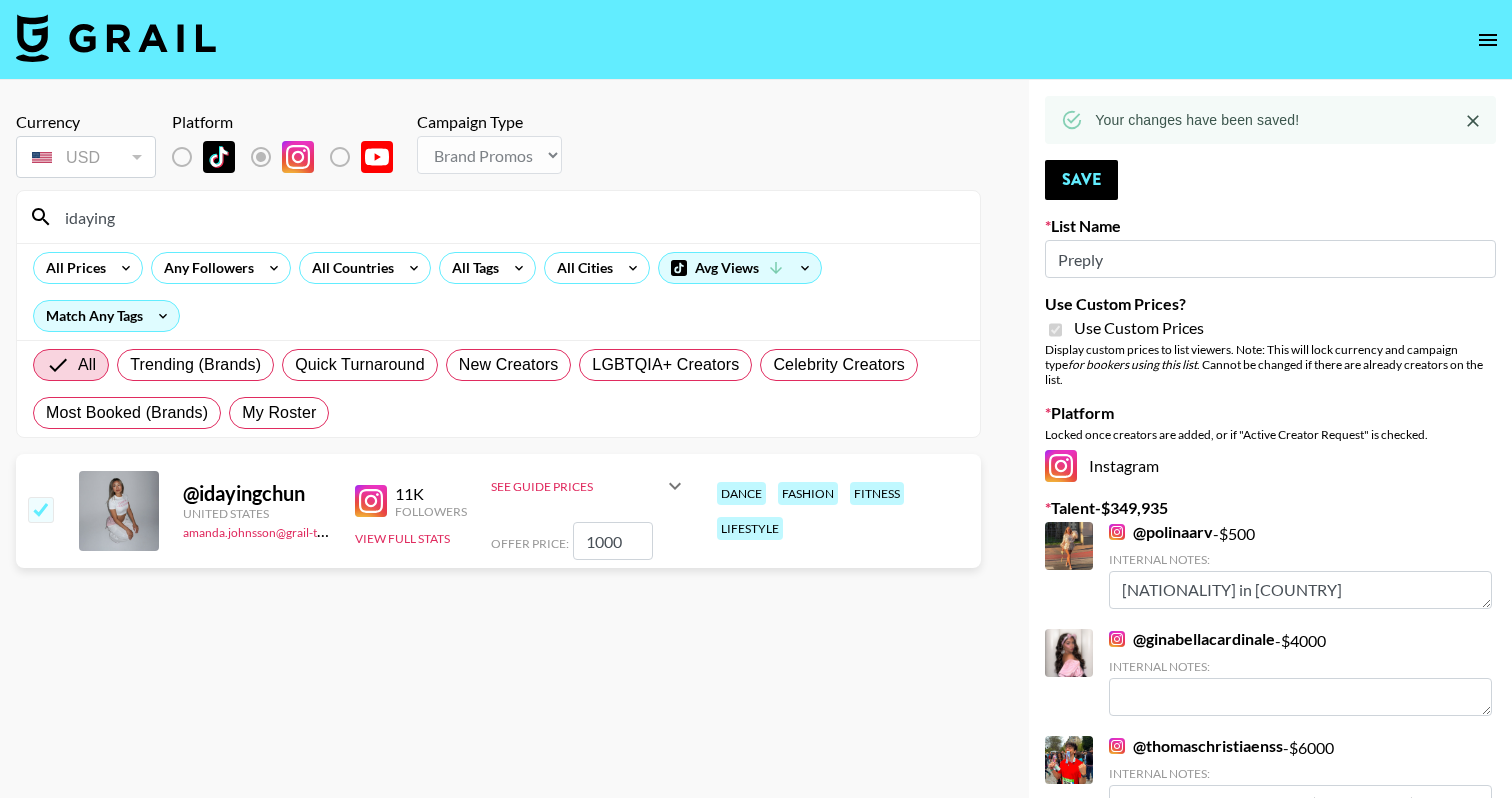 click on "idaying" at bounding box center (510, 217) 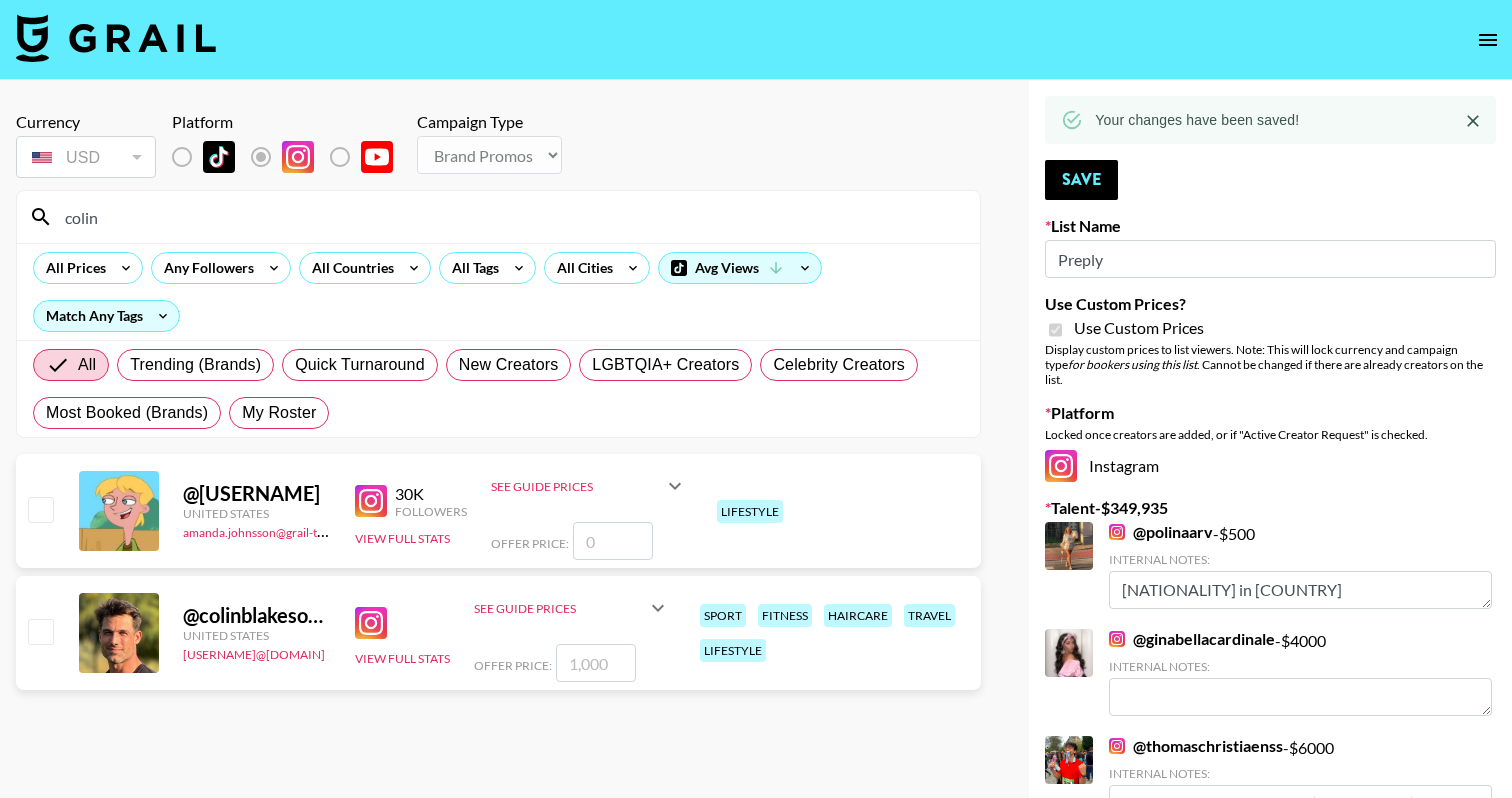 type on "colin" 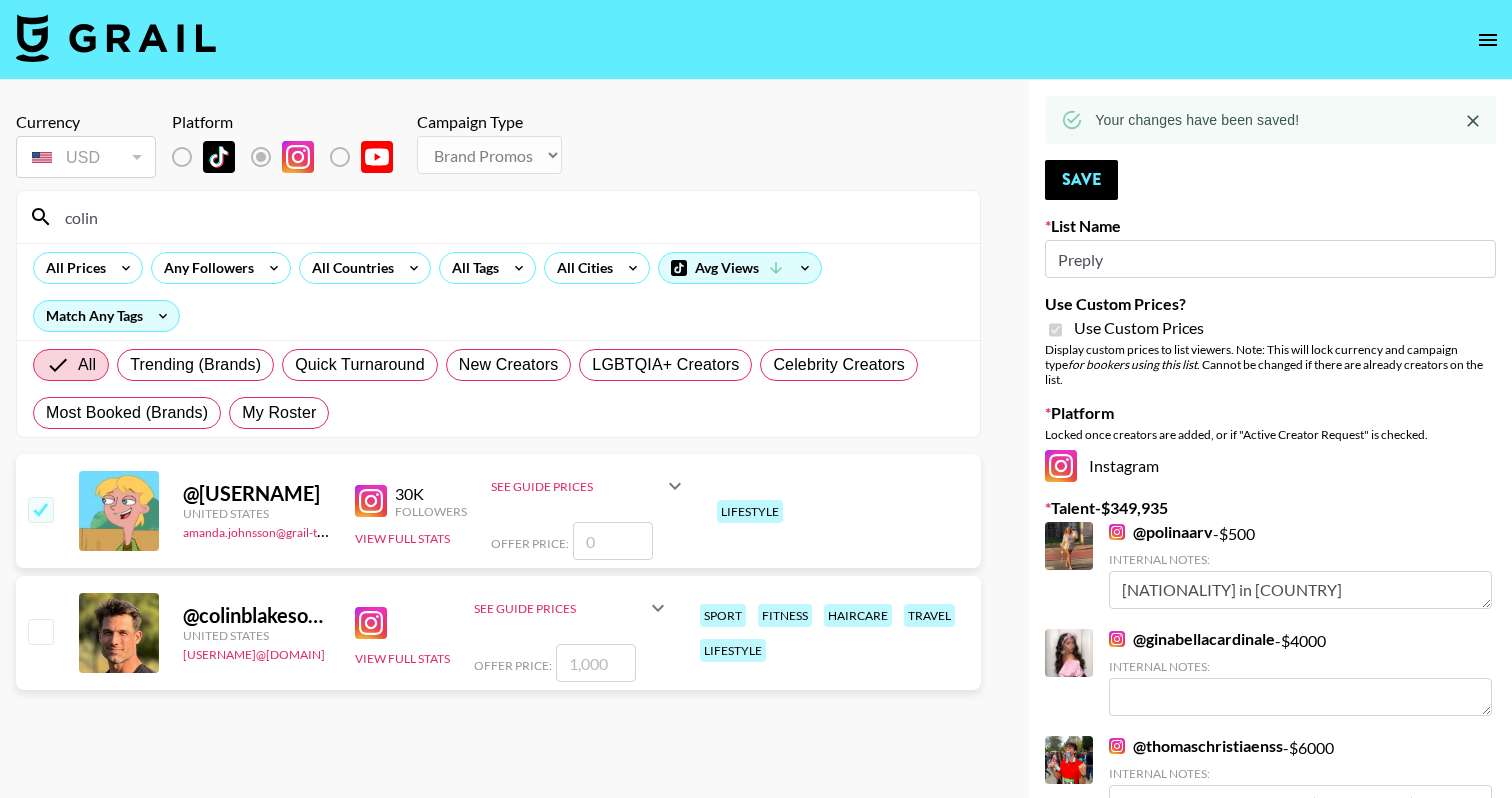 checkbox on "true" 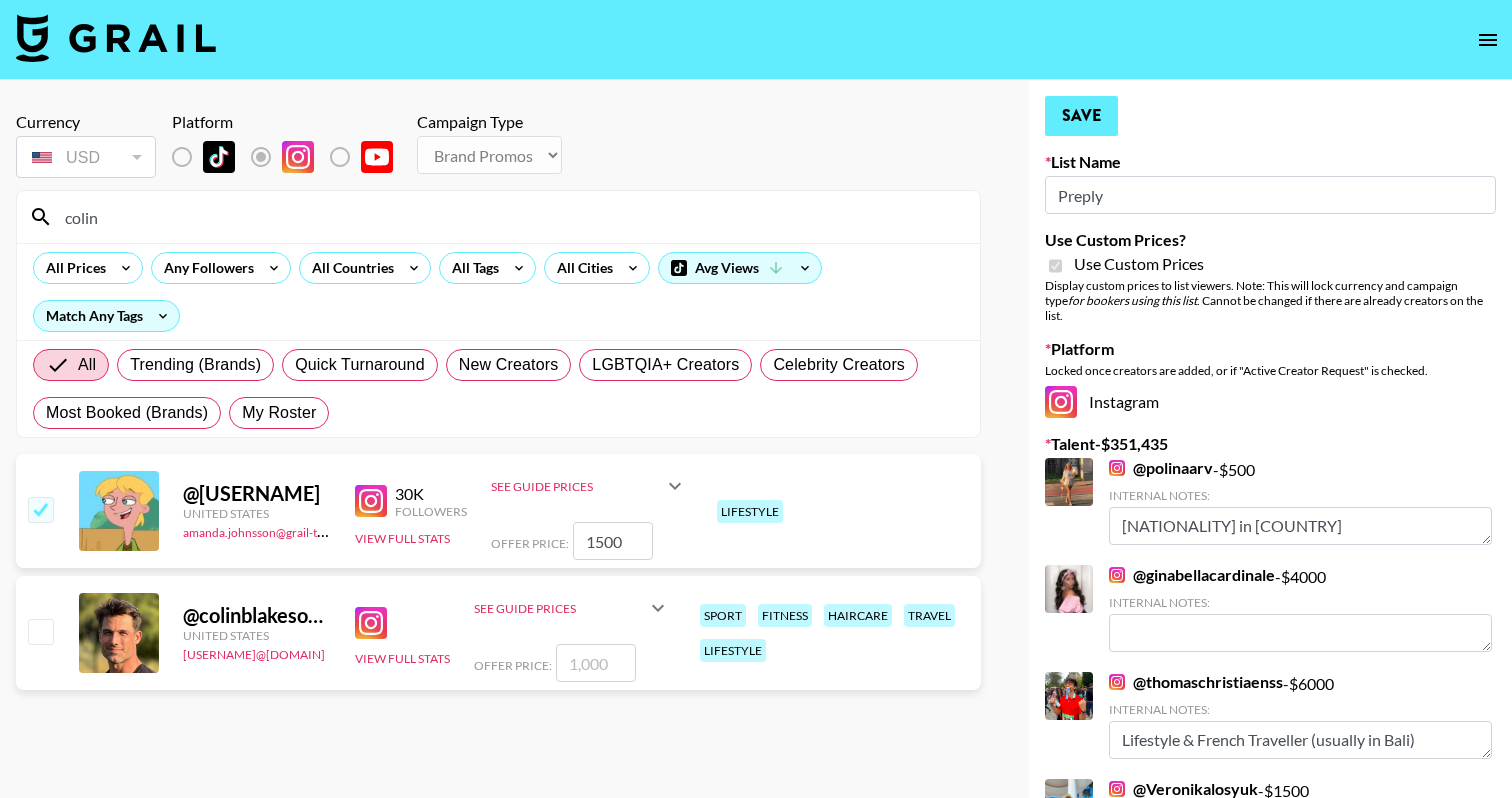 type on "1500" 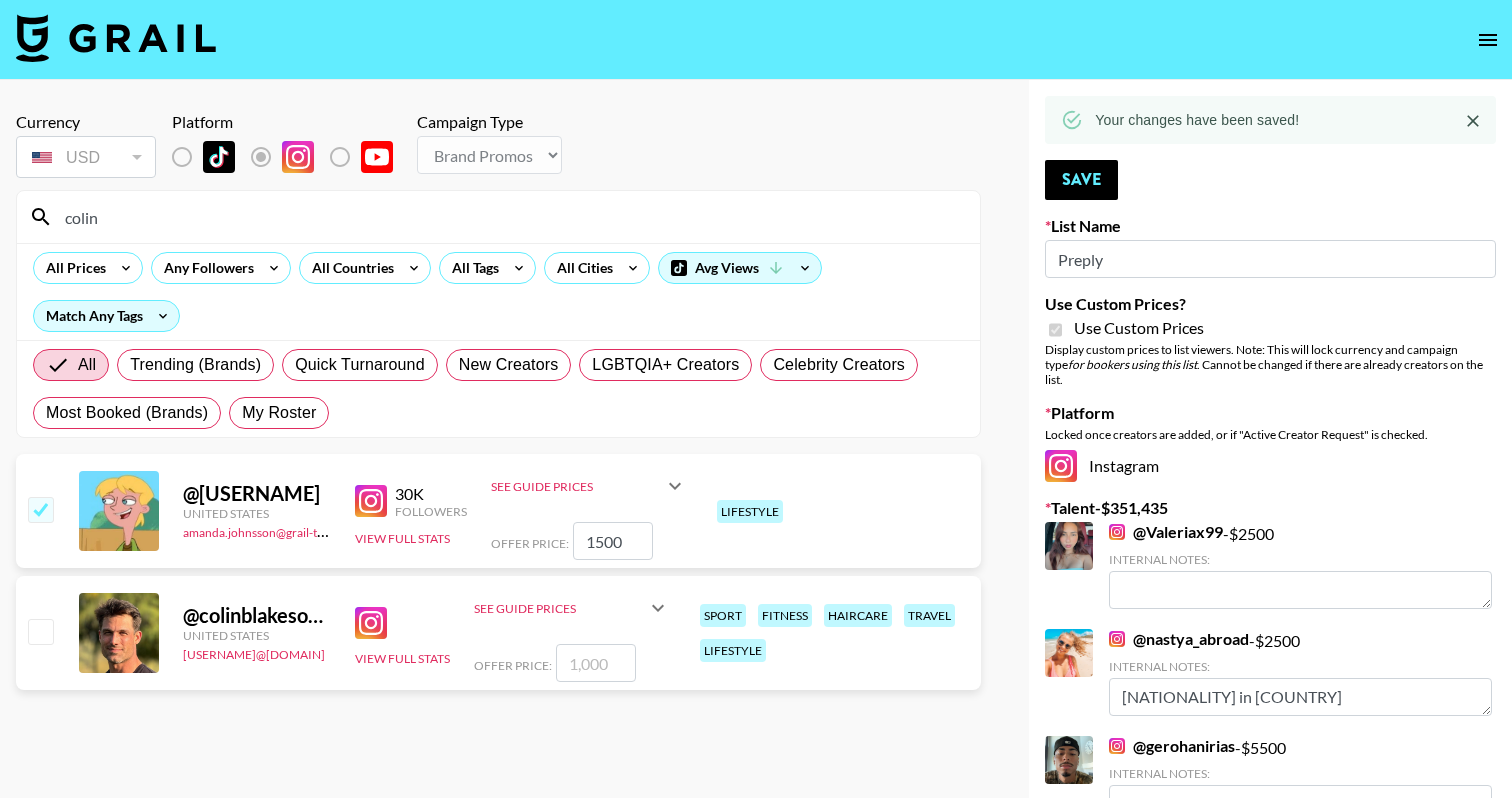 scroll, scrollTop: 0, scrollLeft: 0, axis: both 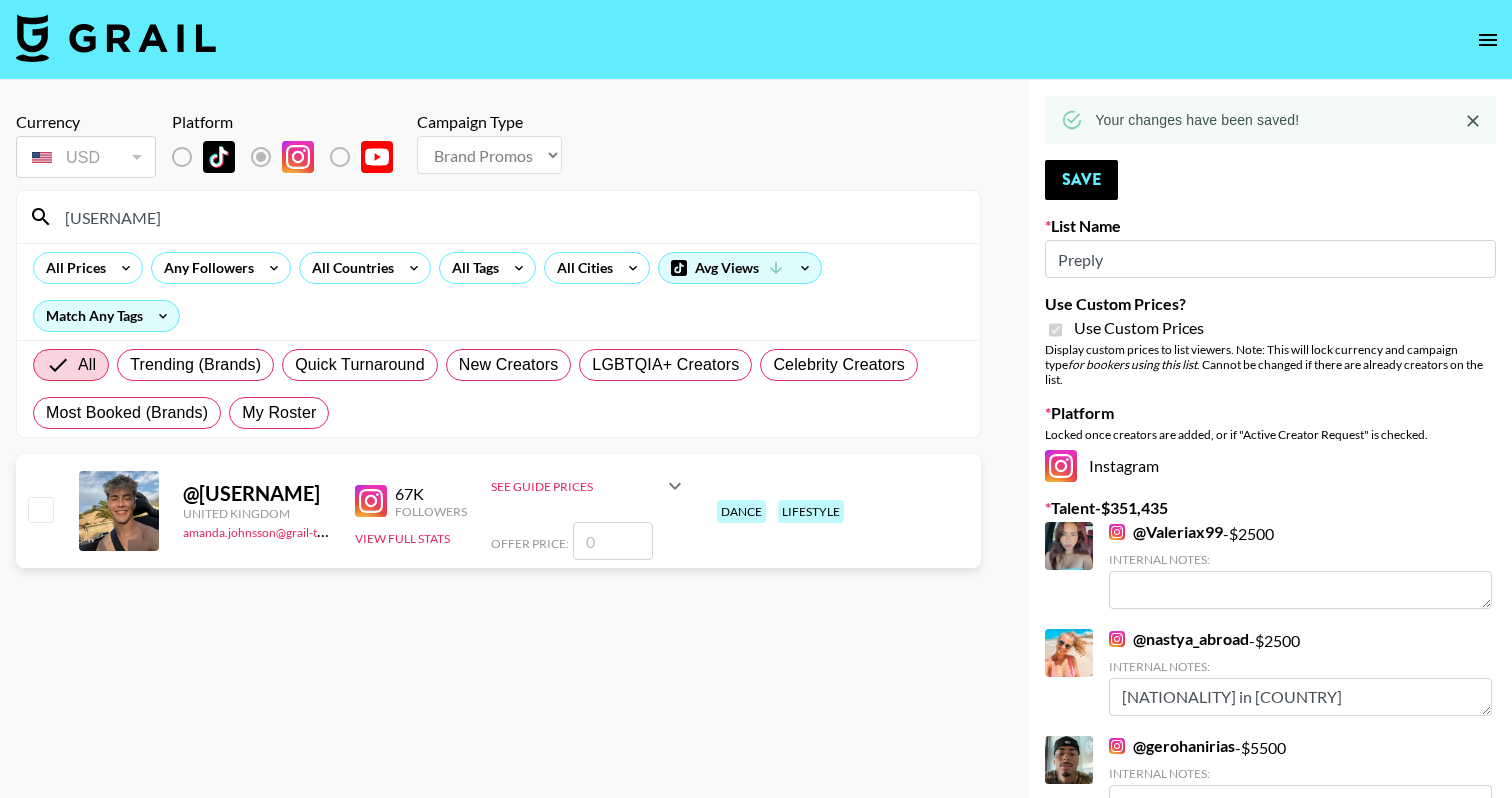 type on "joshuawhi" 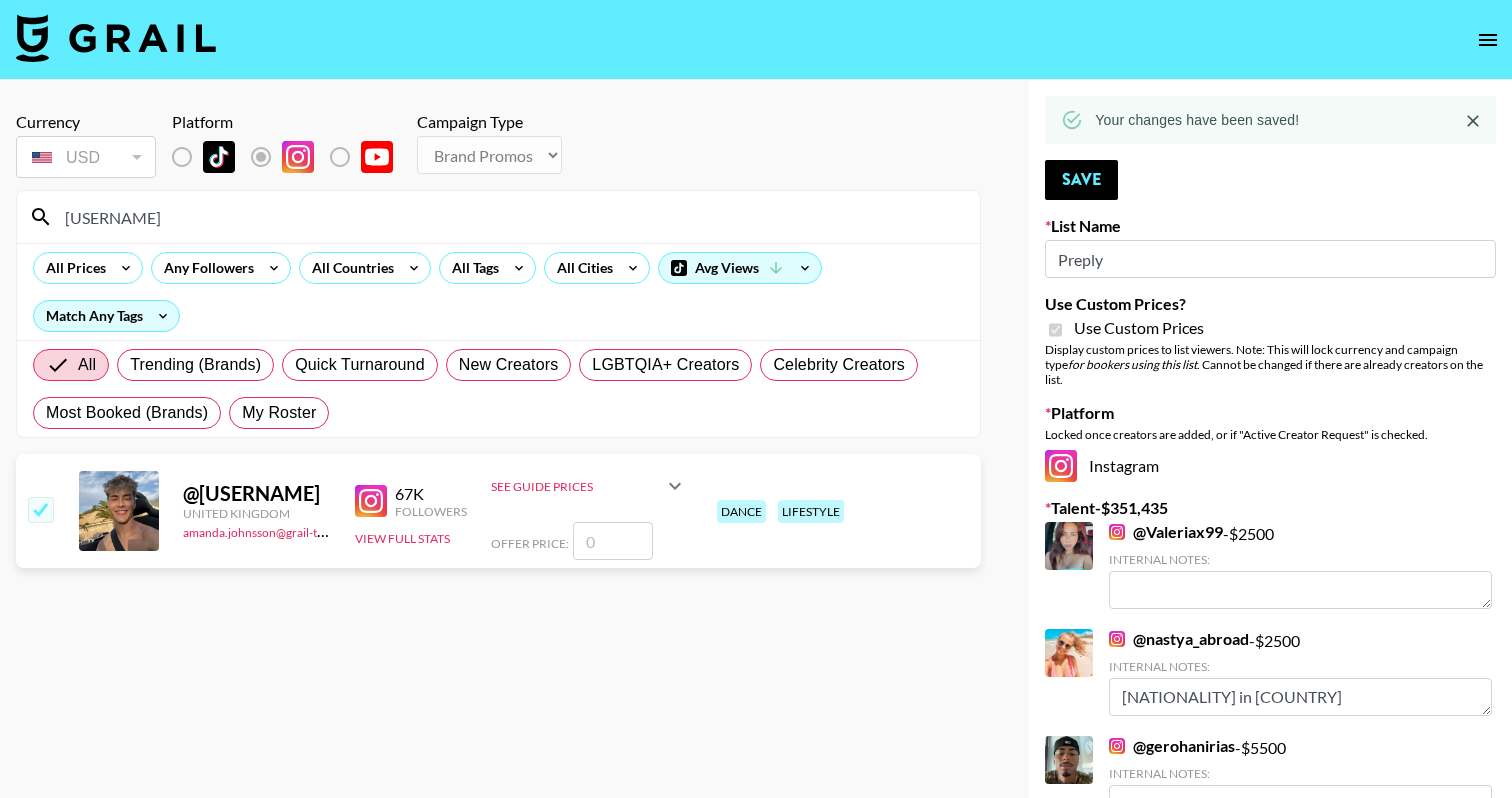 checkbox on "true" 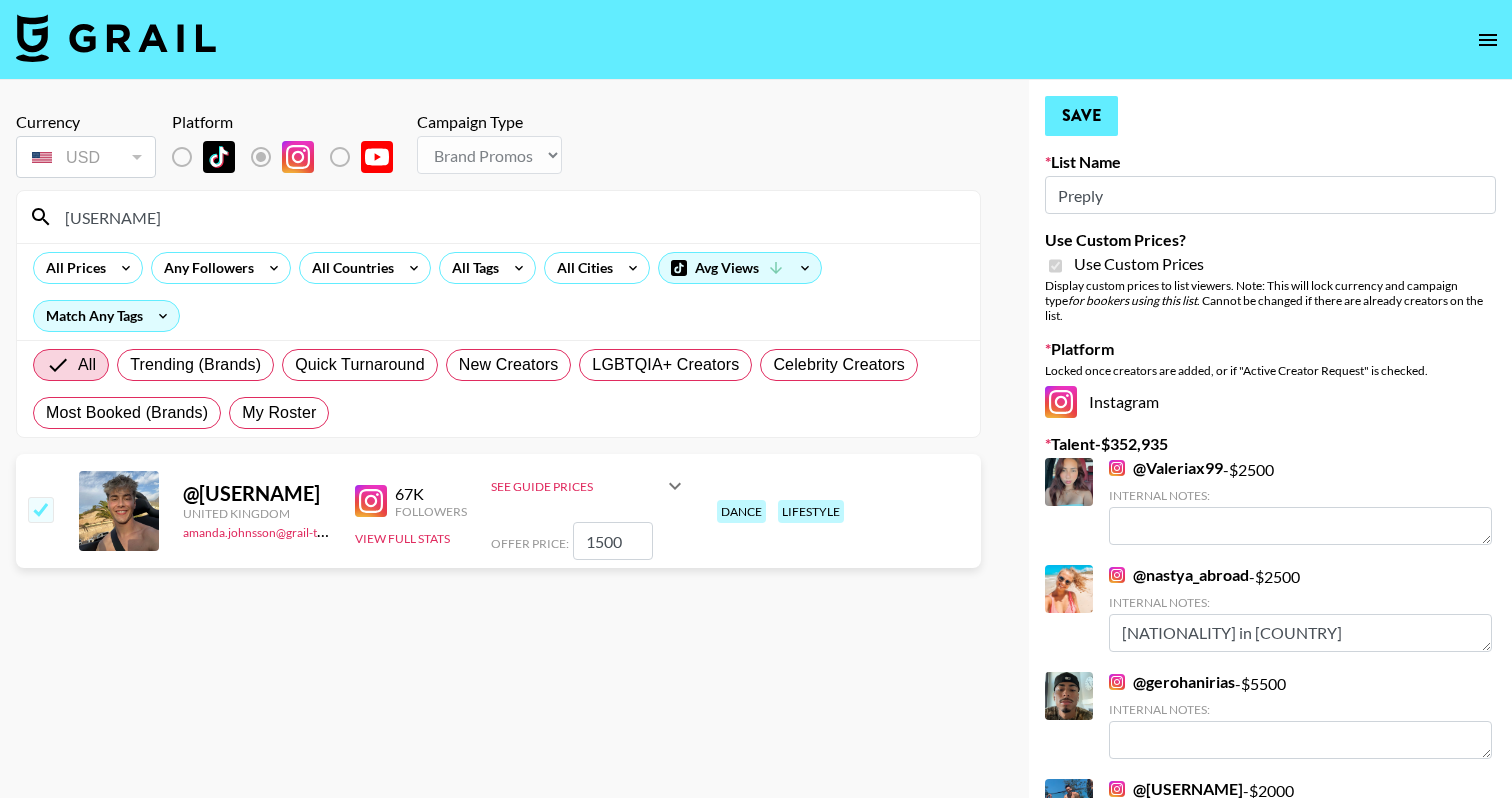 type on "1500" 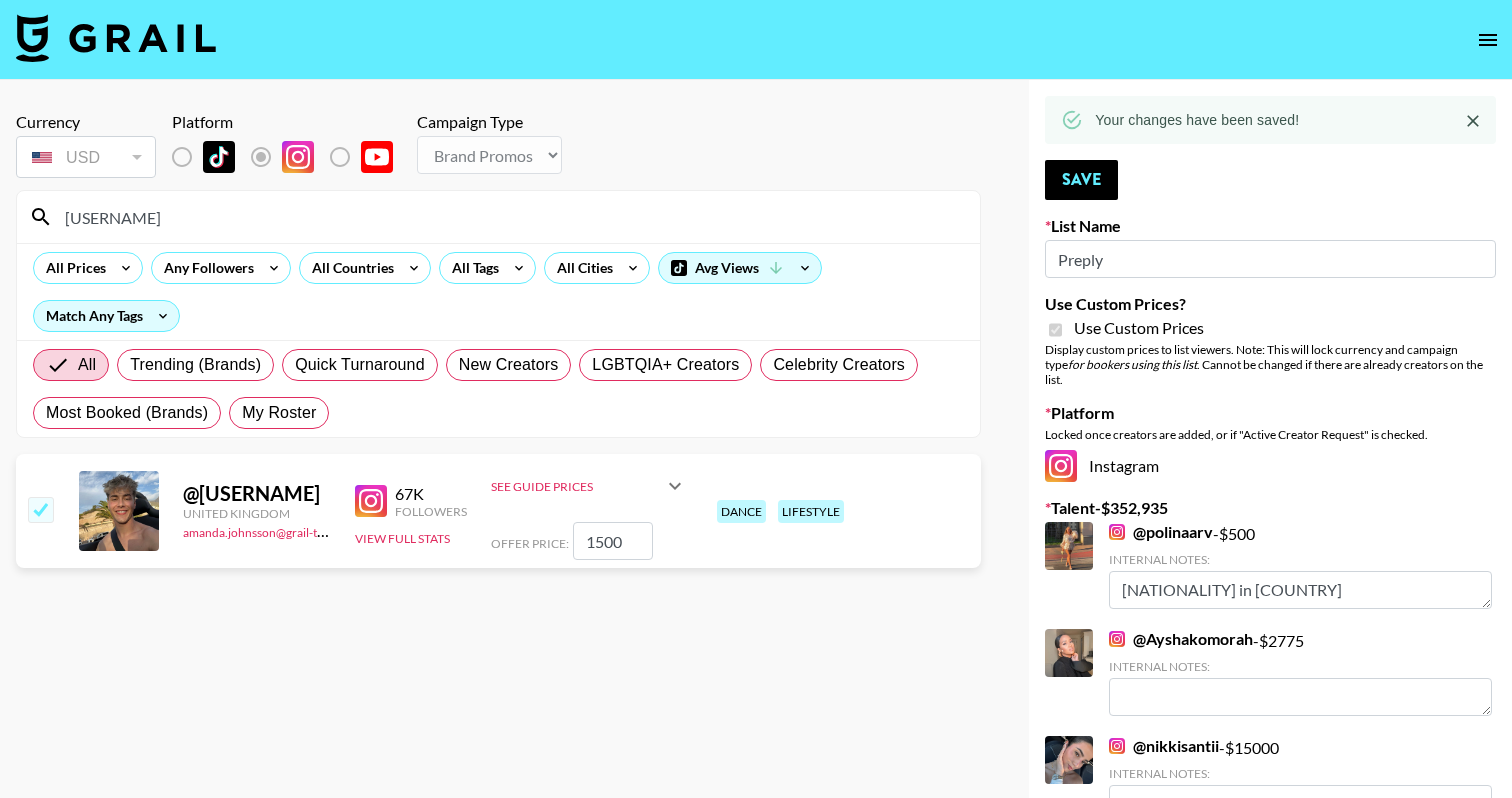 click on "joshuawhi" at bounding box center (510, 217) 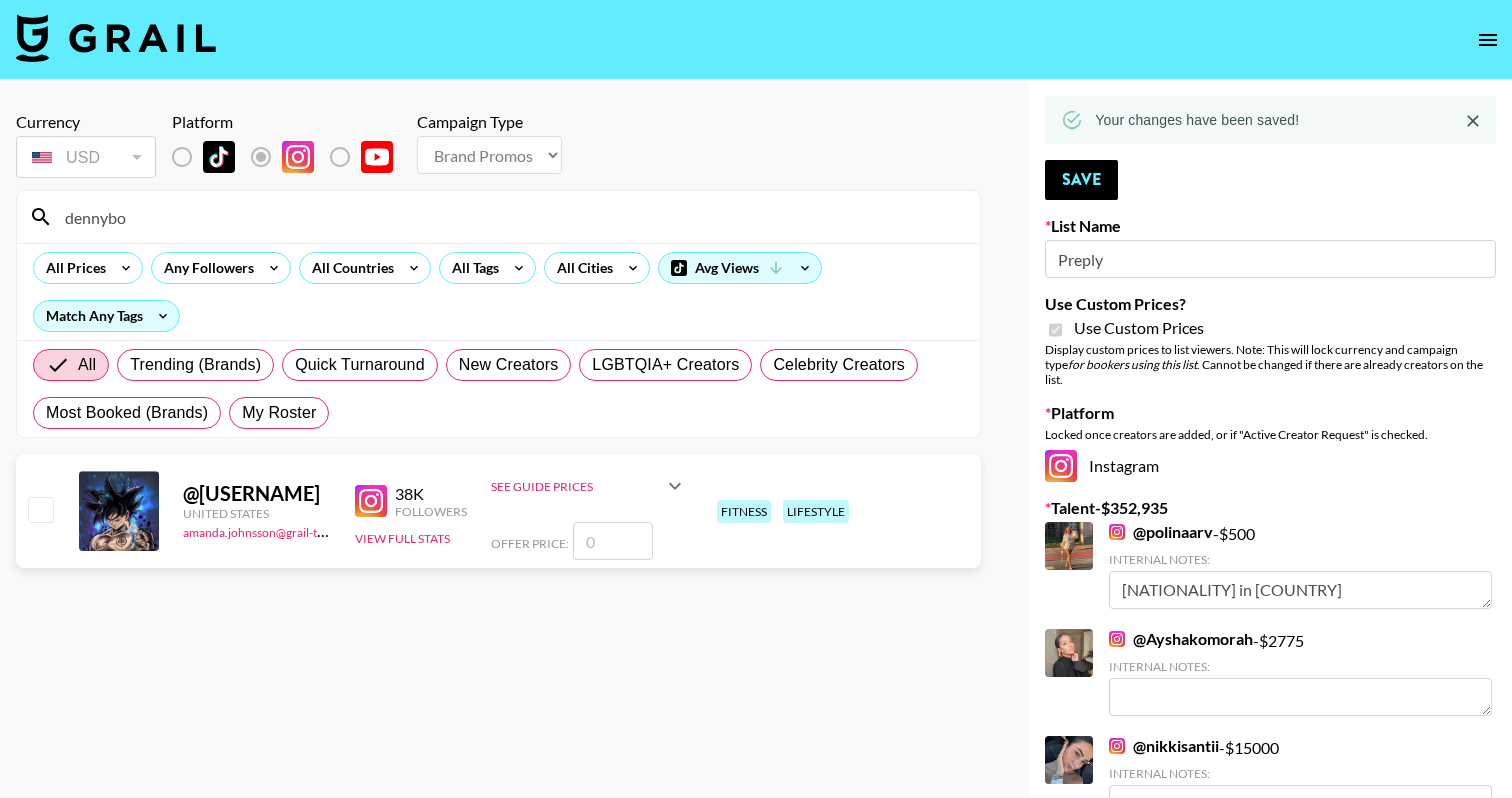 type on "dennybo" 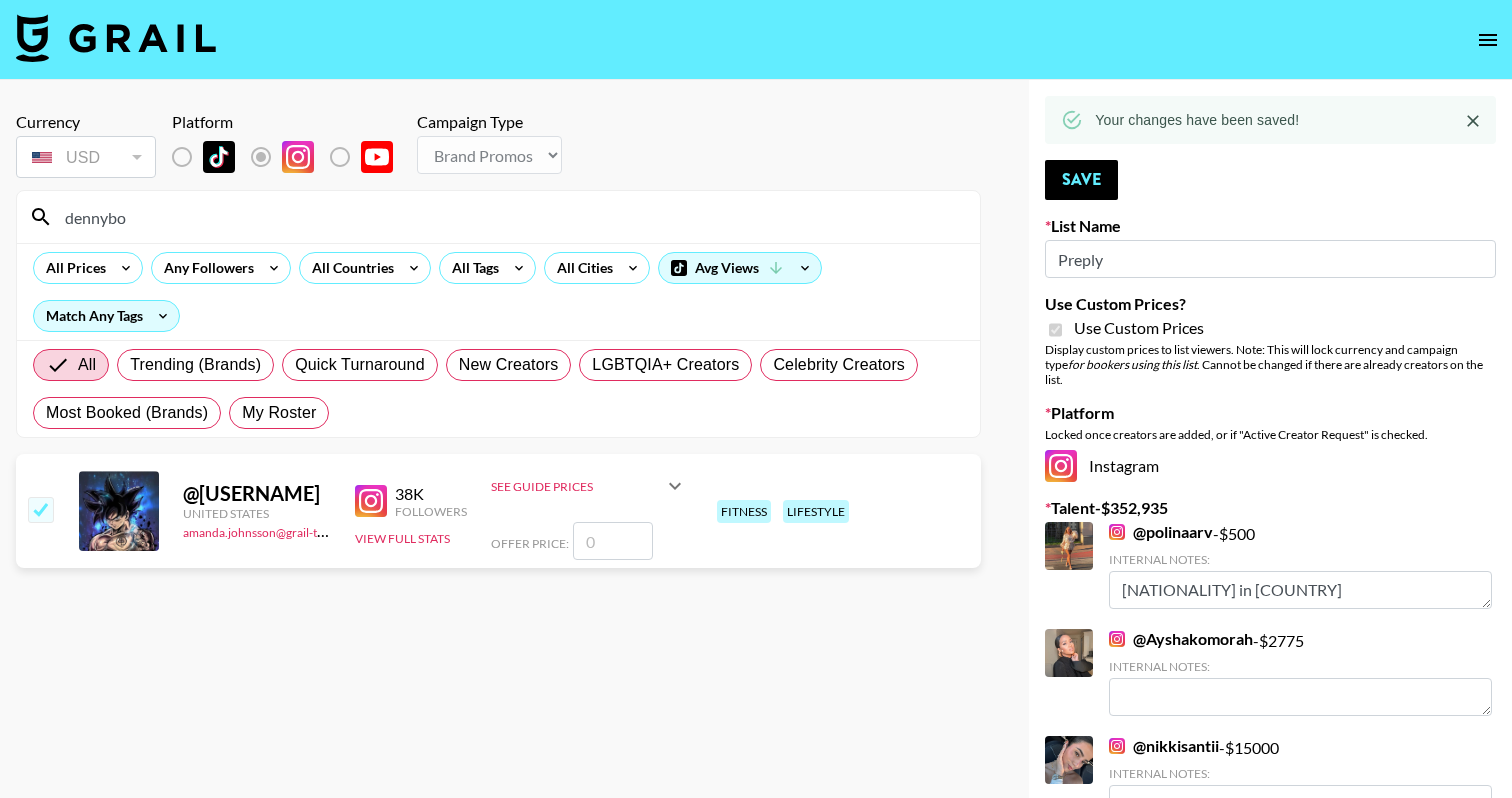 checkbox on "true" 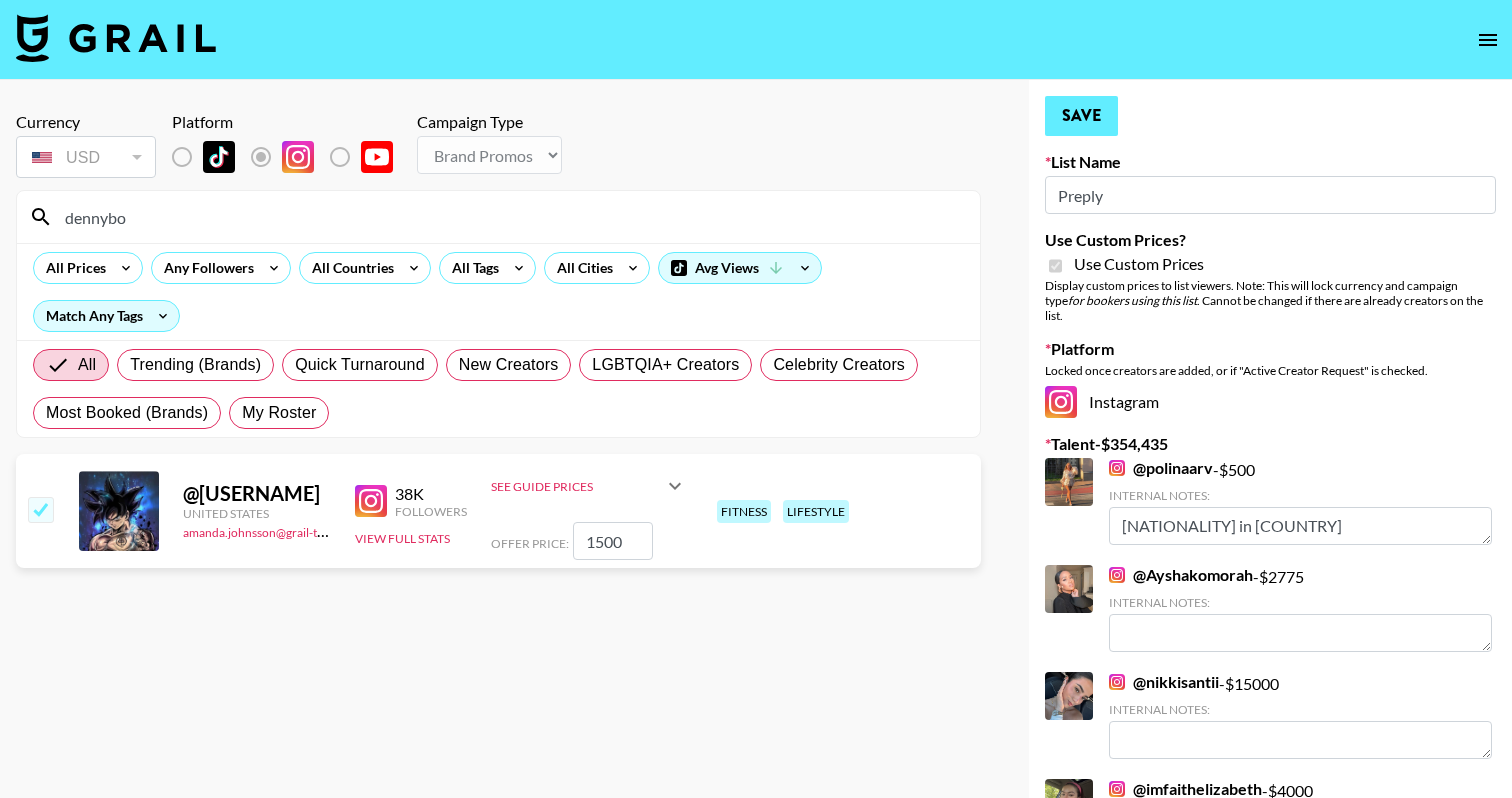 type on "1500" 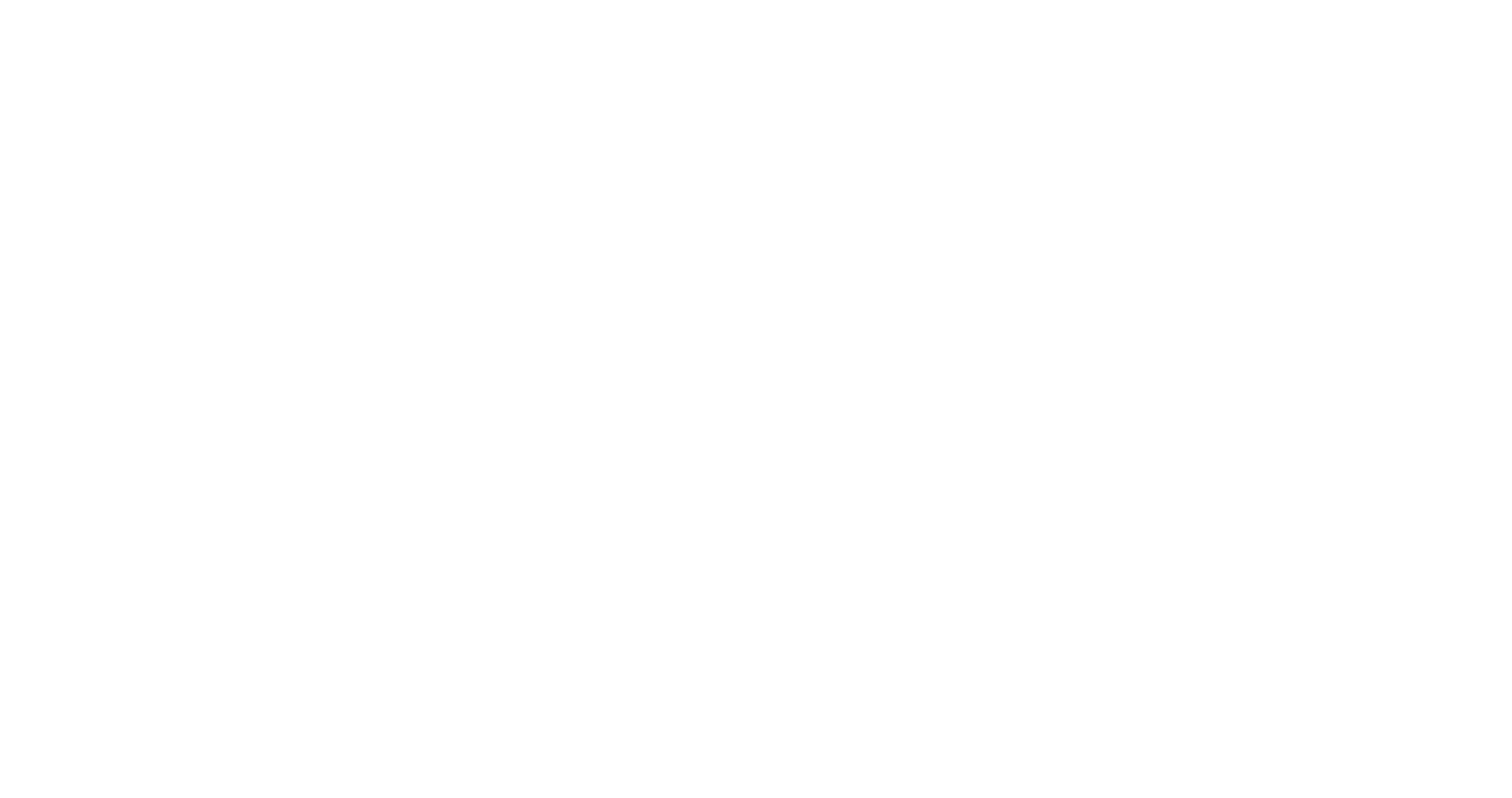 scroll, scrollTop: 0, scrollLeft: 0, axis: both 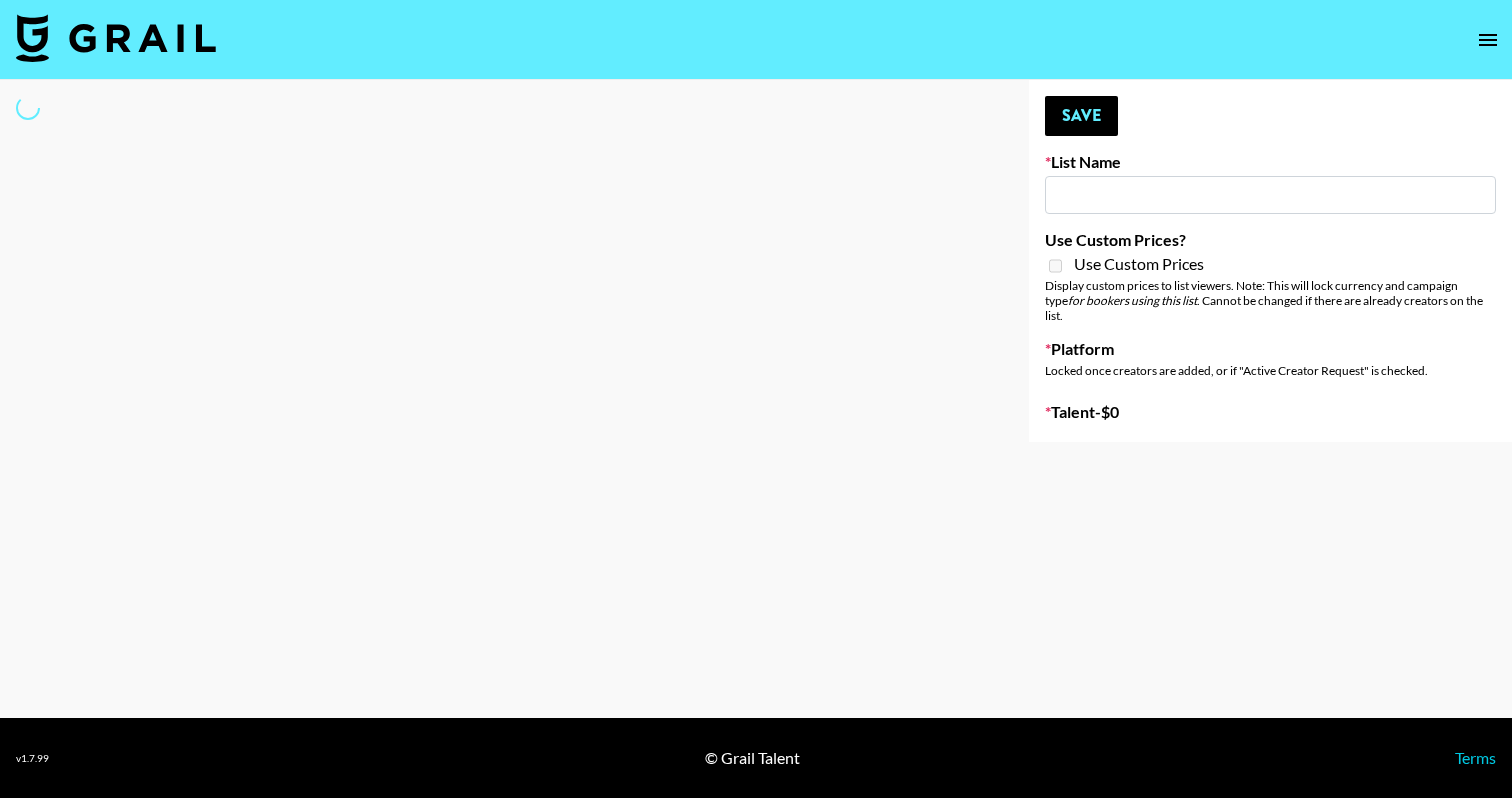 type on "Napoleon - $uicideboy$" 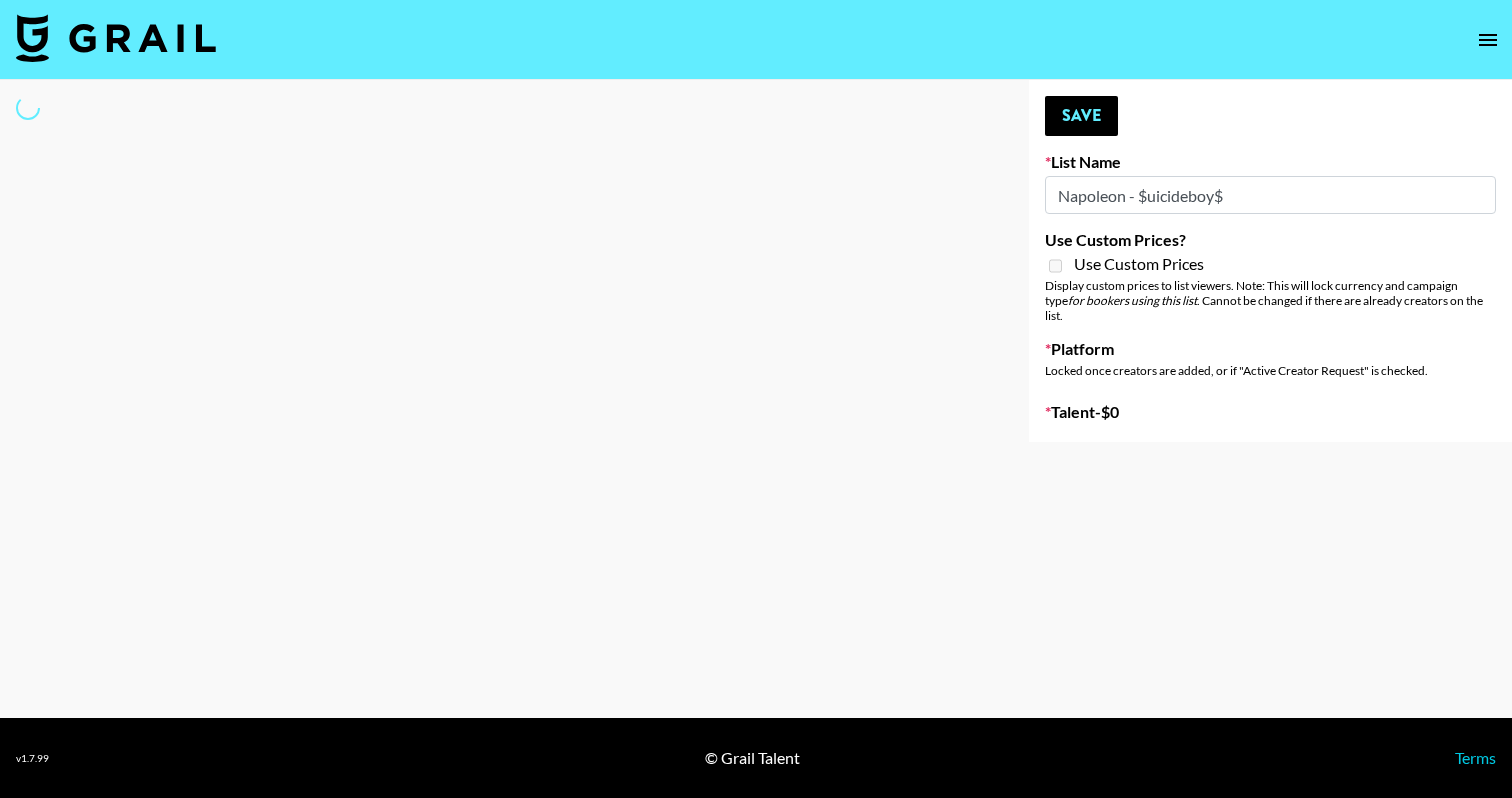 select on "Song" 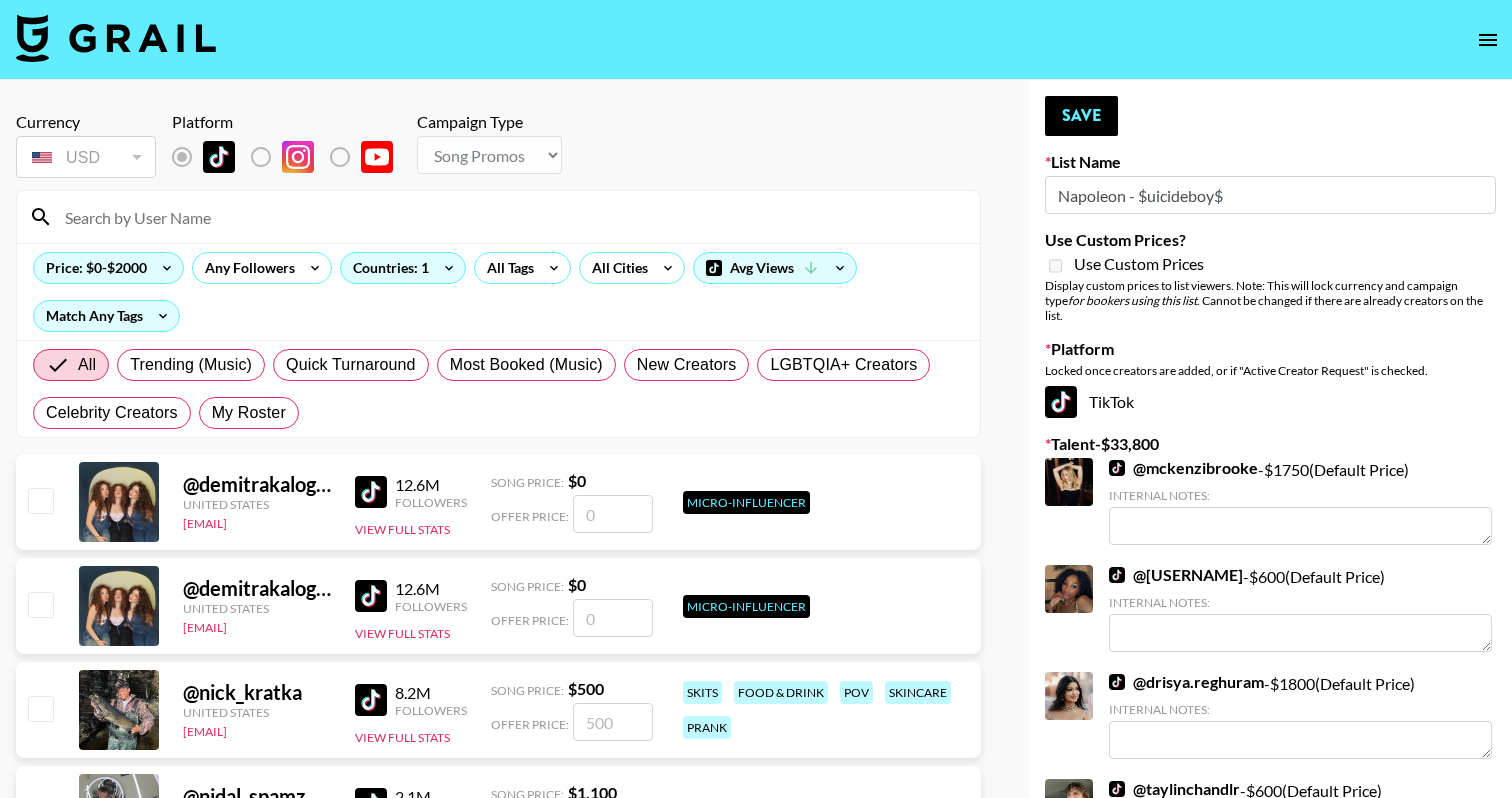 click at bounding box center [510, 217] 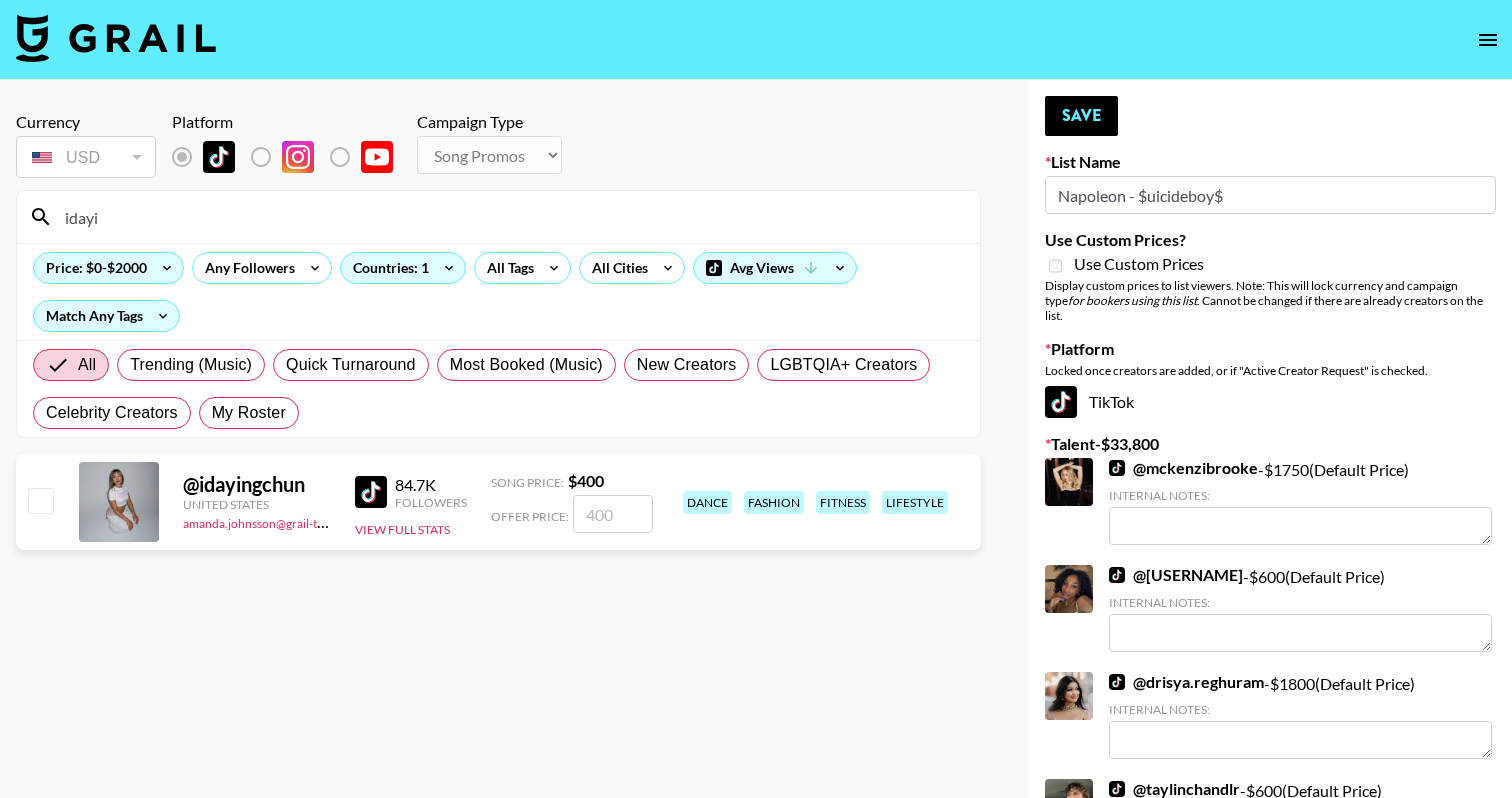 type on "idayi" 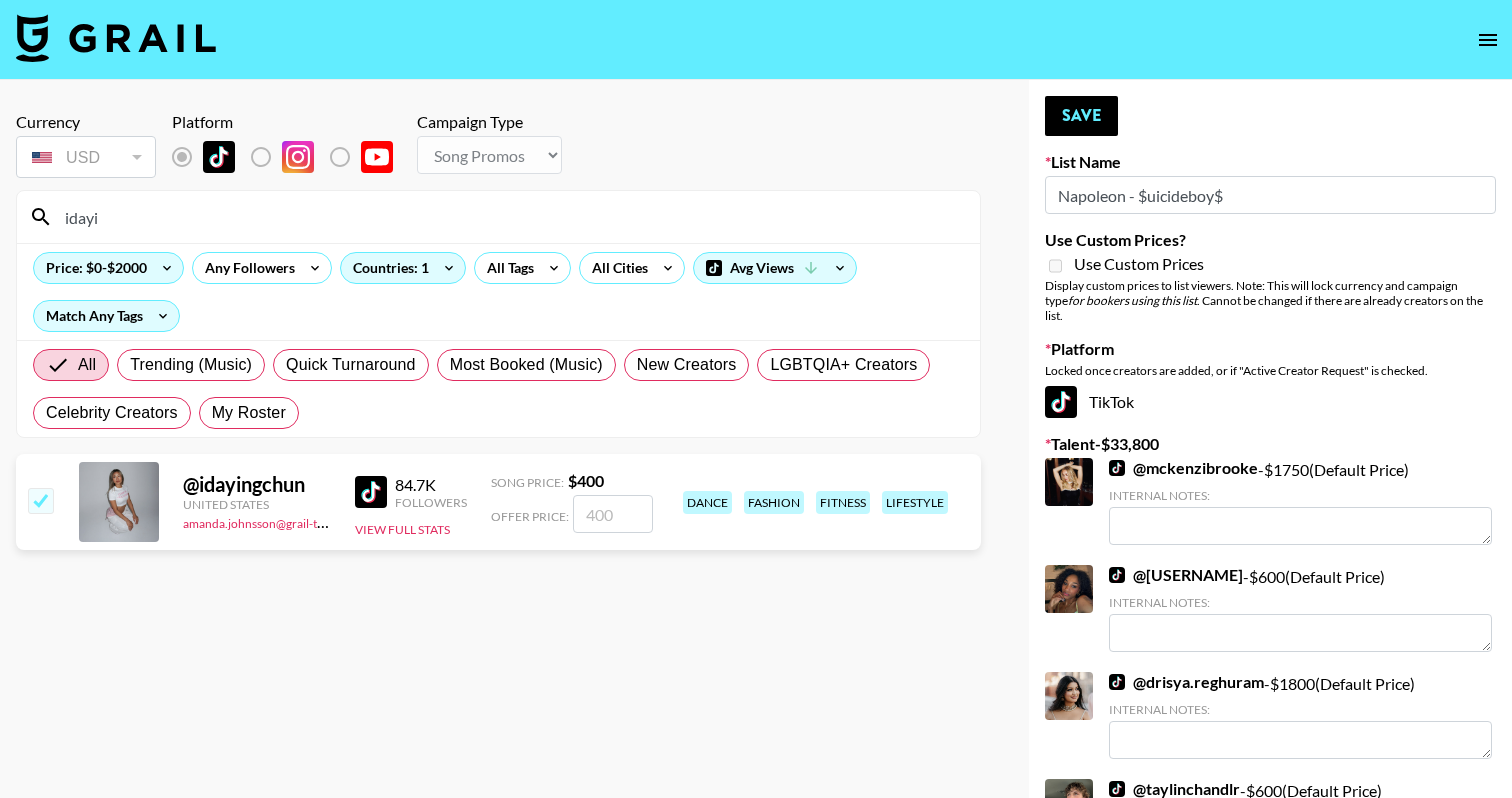 checkbox on "true" 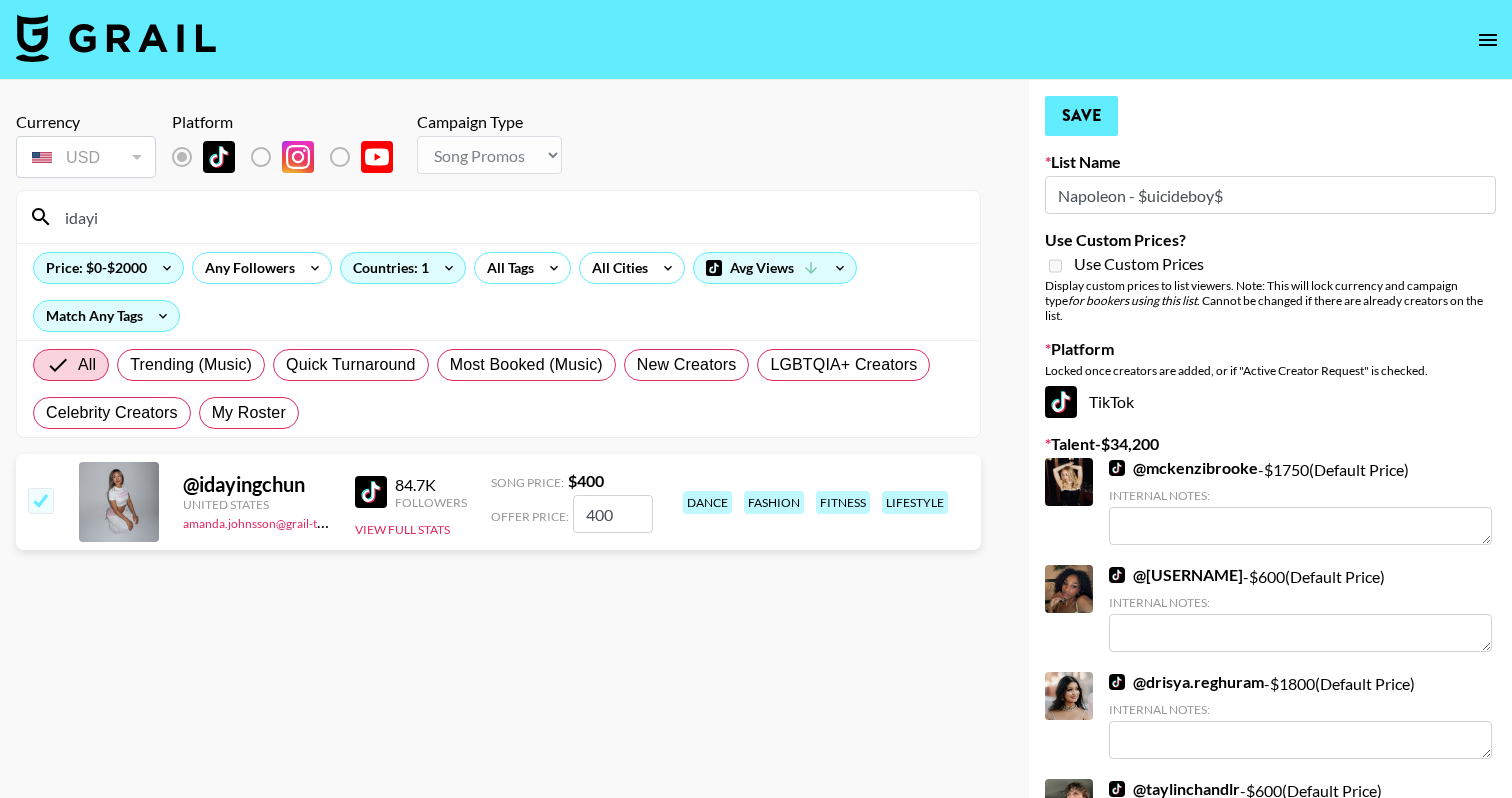 click on "Save" at bounding box center (1081, 116) 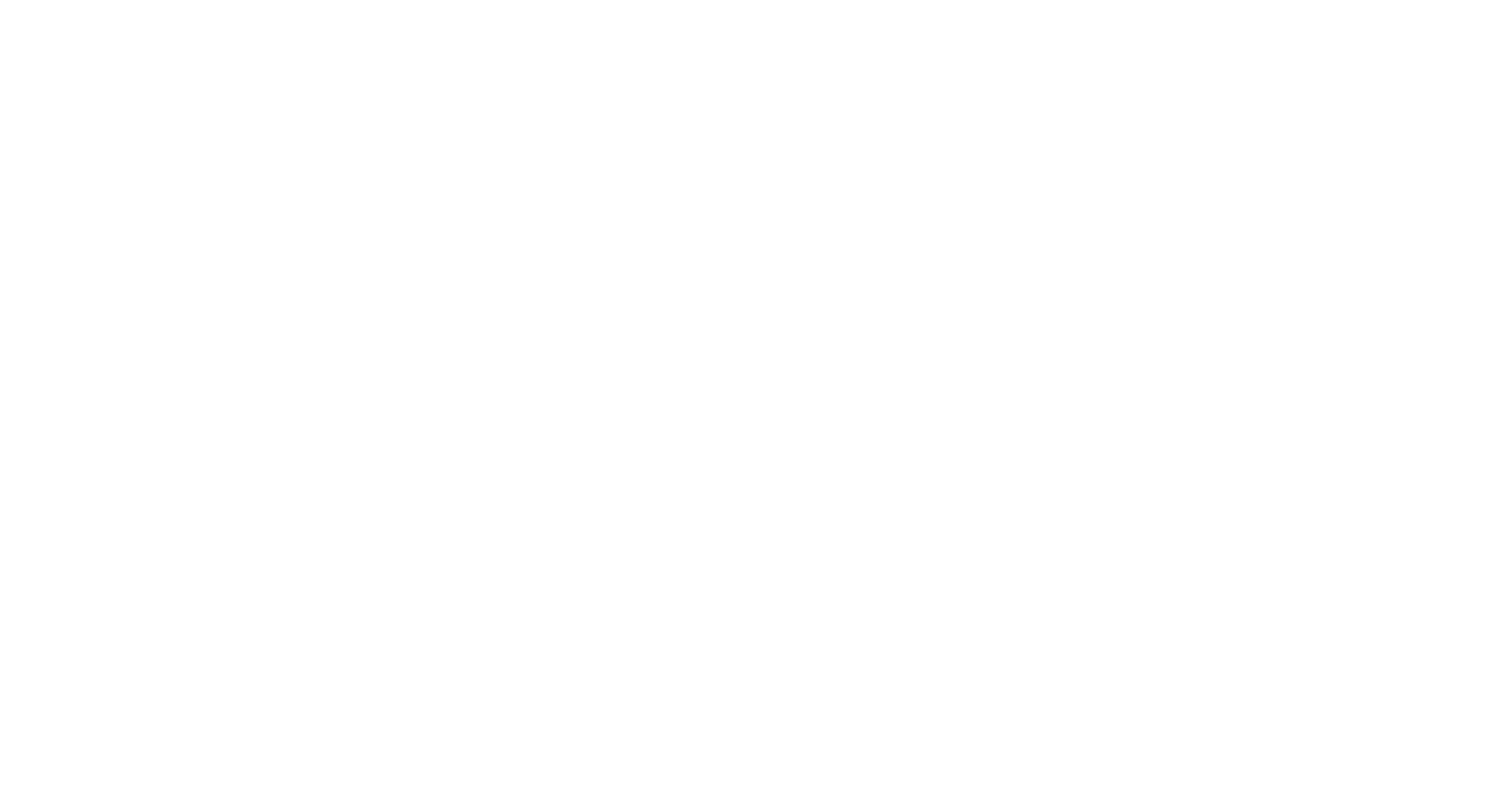 scroll, scrollTop: 0, scrollLeft: 0, axis: both 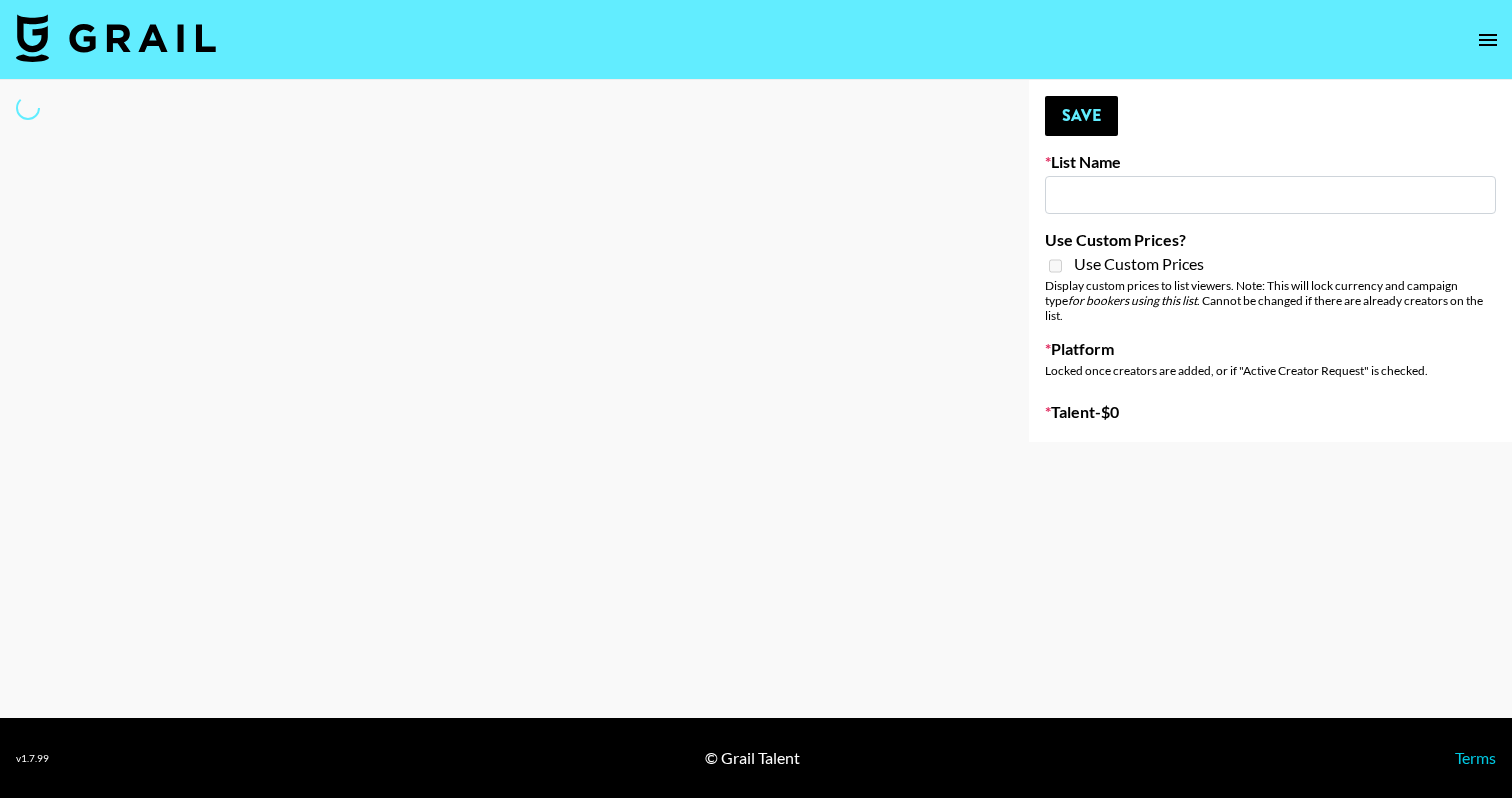 type on "Copenhagen Fashion Week Aug 2025" 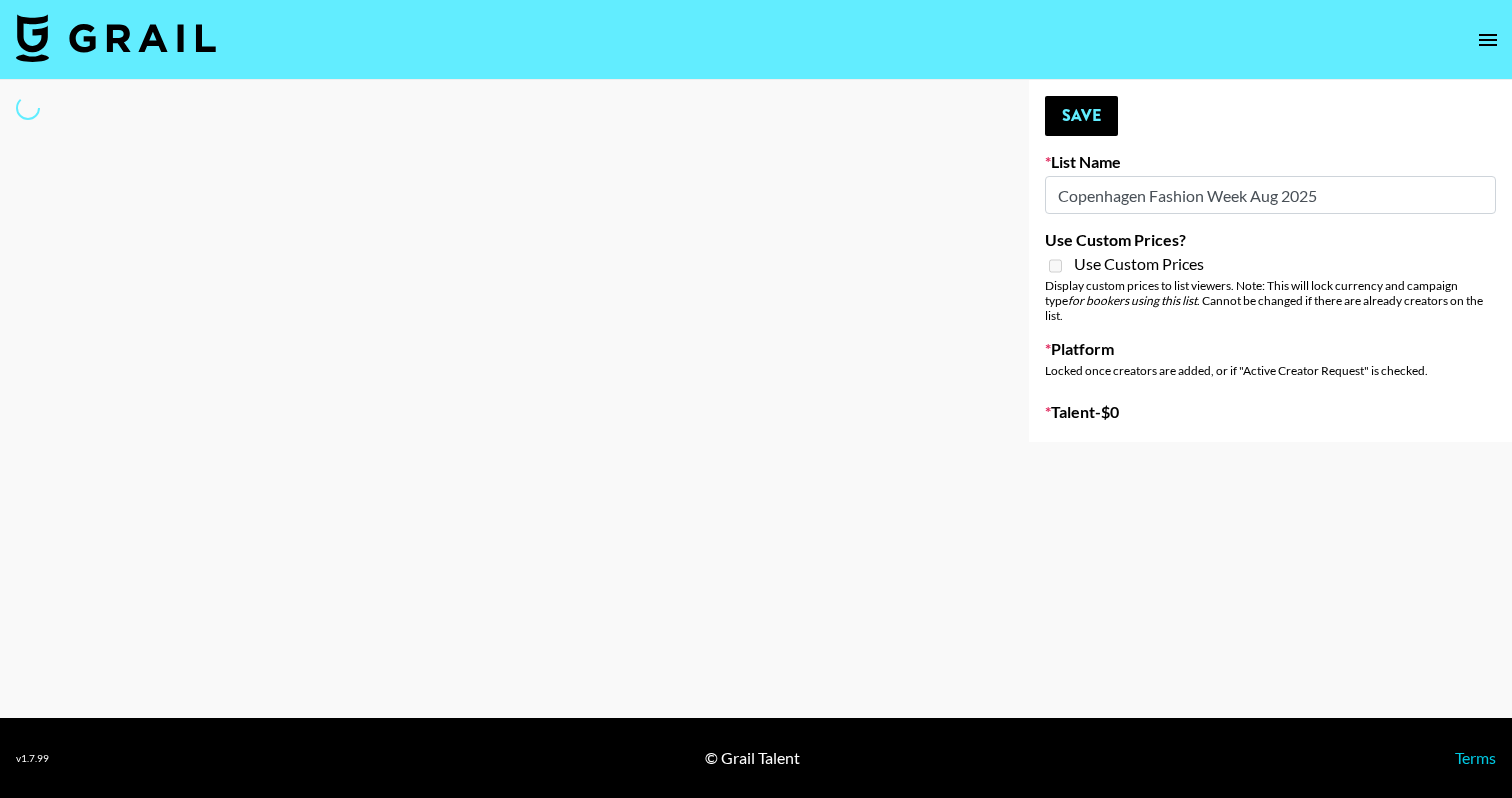 select on "Song" 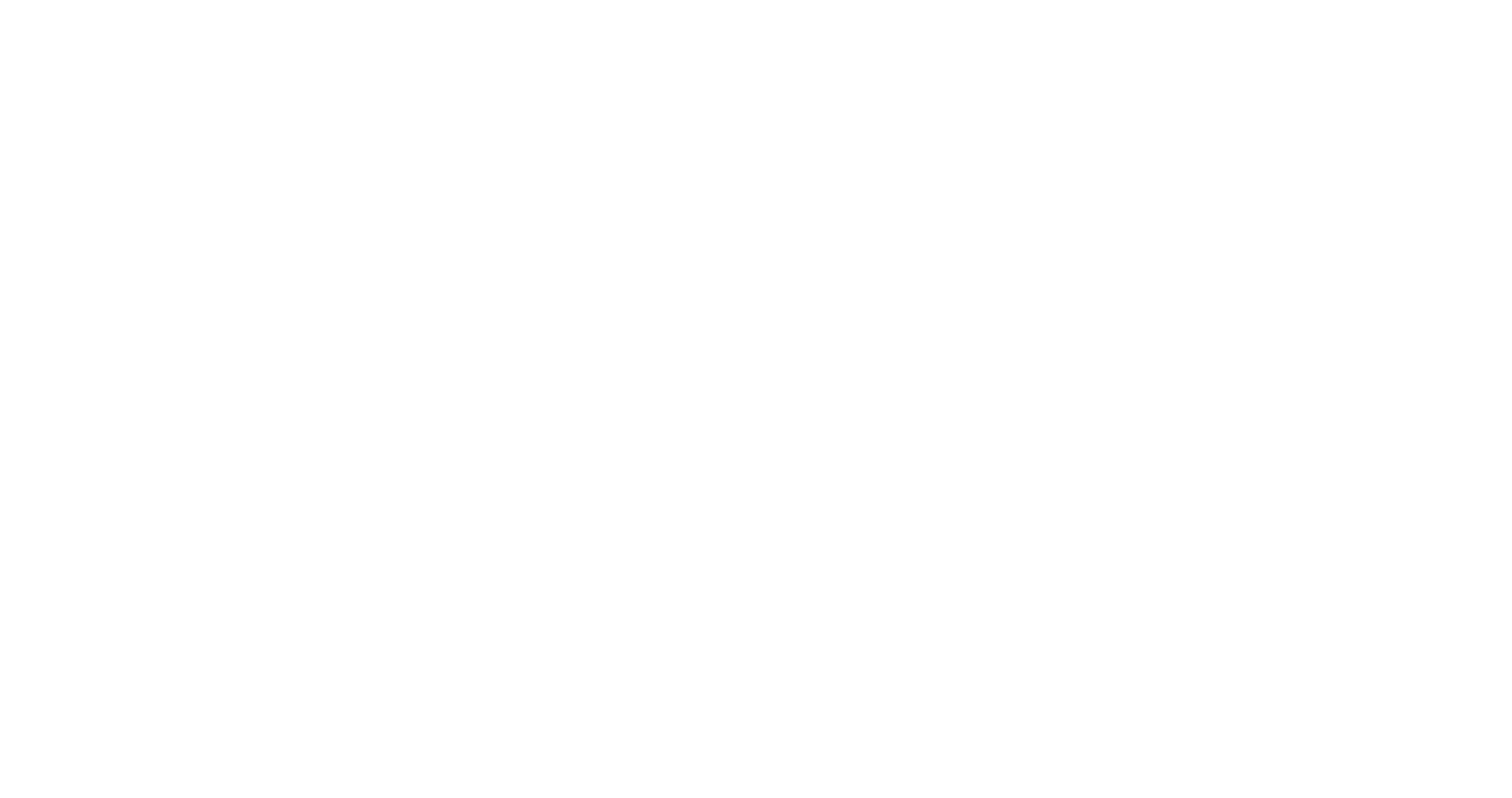 scroll, scrollTop: 0, scrollLeft: 0, axis: both 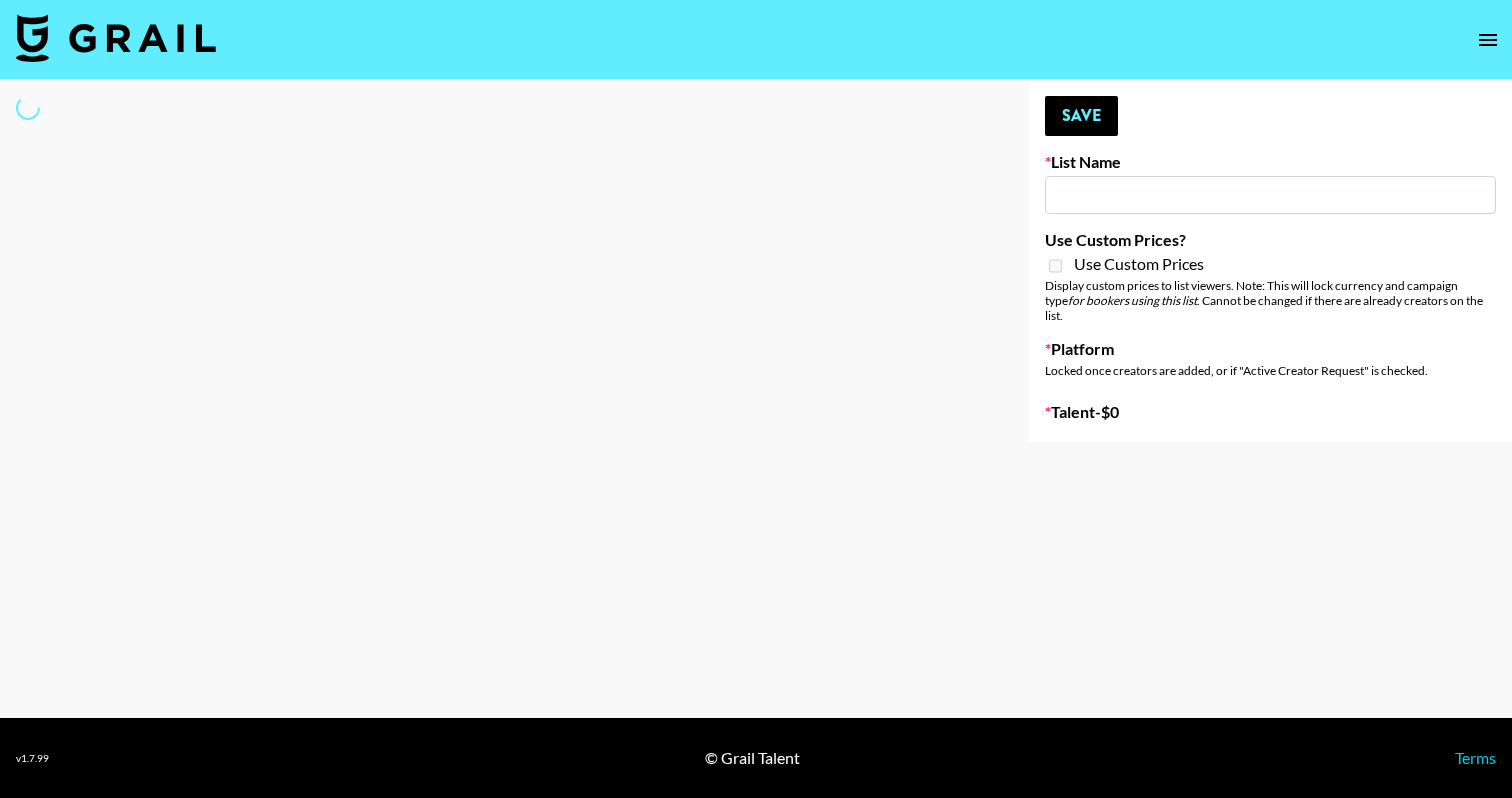 type on "Copenhagen Fashion Week Aug 2025" 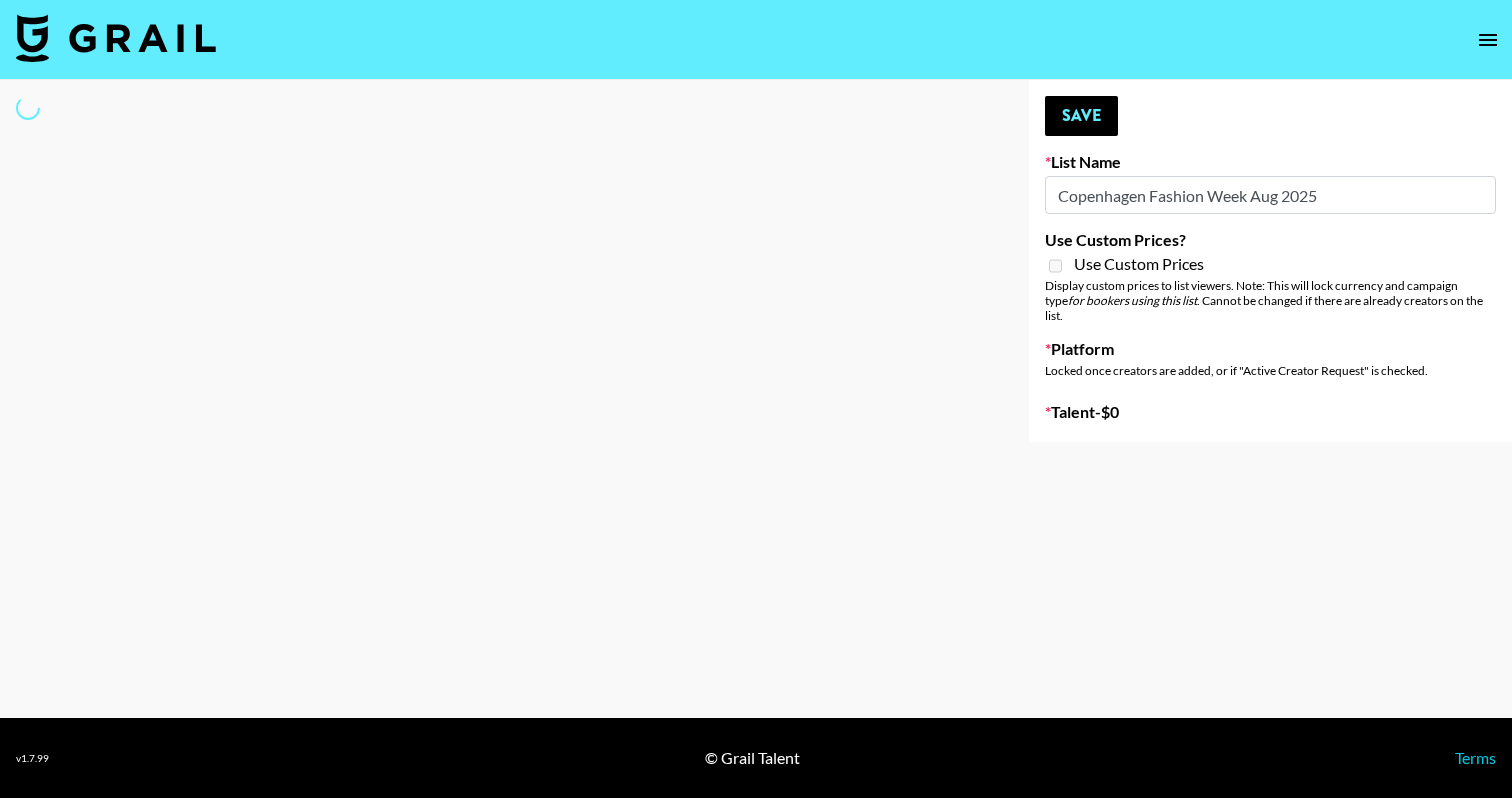 select on "Song" 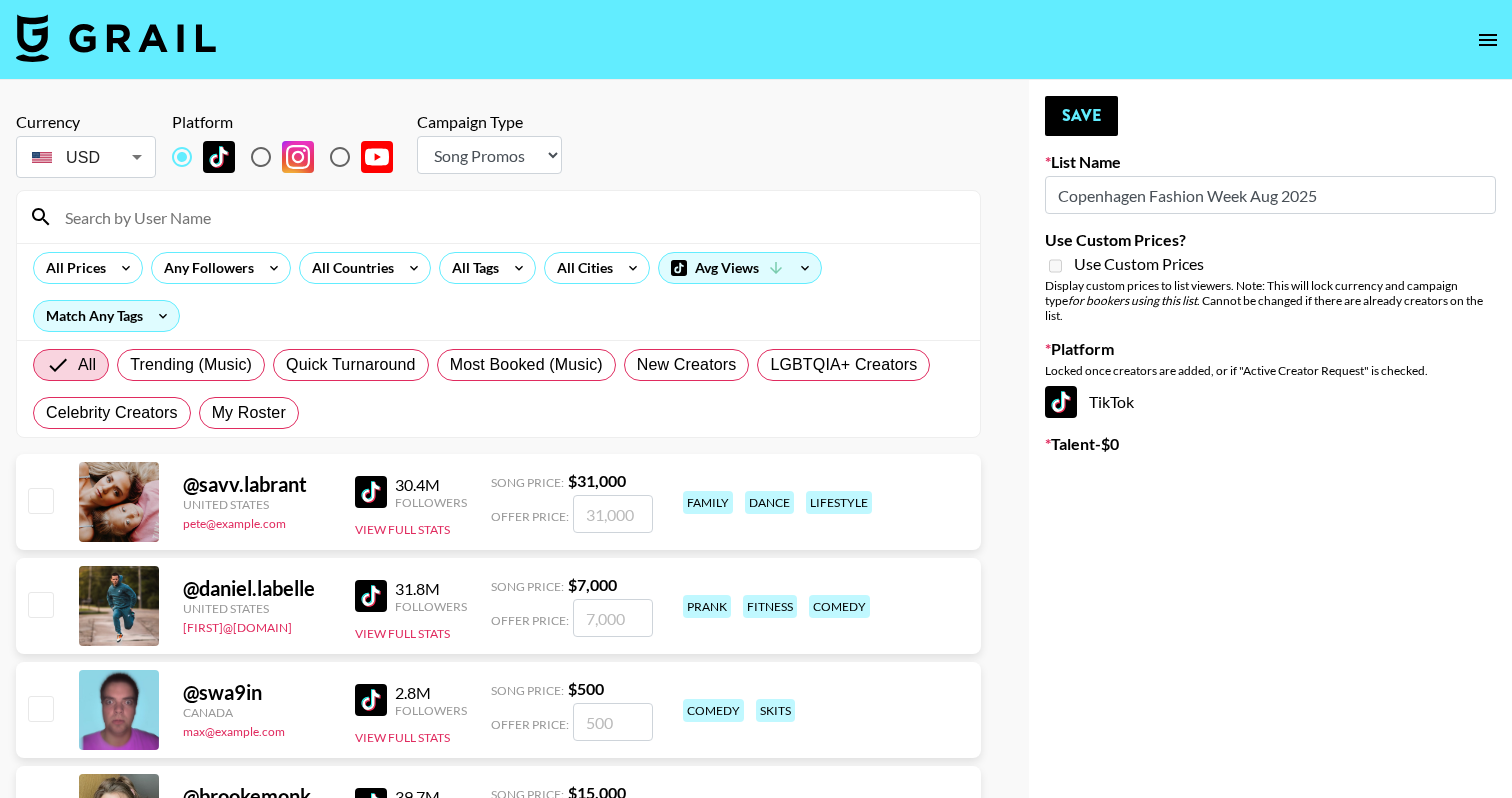 click at bounding box center [510, 217] 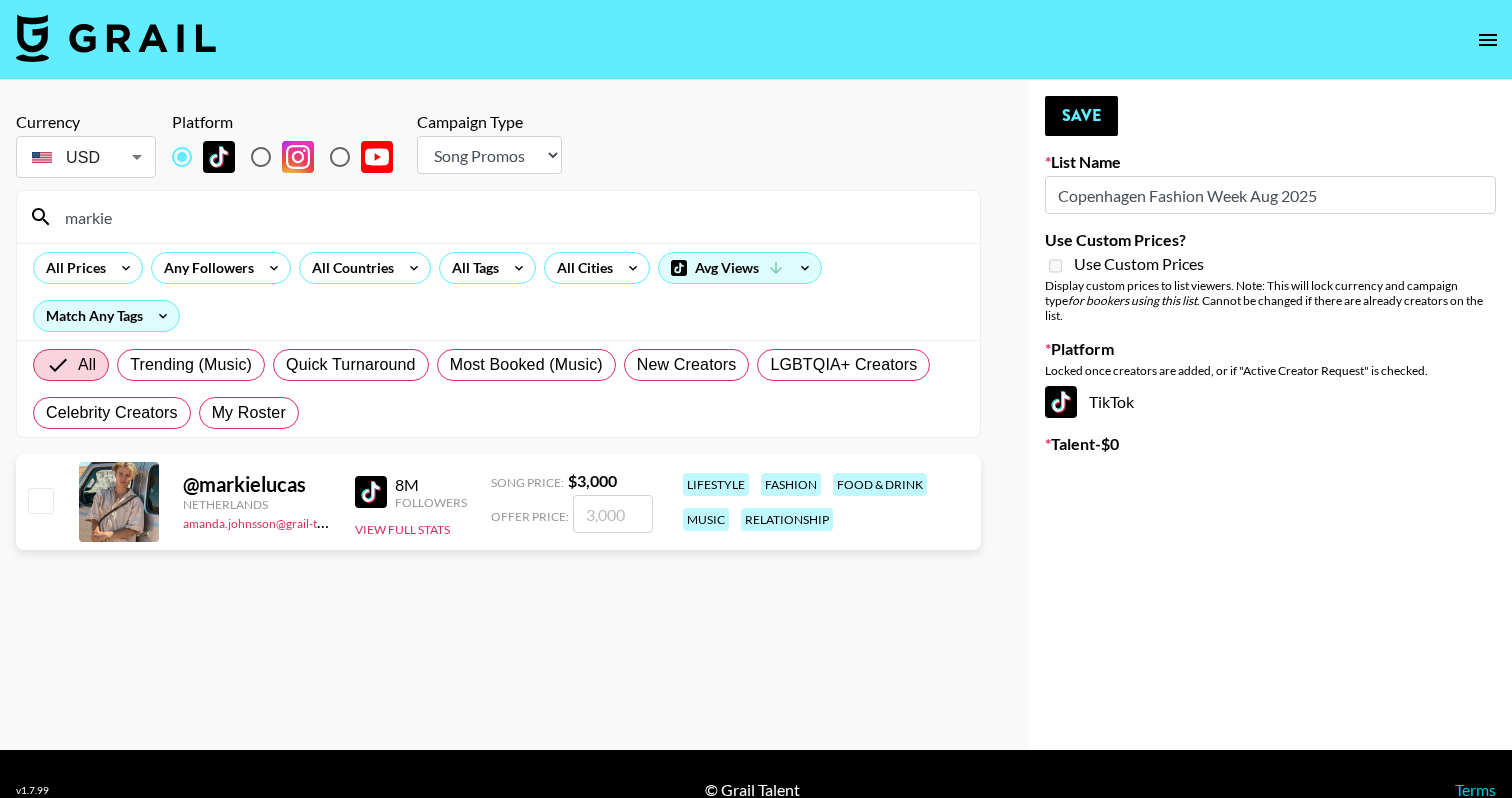 type on "markie" 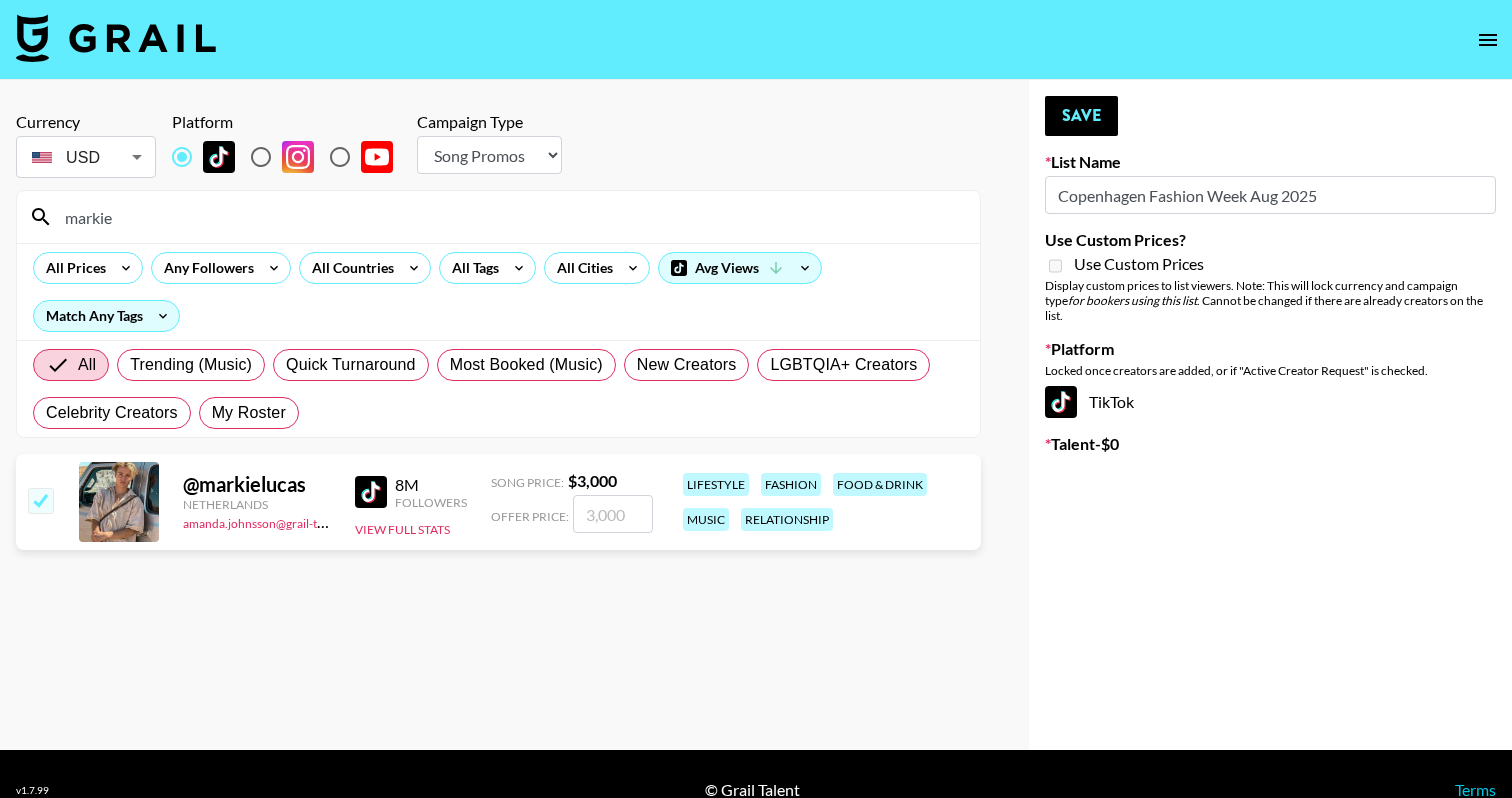 checkbox on "true" 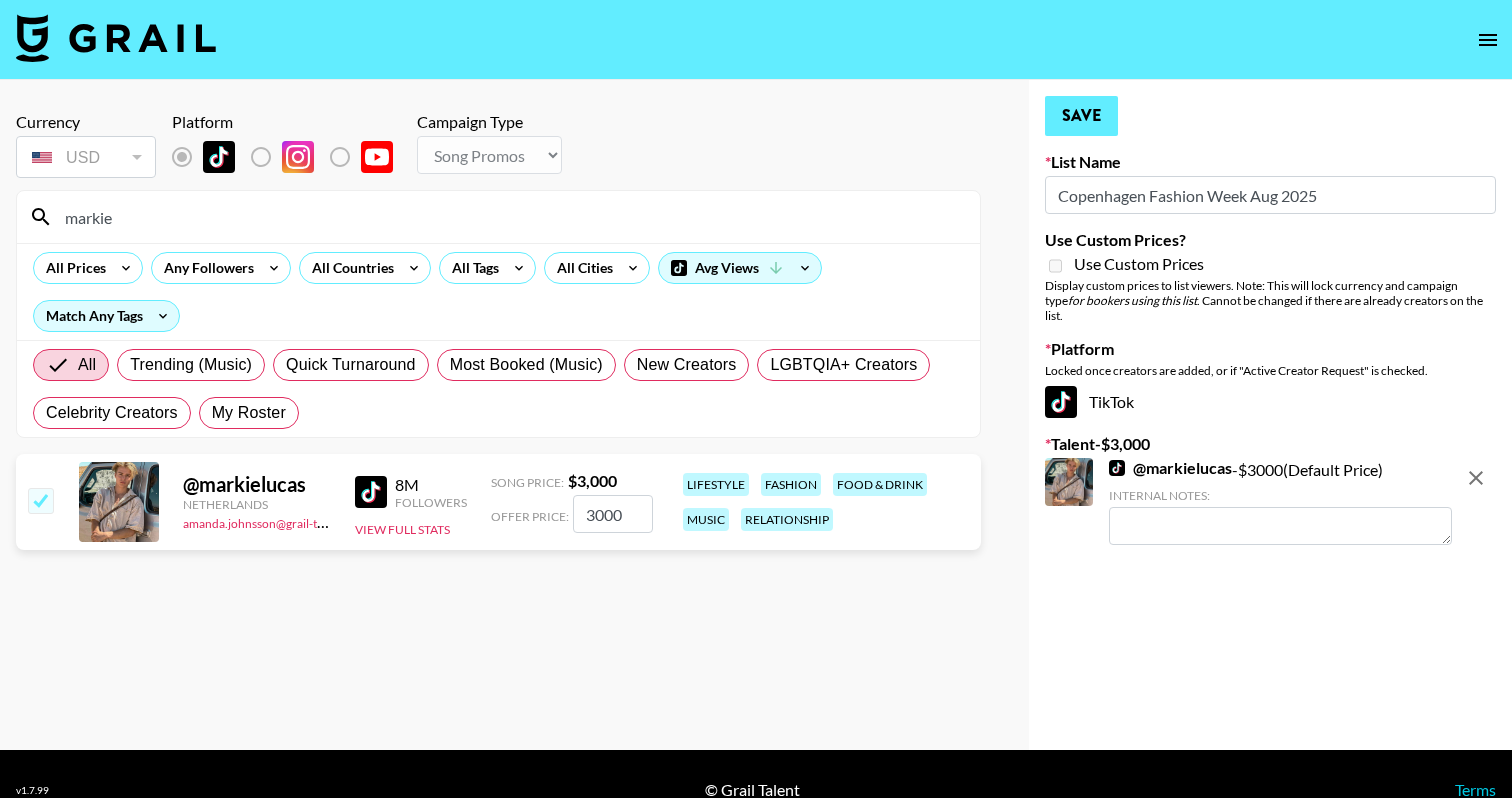 click on "Save" at bounding box center (1081, 116) 